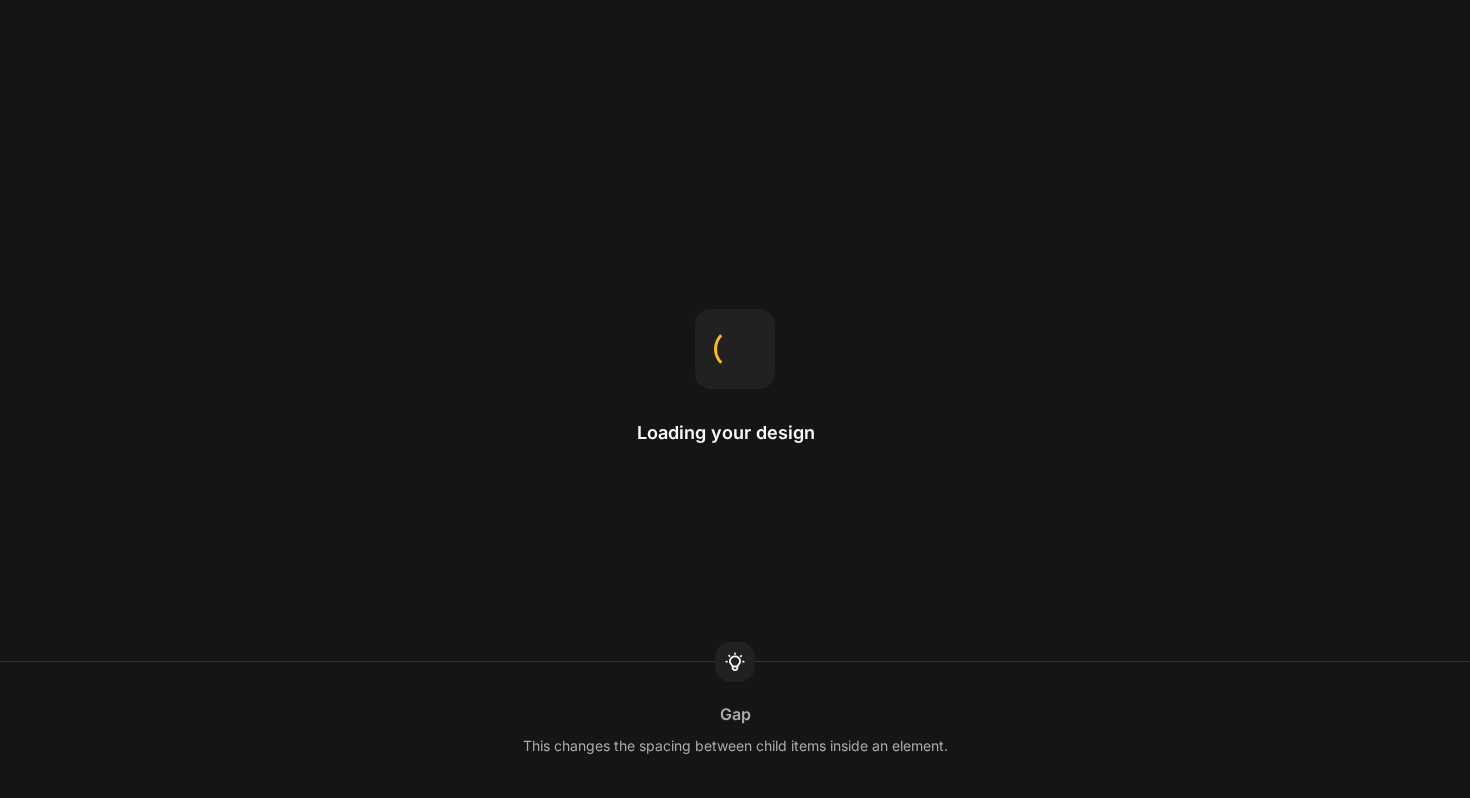 scroll, scrollTop: 0, scrollLeft: 0, axis: both 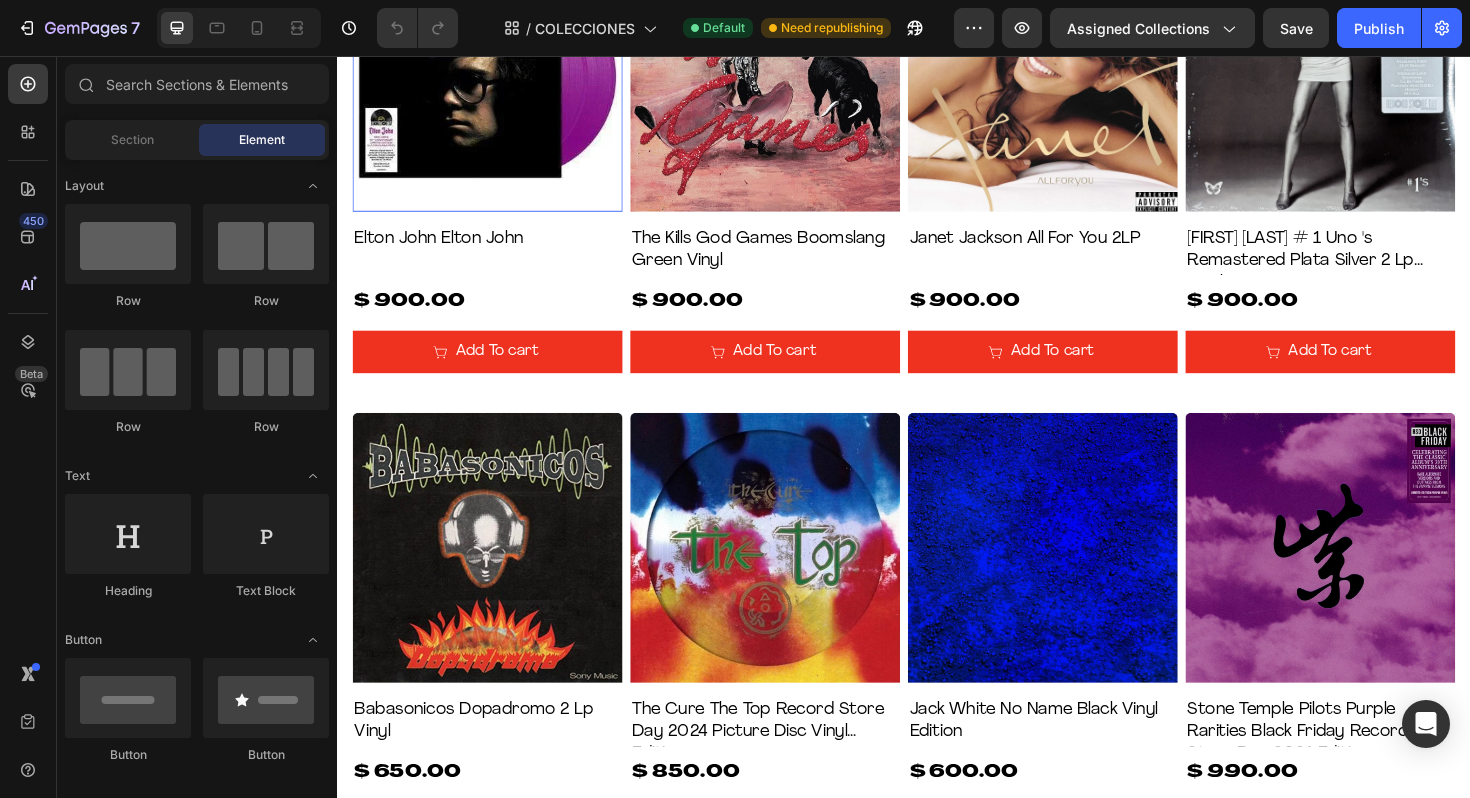 click at bounding box center (496, 78) 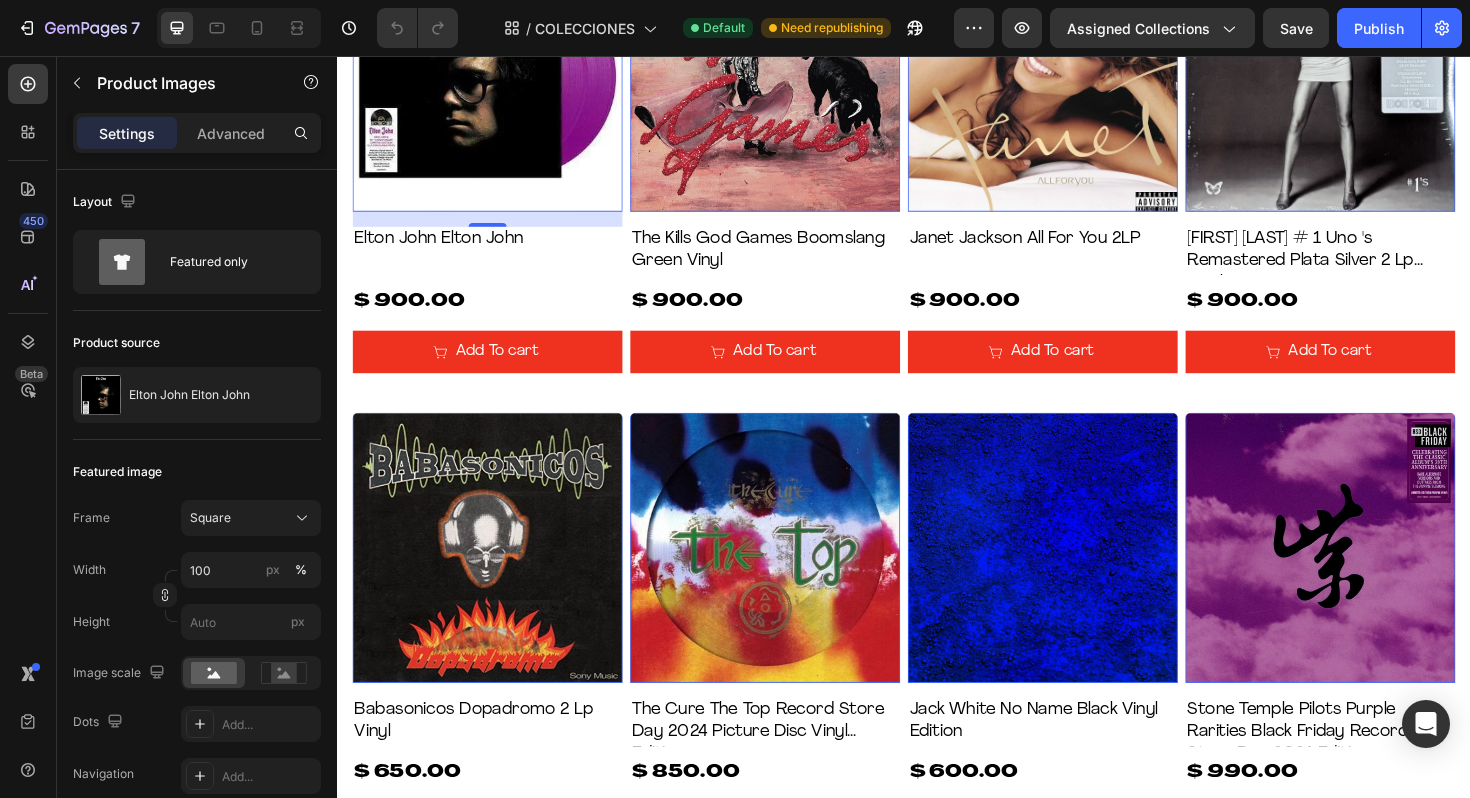 click at bounding box center (496, 78) 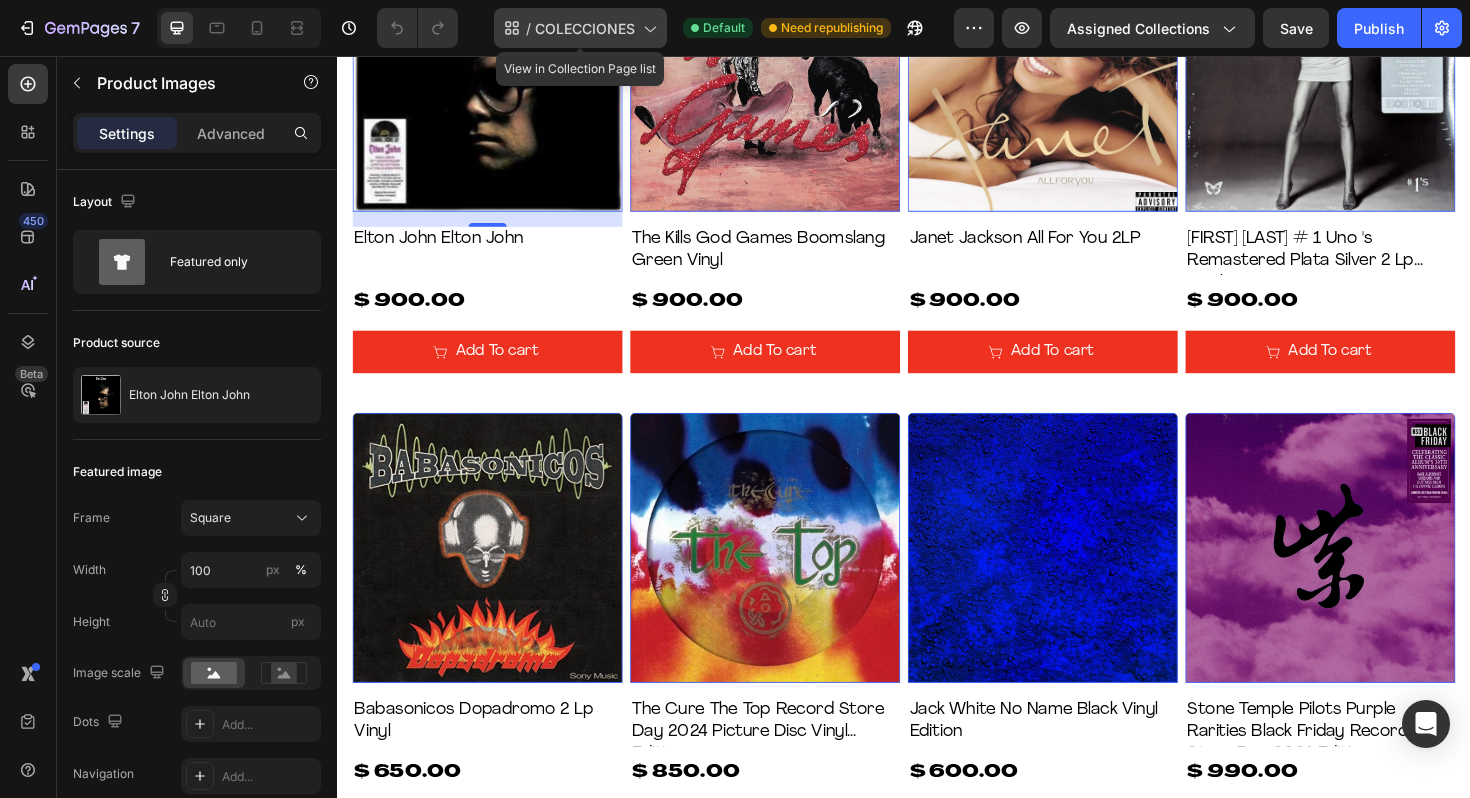 click on "COLECCIONES" at bounding box center (585, 28) 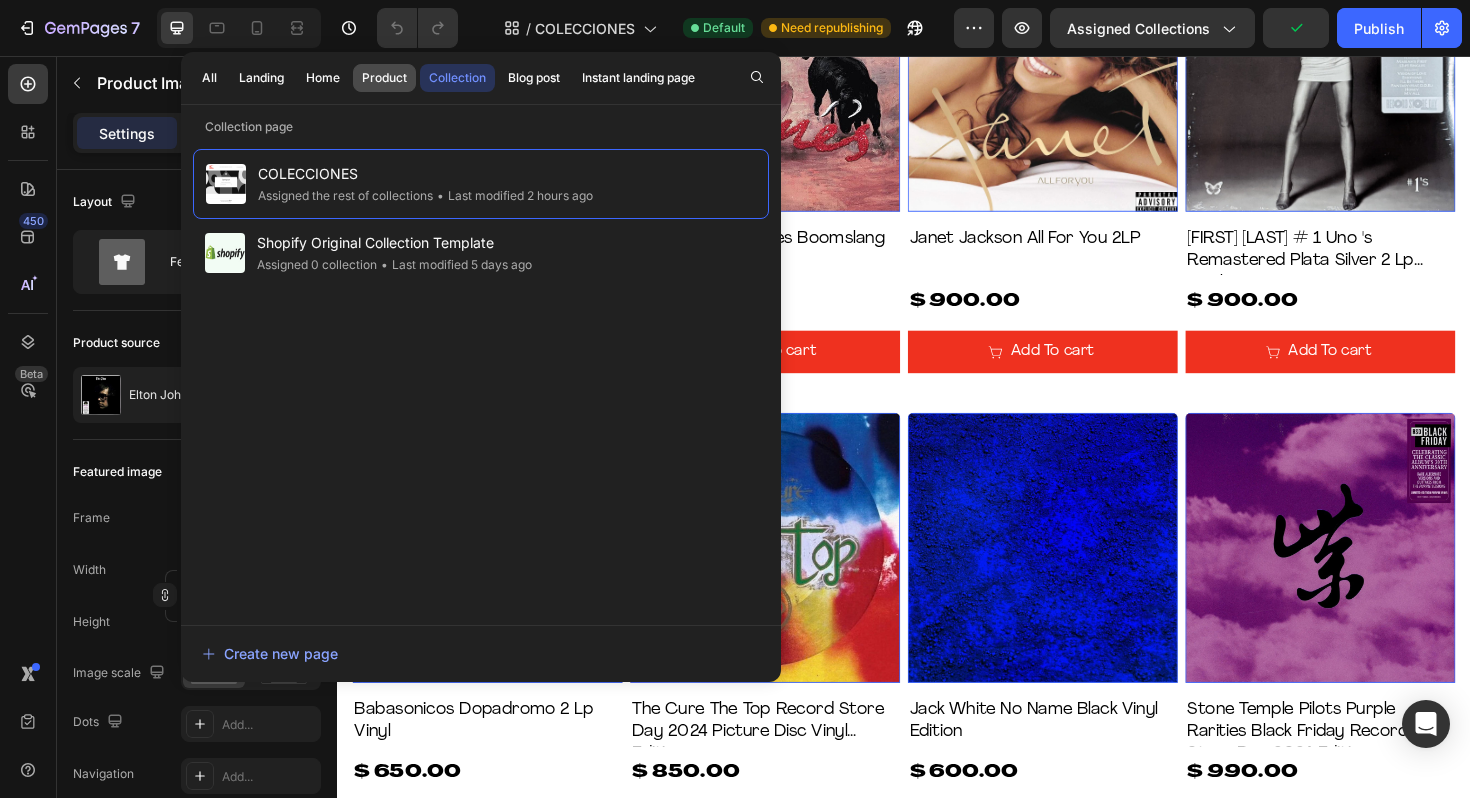 click on "Product" at bounding box center (384, 78) 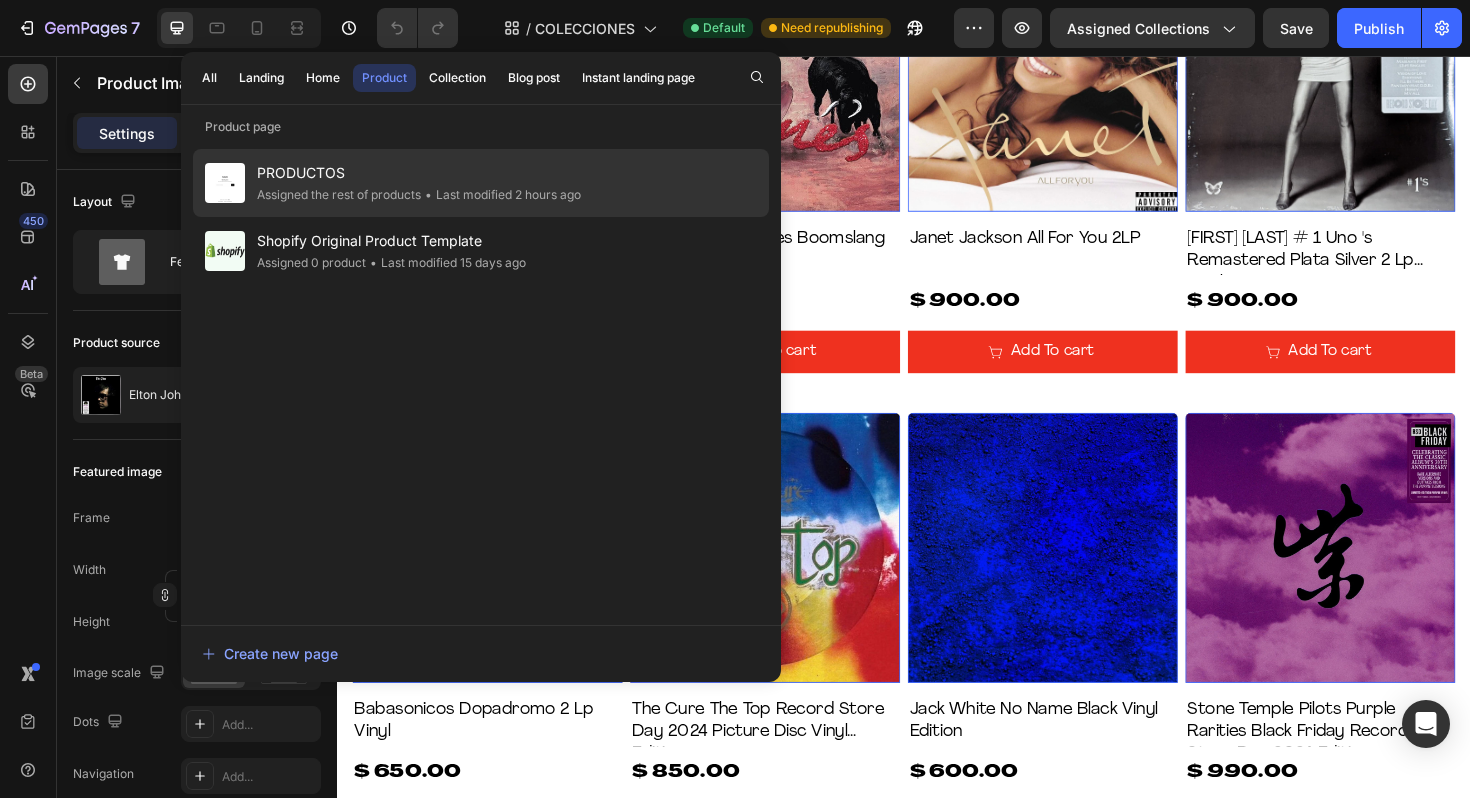 click on "• Last modified 2 hours ago" 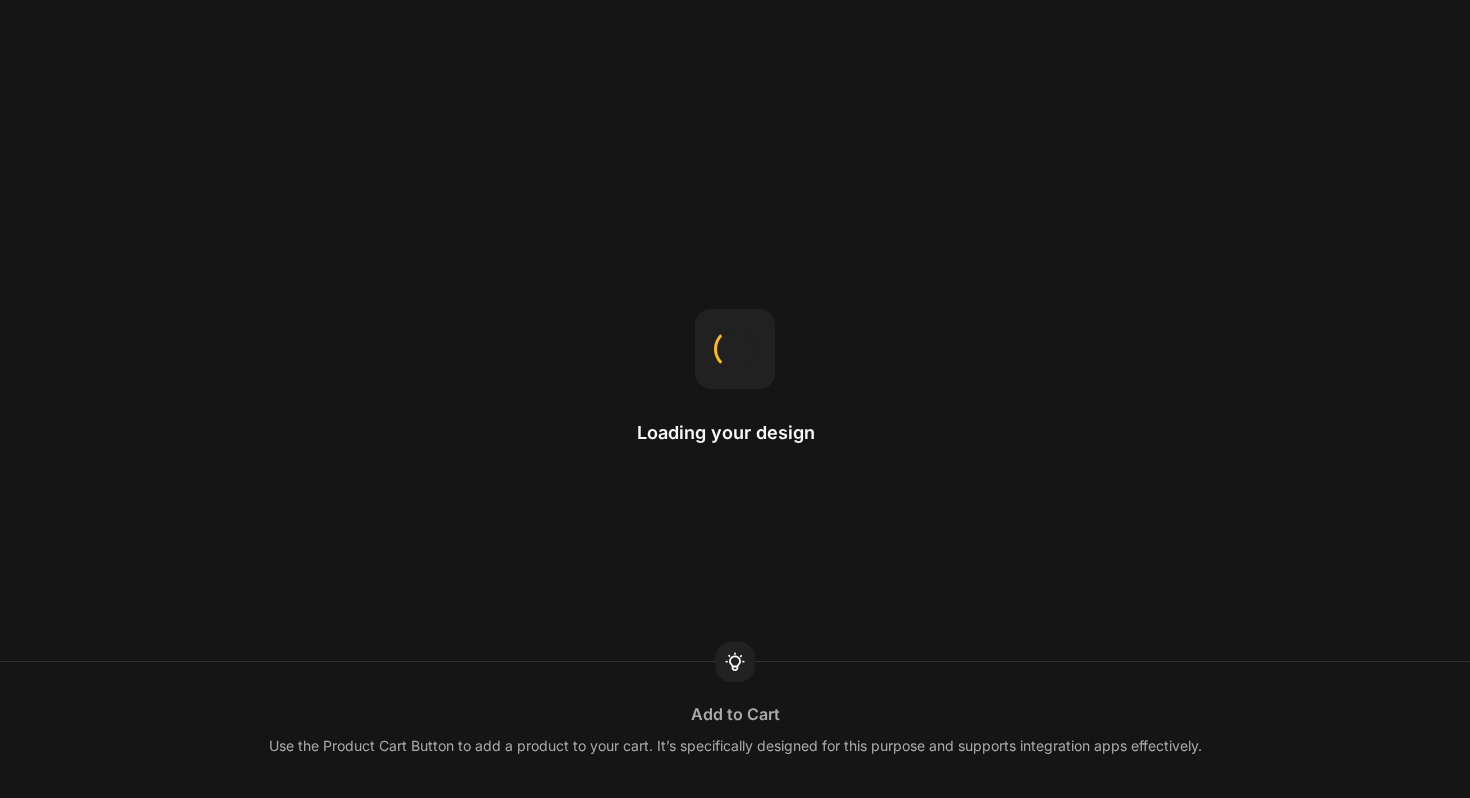 scroll, scrollTop: 0, scrollLeft: 0, axis: both 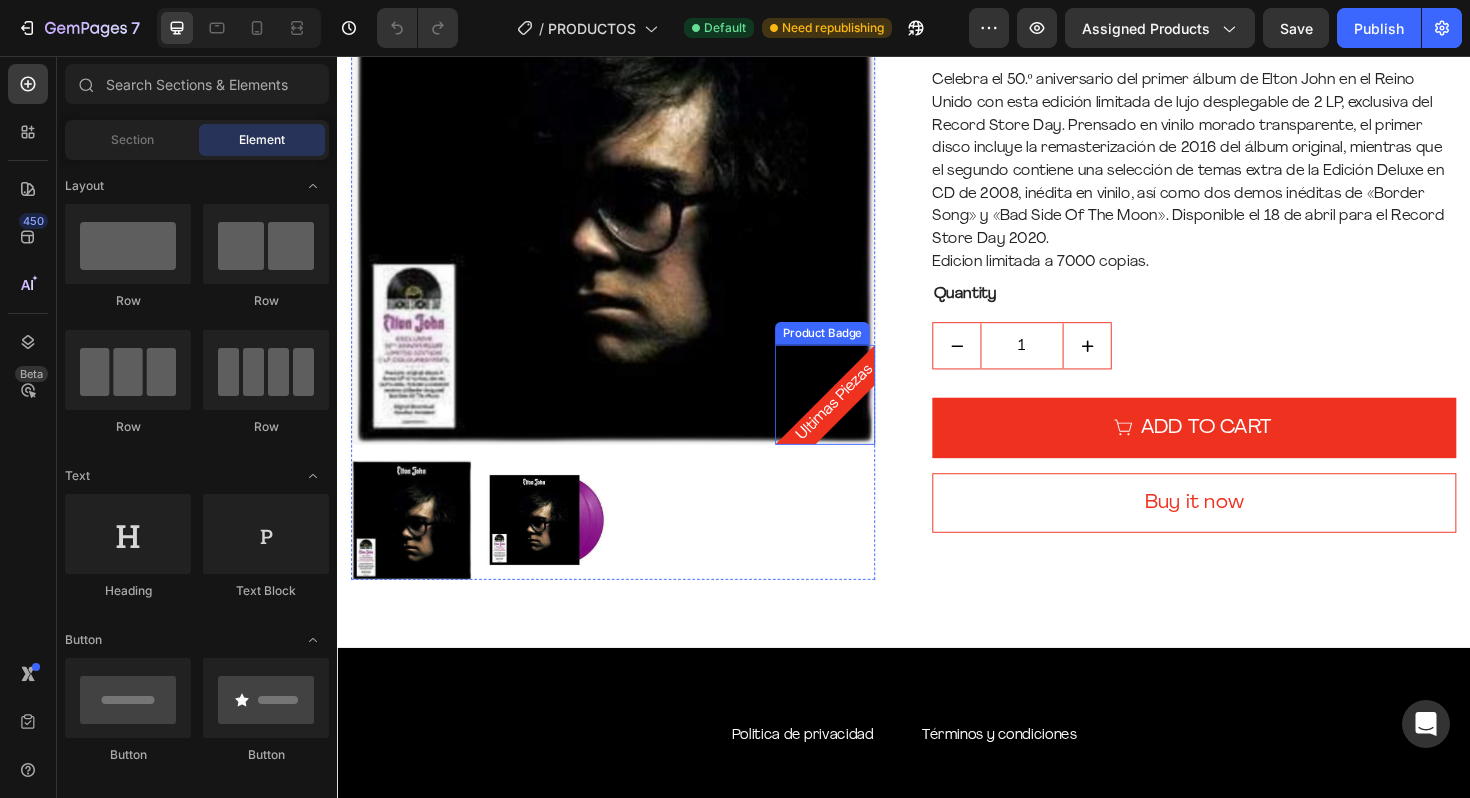 click on "Ultimas Piezas" at bounding box center [864, 423] 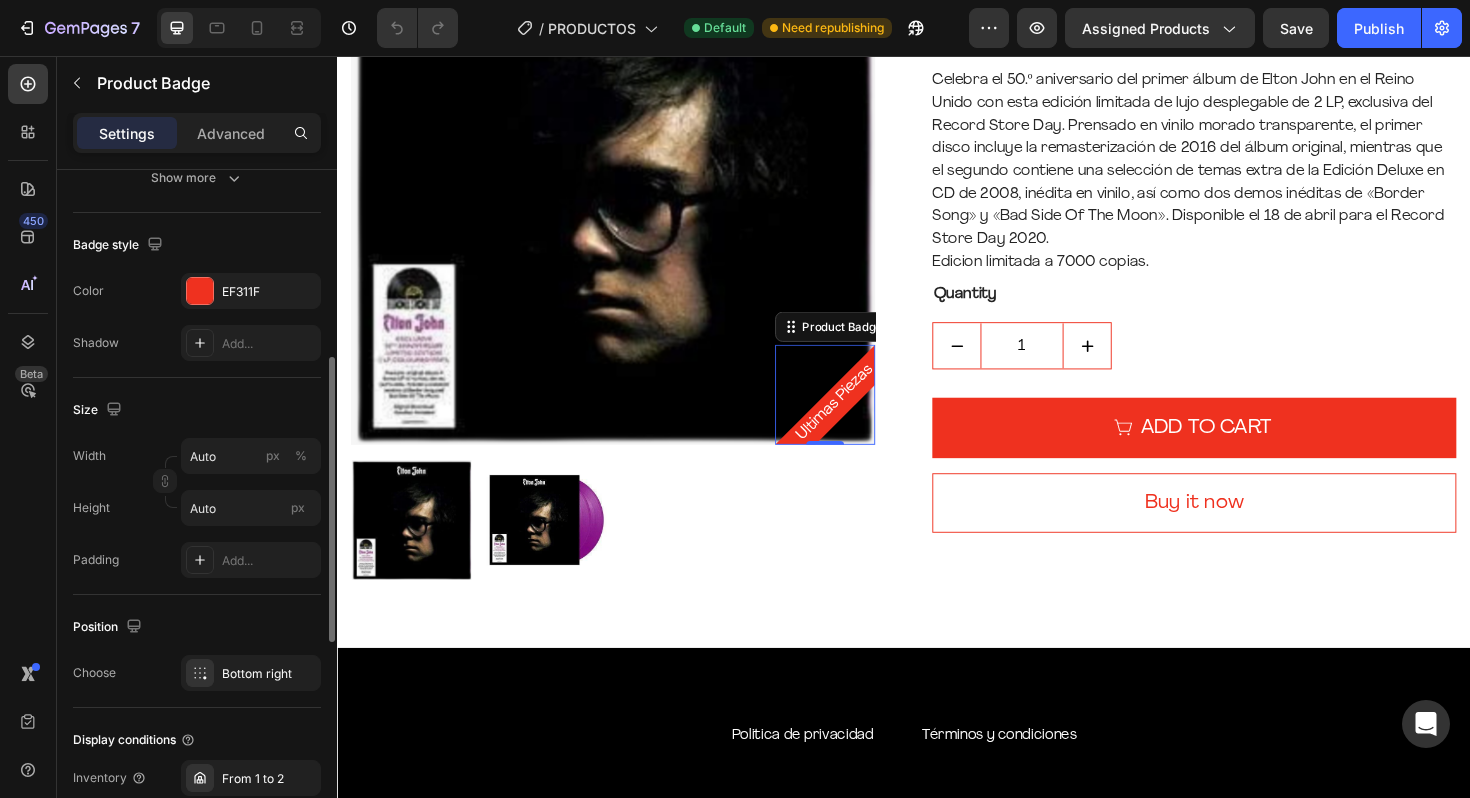scroll, scrollTop: 960, scrollLeft: 0, axis: vertical 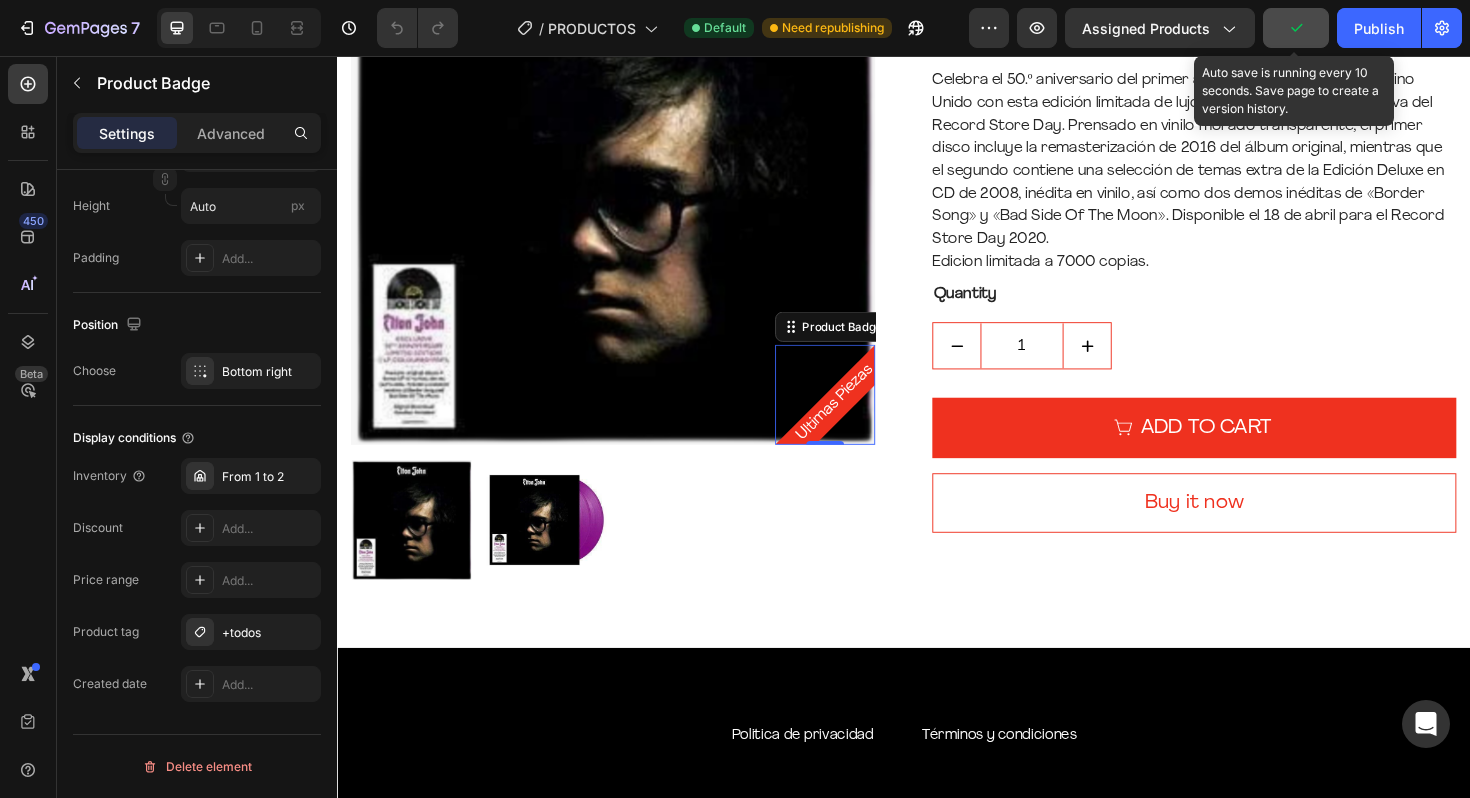 click 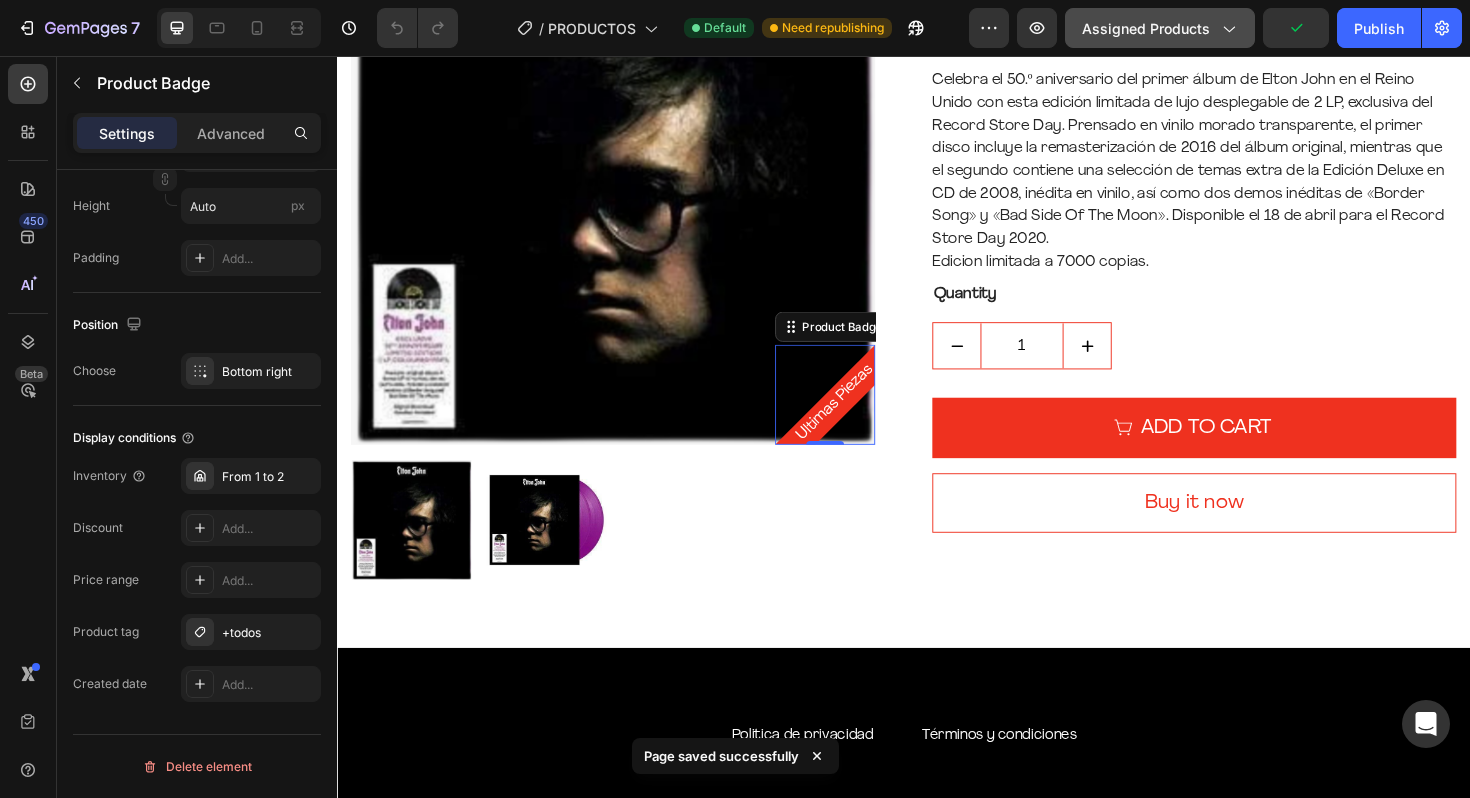 click on "Assigned Products" 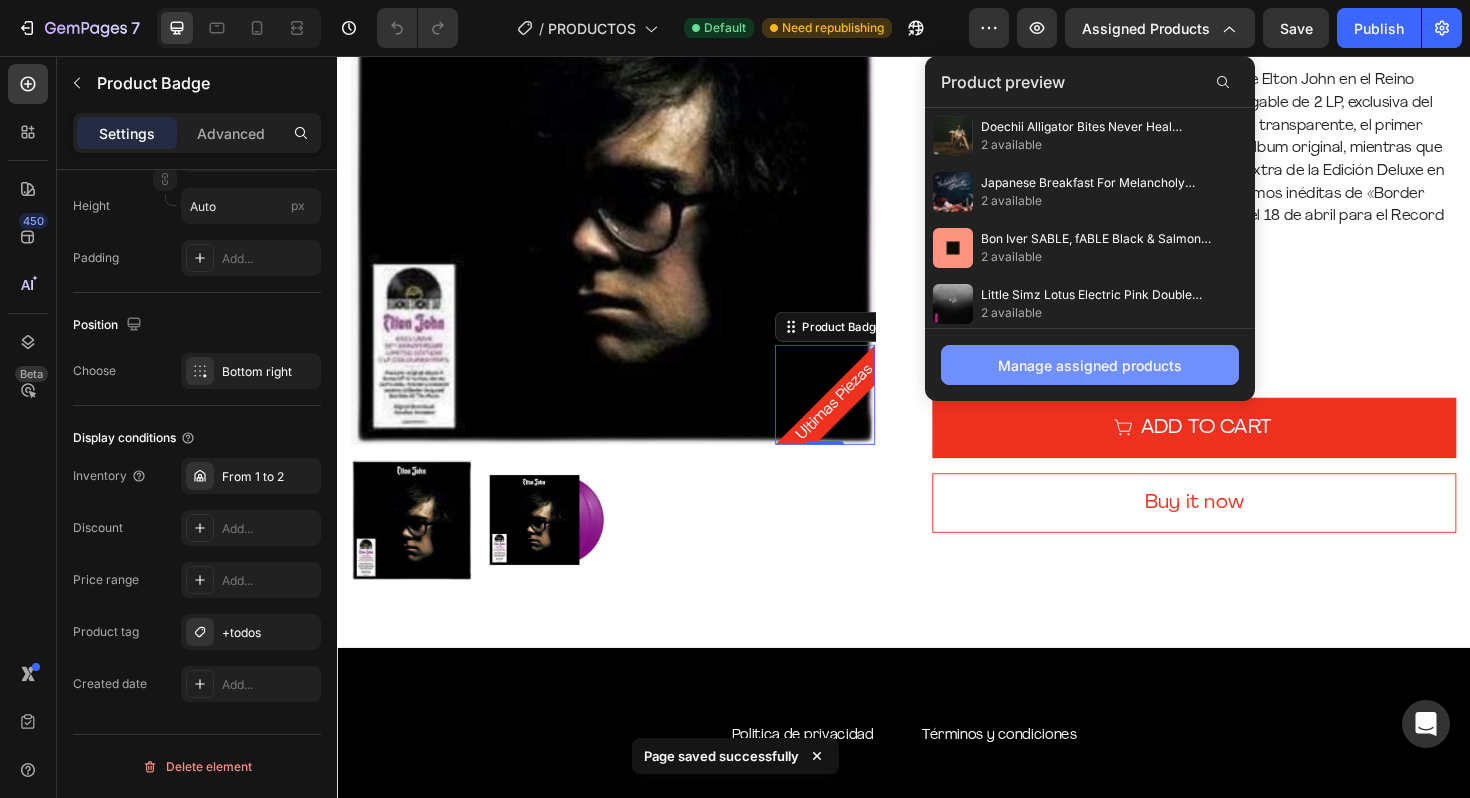 click on "Manage assigned products" at bounding box center (1090, 365) 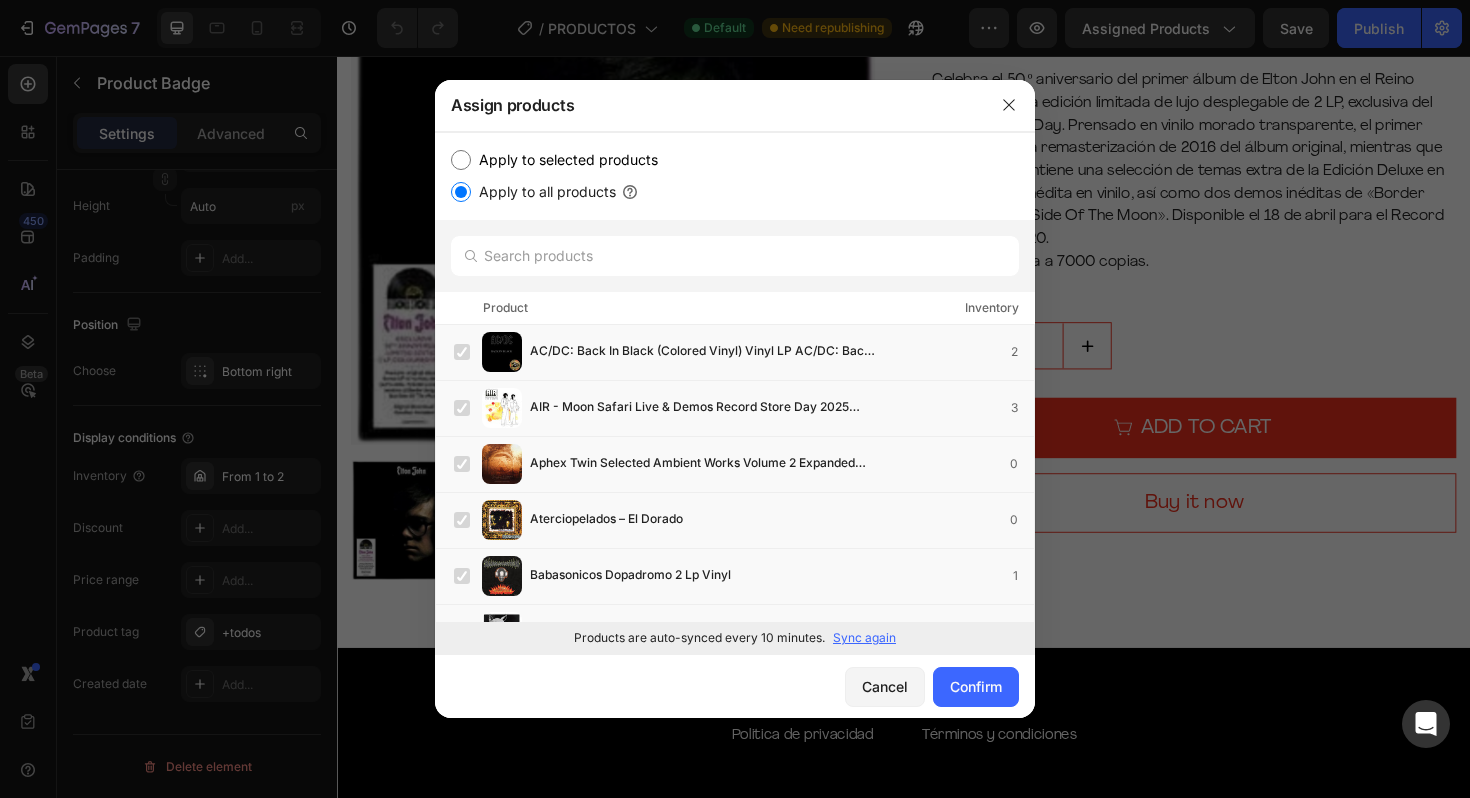 click on "Sync again" at bounding box center (864, 638) 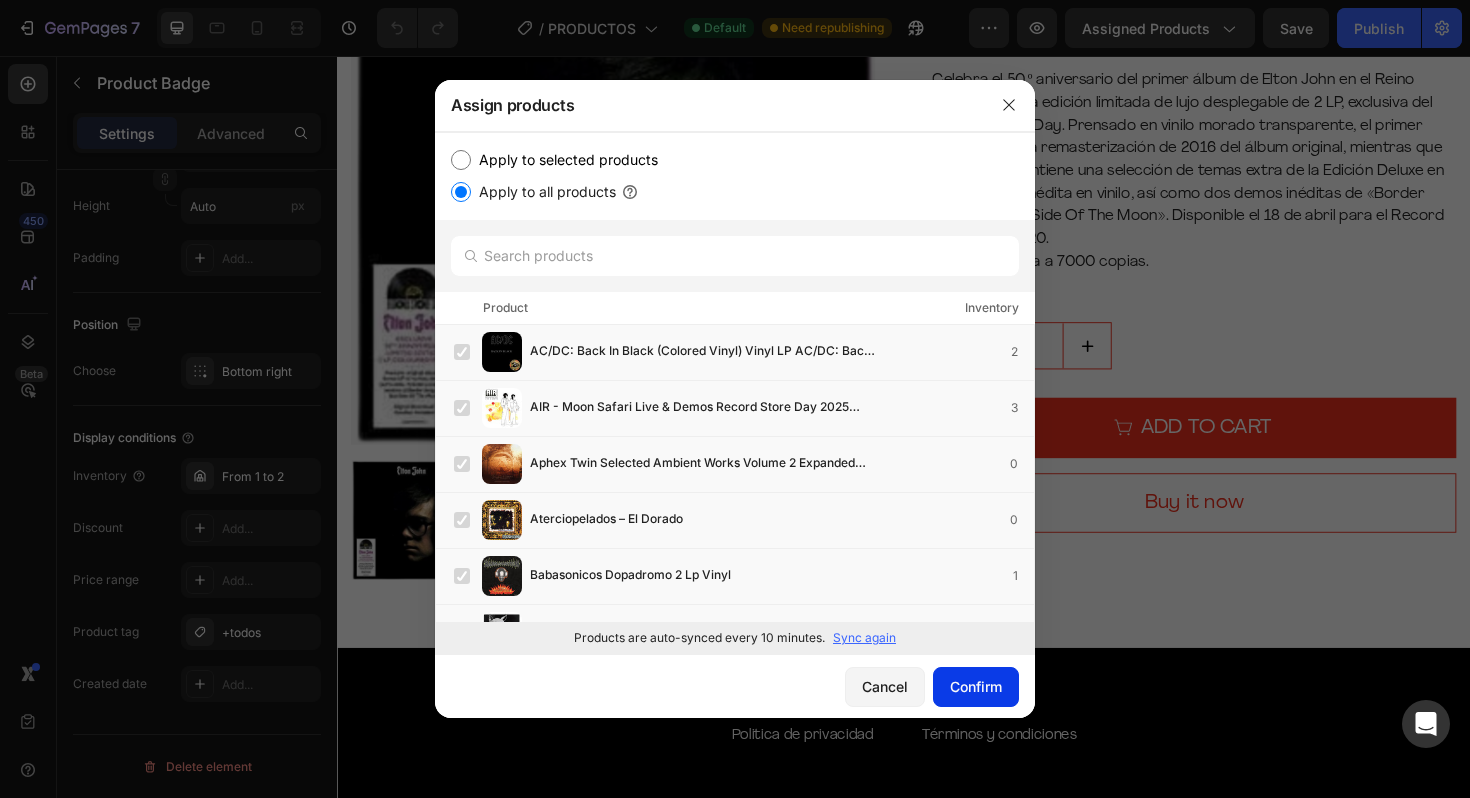 click on "Confirm" at bounding box center (976, 686) 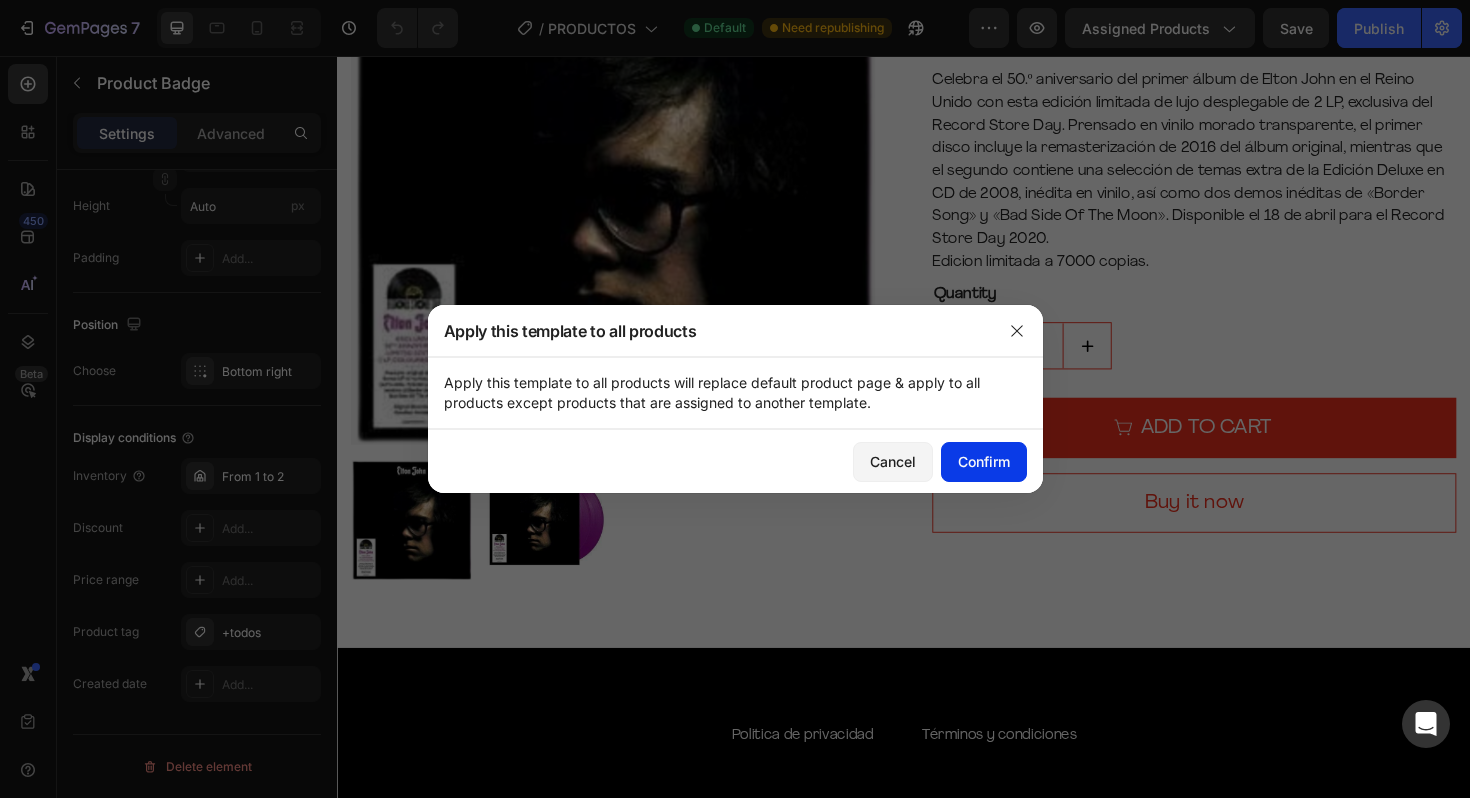 click on "Confirm" at bounding box center [984, 461] 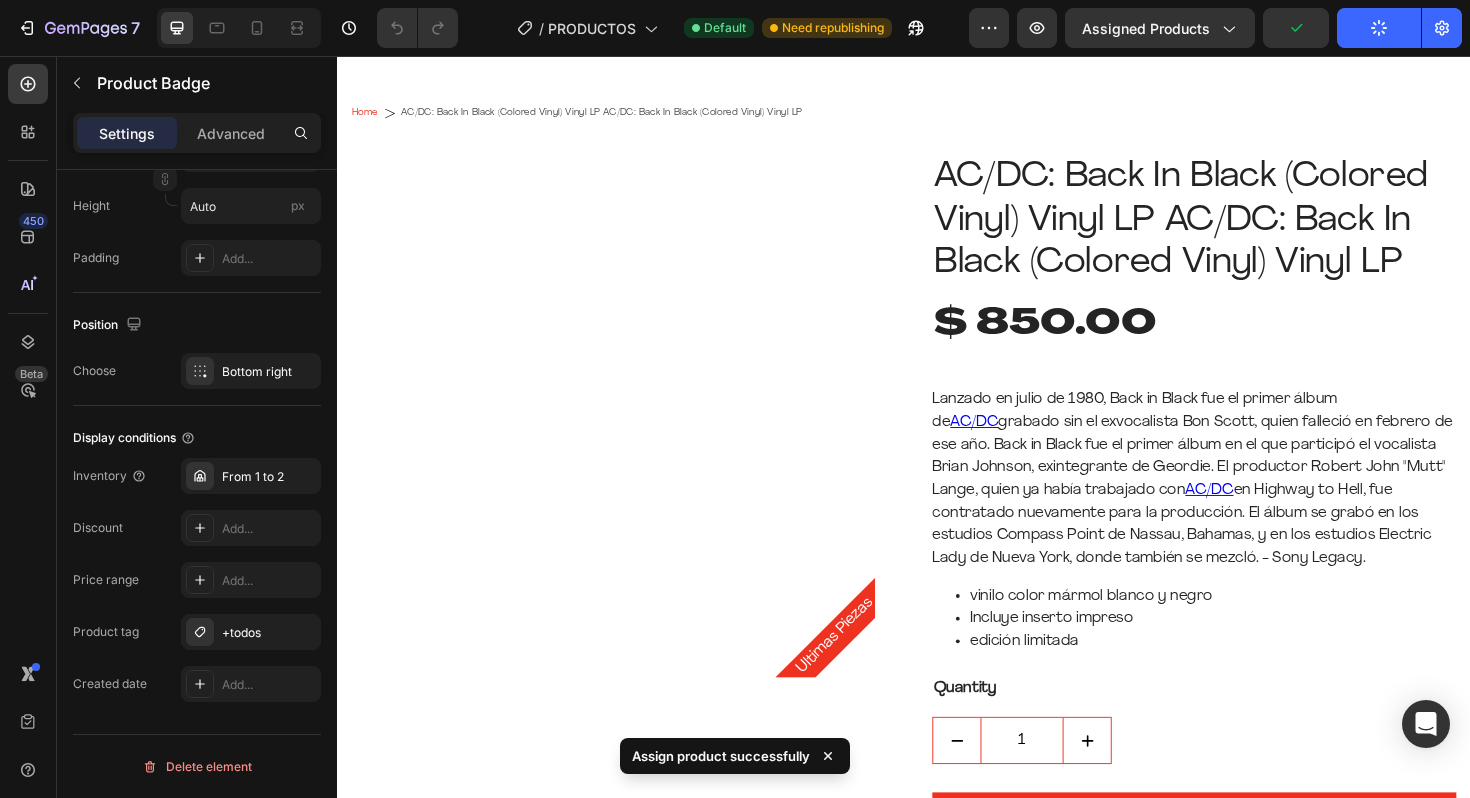 scroll, scrollTop: 0, scrollLeft: 0, axis: both 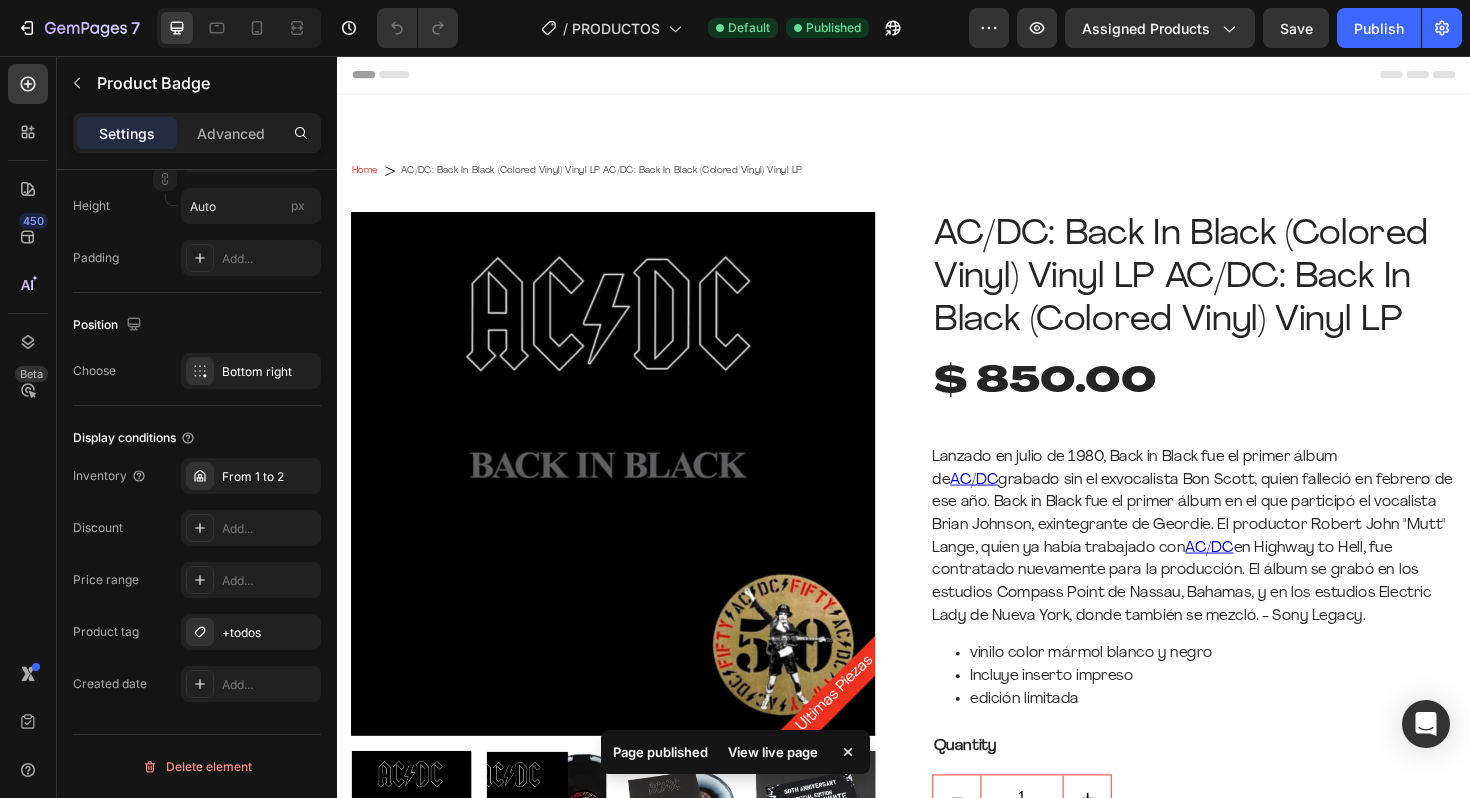click on "View live page" at bounding box center (773, 752) 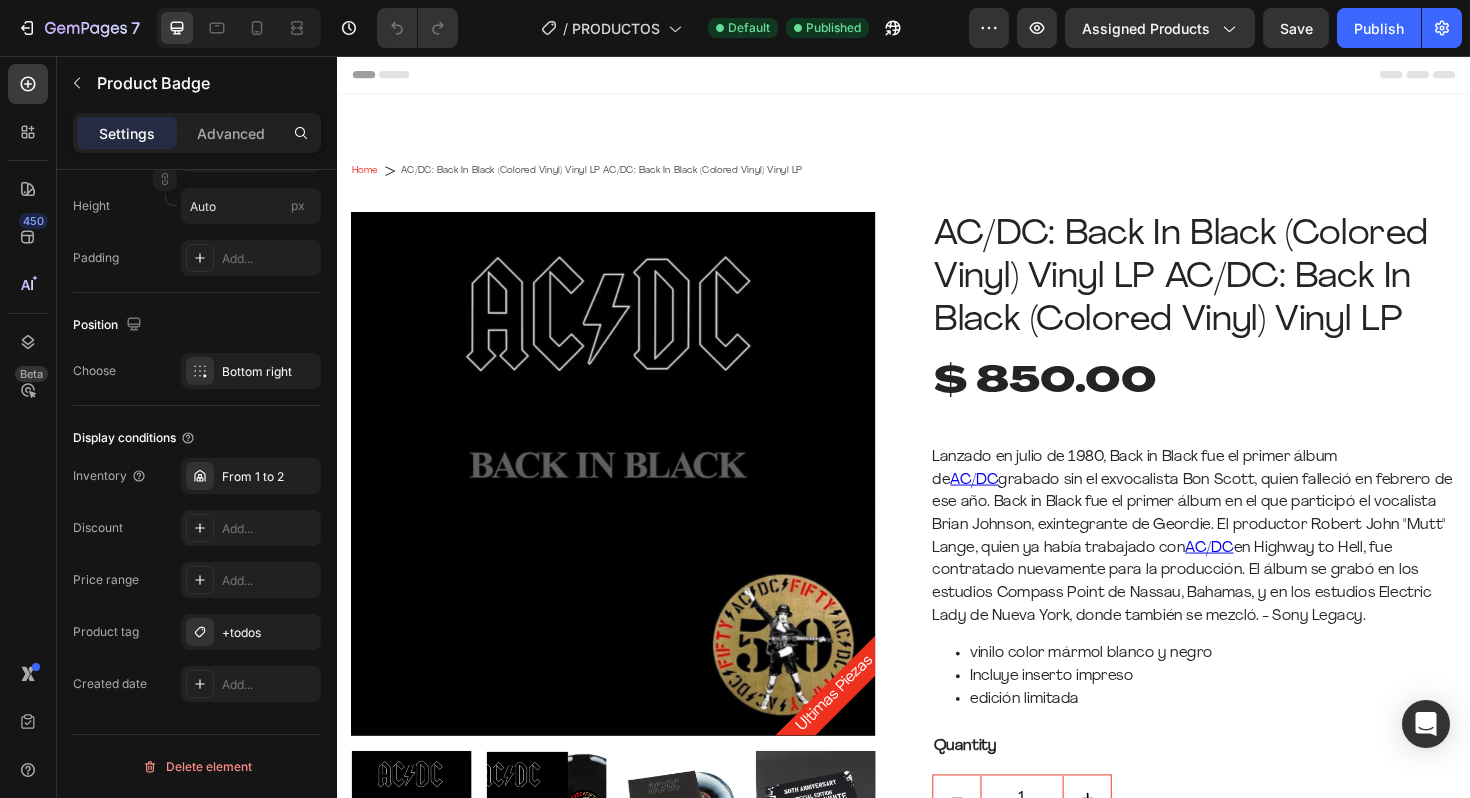 click on "Ultimas Piezas" at bounding box center [864, 731] 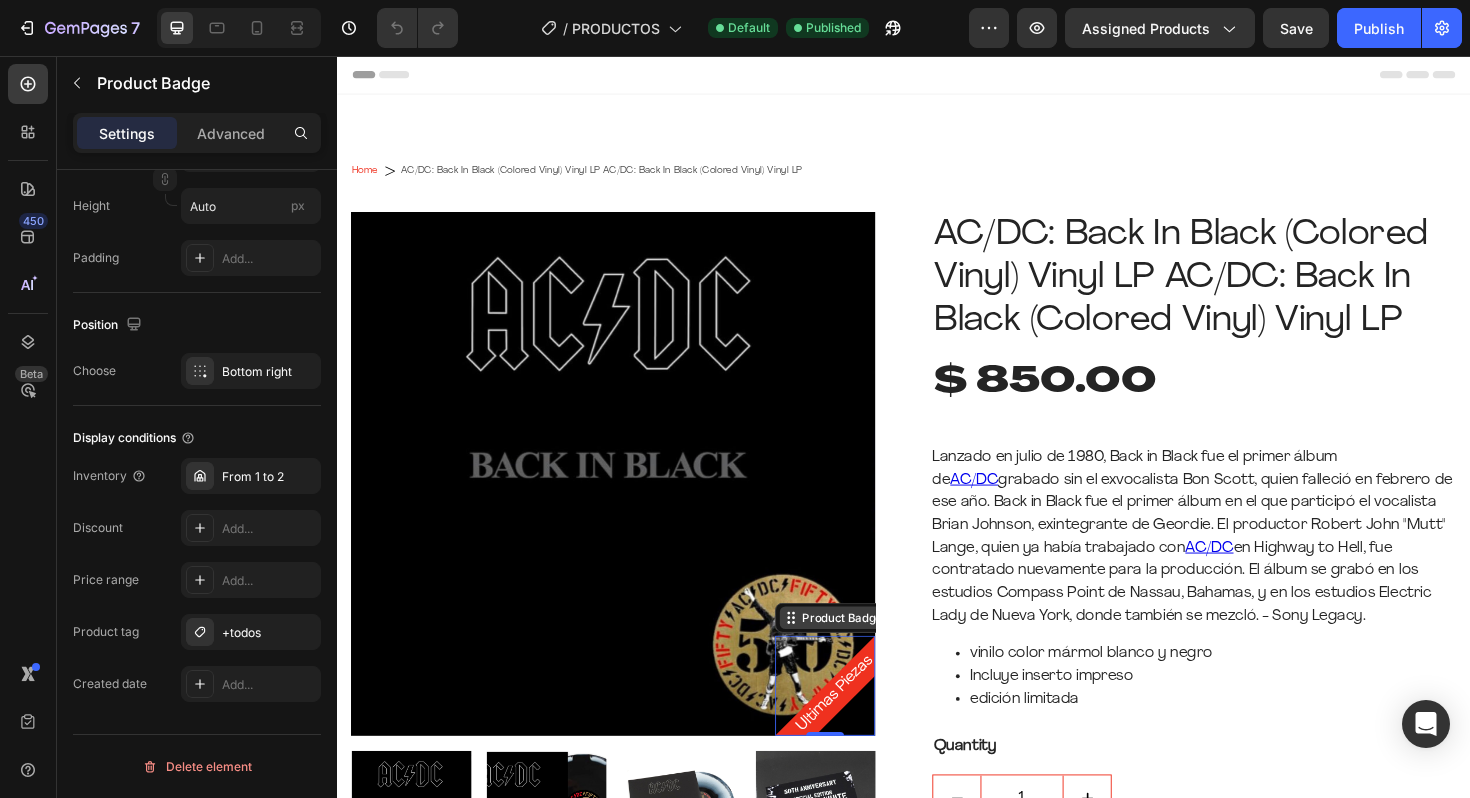 click 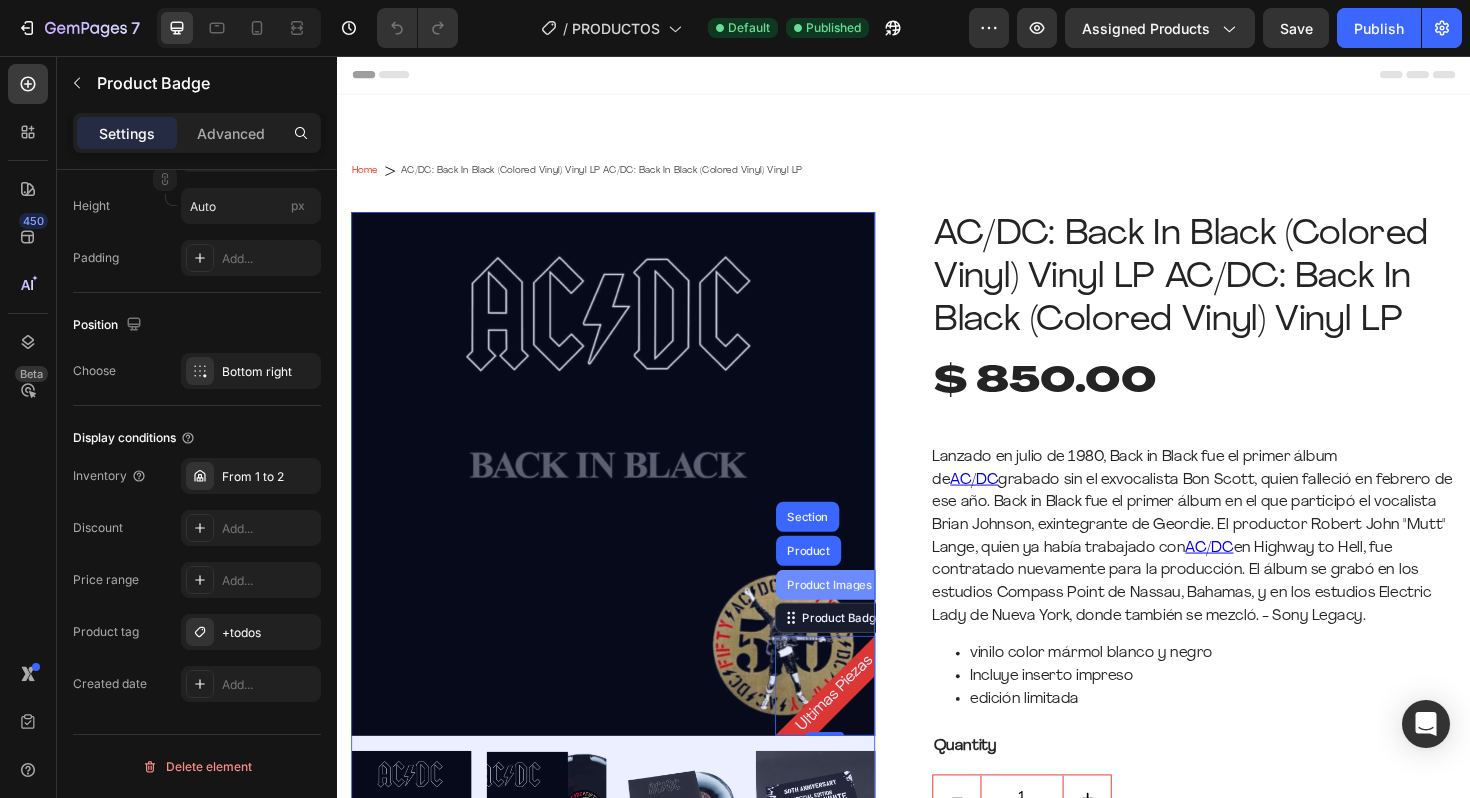 click on "Product Images" at bounding box center [858, 616] 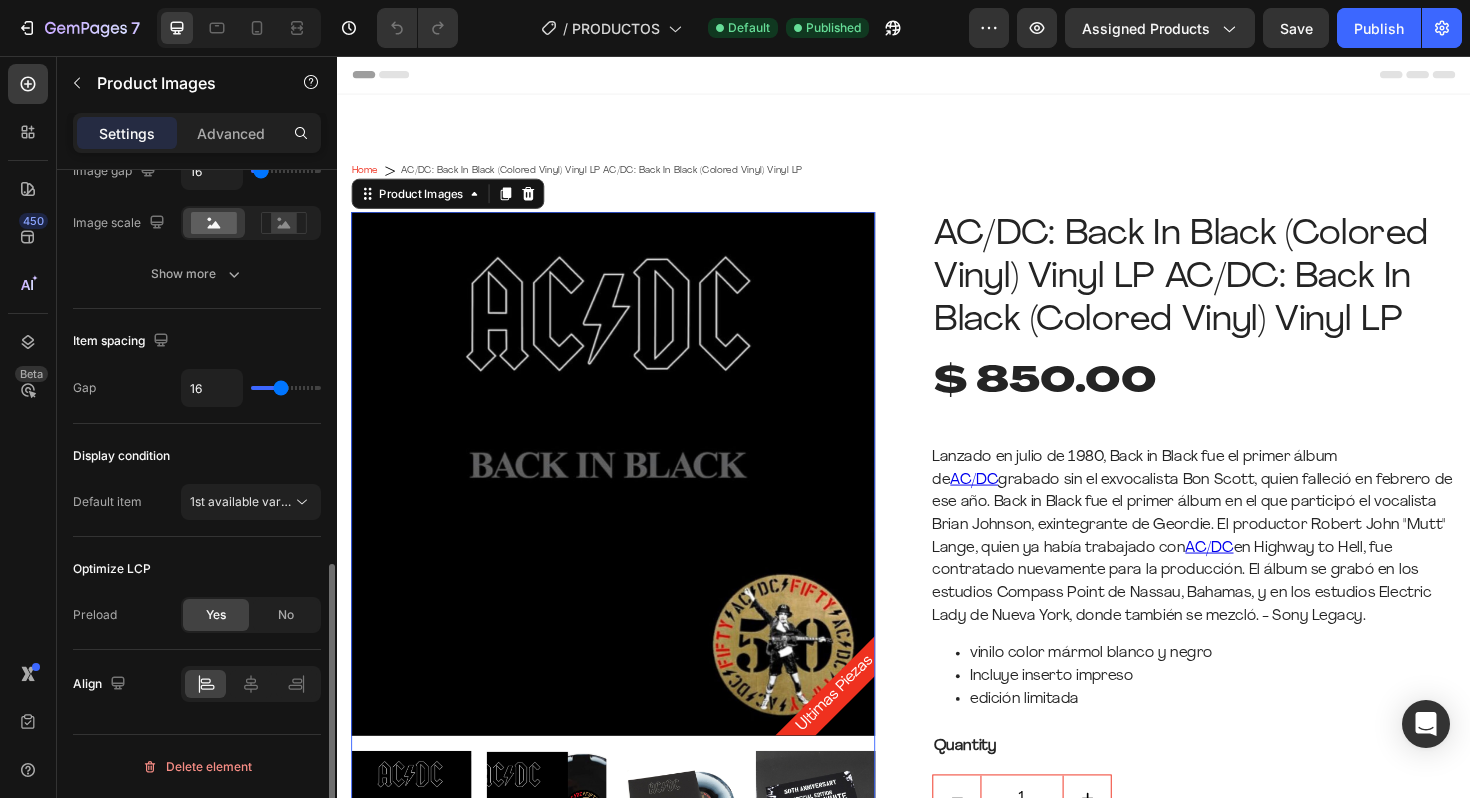 scroll, scrollTop: 0, scrollLeft: 0, axis: both 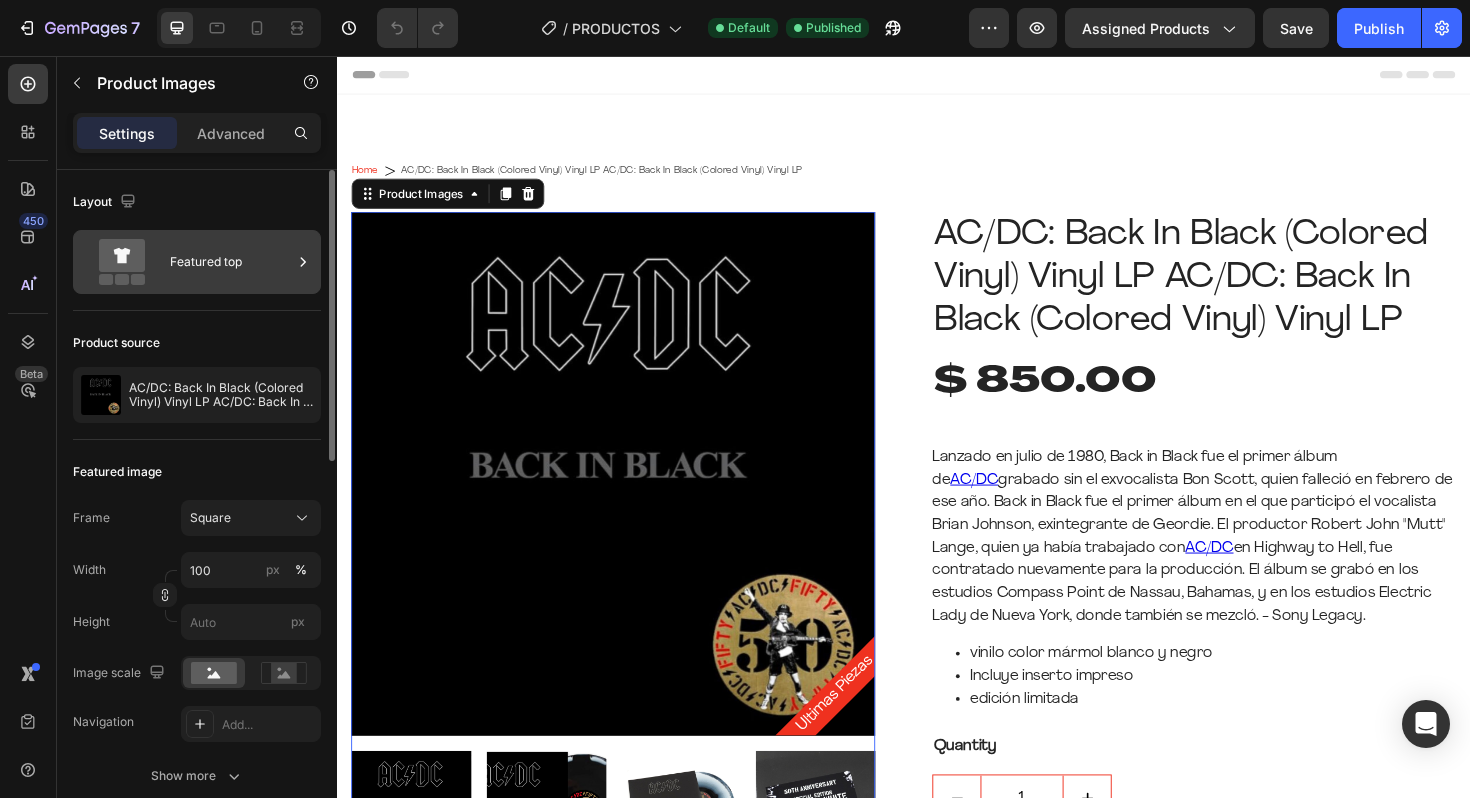 click on "Featured top" at bounding box center (231, 262) 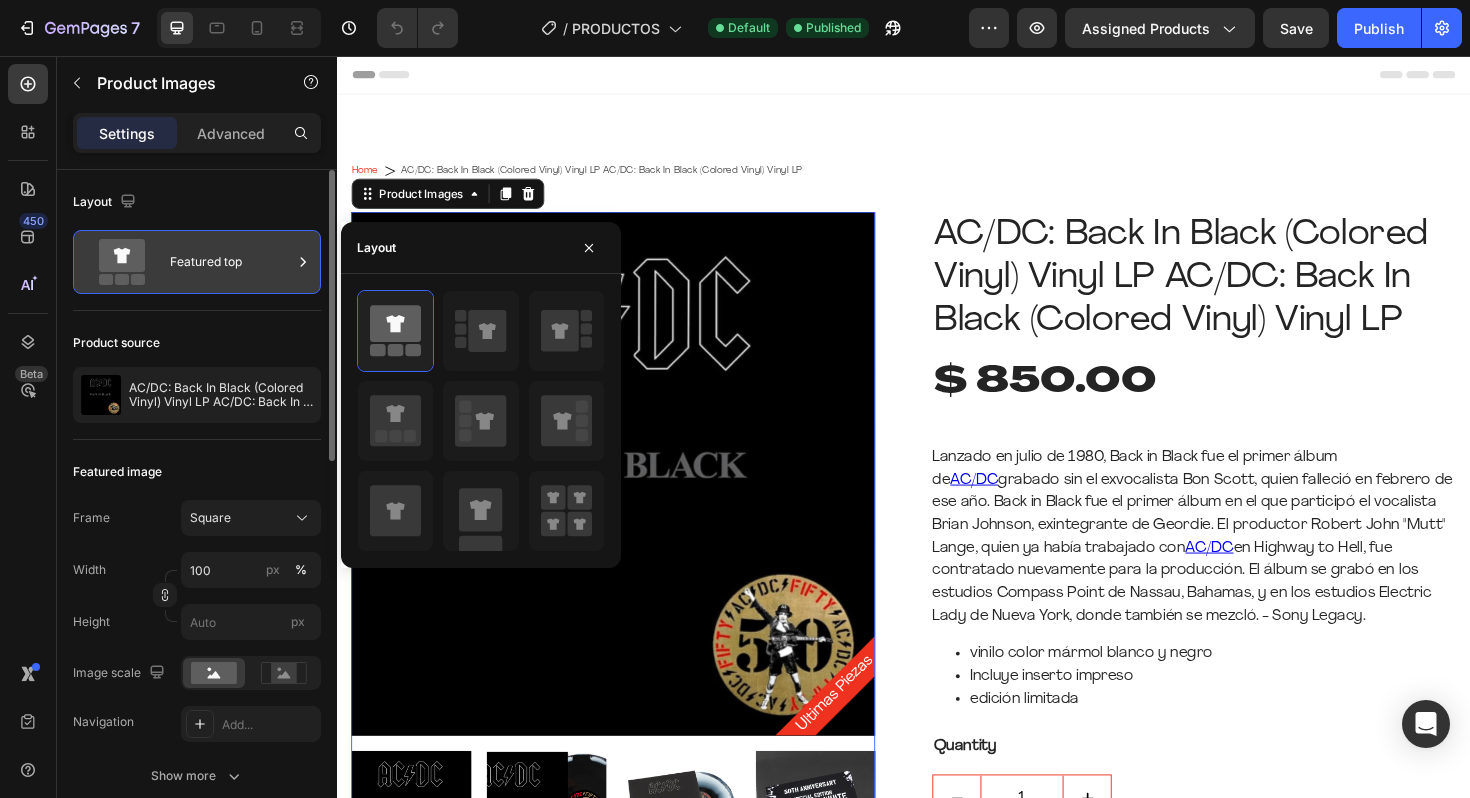 click on "Featured top" at bounding box center (231, 262) 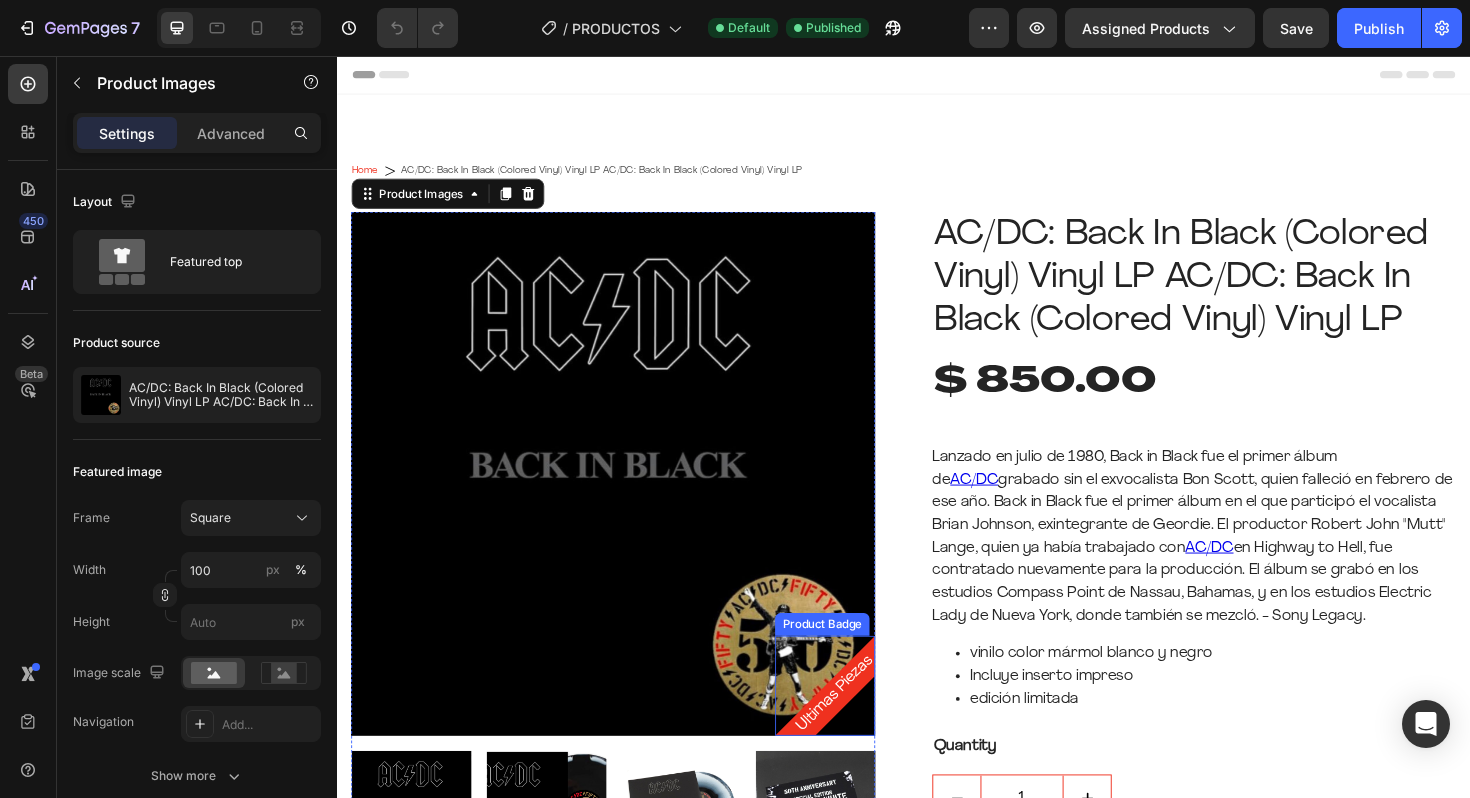 click on "Ultimas Piezas" at bounding box center [864, 731] 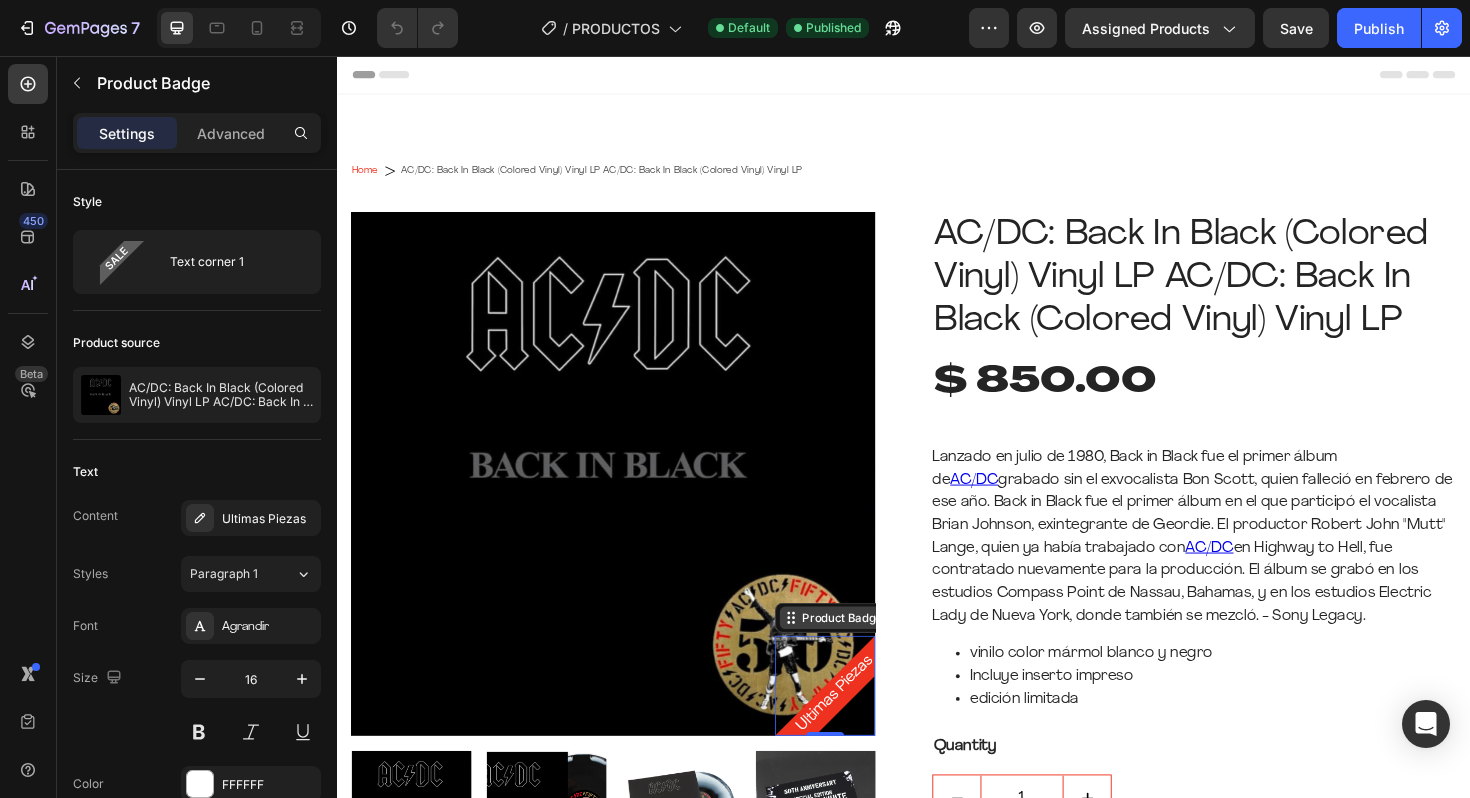 click 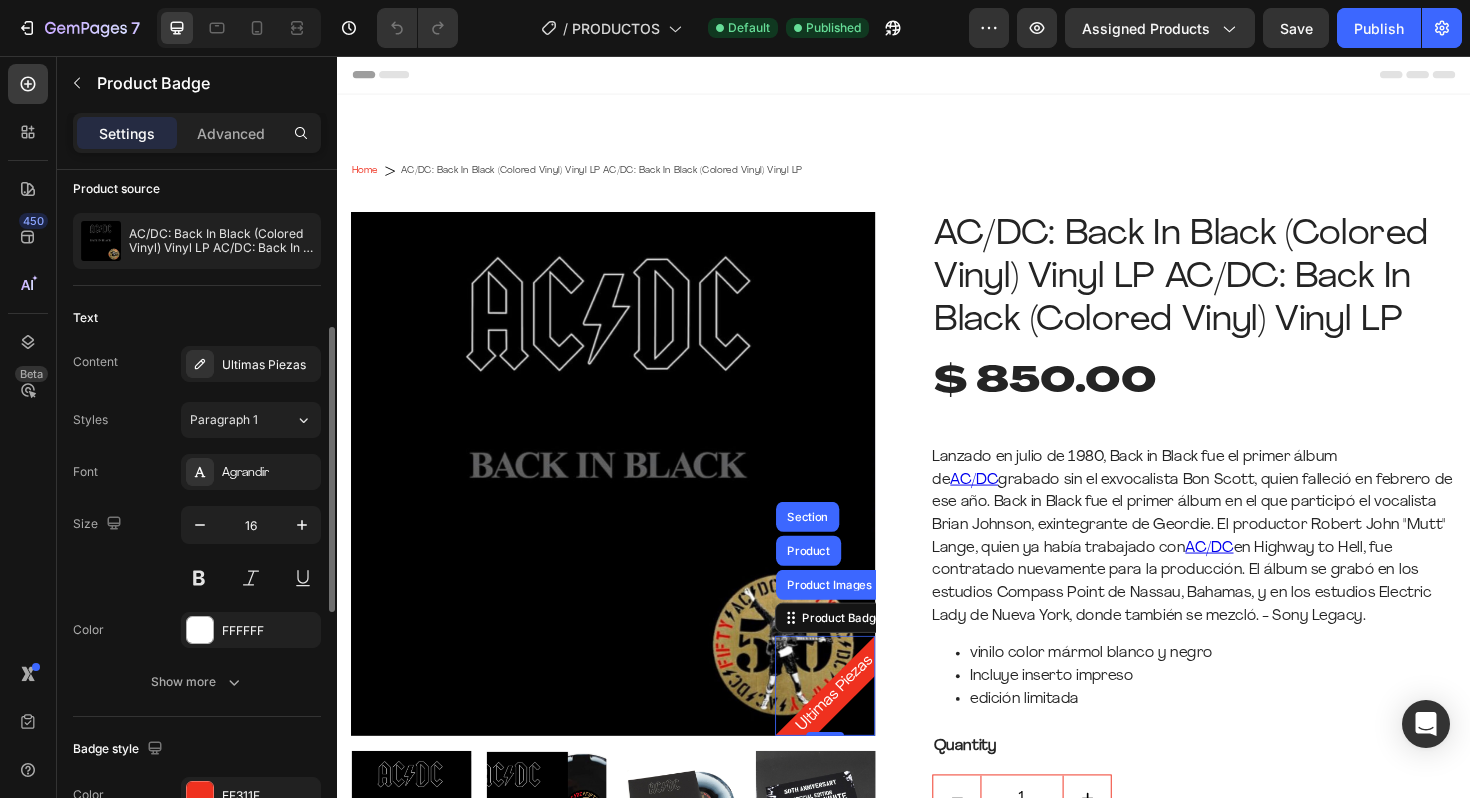 scroll, scrollTop: 239, scrollLeft: 0, axis: vertical 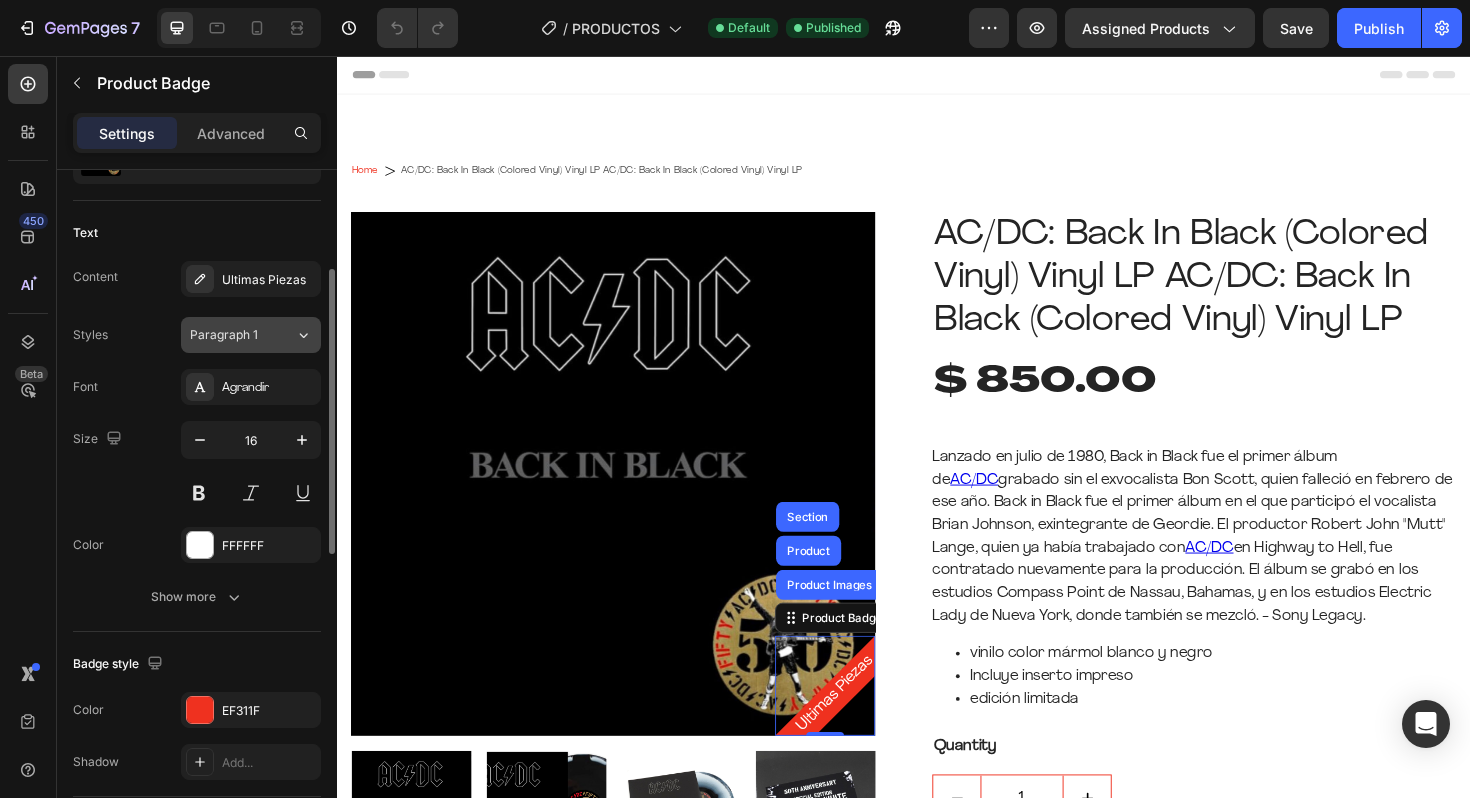 click on "Paragraph 1" at bounding box center [242, 335] 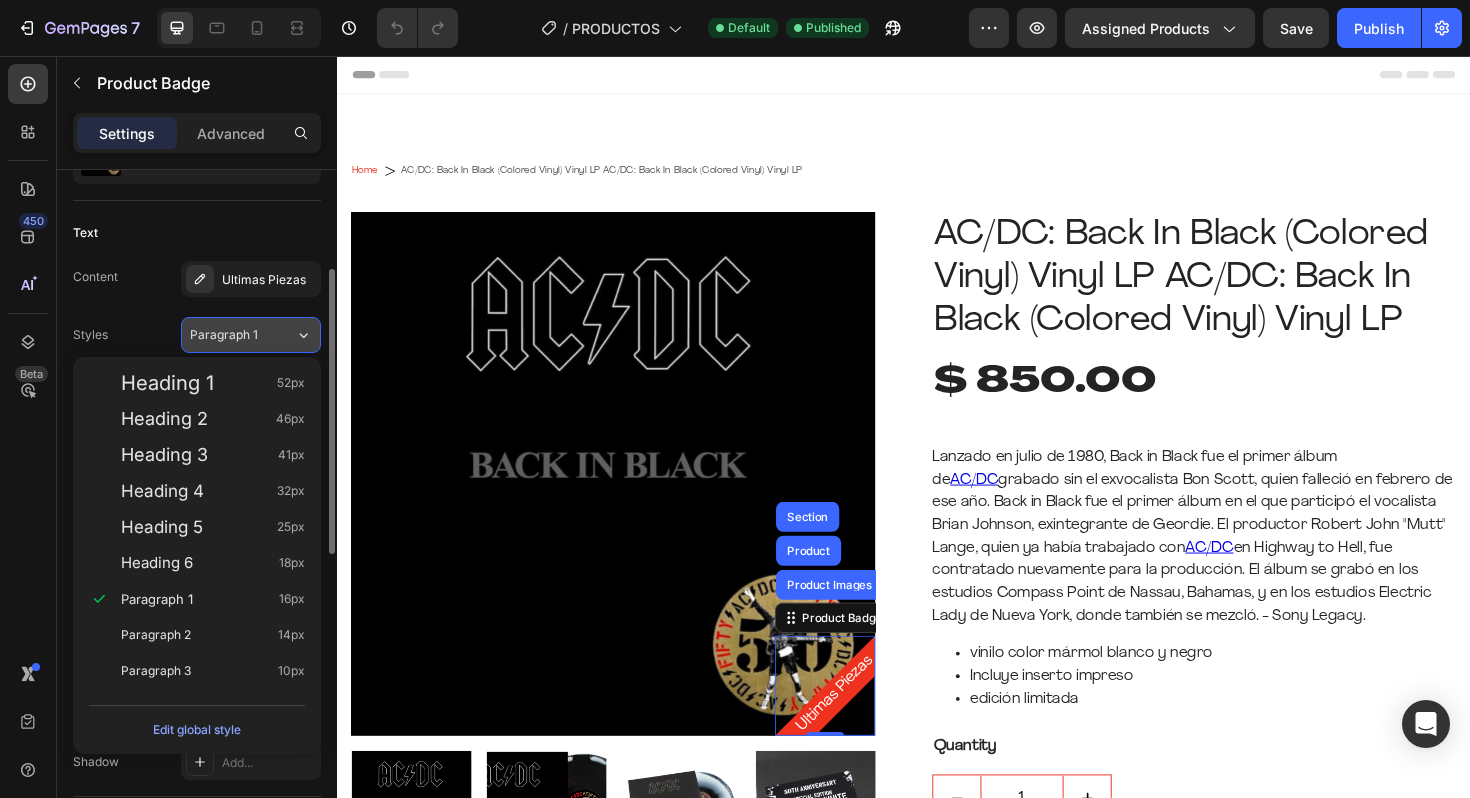 click on "Paragraph 1" at bounding box center (242, 335) 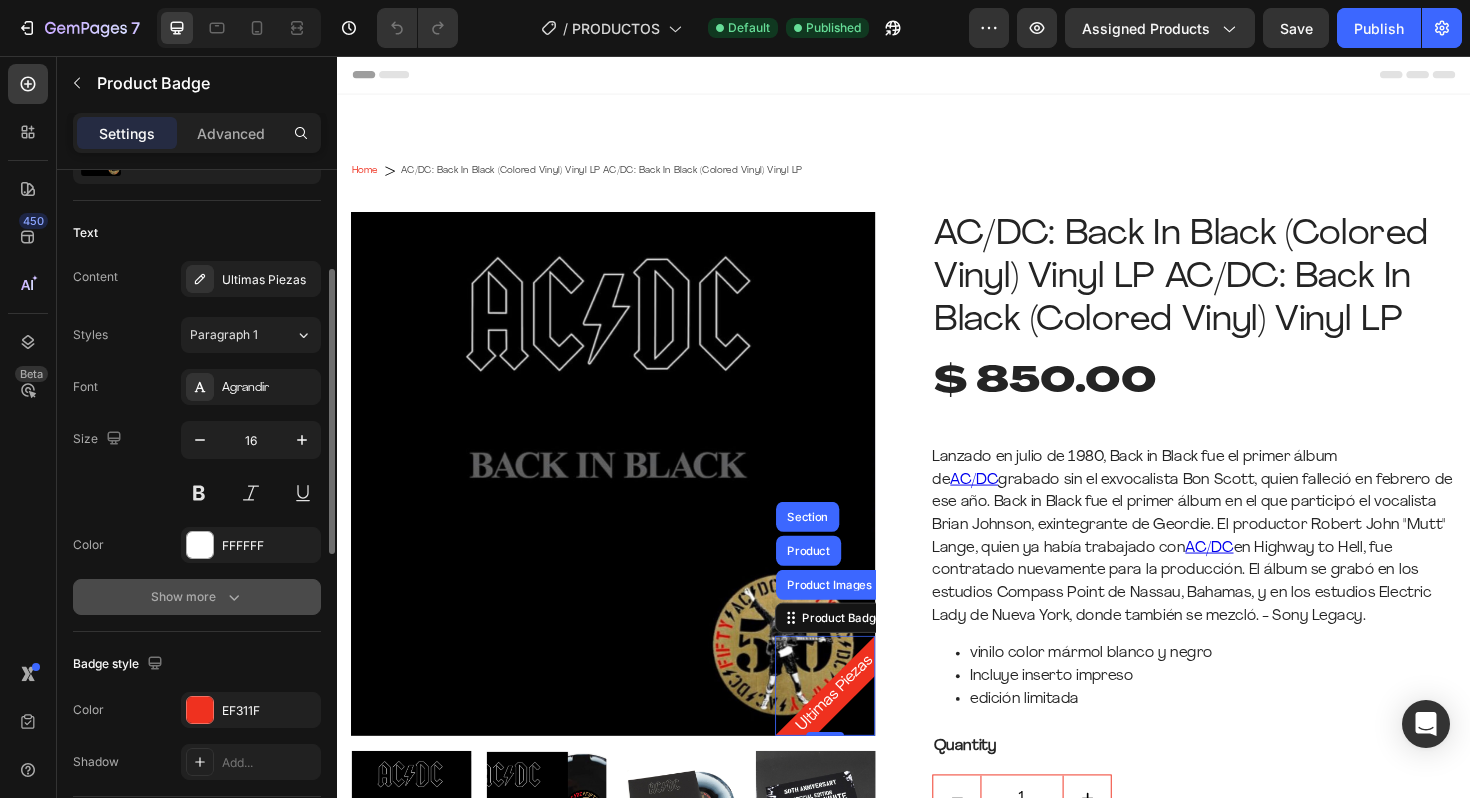 click on "Show more" at bounding box center [197, 597] 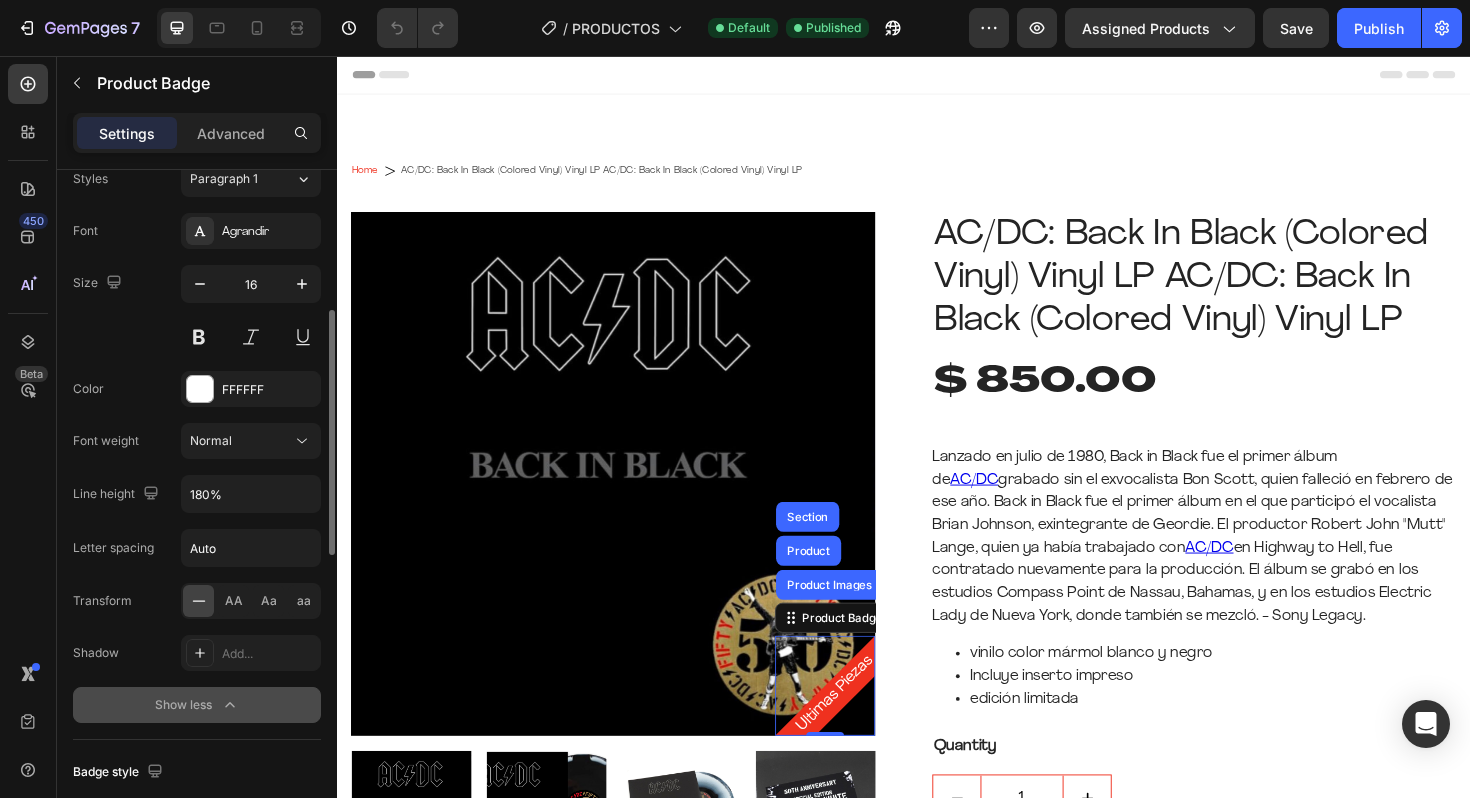 scroll, scrollTop: 397, scrollLeft: 0, axis: vertical 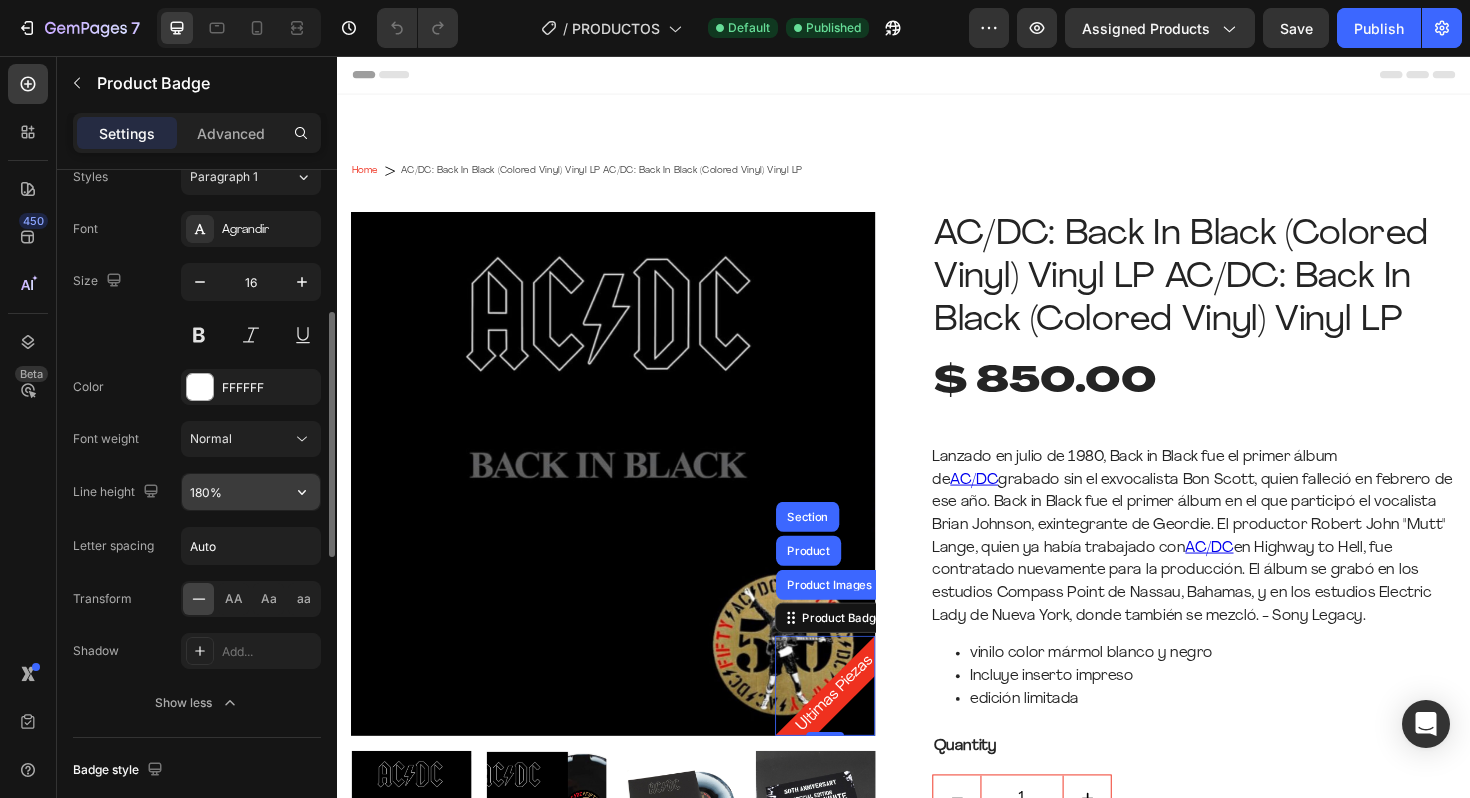 click on "180%" 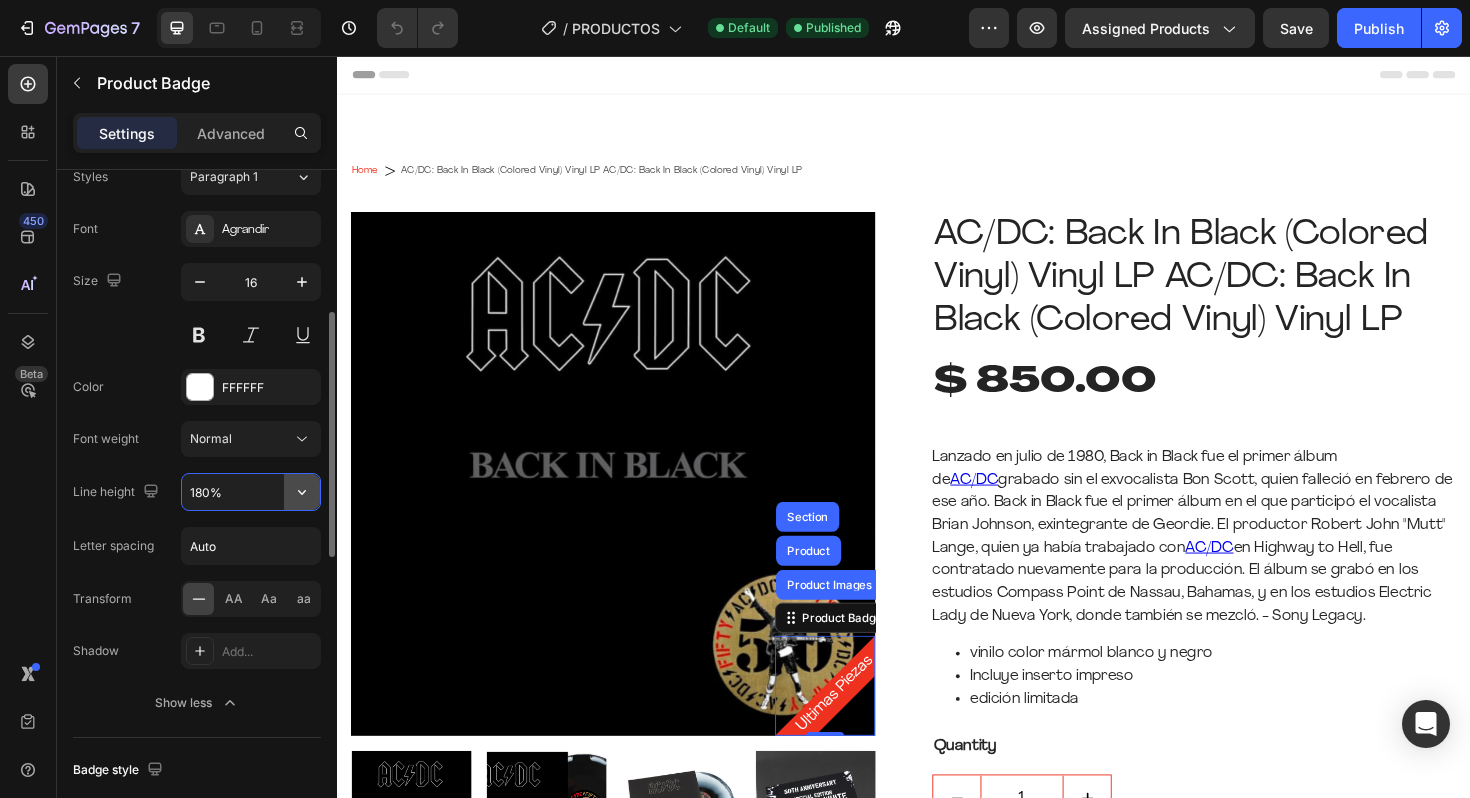 click 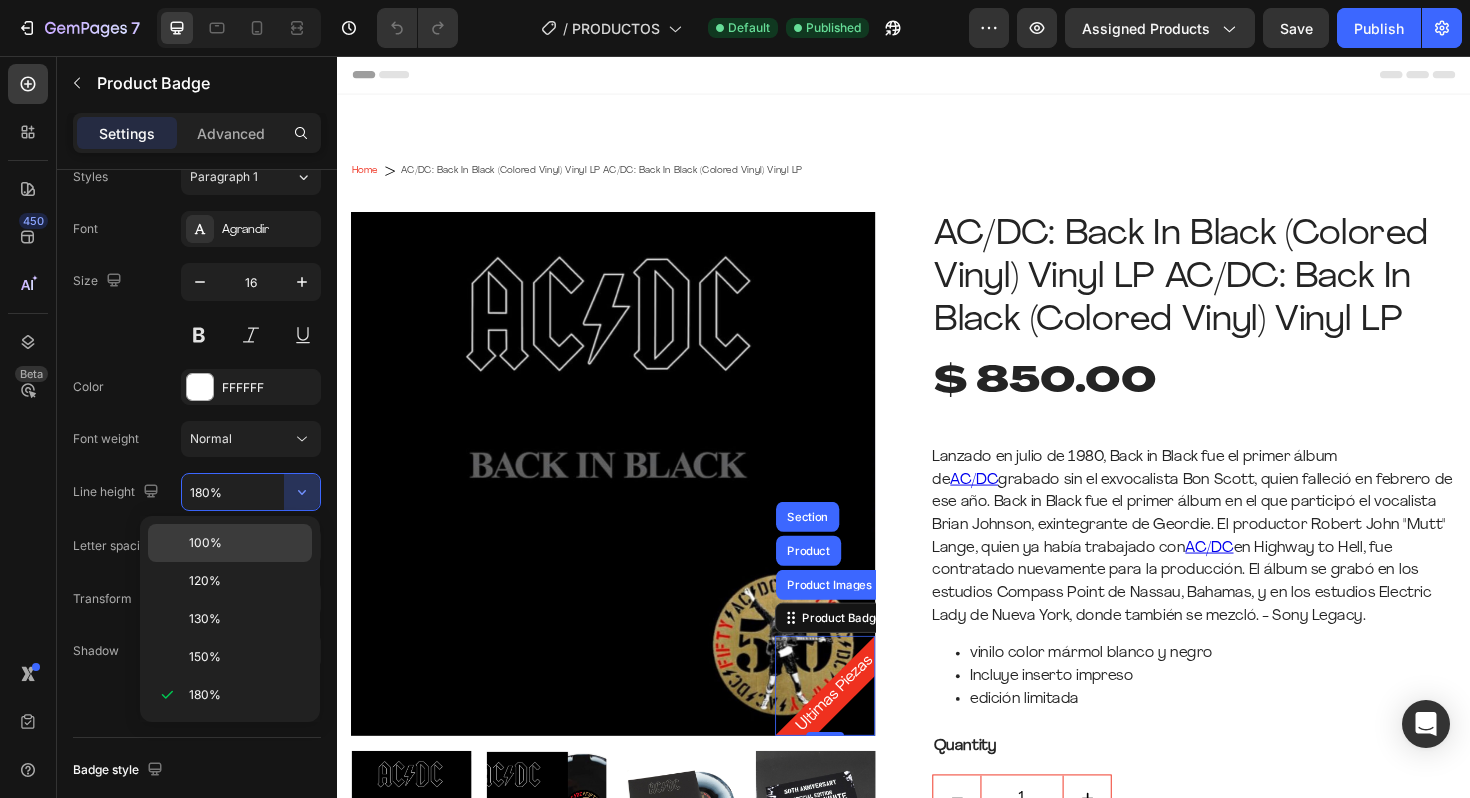 click on "100%" 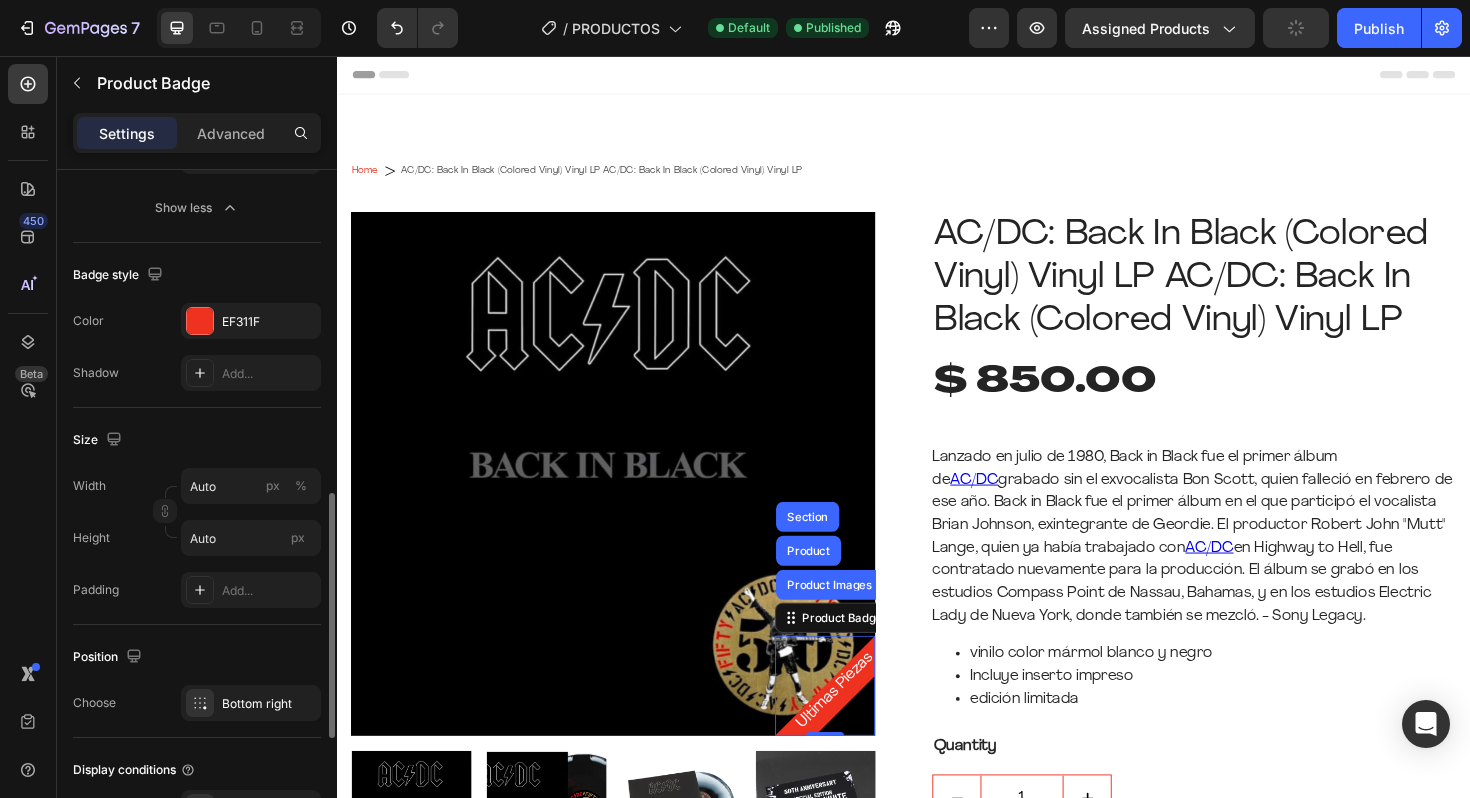 scroll, scrollTop: 897, scrollLeft: 0, axis: vertical 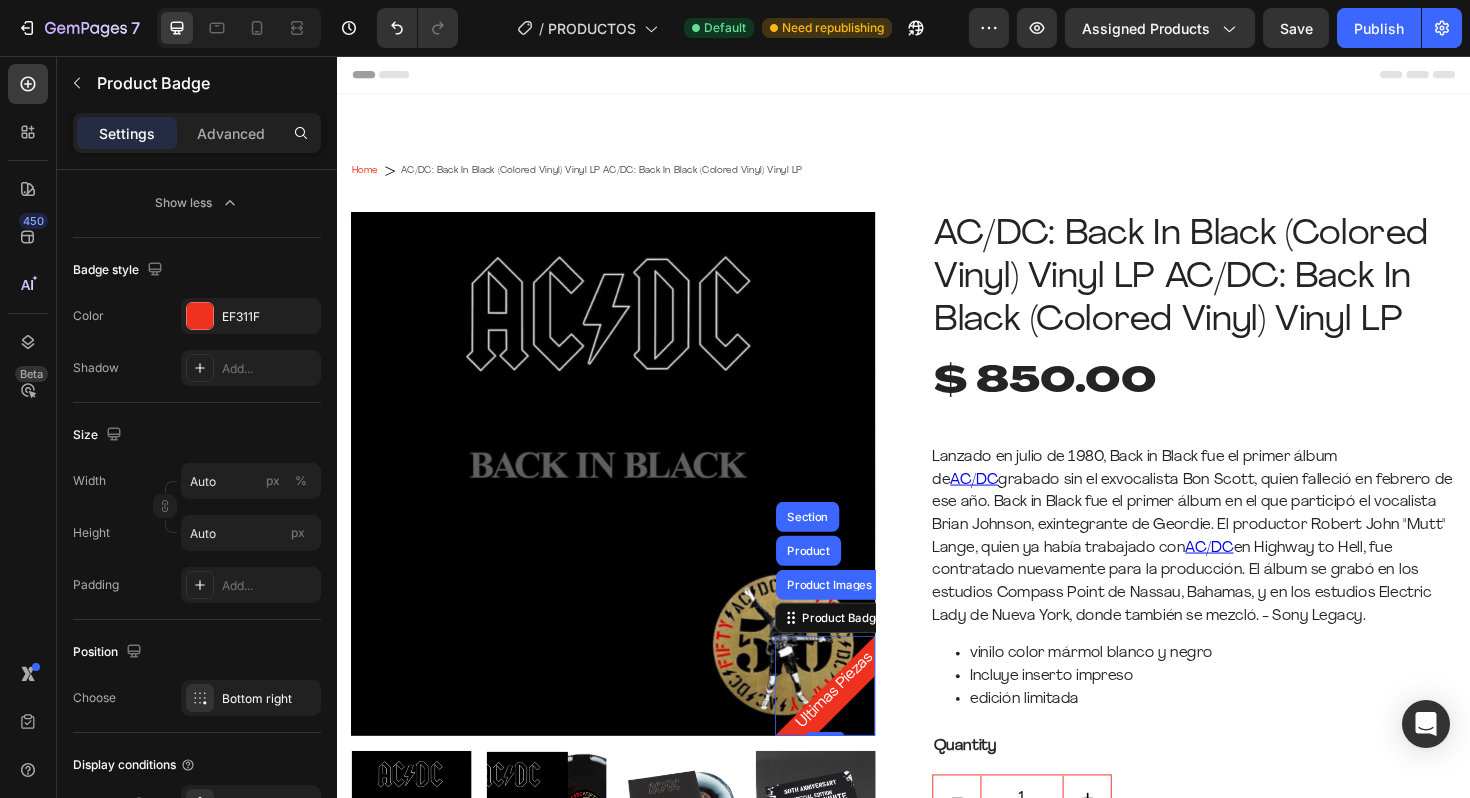 click on "Ultimas Piezas" at bounding box center (854, 723) 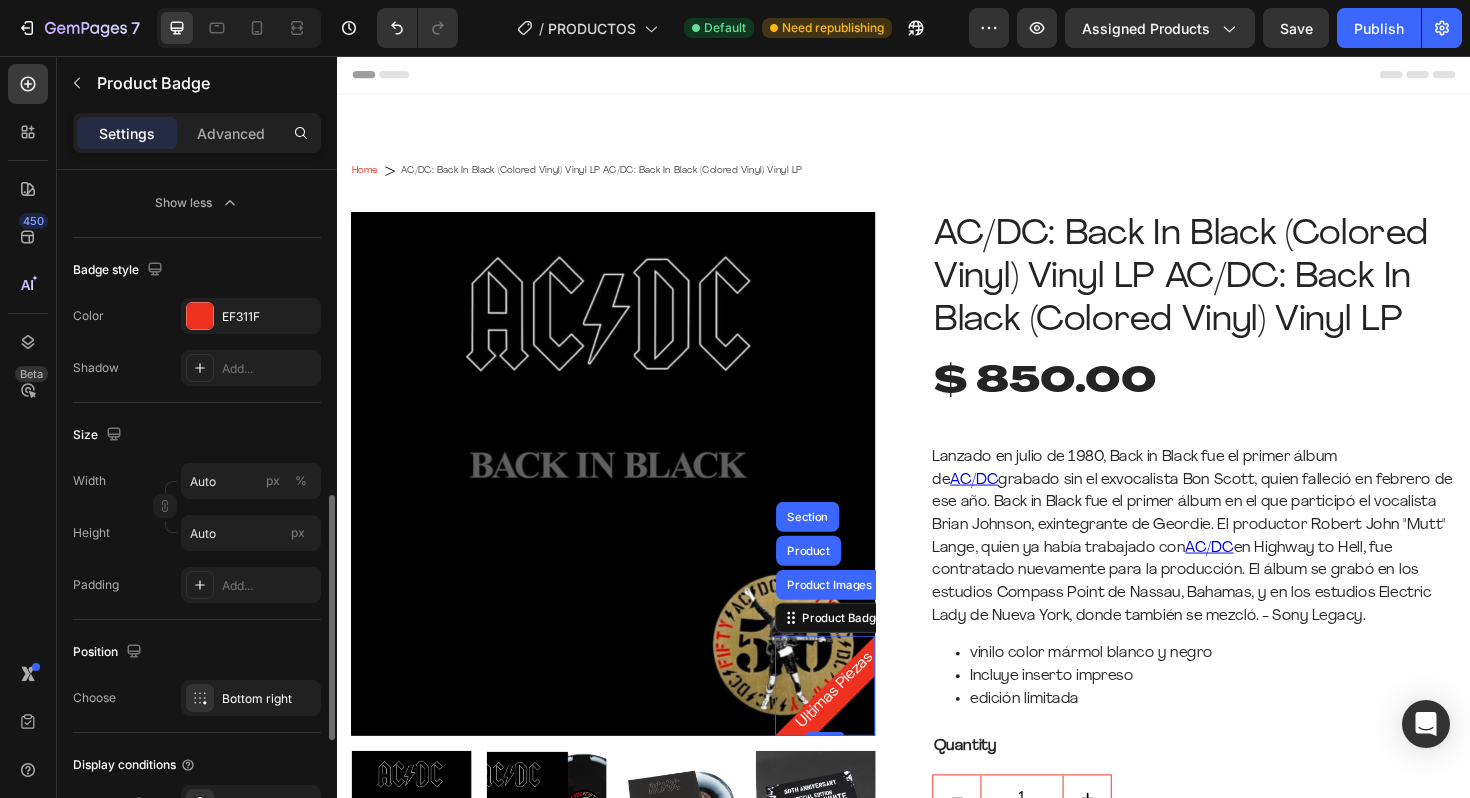 scroll, scrollTop: 1224, scrollLeft: 0, axis: vertical 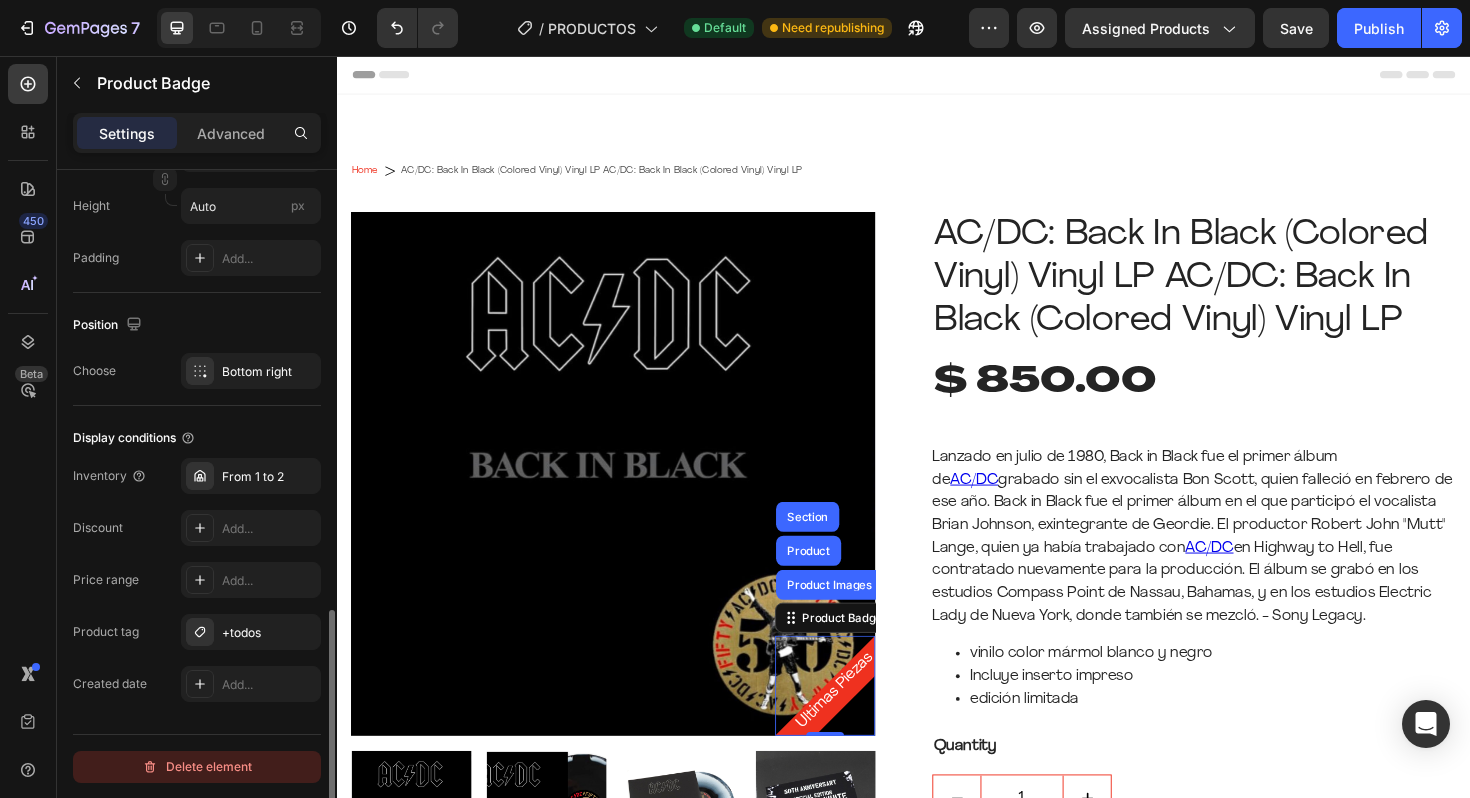 click on "Delete element" at bounding box center (197, 767) 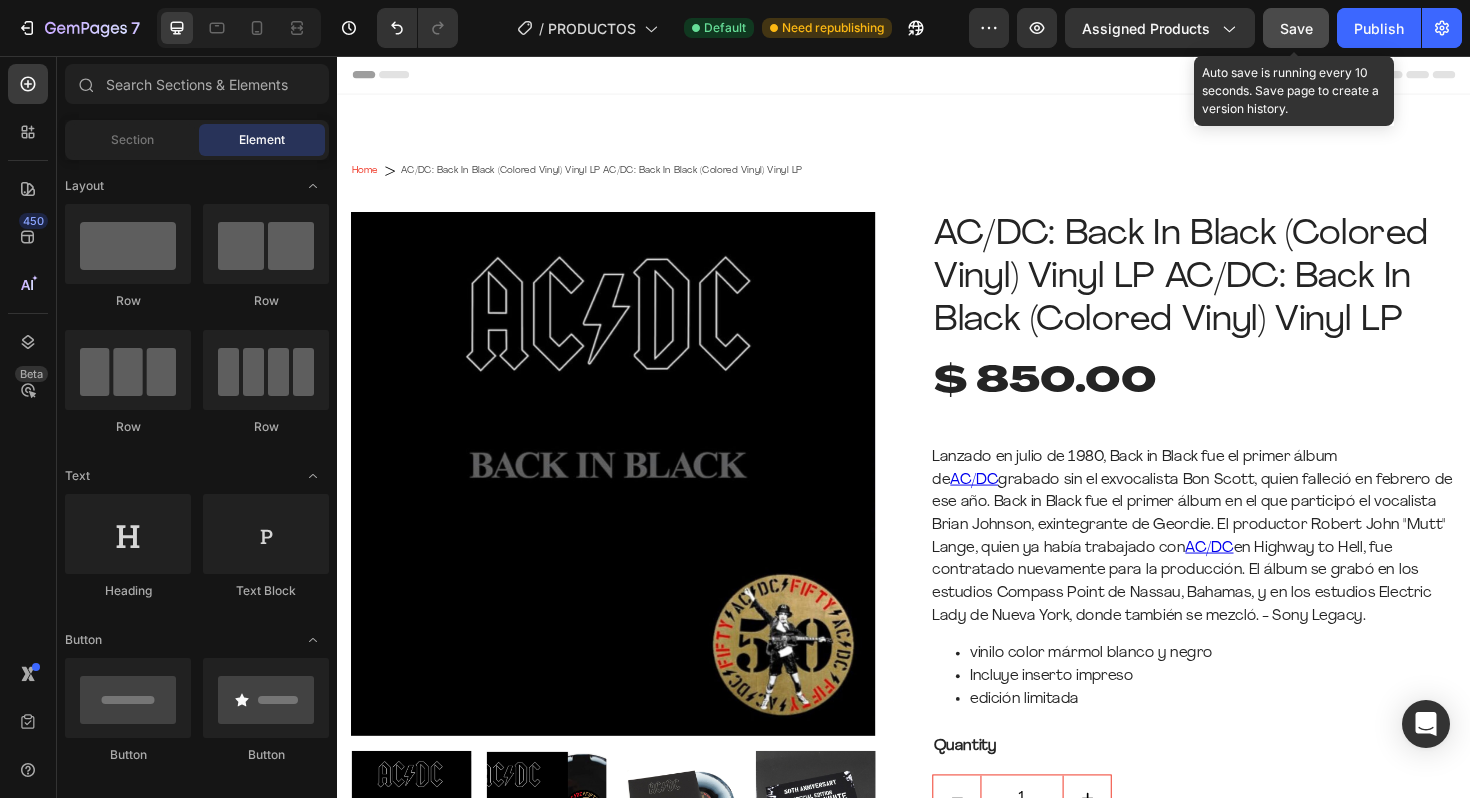 click on "Save" 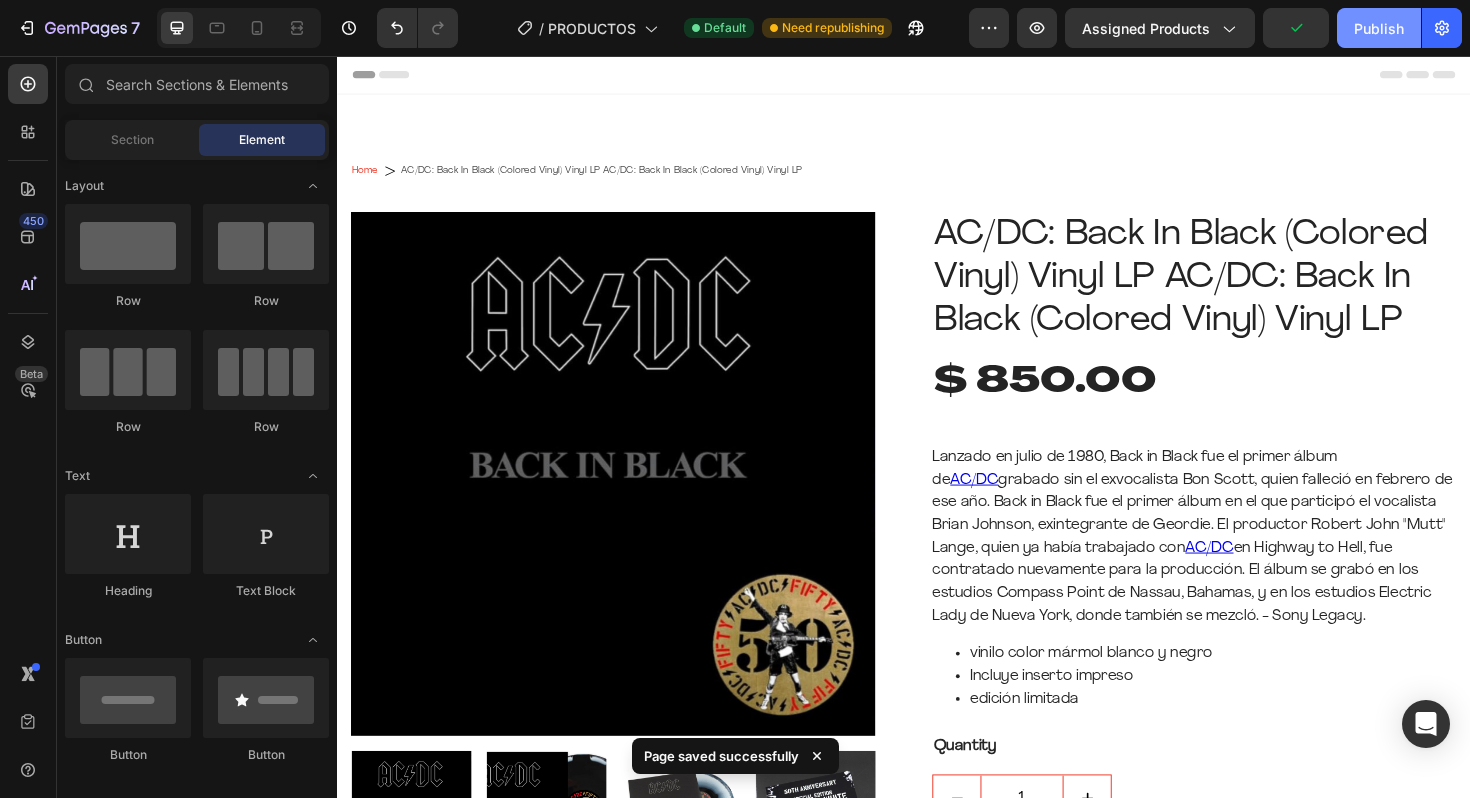 click on "Publish" at bounding box center (1379, 28) 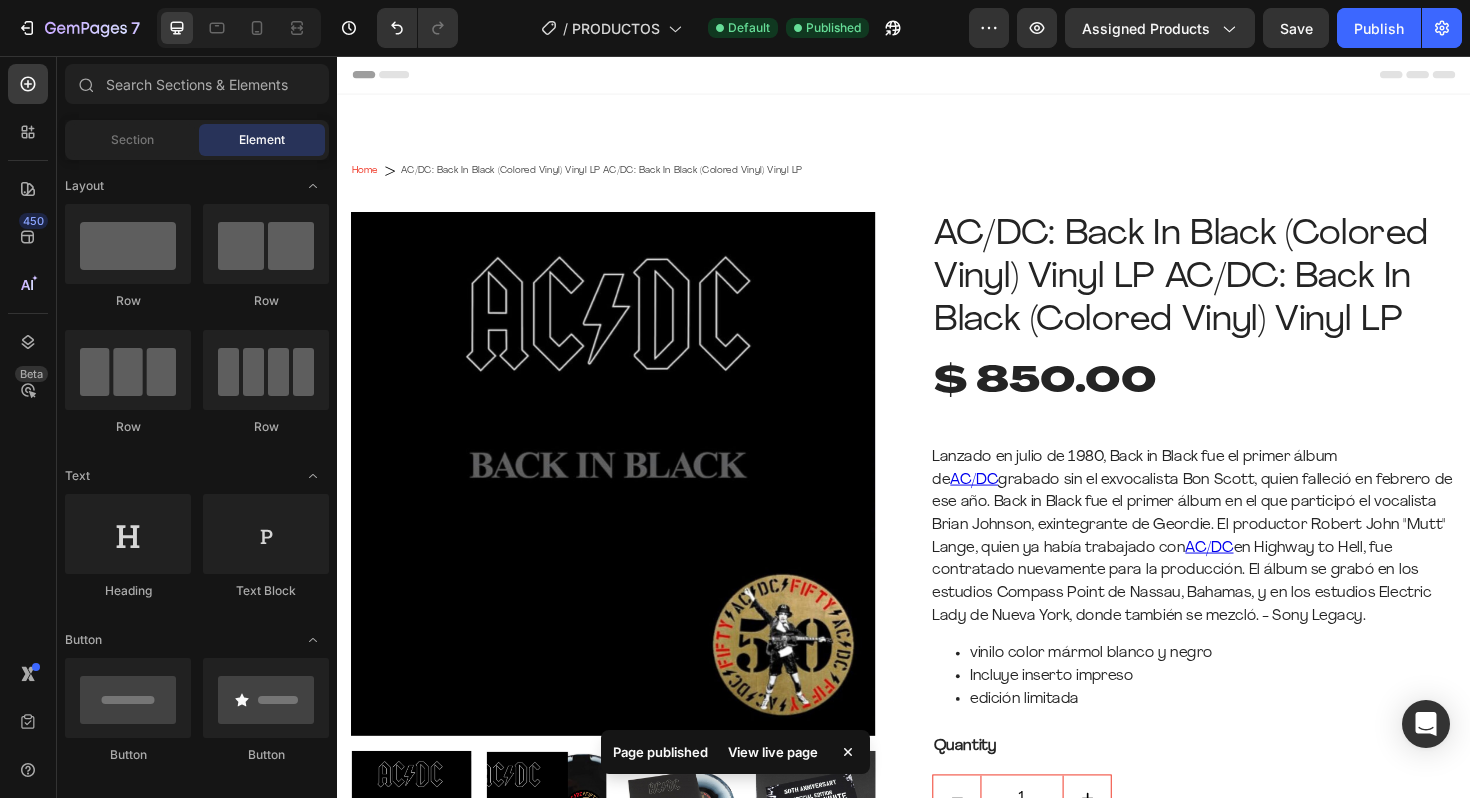 click on "View live page" at bounding box center (773, 752) 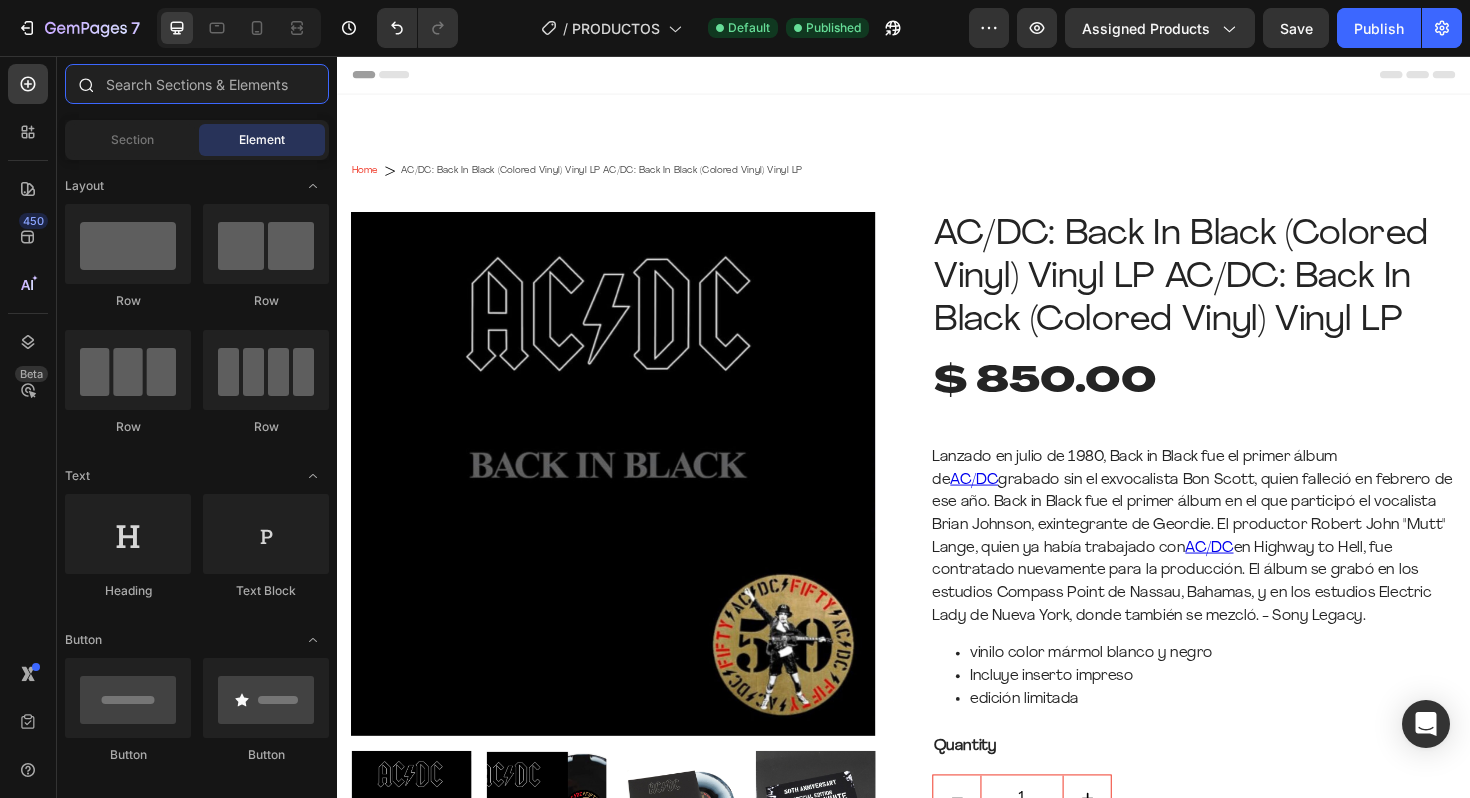 click at bounding box center [197, 84] 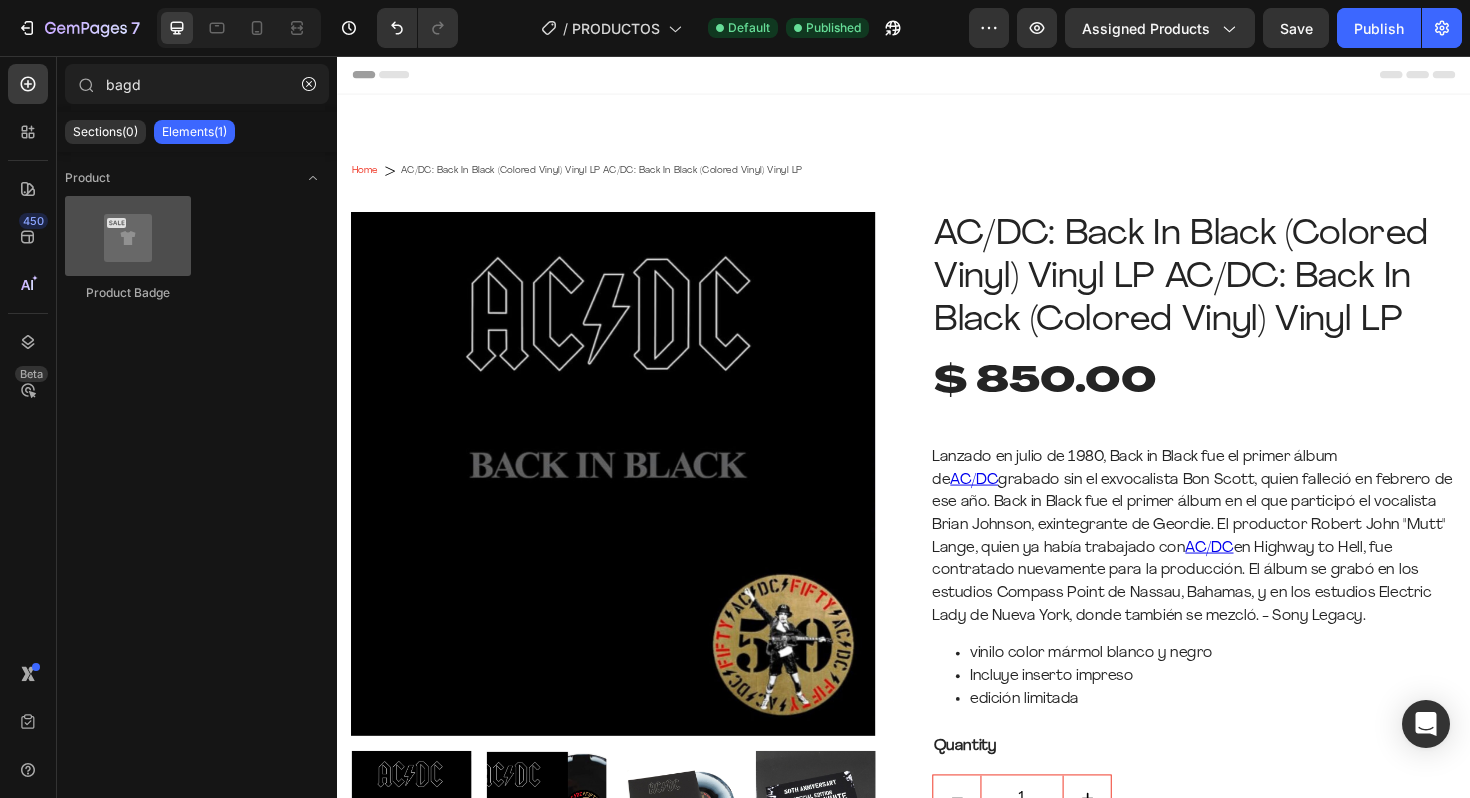 click at bounding box center [128, 236] 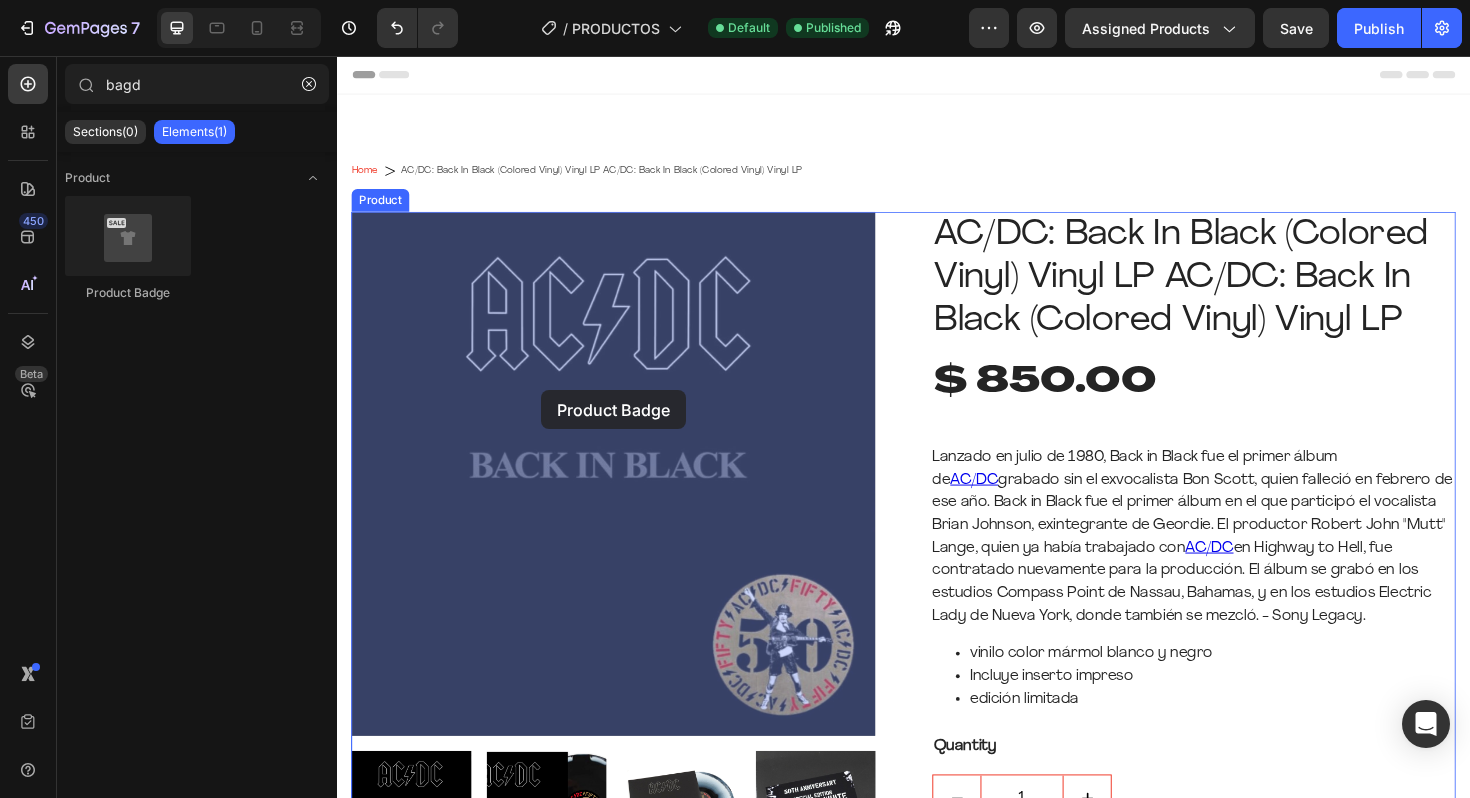 drag, startPoint x: 483, startPoint y: 293, endPoint x: 550, endPoint y: 408, distance: 133.09395 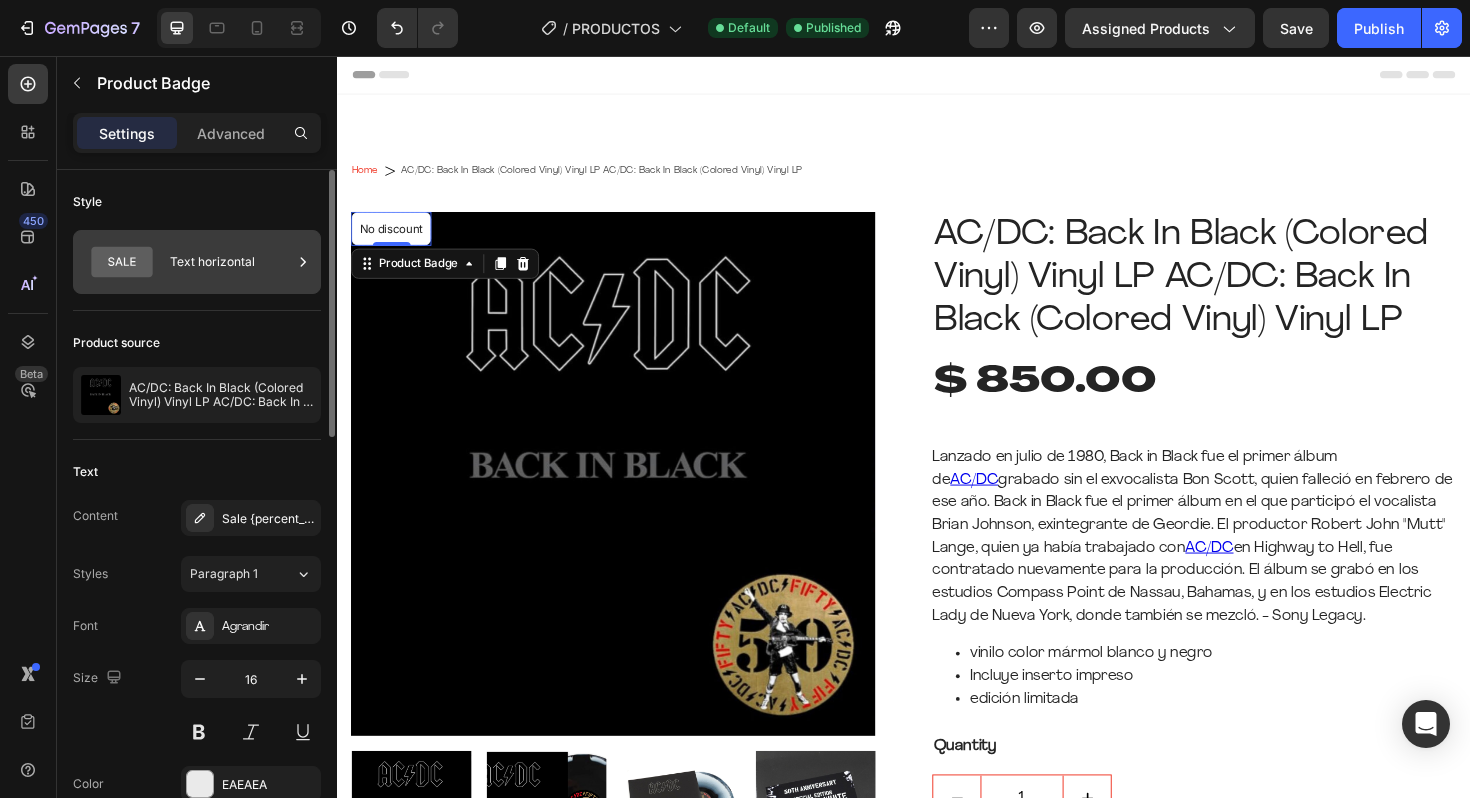 click on "Text horizontal" at bounding box center [231, 262] 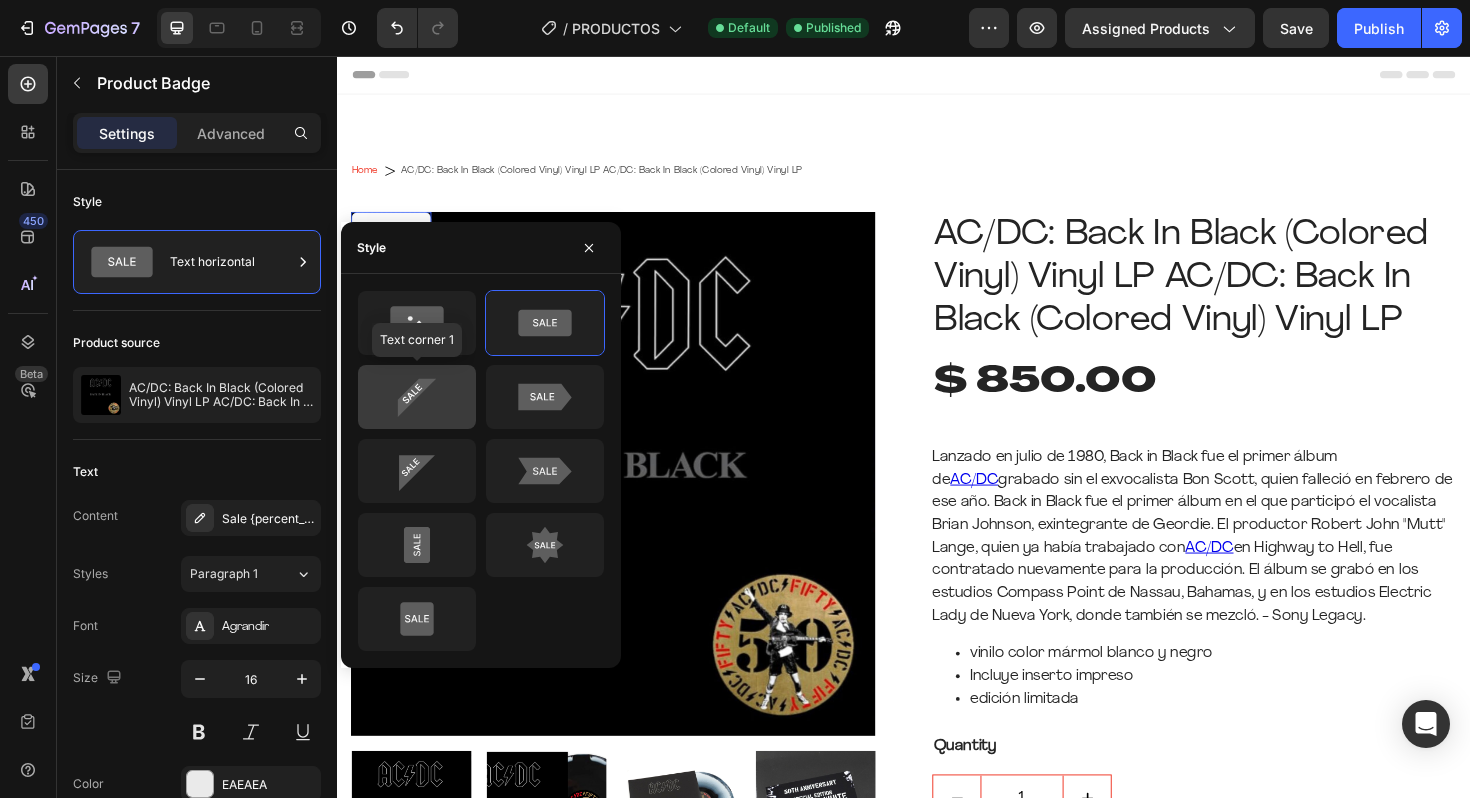 click 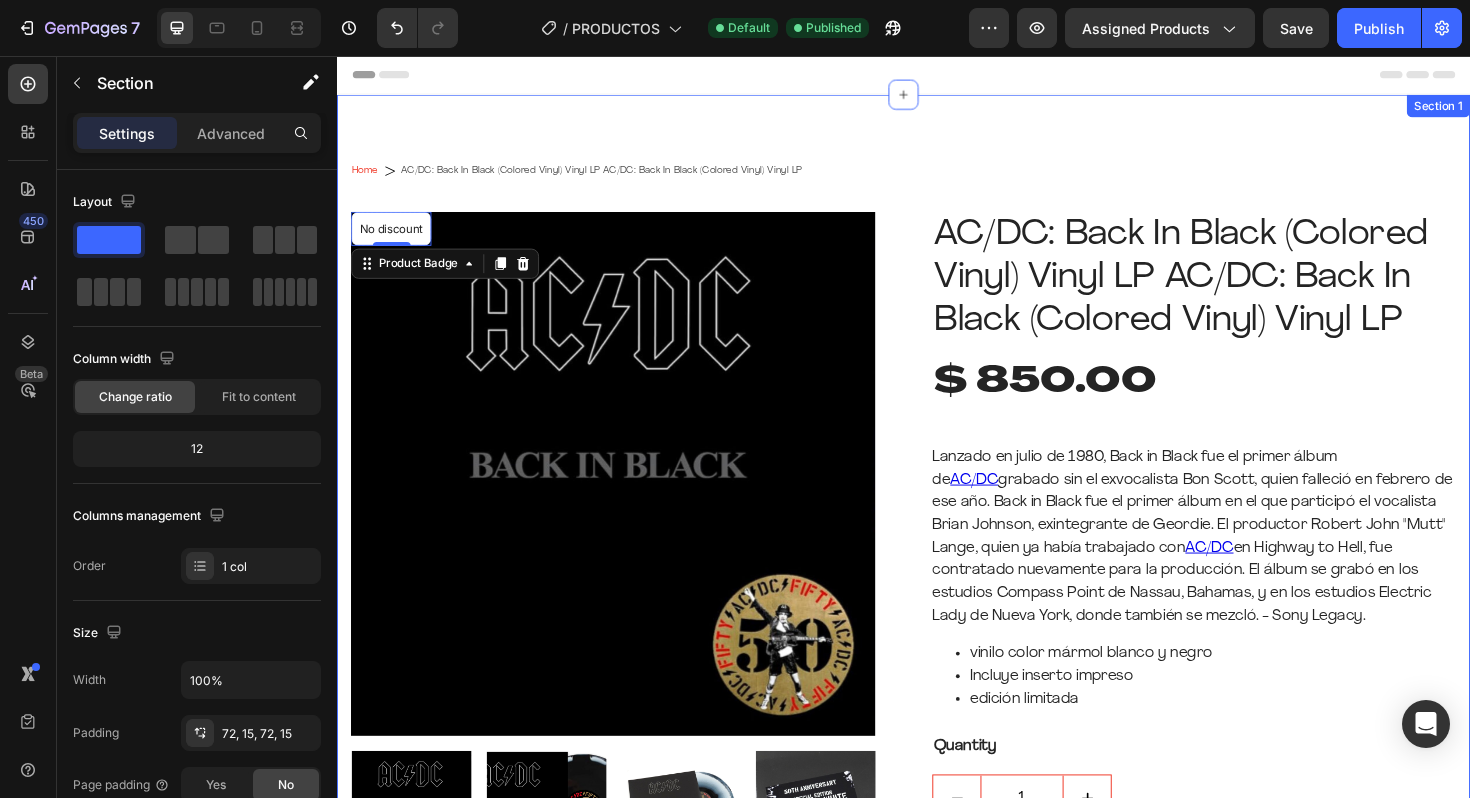 click on "Home
AC/DC: Back In Black (Colored Vinyl) Vinyl LP AC/DC: Back In Black (Colored Vinyl) Vinyl LP Breadcrumb Row No discount   Not be displayed when published Product Badge   0 Product Images AC/DC: Back In Black (Colored Vinyl) Vinyl LP AC/DC: Back In Black (Colored Vinyl) Vinyl LP (P) Title $ 850.00 (P) Price (P) Price Row Lanzado en julio de 1980, Back in Black fue el primer álbum de  AC/DC  grabado sin el exvocalista Bon Scott, quien falleció en febrero de ese año. Back in Black fue el primer álbum en el que participó el vocalista Brian Johnson, exintegrante de Geordie. El productor Robert John "Mutt" Lange, quien ya había trabajado con  AC/DC  en Highway to Hell, fue contratado nuevamente para la producción. El álbum se grabó en los estudios Compass Point de Nassau, Bahamas, y en los estudios Electric Lady de Nueva York, donde también se mezcló. - Sony Legacy.
vinilo color mármol blanco y negro
Incluye inserto impreso
edición limitada
(P) Description Quantity 1" at bounding box center (937, 604) 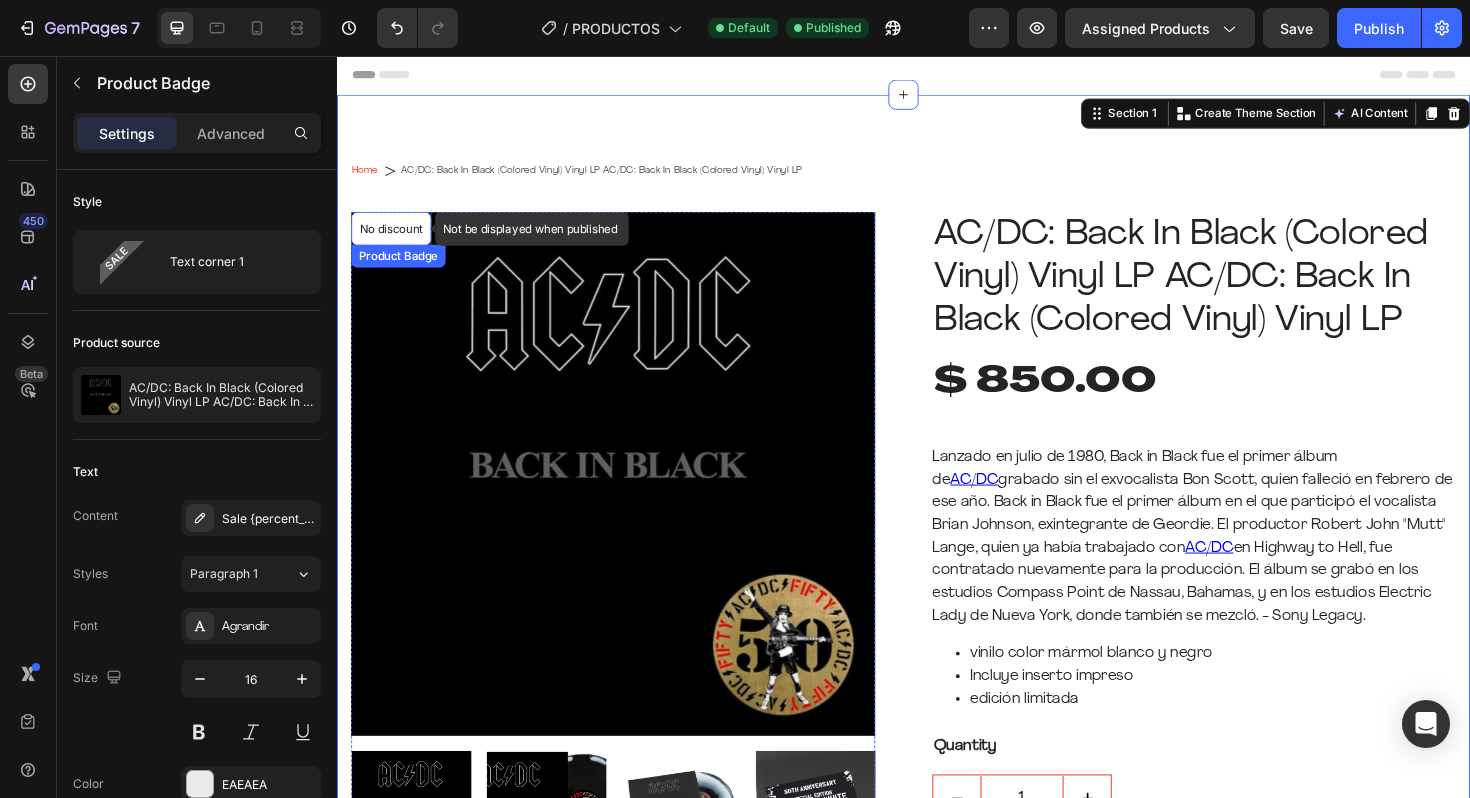 click on "No discount" at bounding box center (394, 239) 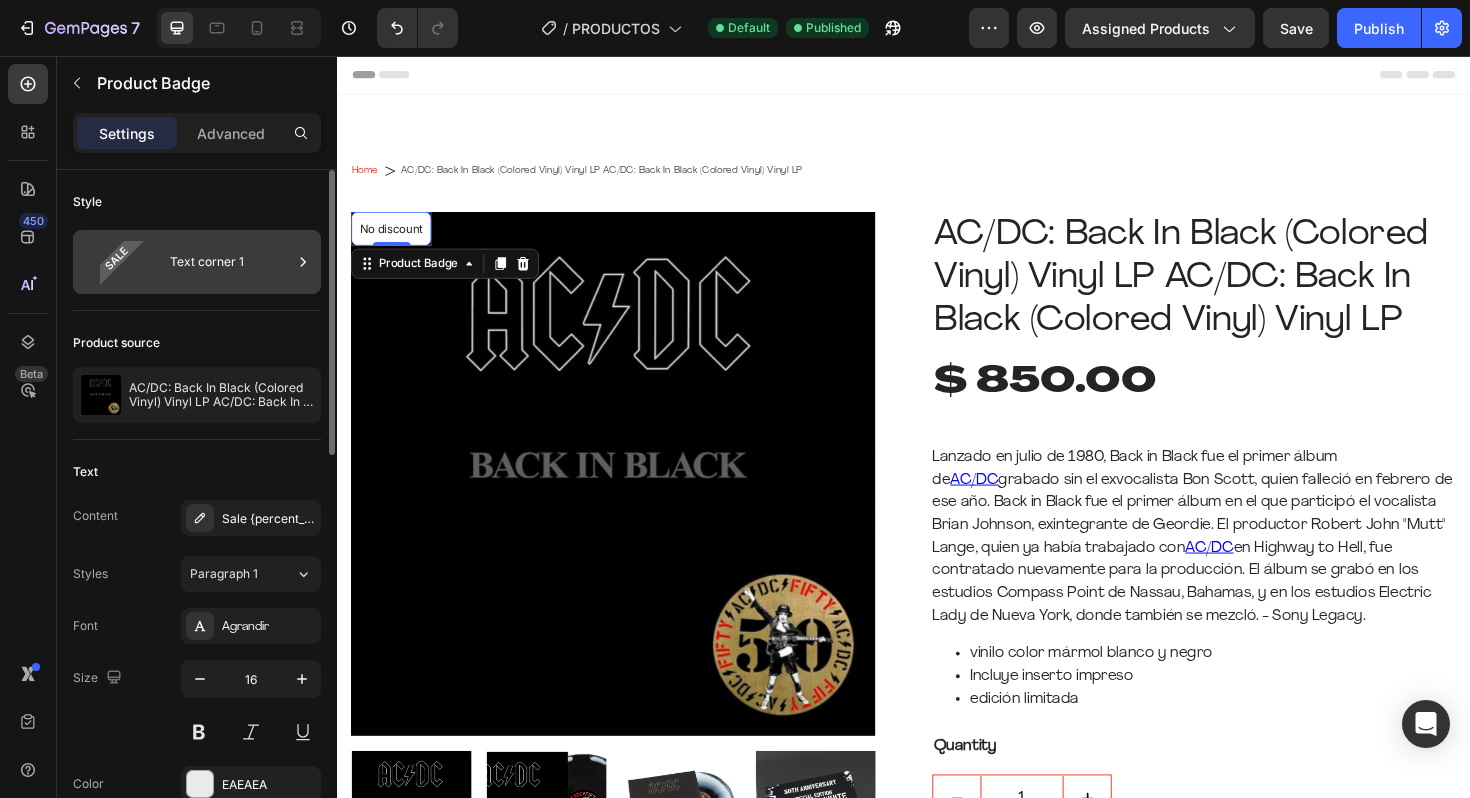click on "Text corner 1" at bounding box center (231, 262) 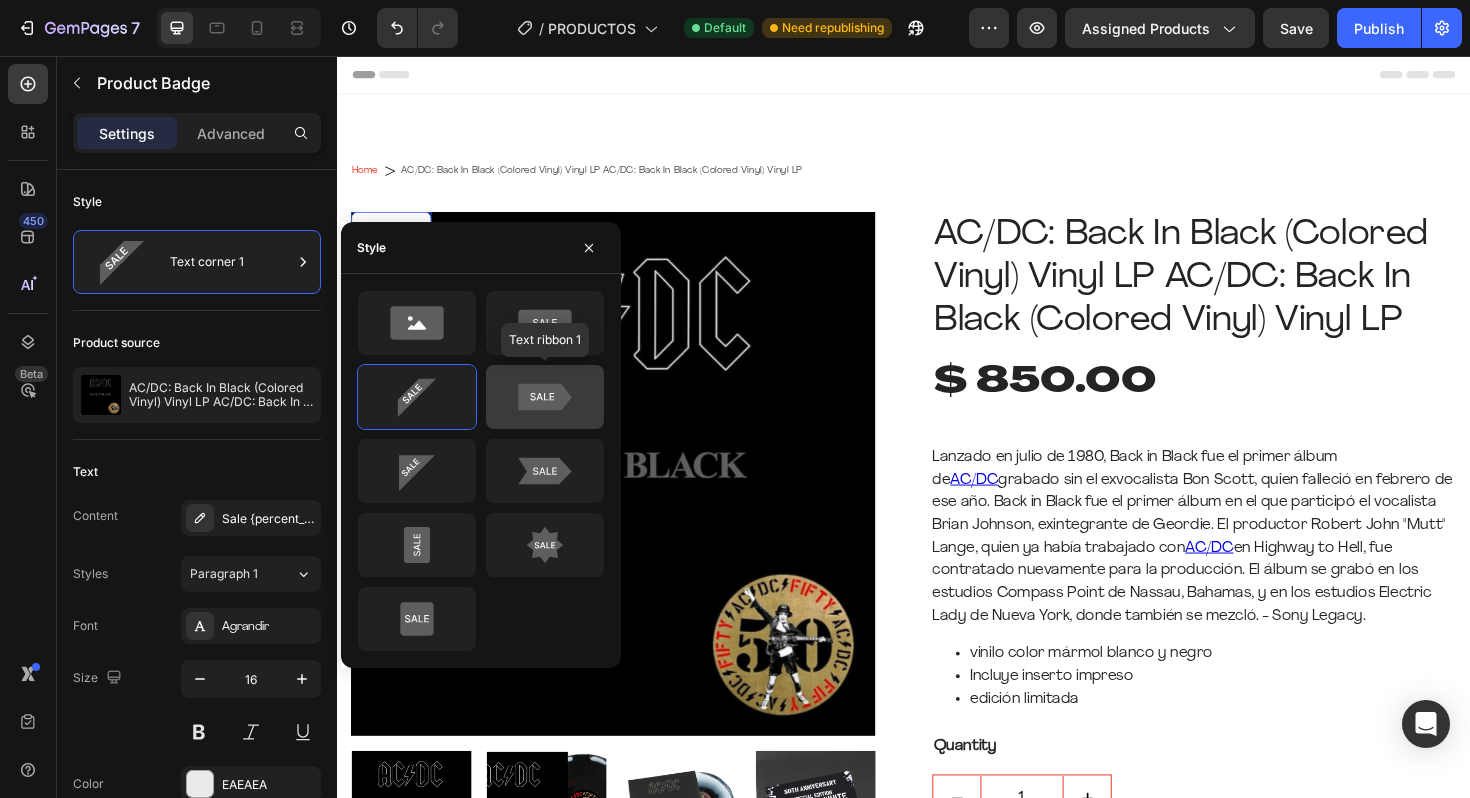 click 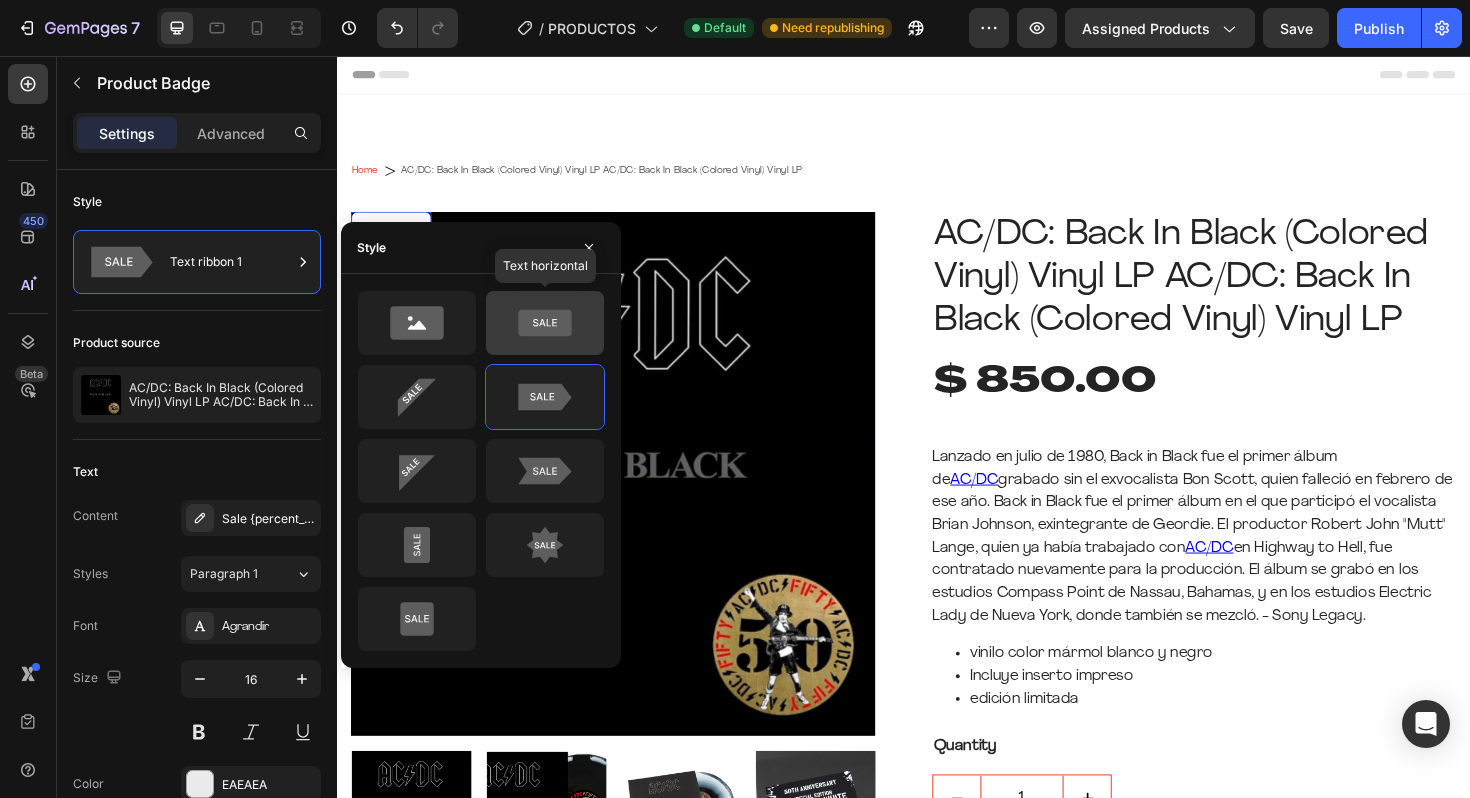 click 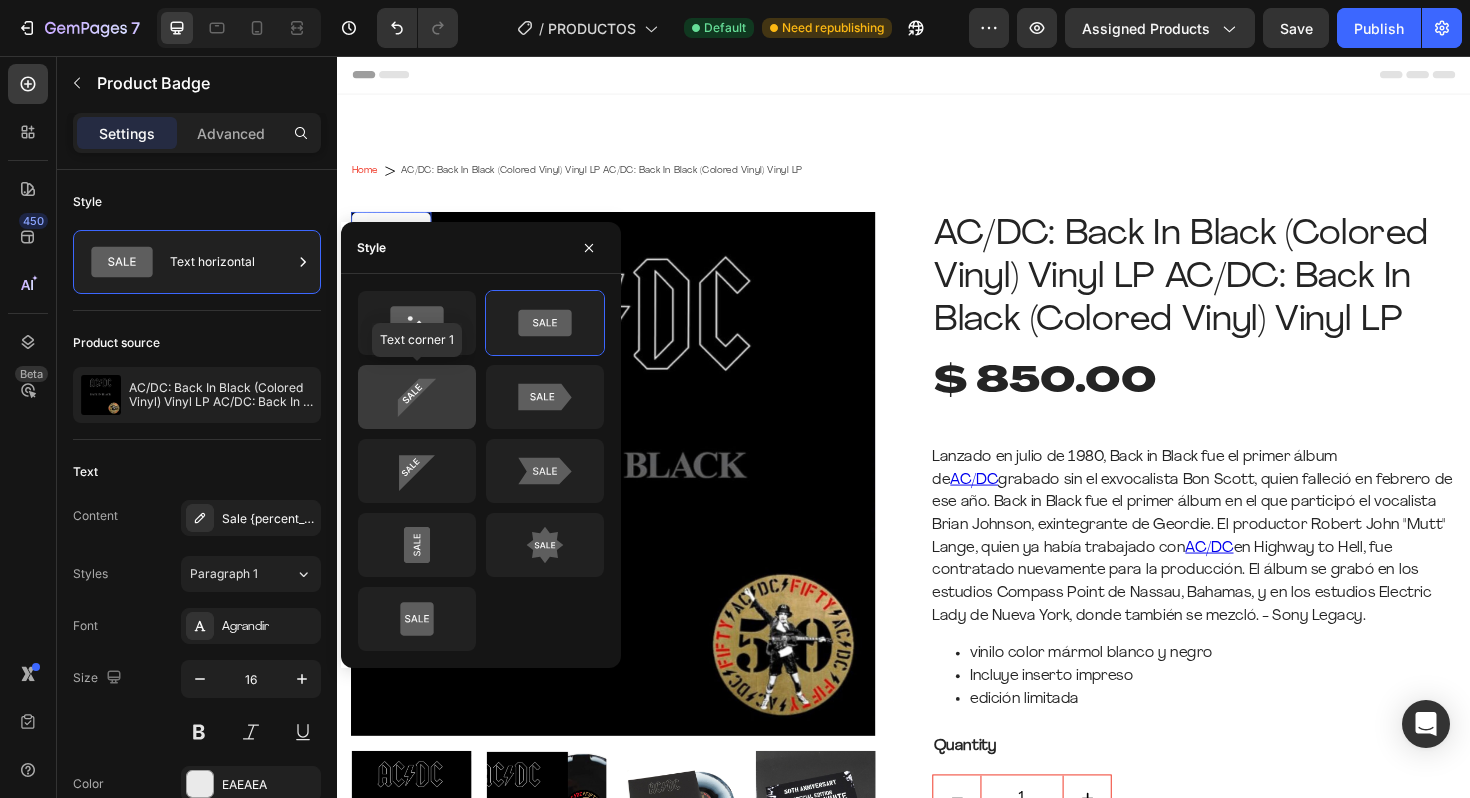 click 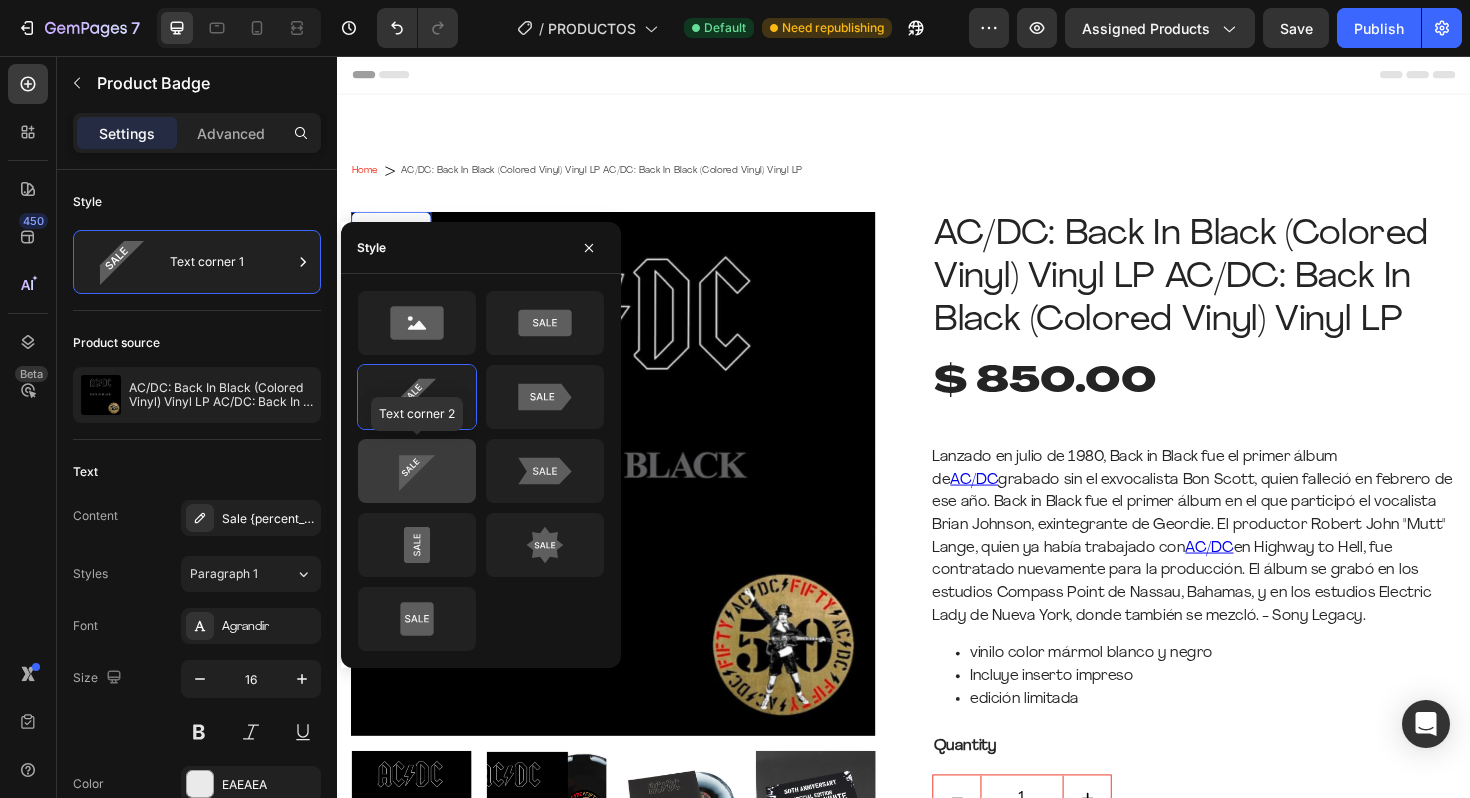 click 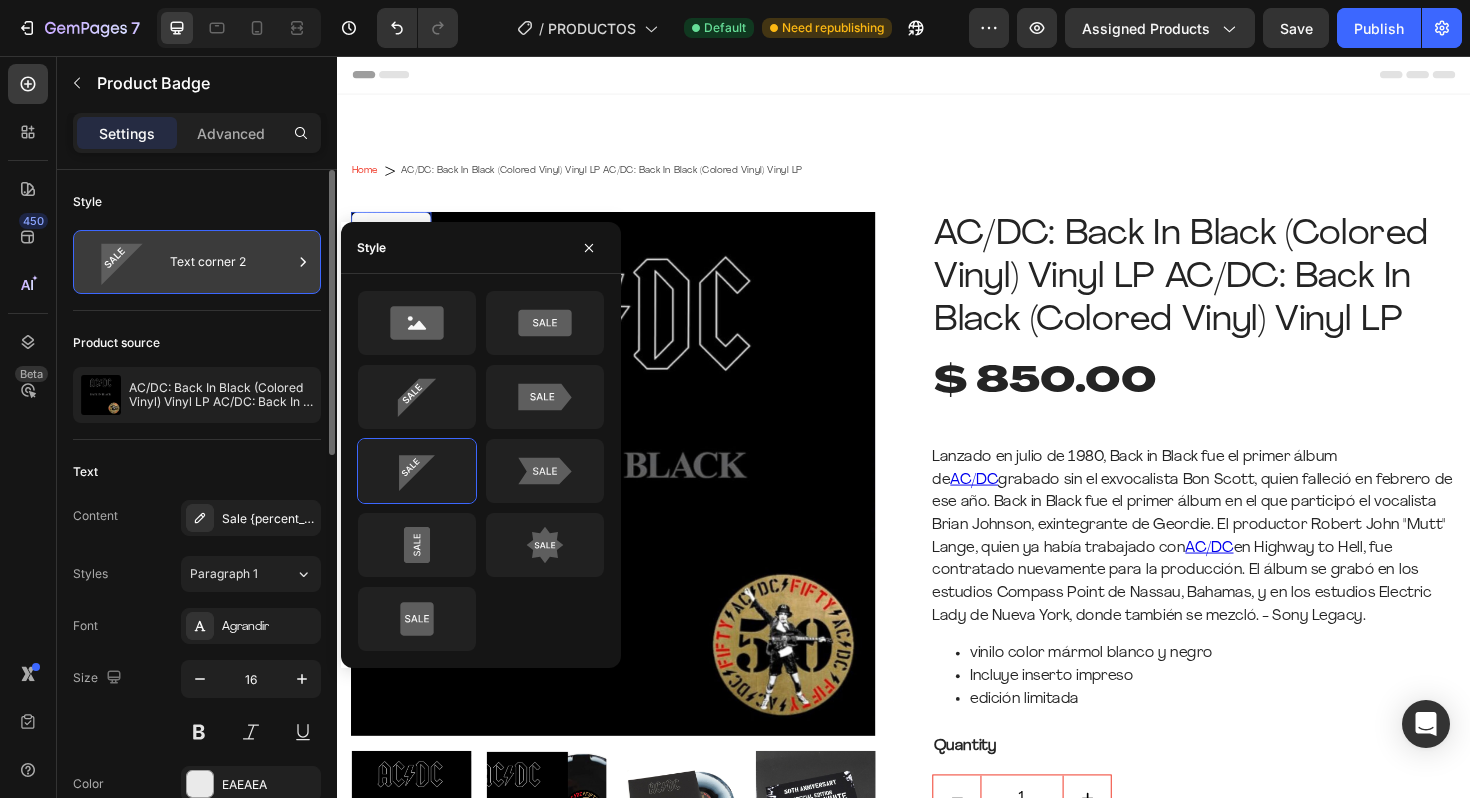 click at bounding box center [303, 262] 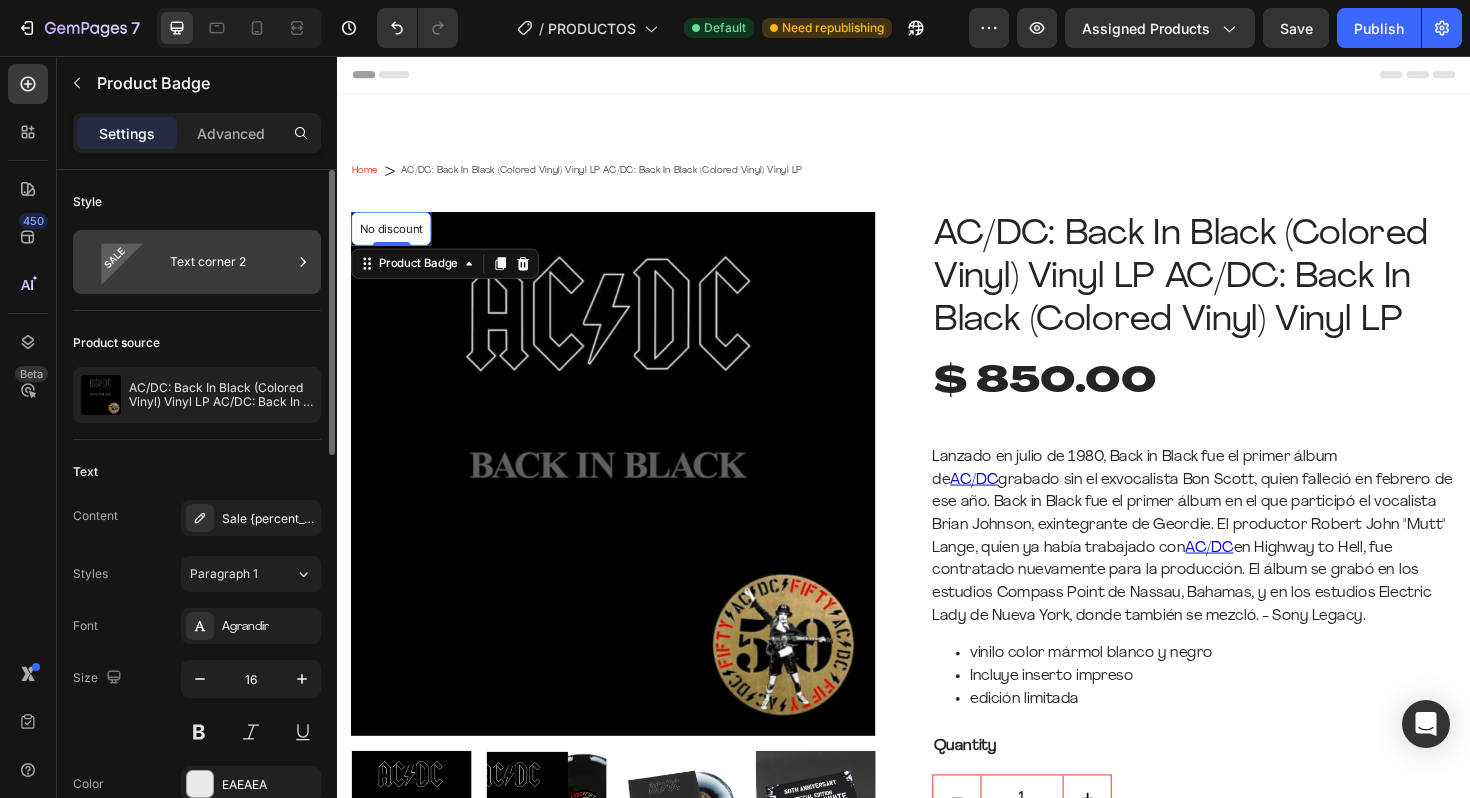 click at bounding box center [303, 262] 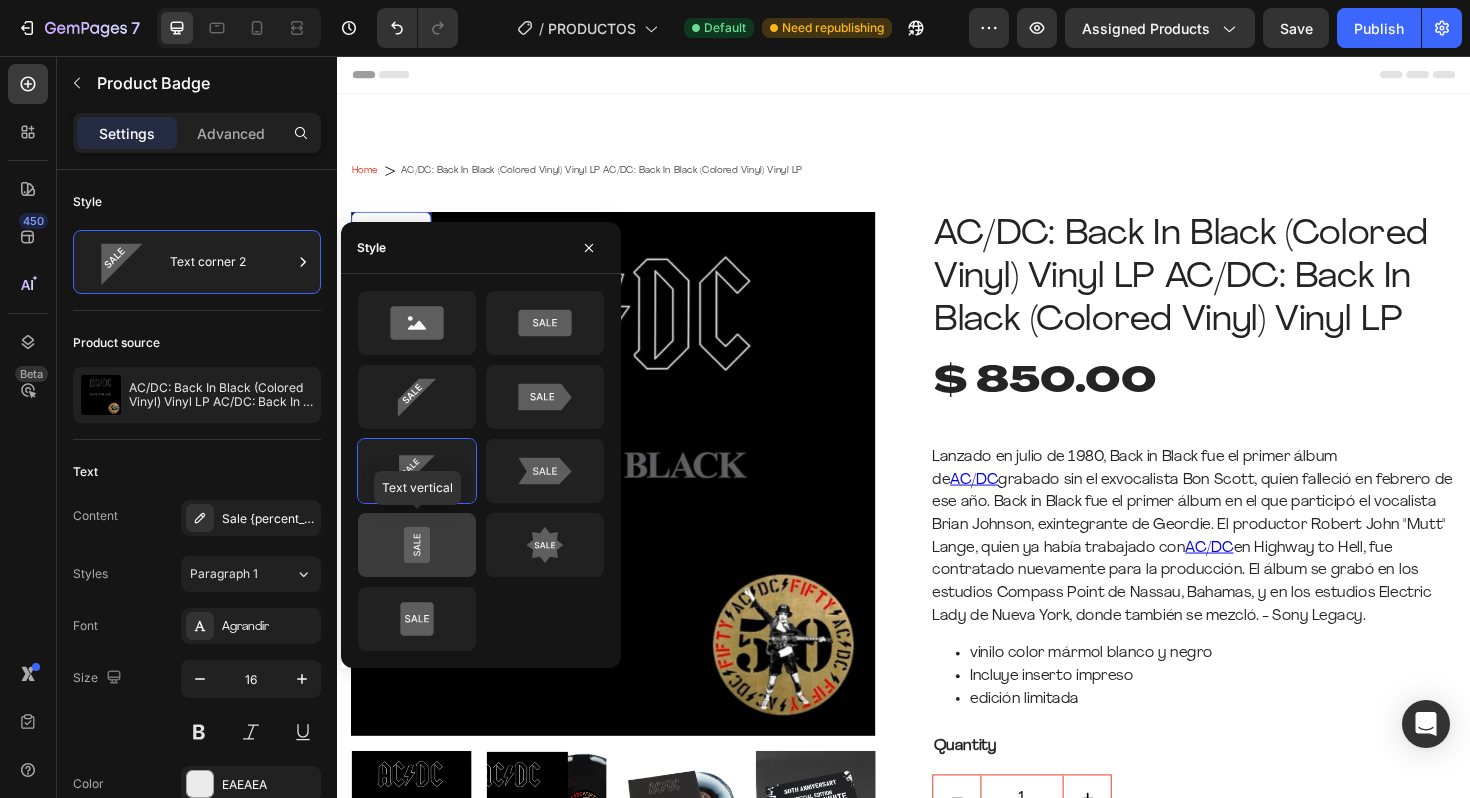 click 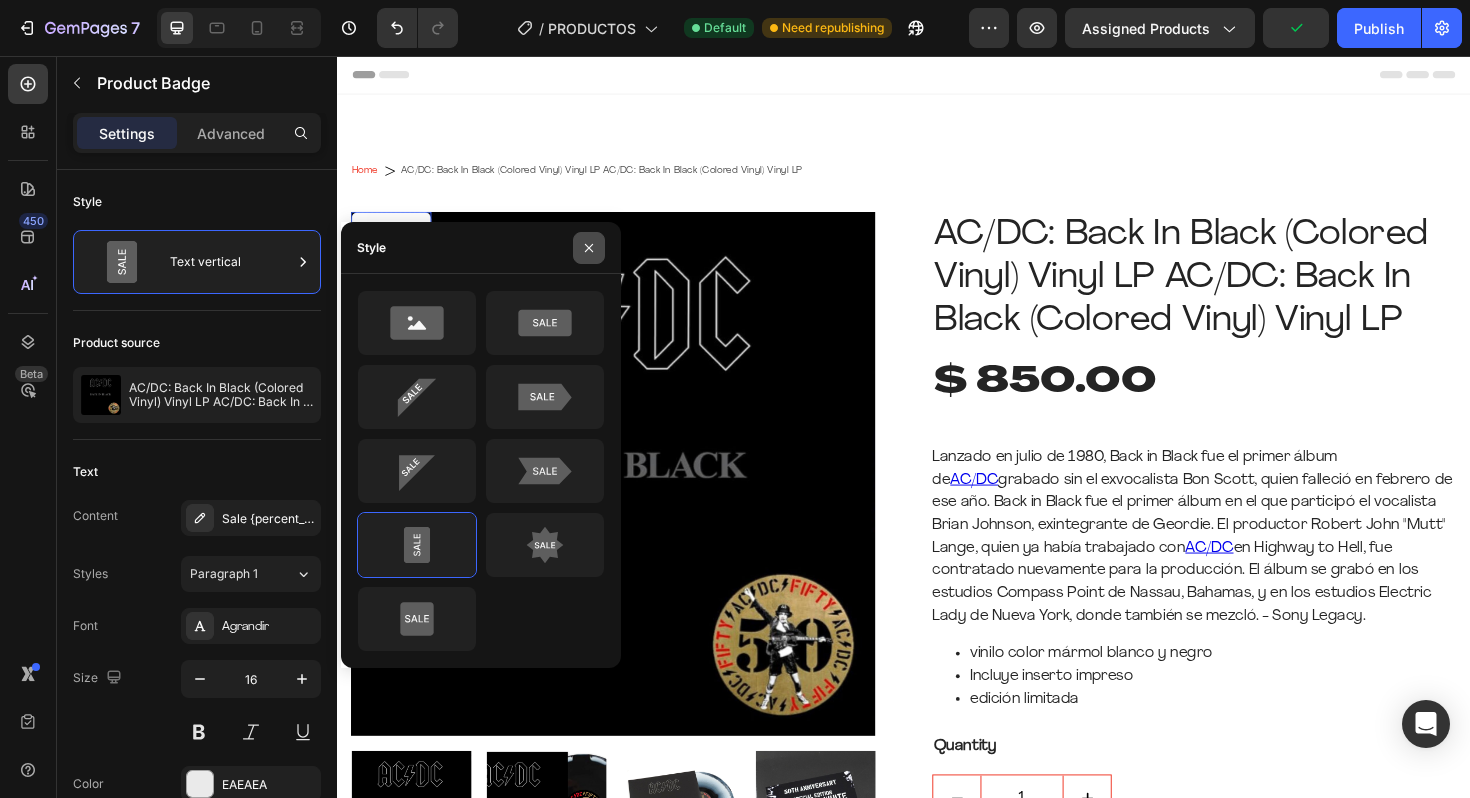 click 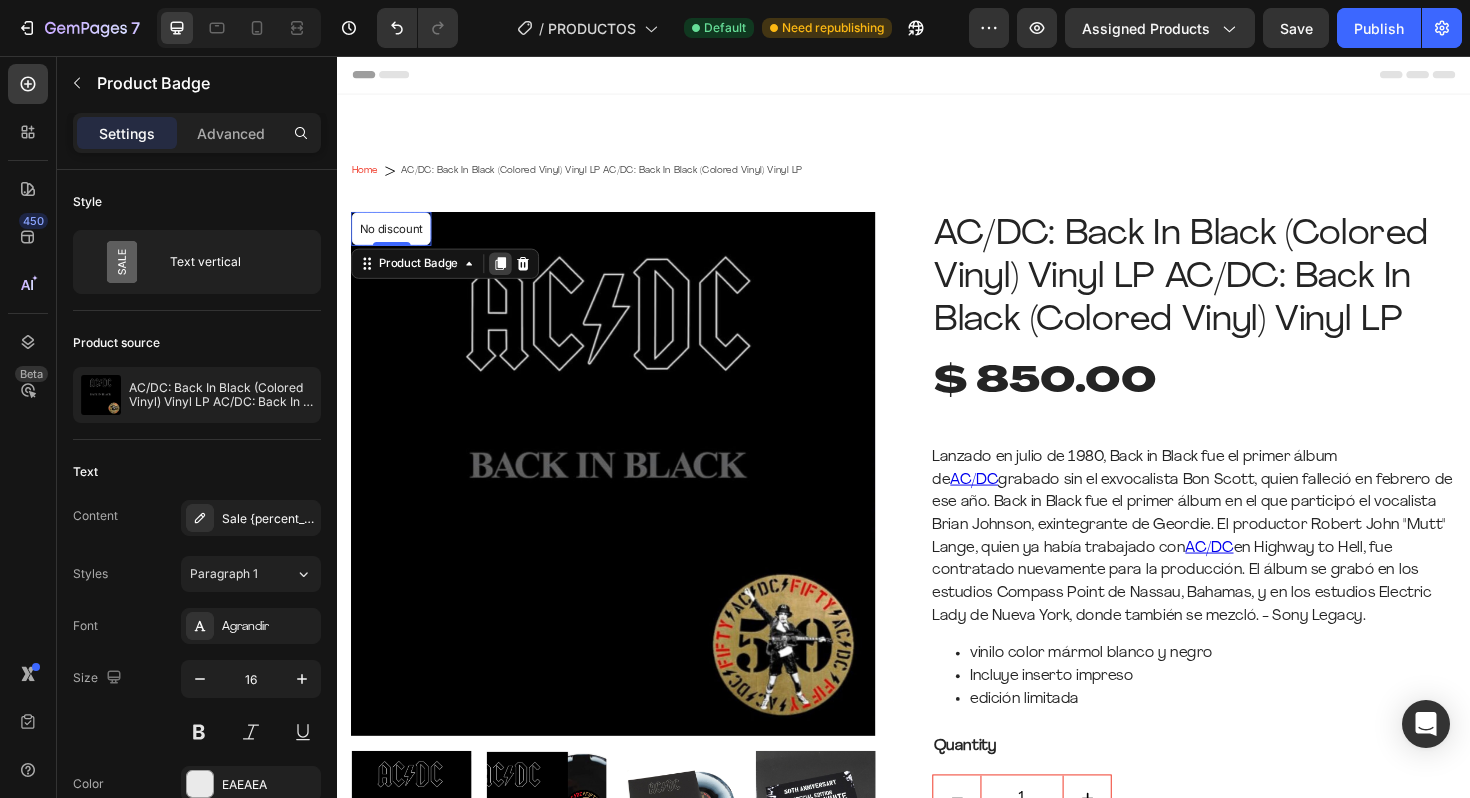 click at bounding box center (510, 276) 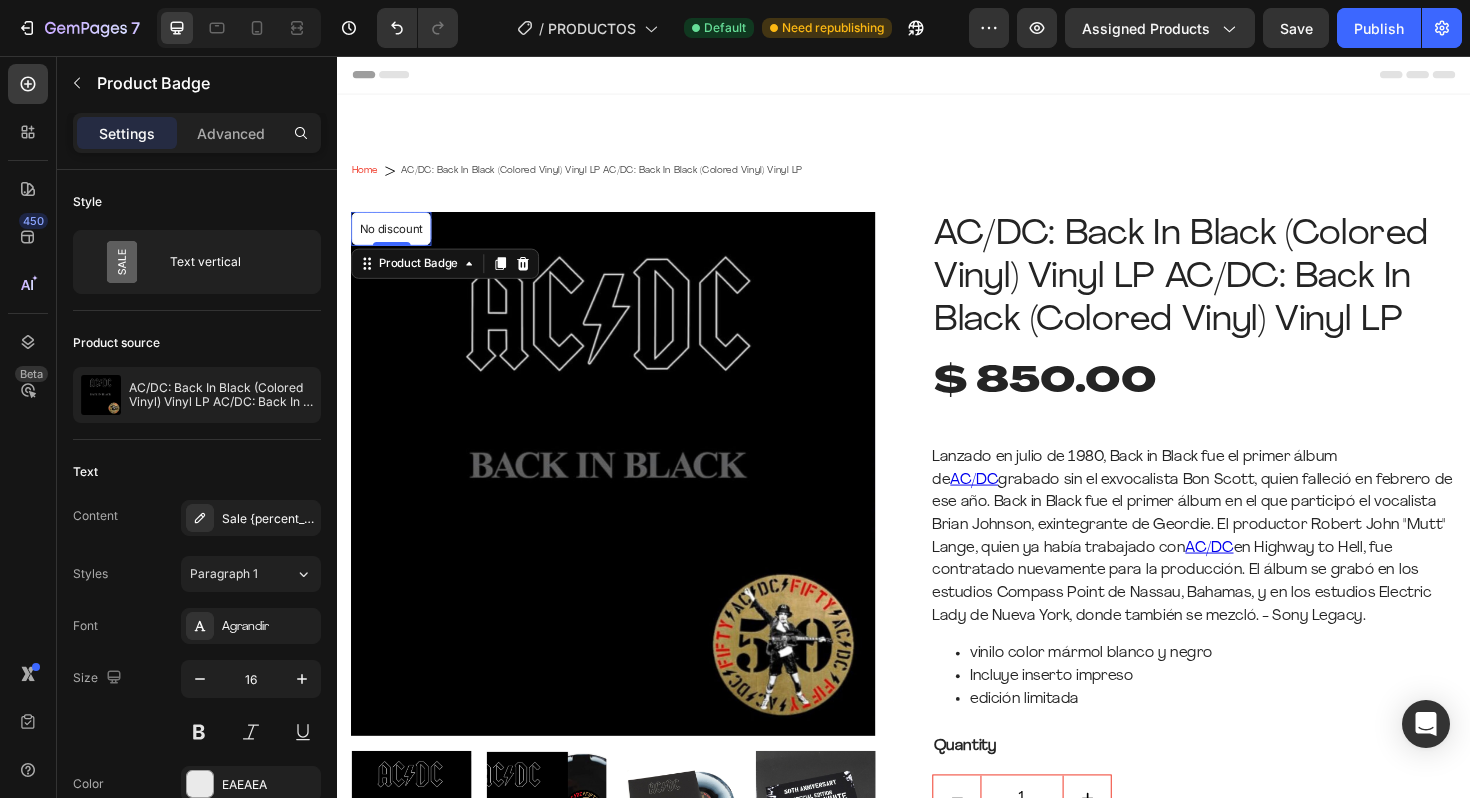scroll, scrollTop: 1068, scrollLeft: 0, axis: vertical 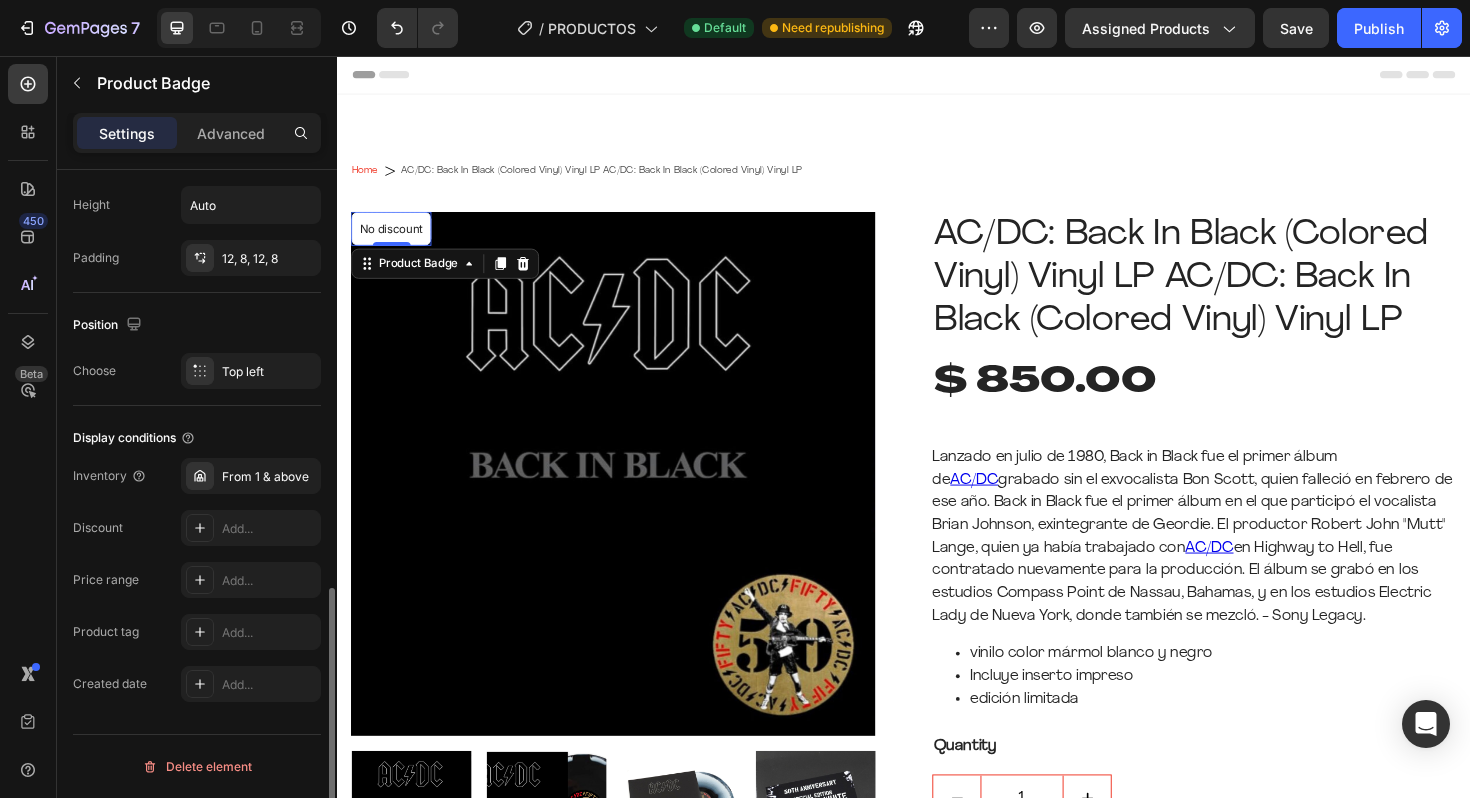 click at bounding box center [510, 276] 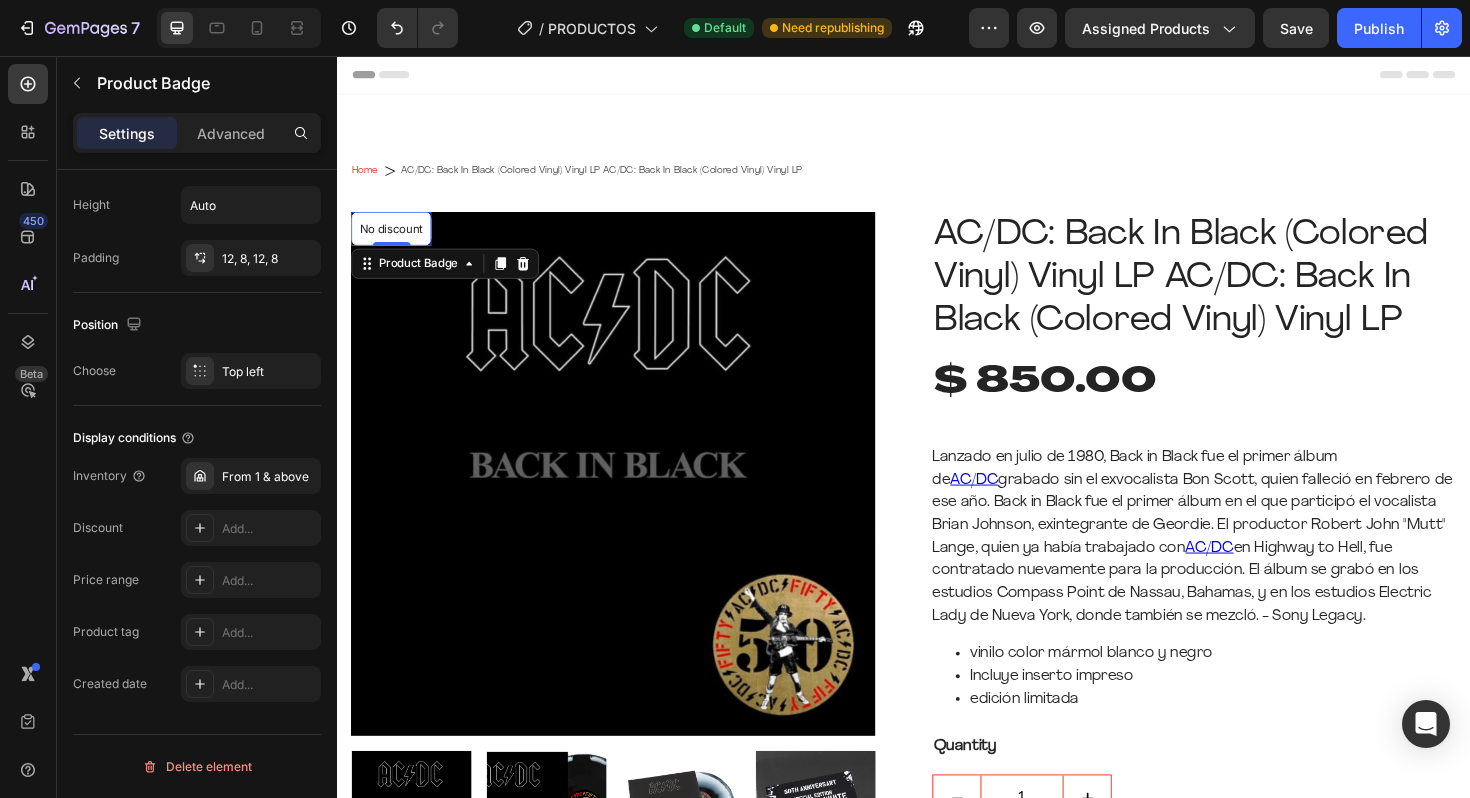 click at bounding box center (510, 276) 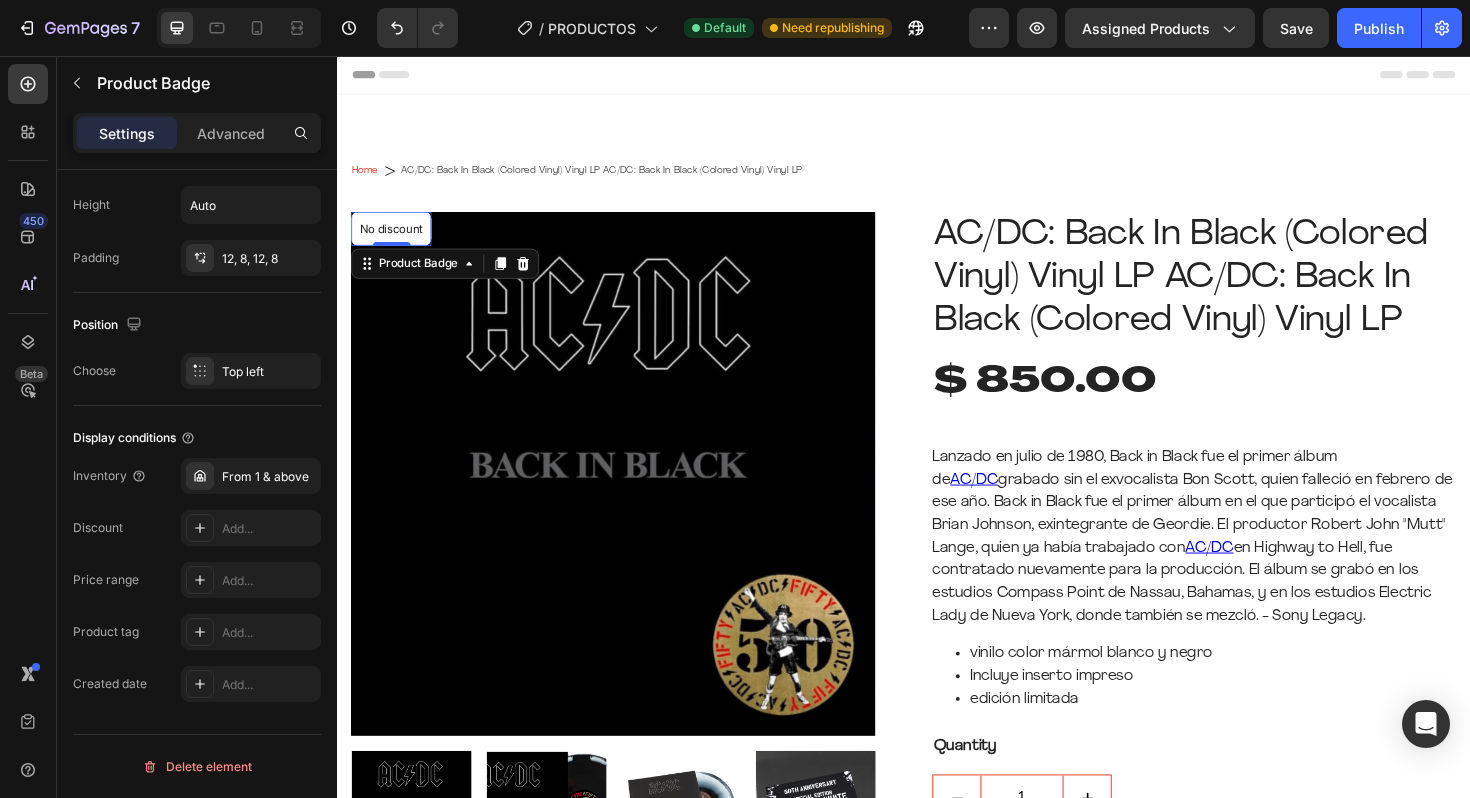 click at bounding box center (510, 276) 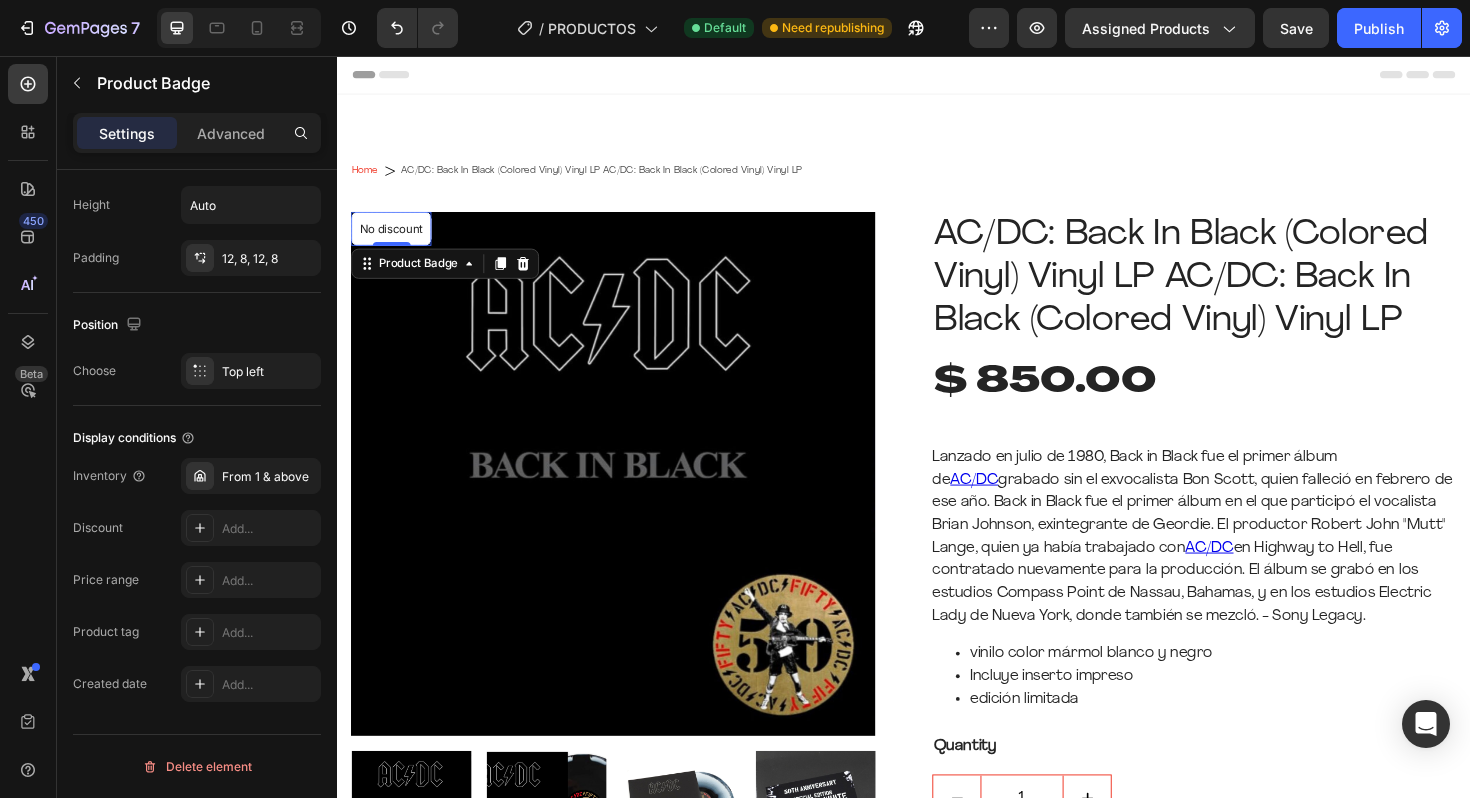 click at bounding box center [510, 276] 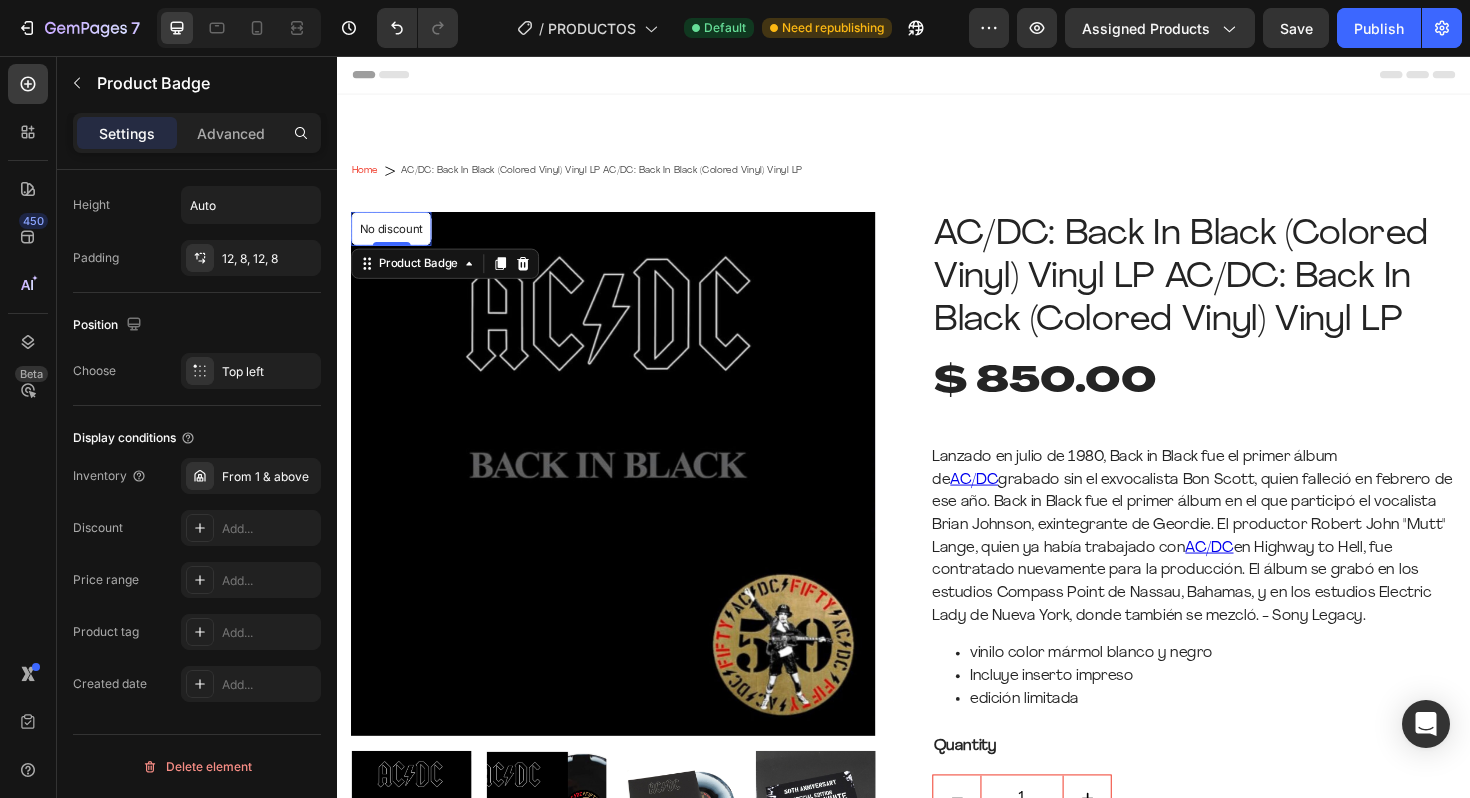 click at bounding box center [510, 276] 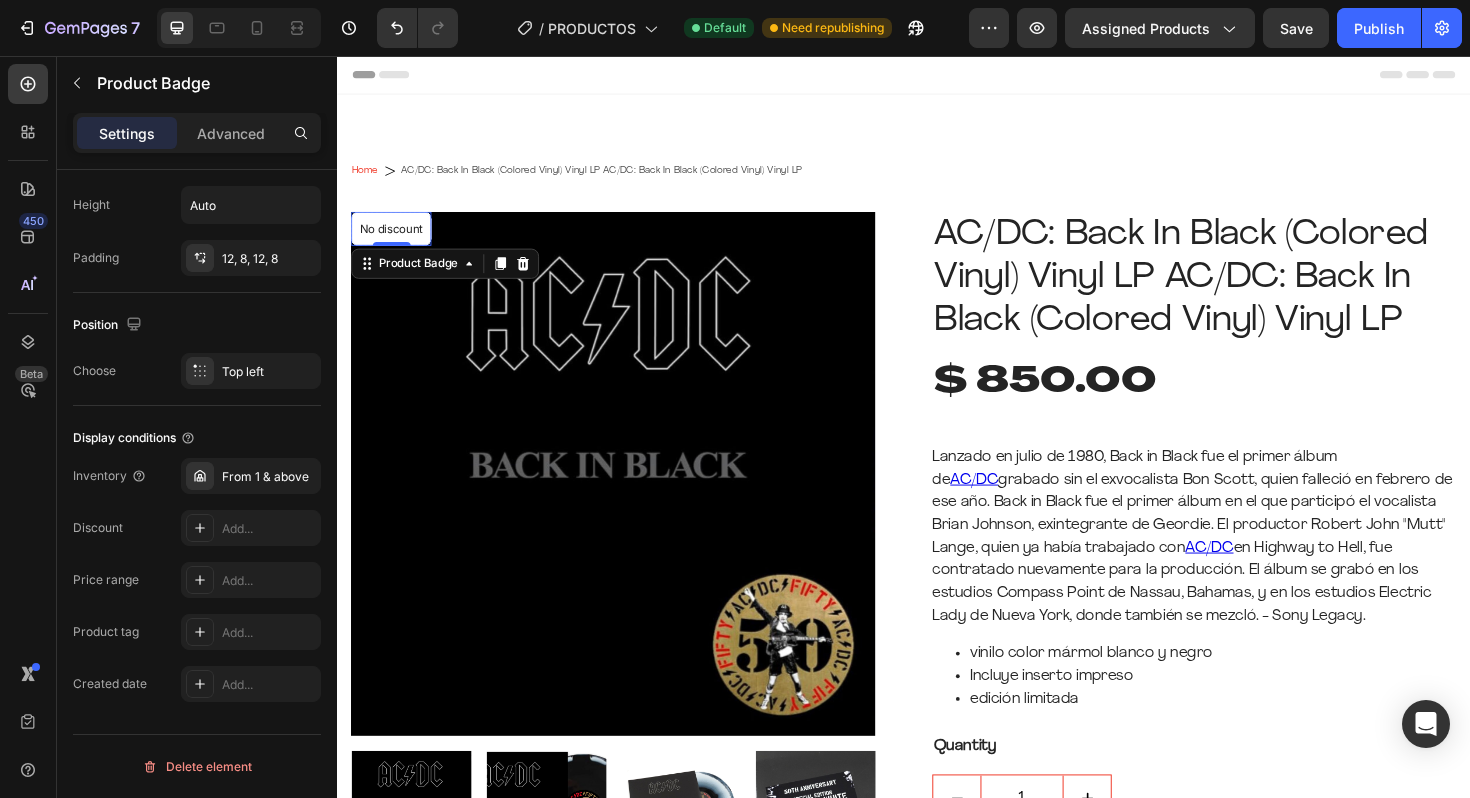 click at bounding box center (510, 276) 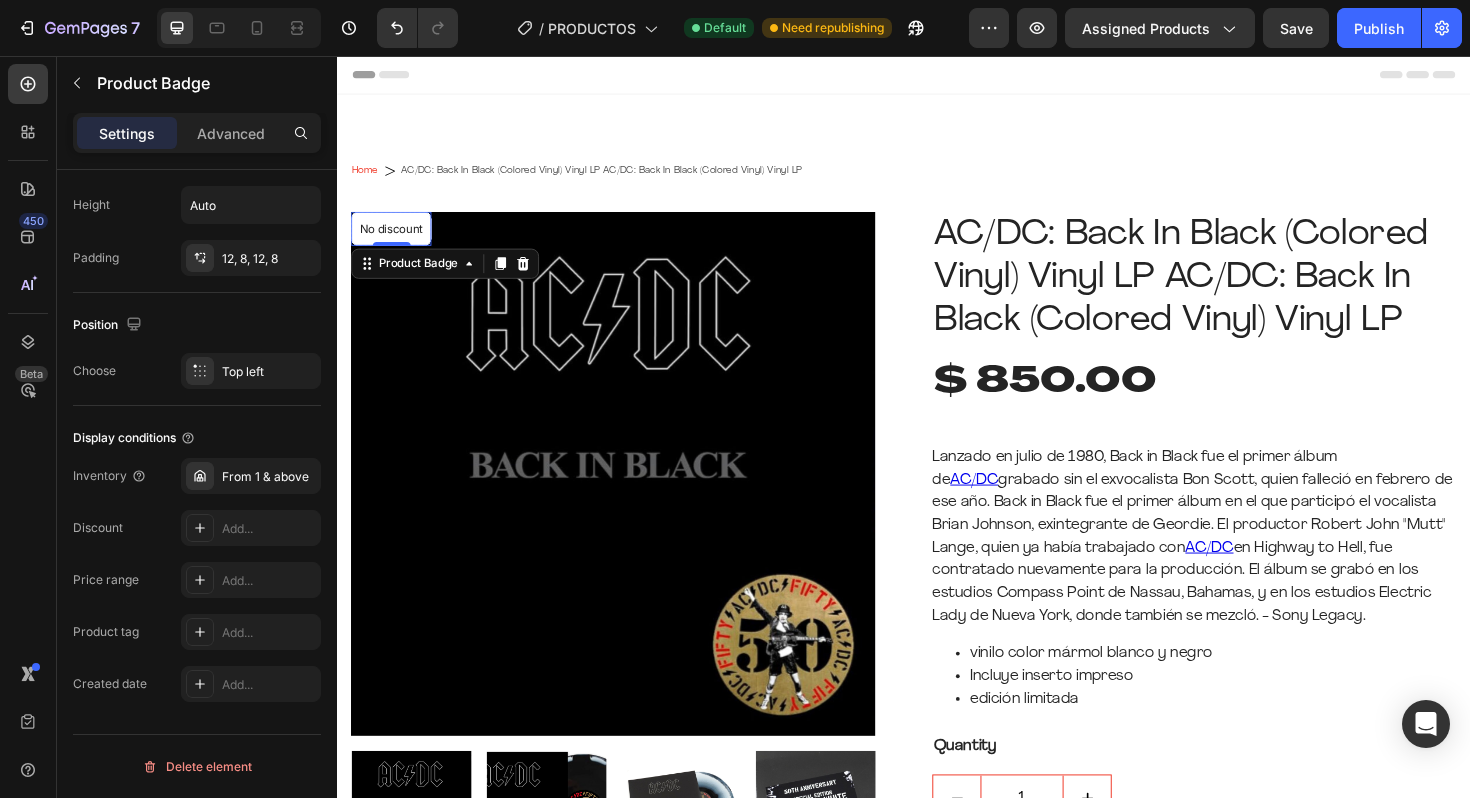 click at bounding box center [510, 276] 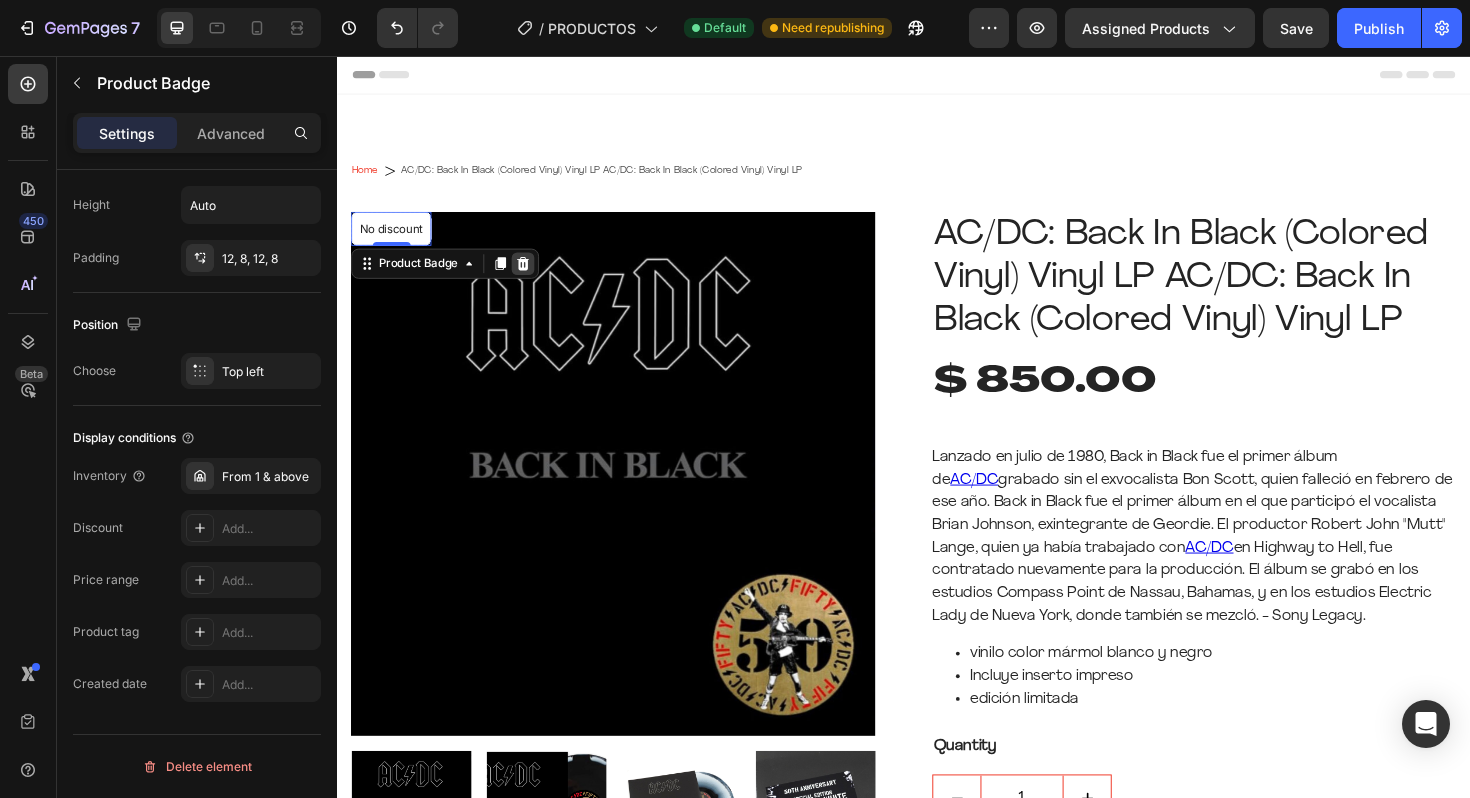 click 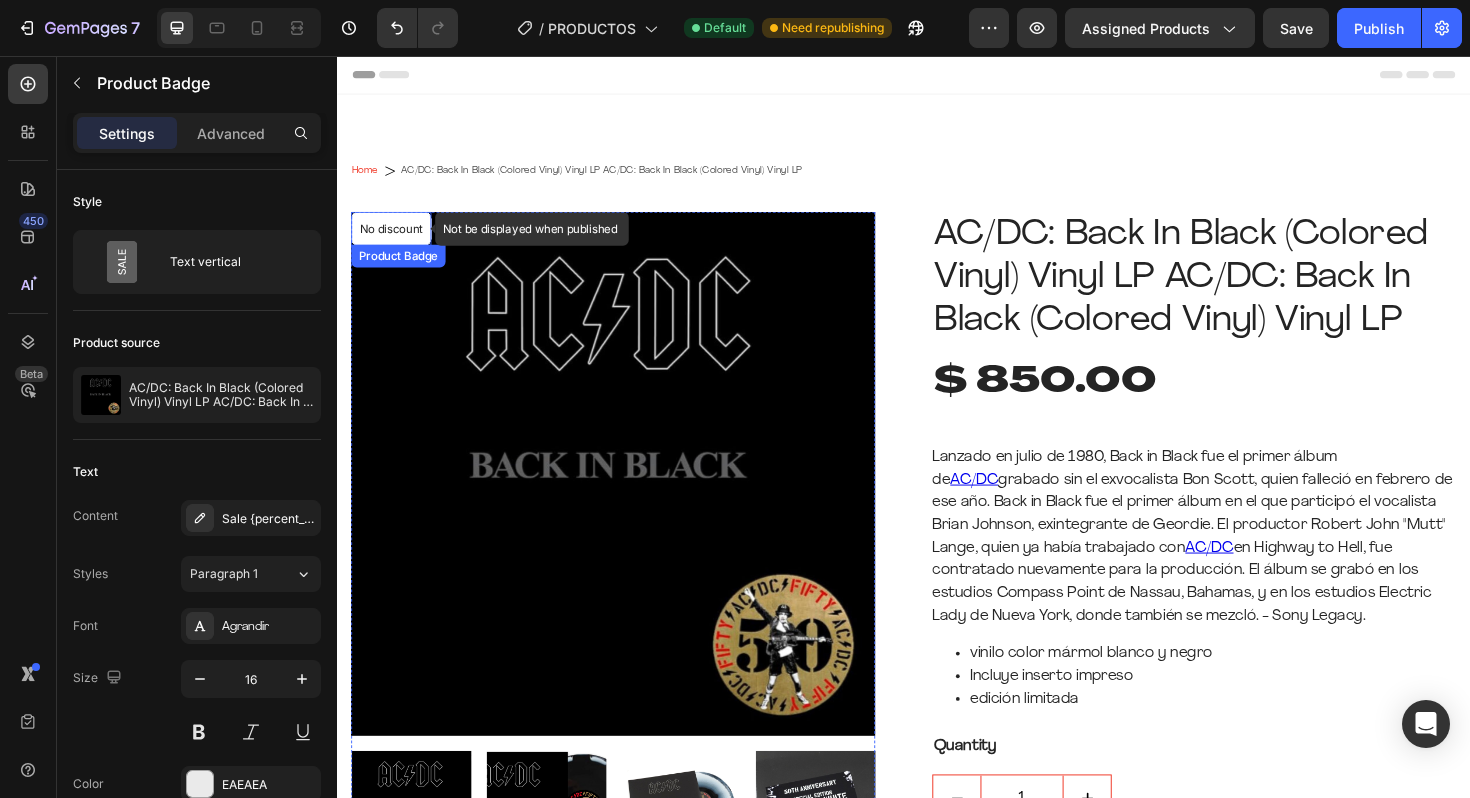 click on "No discount" at bounding box center (394, 239) 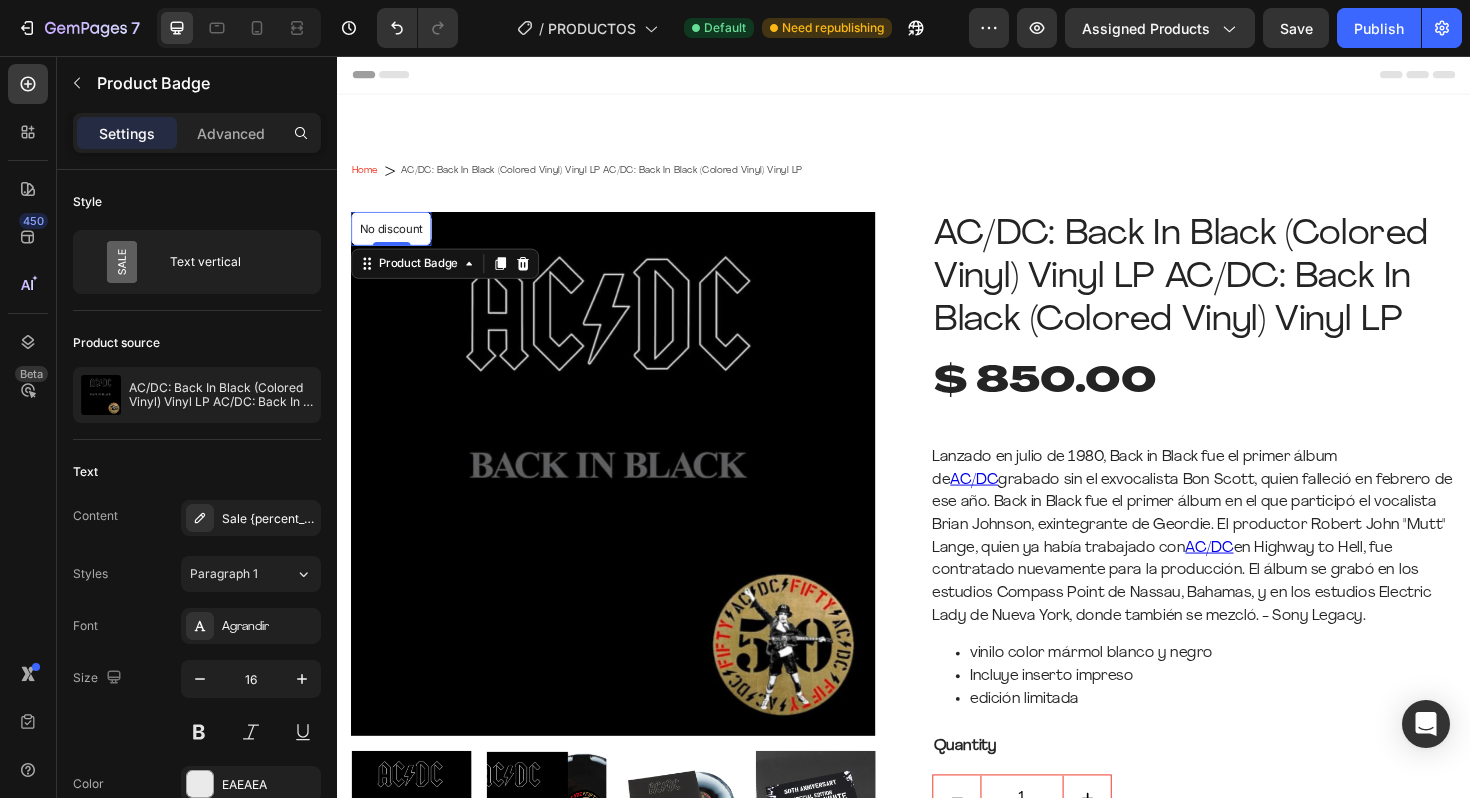 click on "Product Badge" at bounding box center [451, 276] 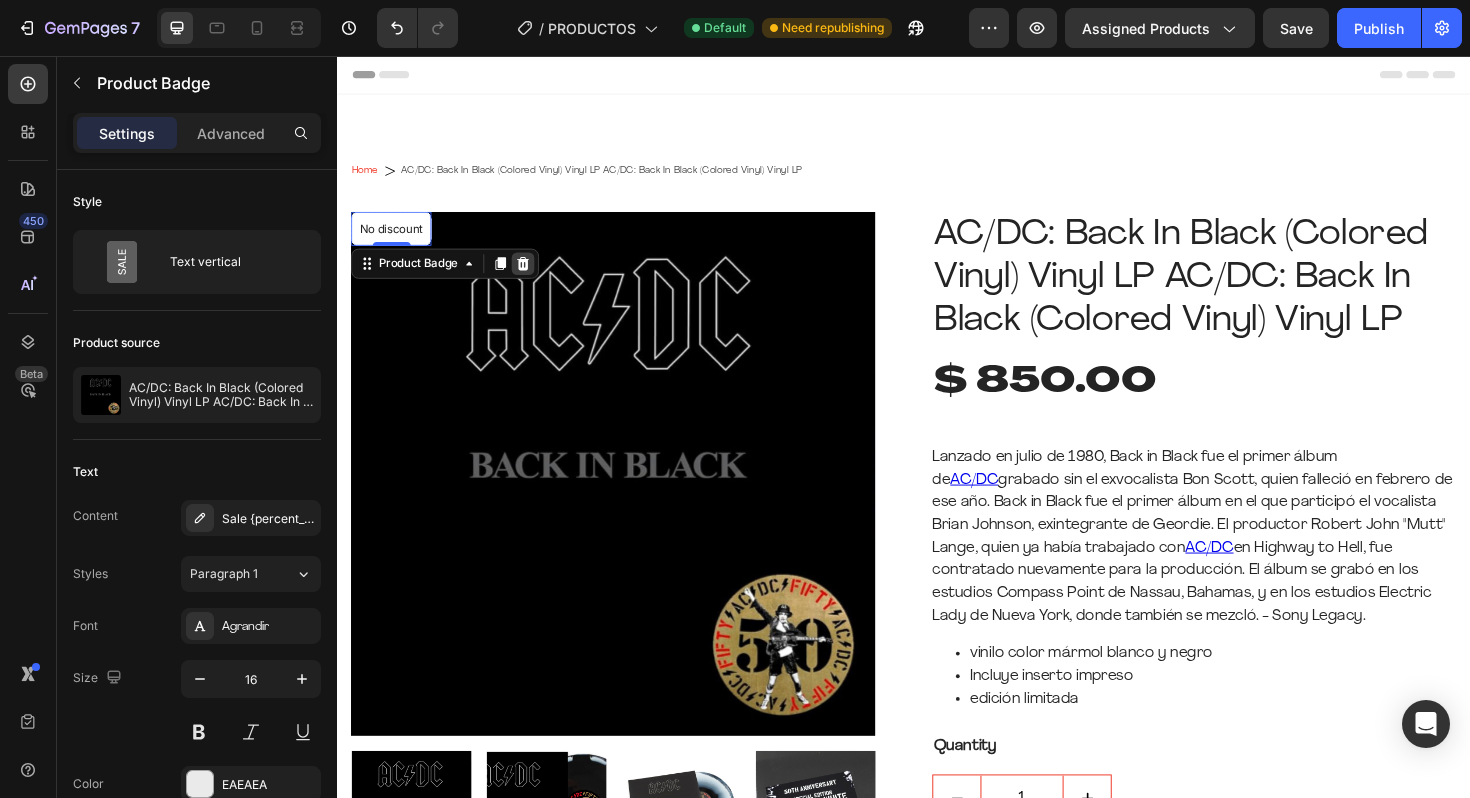 click 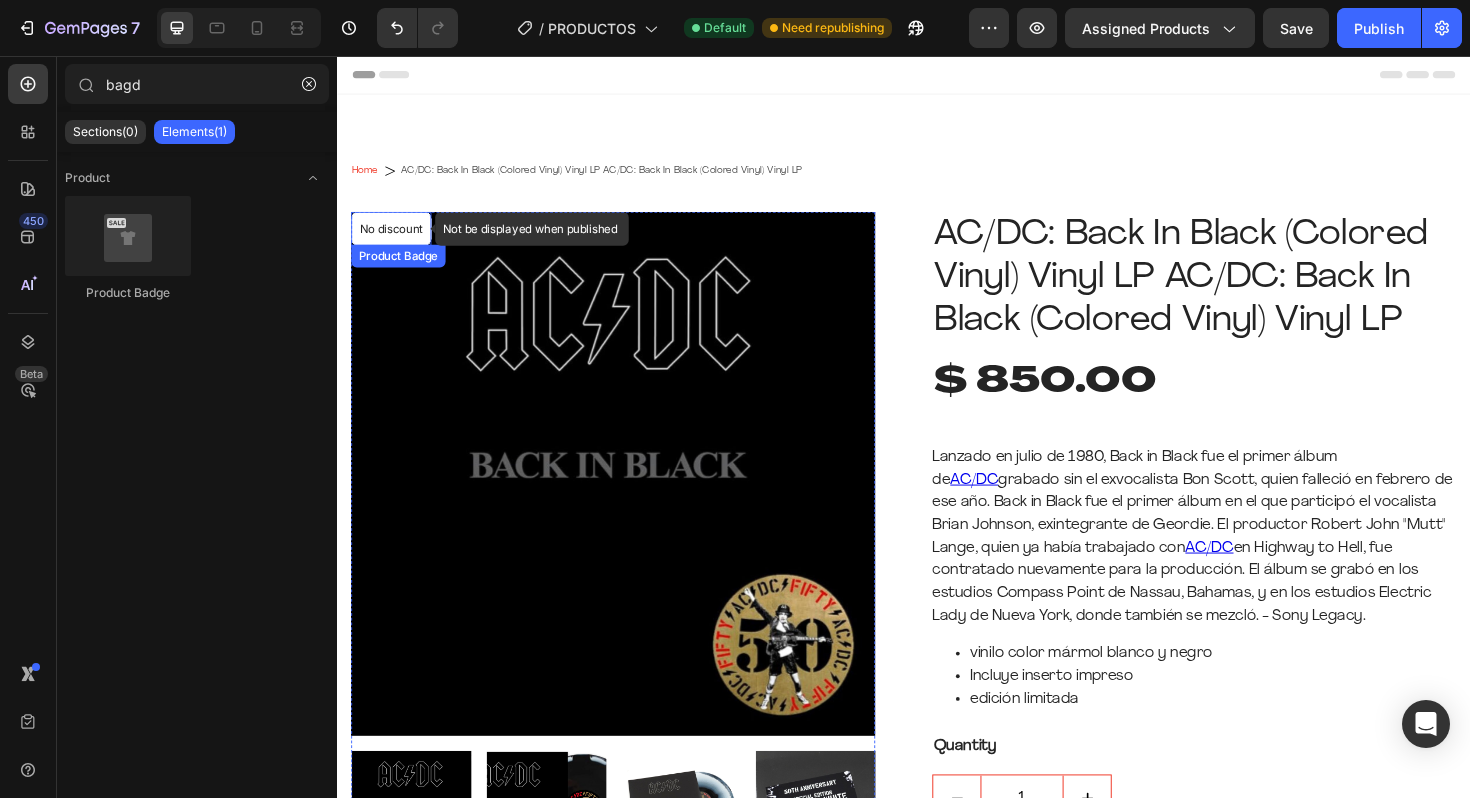 click on "No discount" at bounding box center [394, 239] 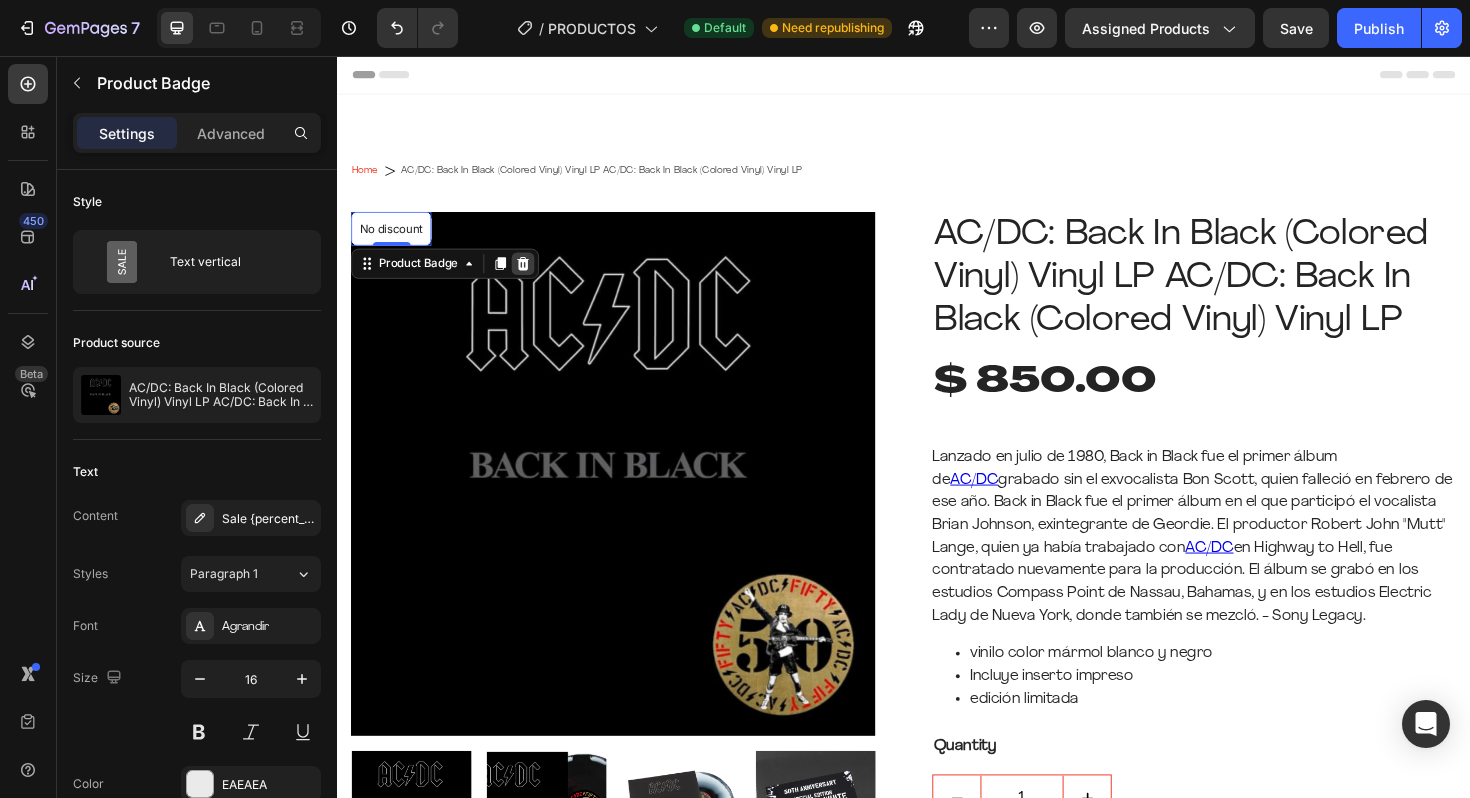 click at bounding box center (534, 276) 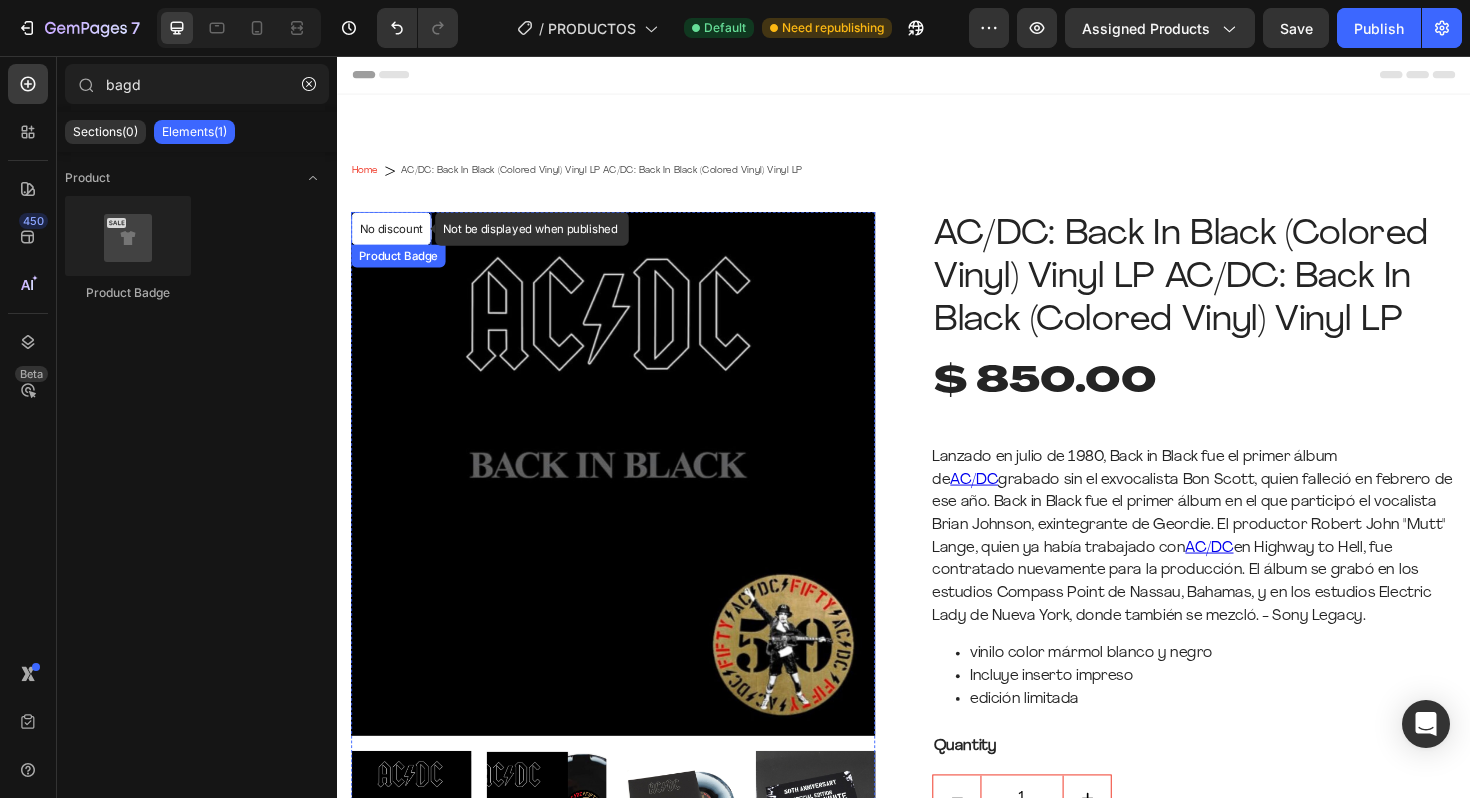click on "No discount" at bounding box center [394, 239] 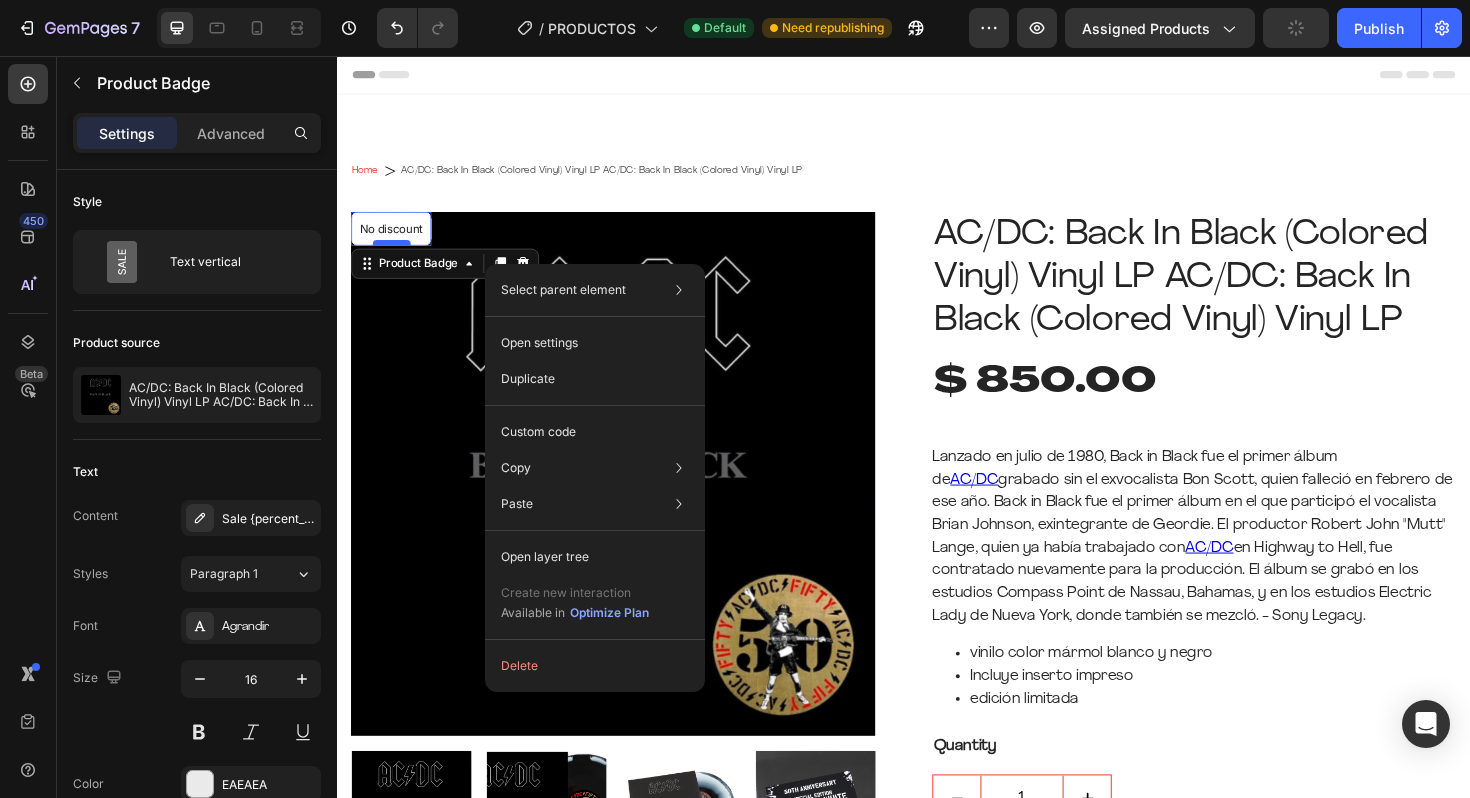 click at bounding box center (395, 254) 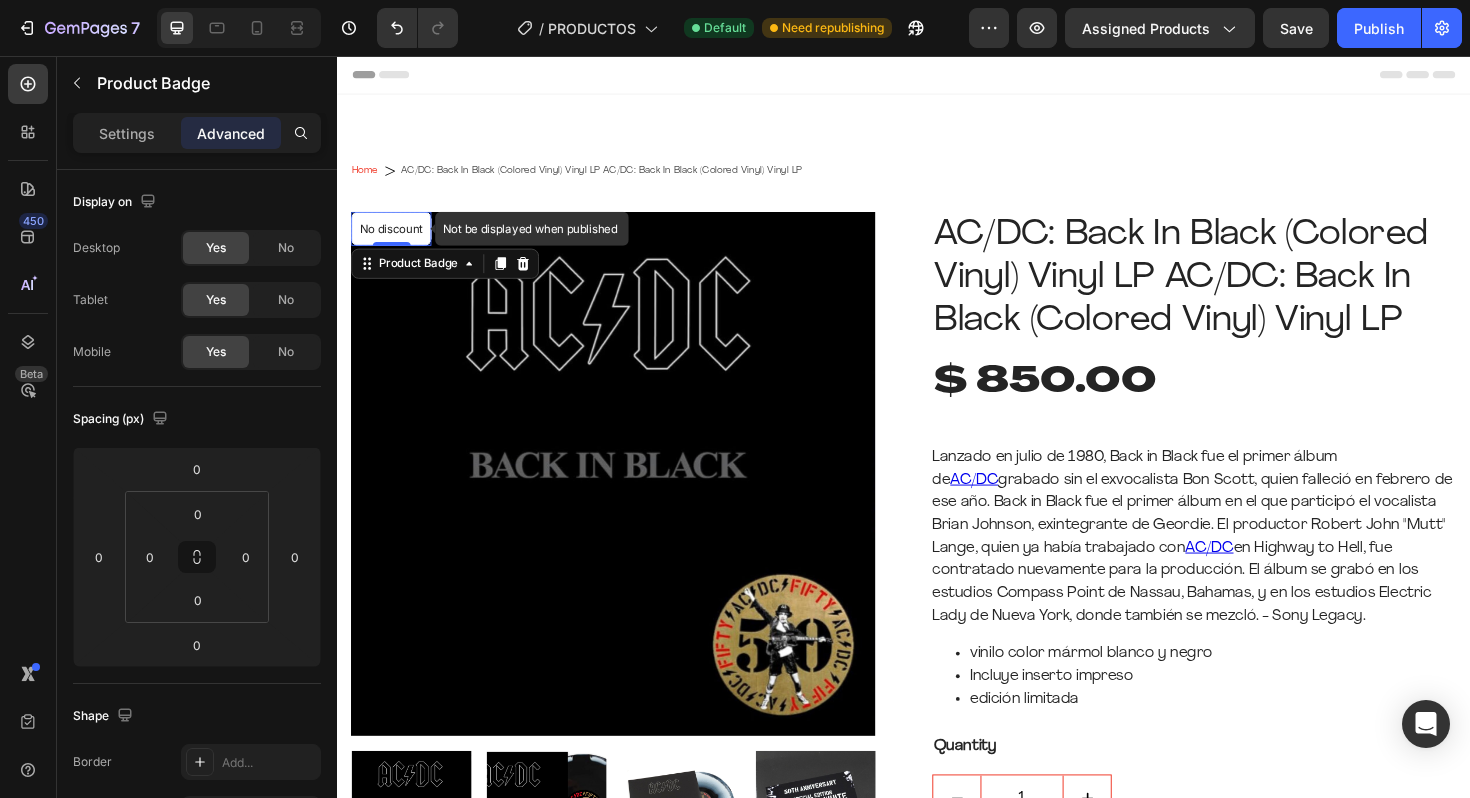 click on "No discount" at bounding box center (394, 239) 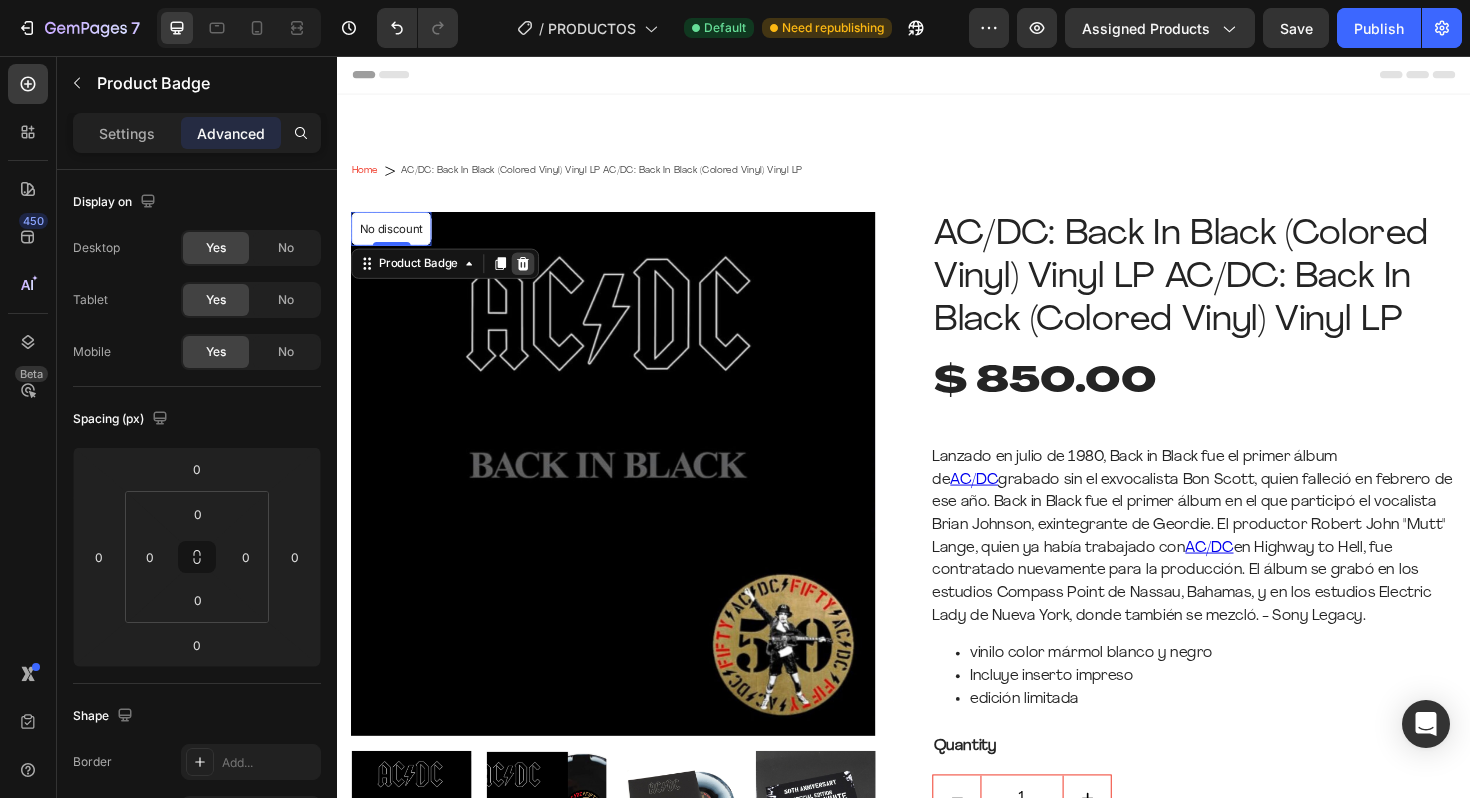 click at bounding box center [534, 276] 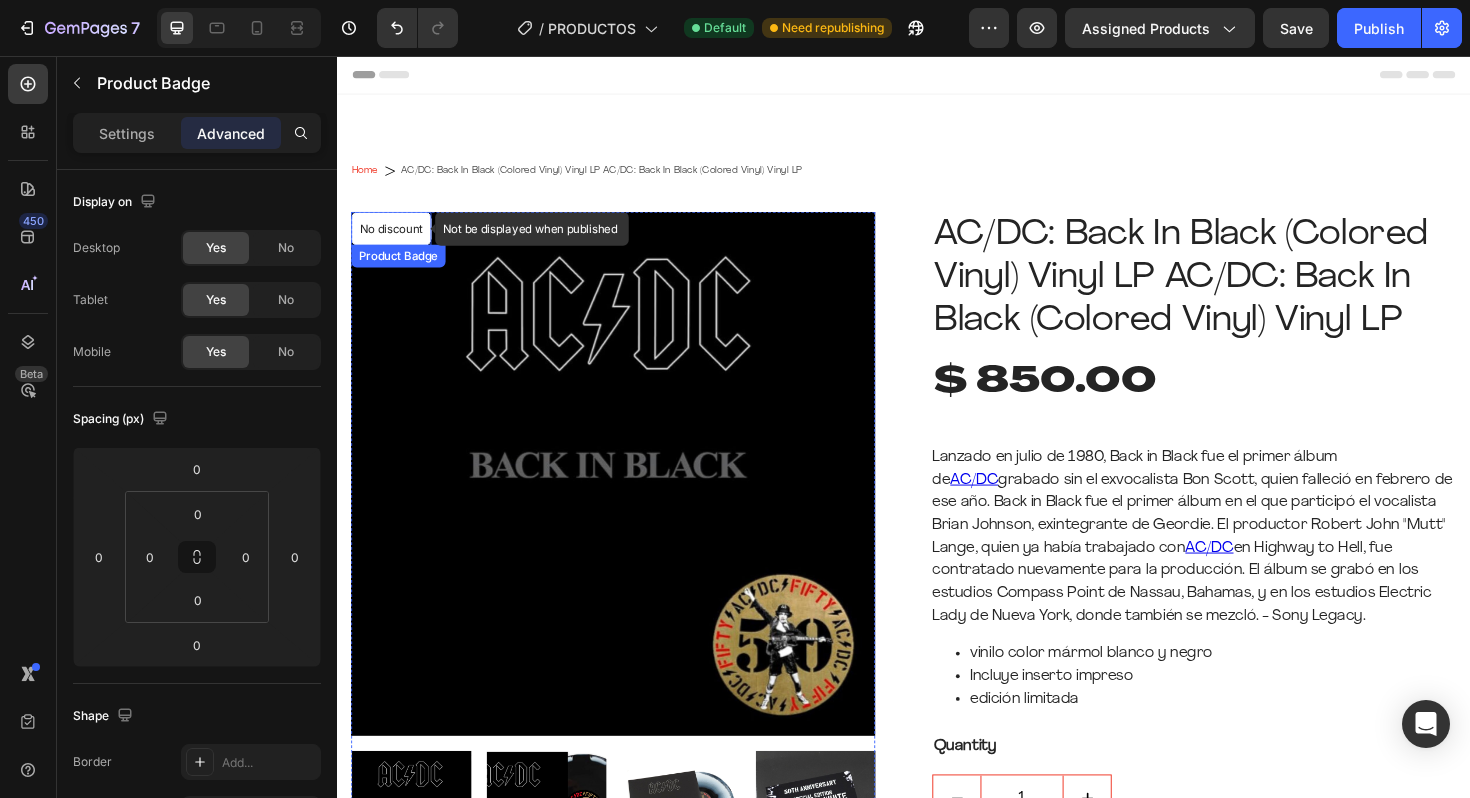 click on "No discount" at bounding box center (394, 239) 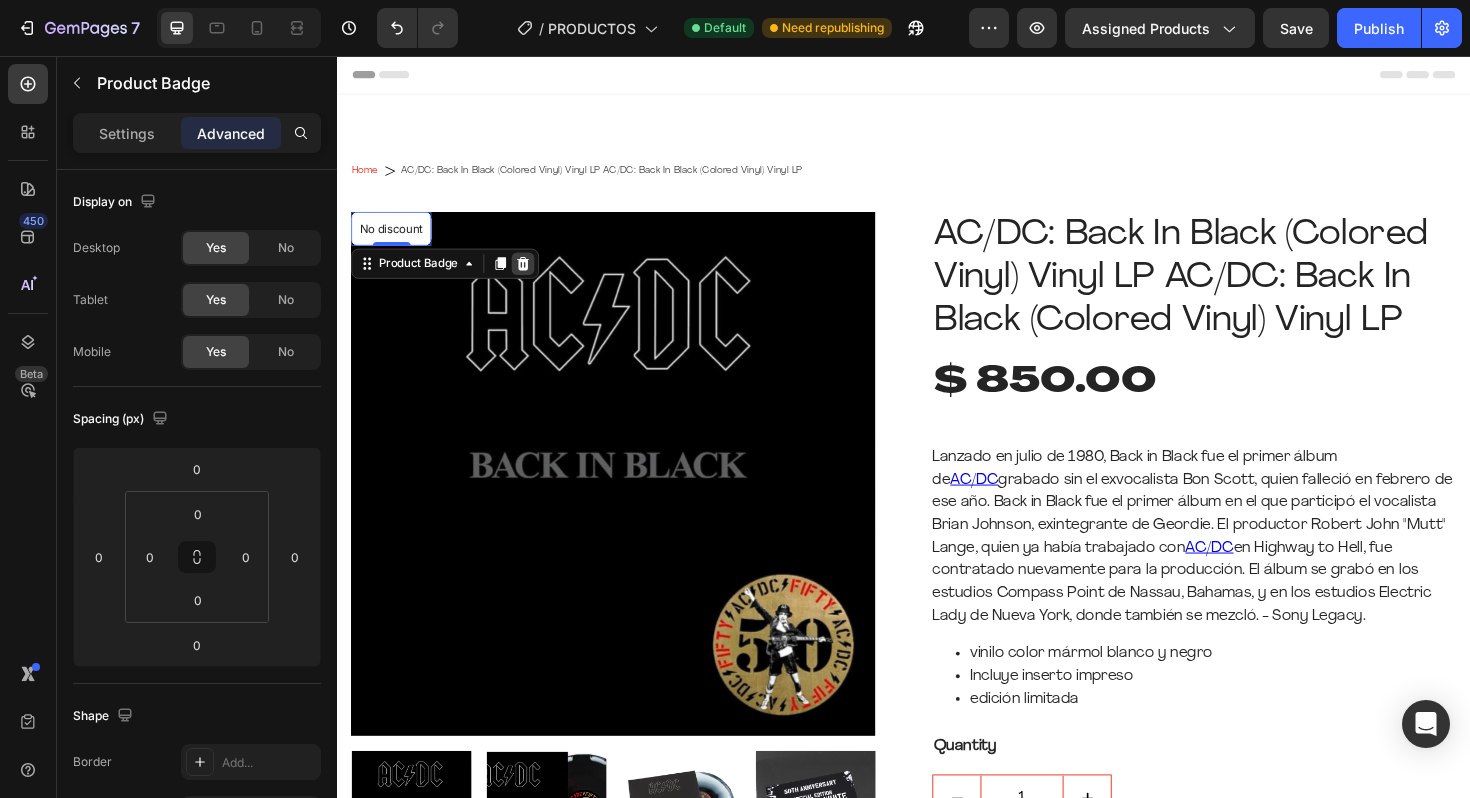 click 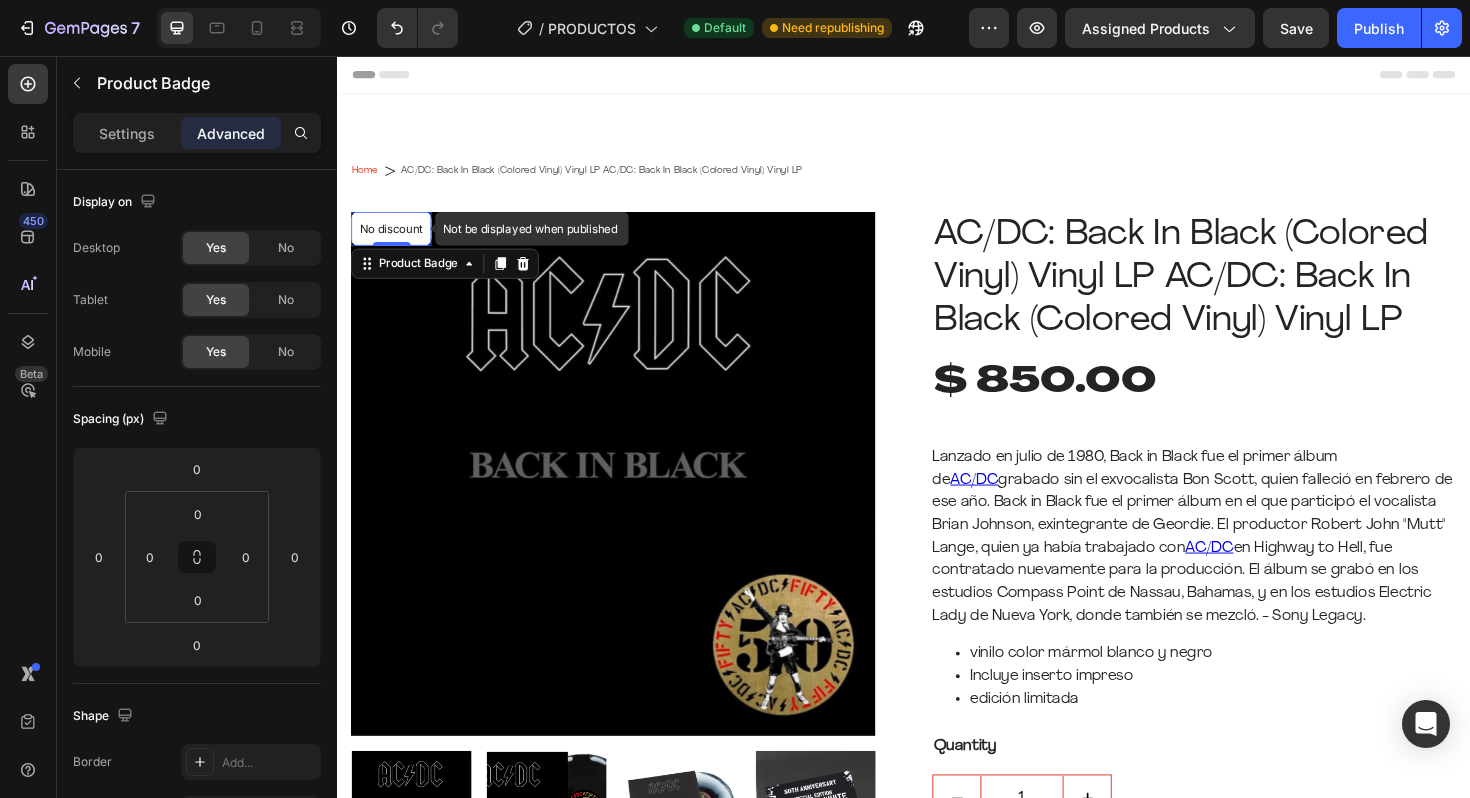 click on "No discount" at bounding box center [394, 239] 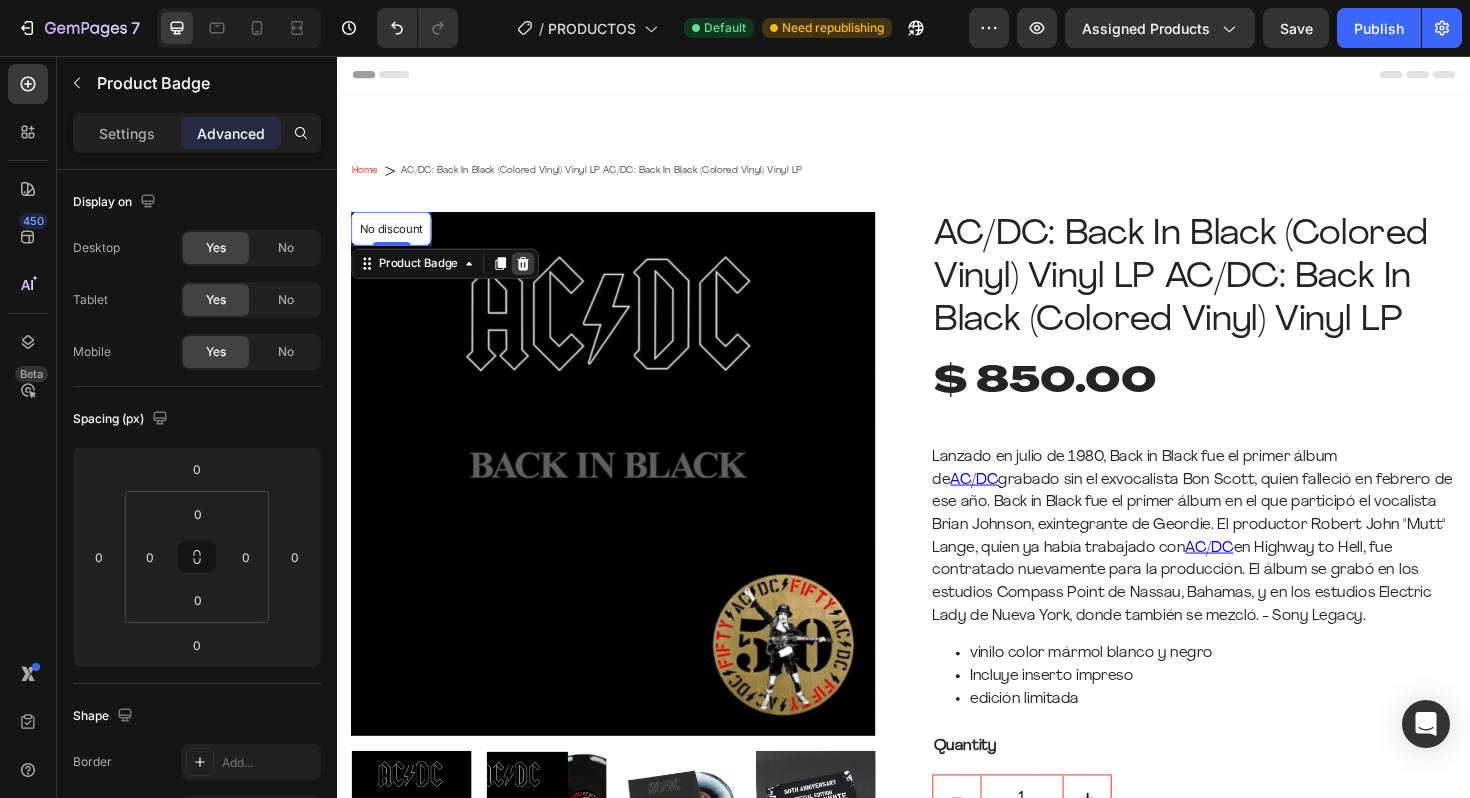 click 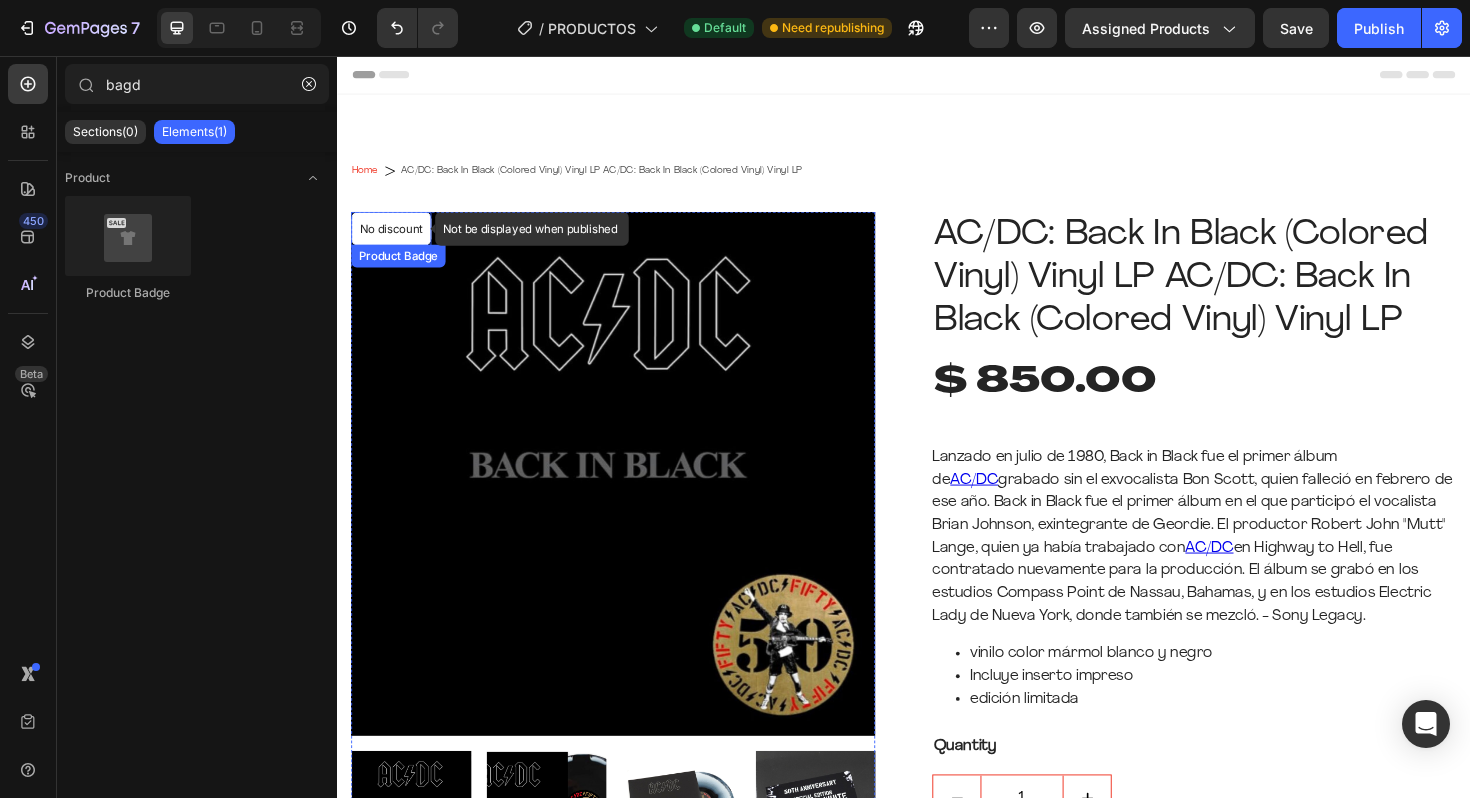 click on "No discount" at bounding box center [394, 239] 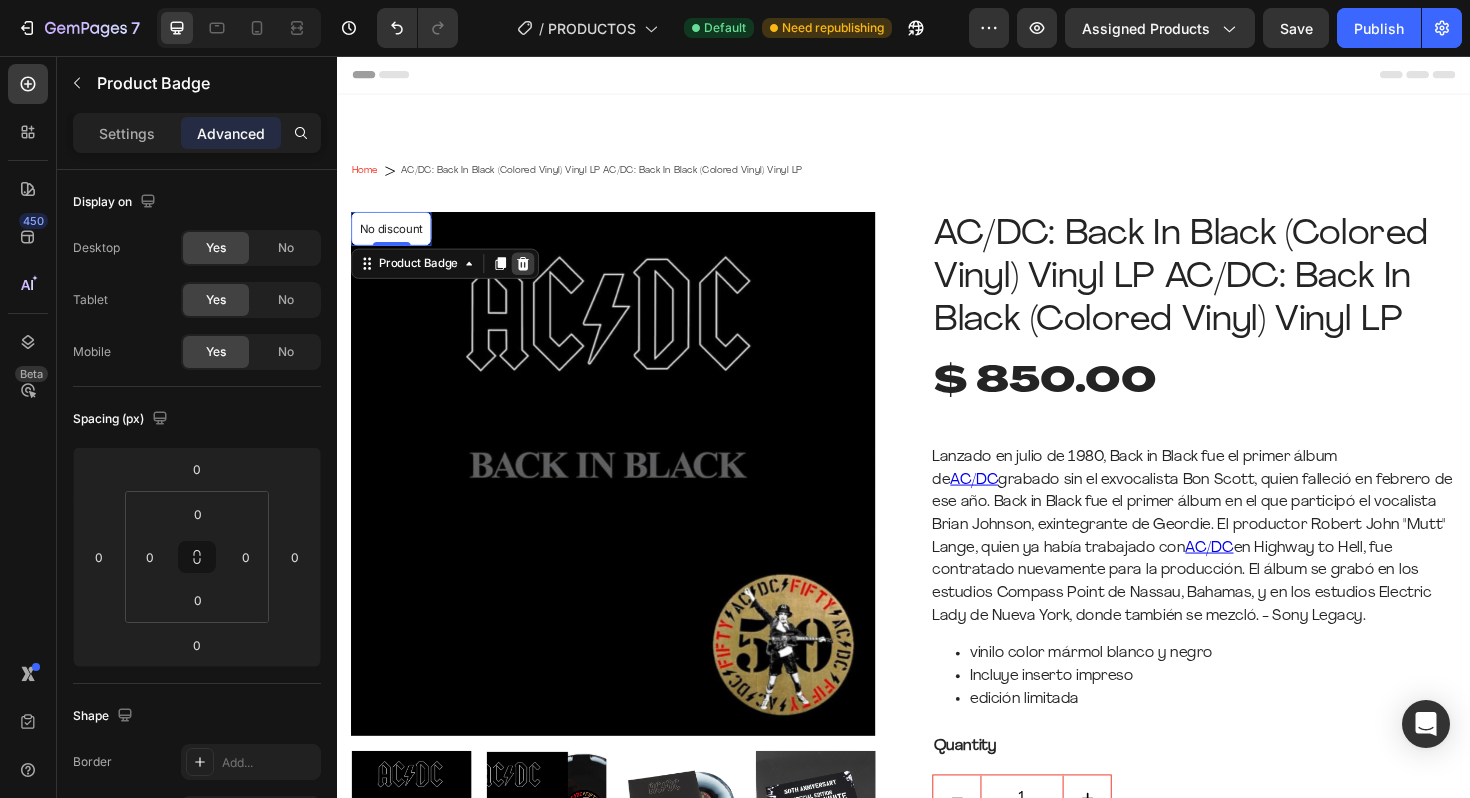 click 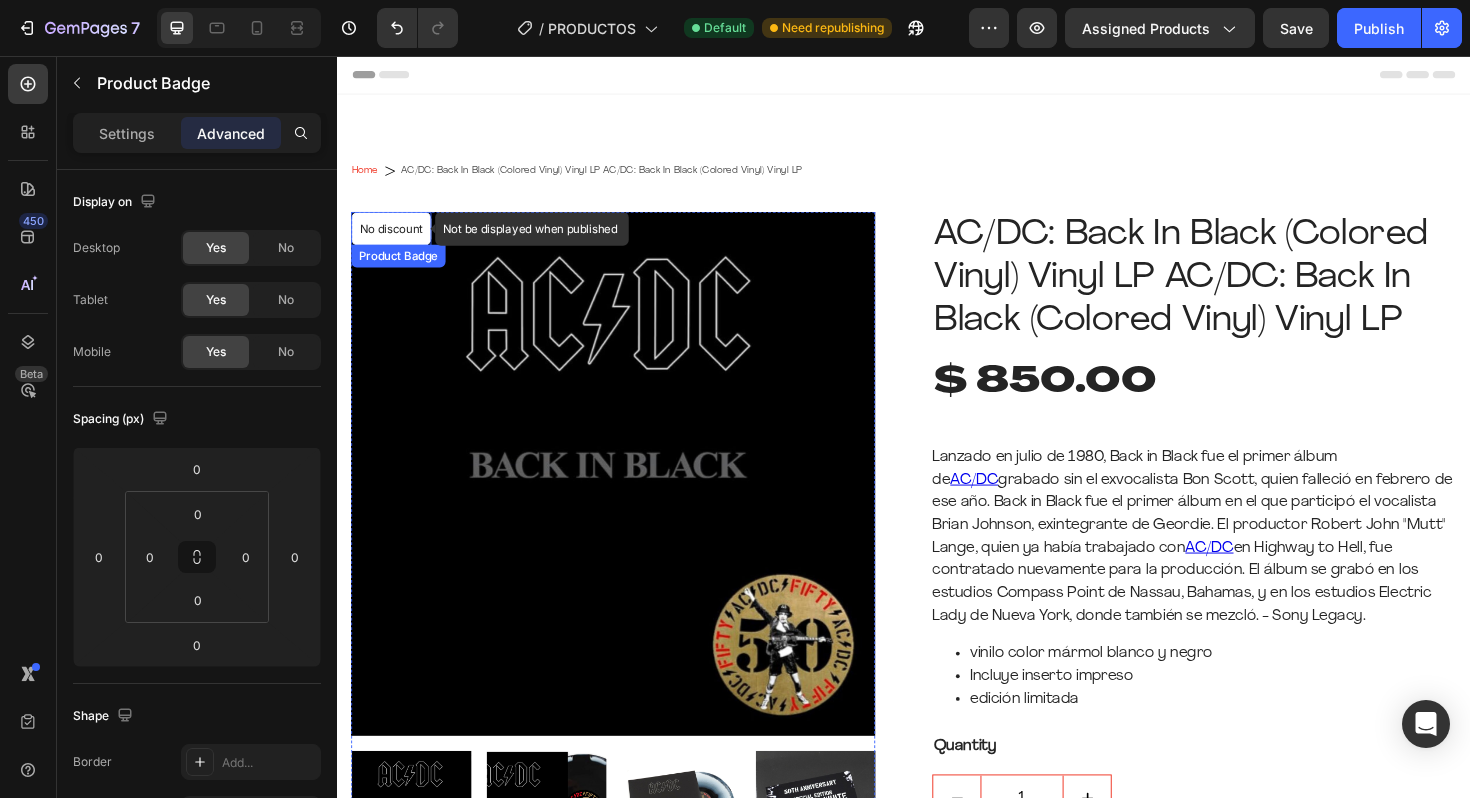 click on "No discount" at bounding box center (394, 239) 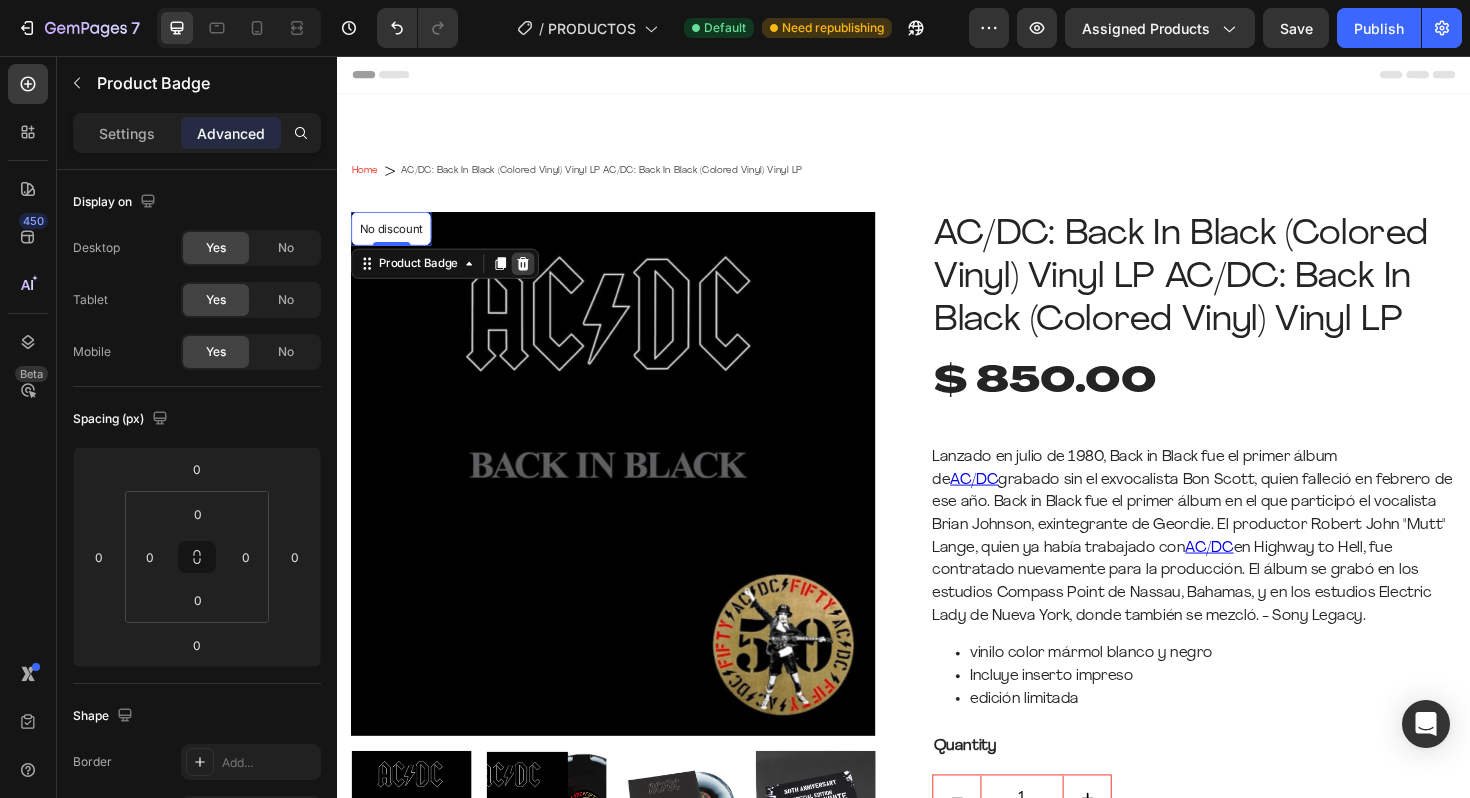 click 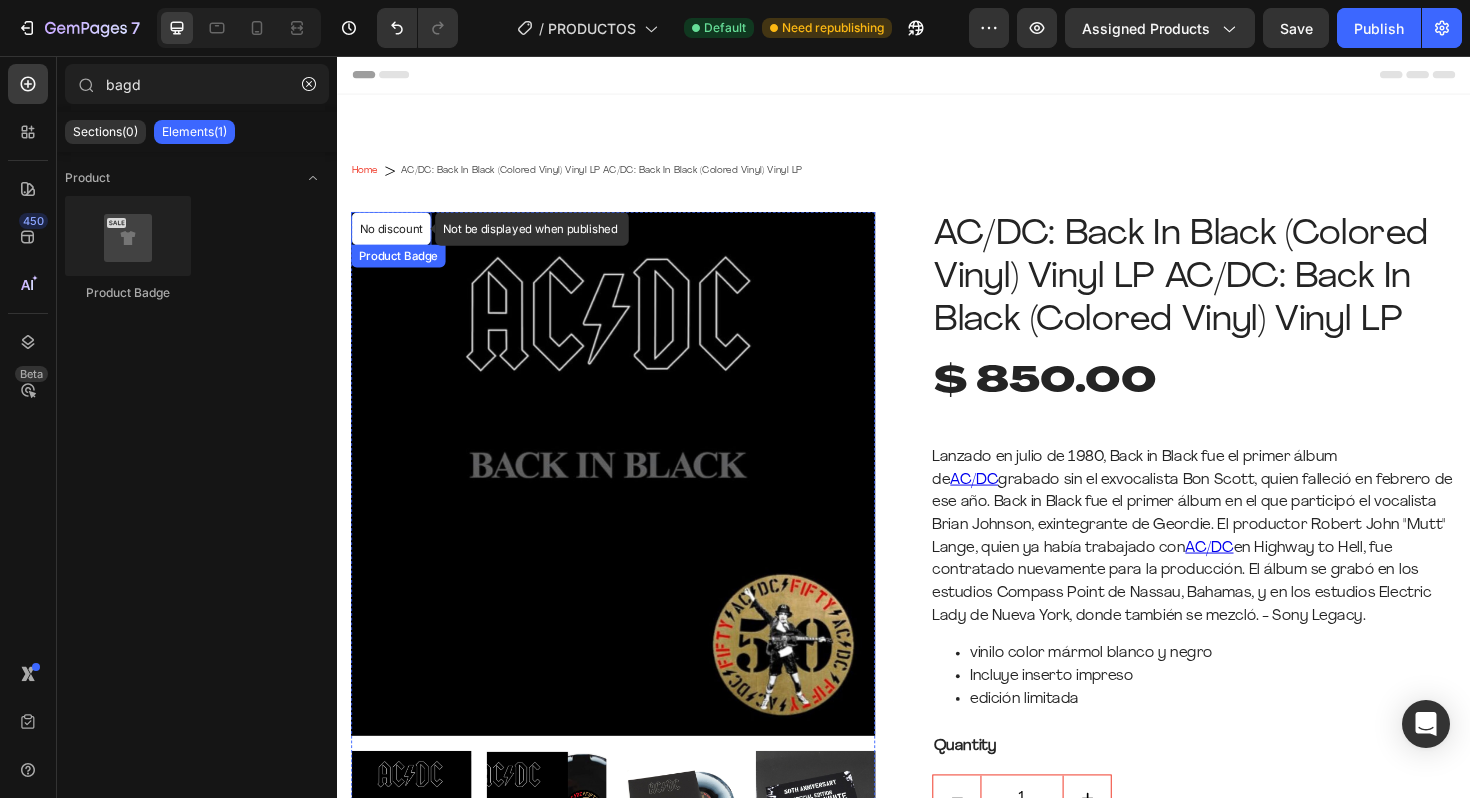 click on "No discount" at bounding box center [394, 239] 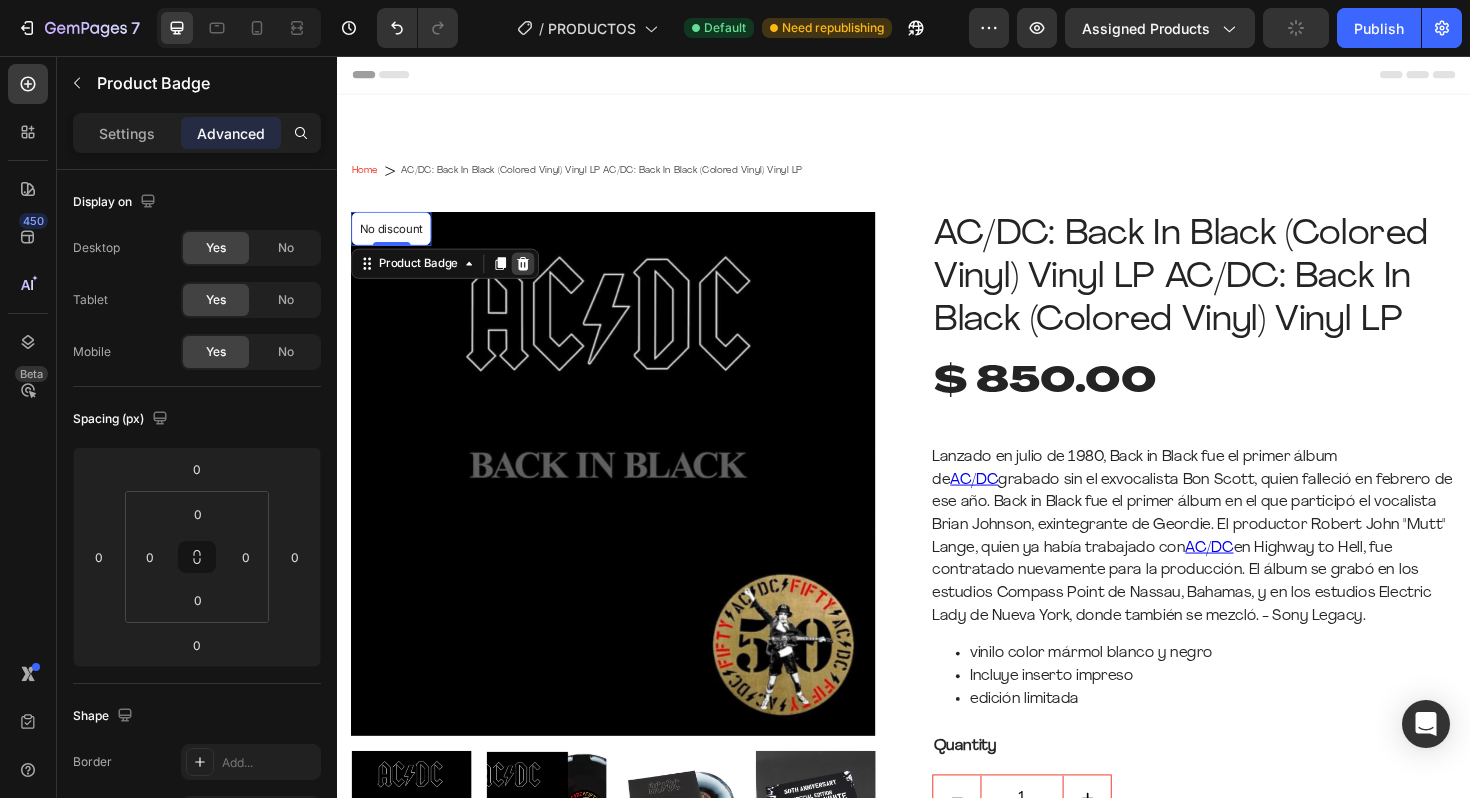 click 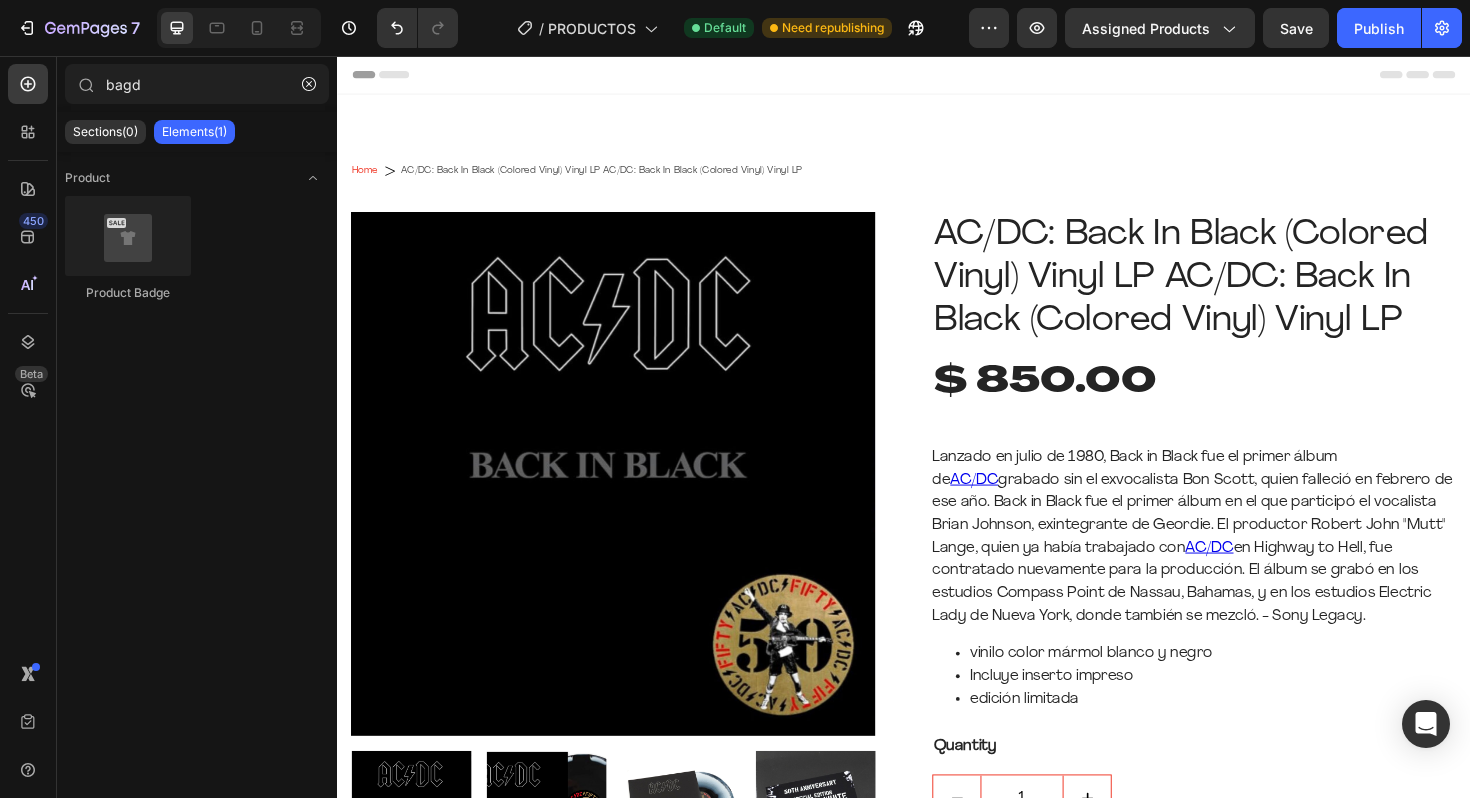 click on "Elements(1)" at bounding box center [194, 132] 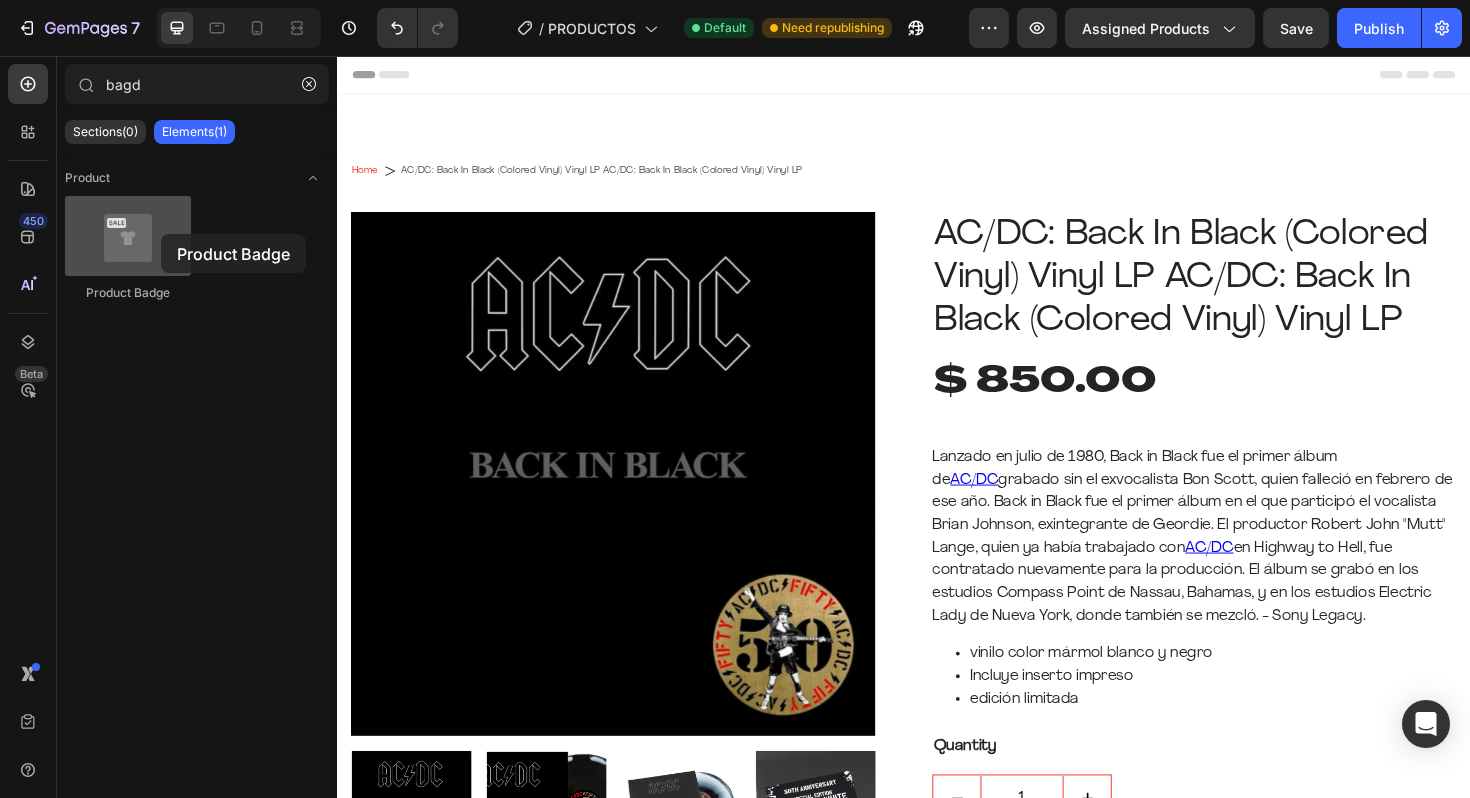 click at bounding box center (128, 236) 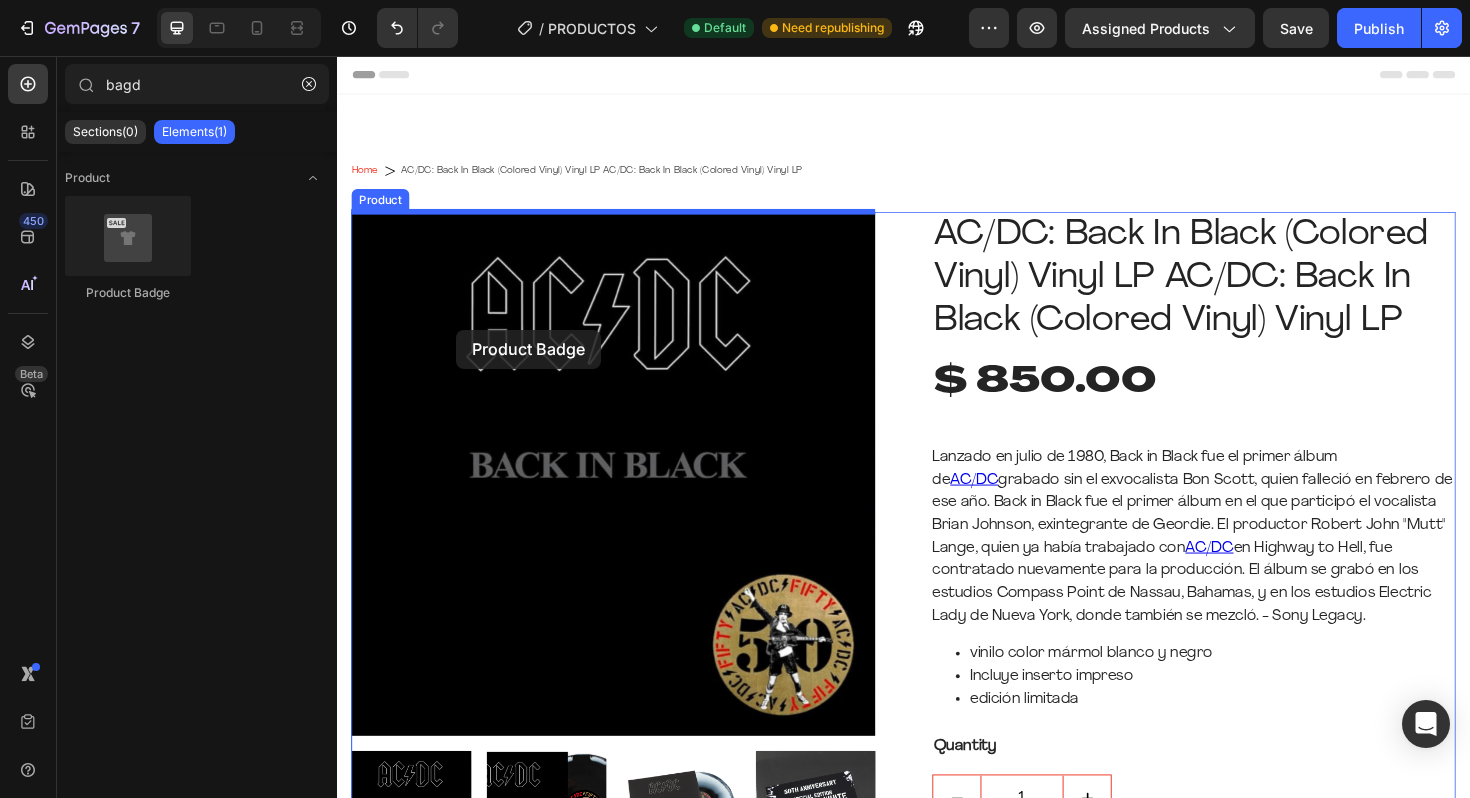 drag, startPoint x: 498, startPoint y: 290, endPoint x: 465, endPoint y: 346, distance: 65 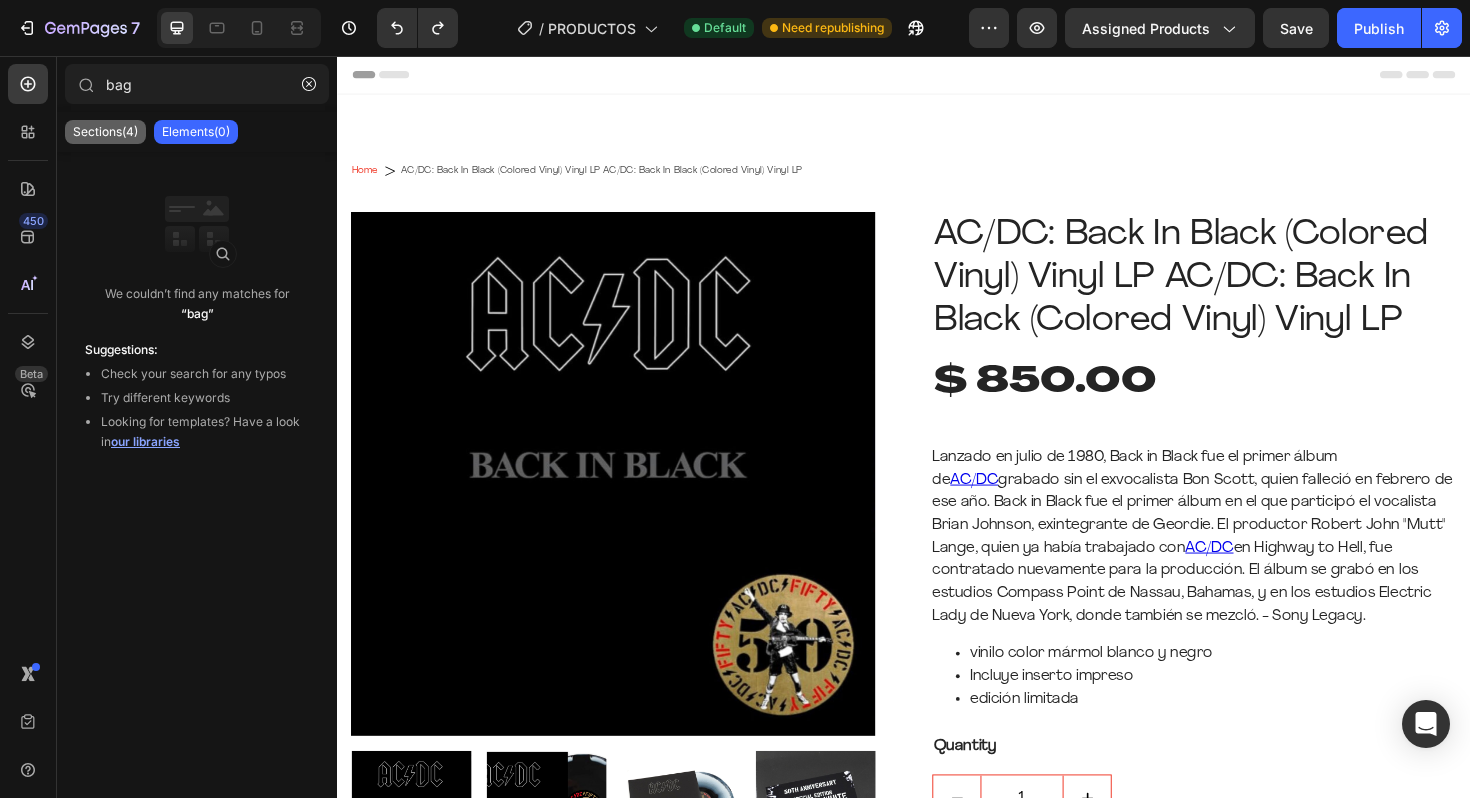 click on "Sections(4)" at bounding box center [105, 132] 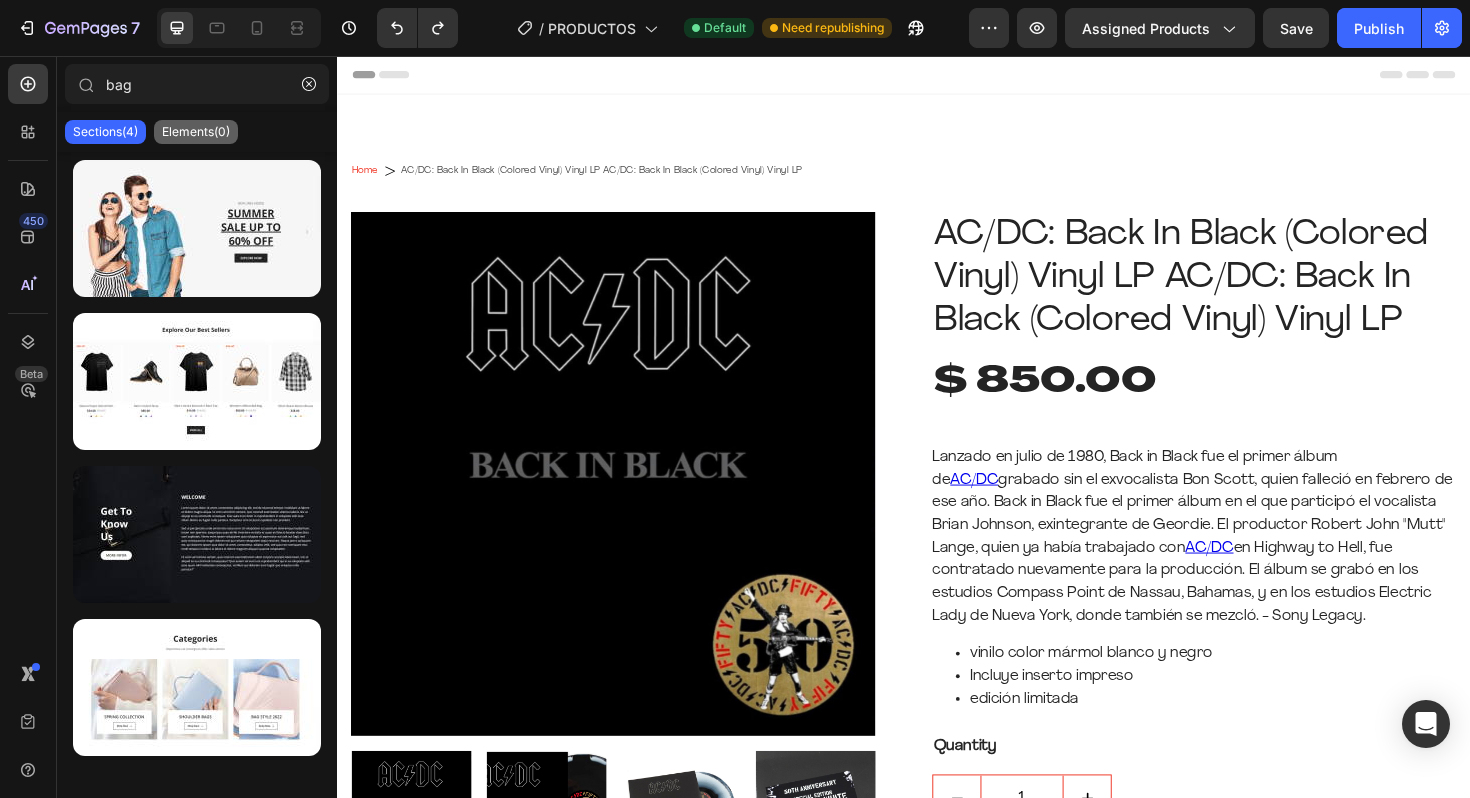 click on "Elements(0)" at bounding box center (196, 132) 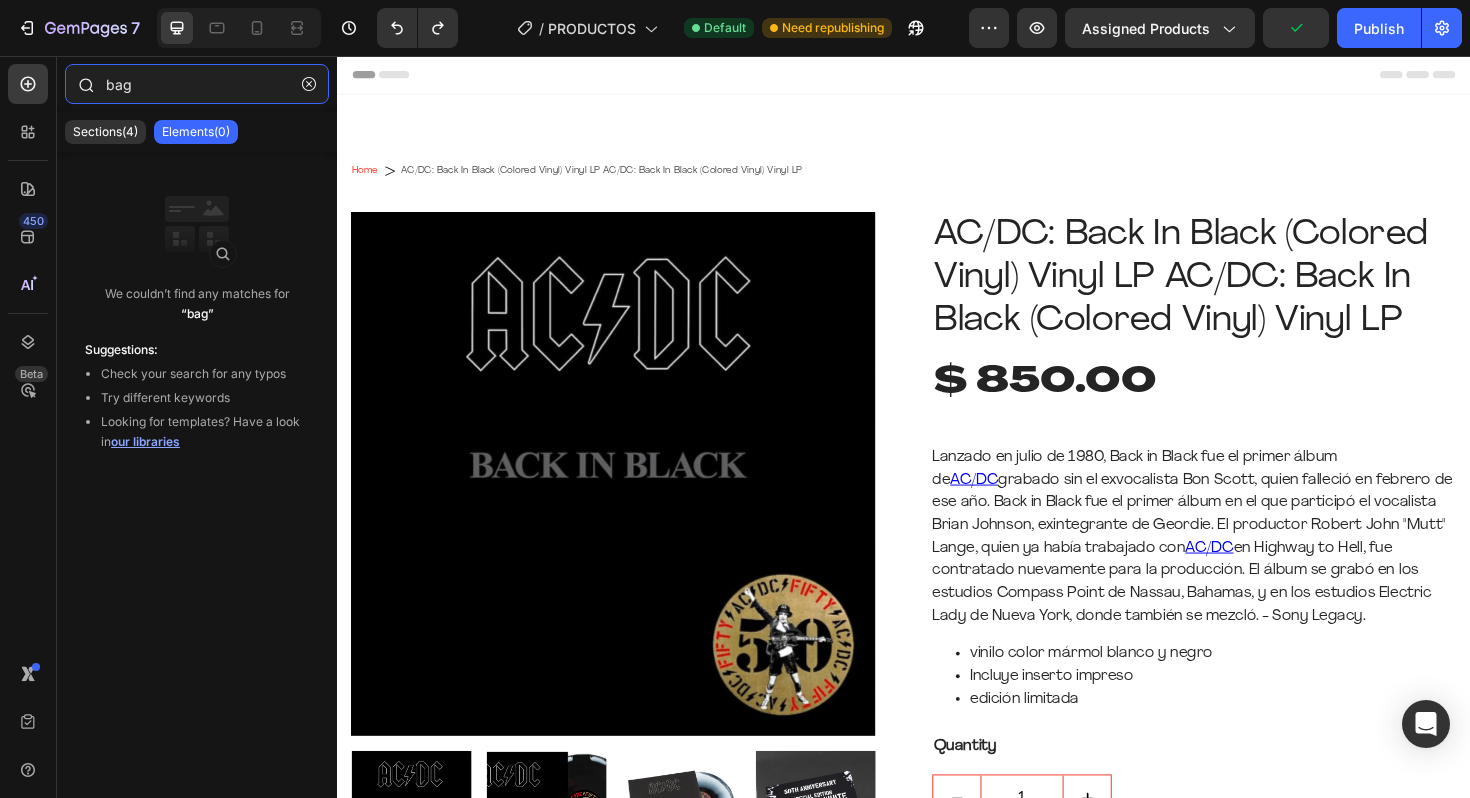 click on "bag" at bounding box center (197, 84) 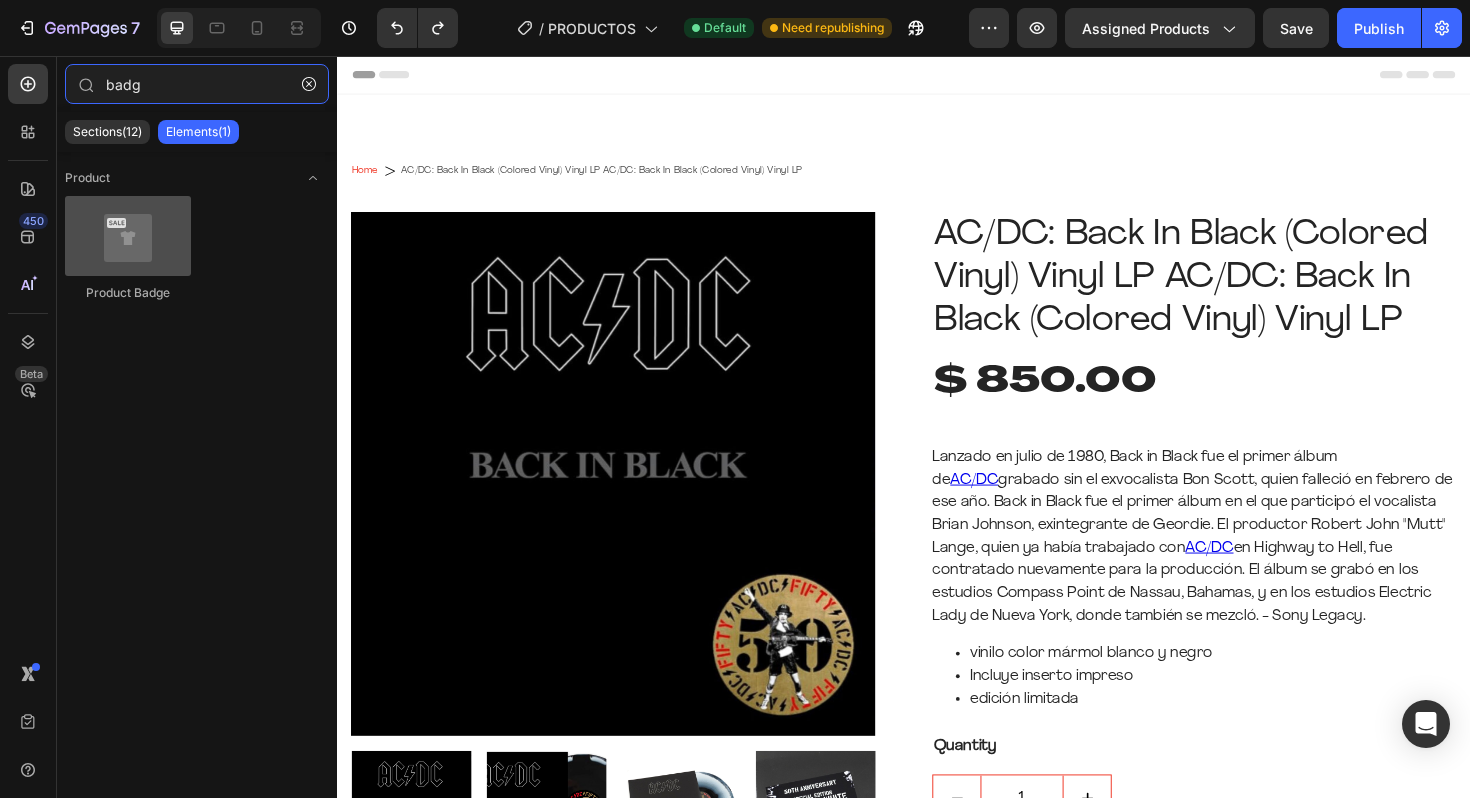type on "badg" 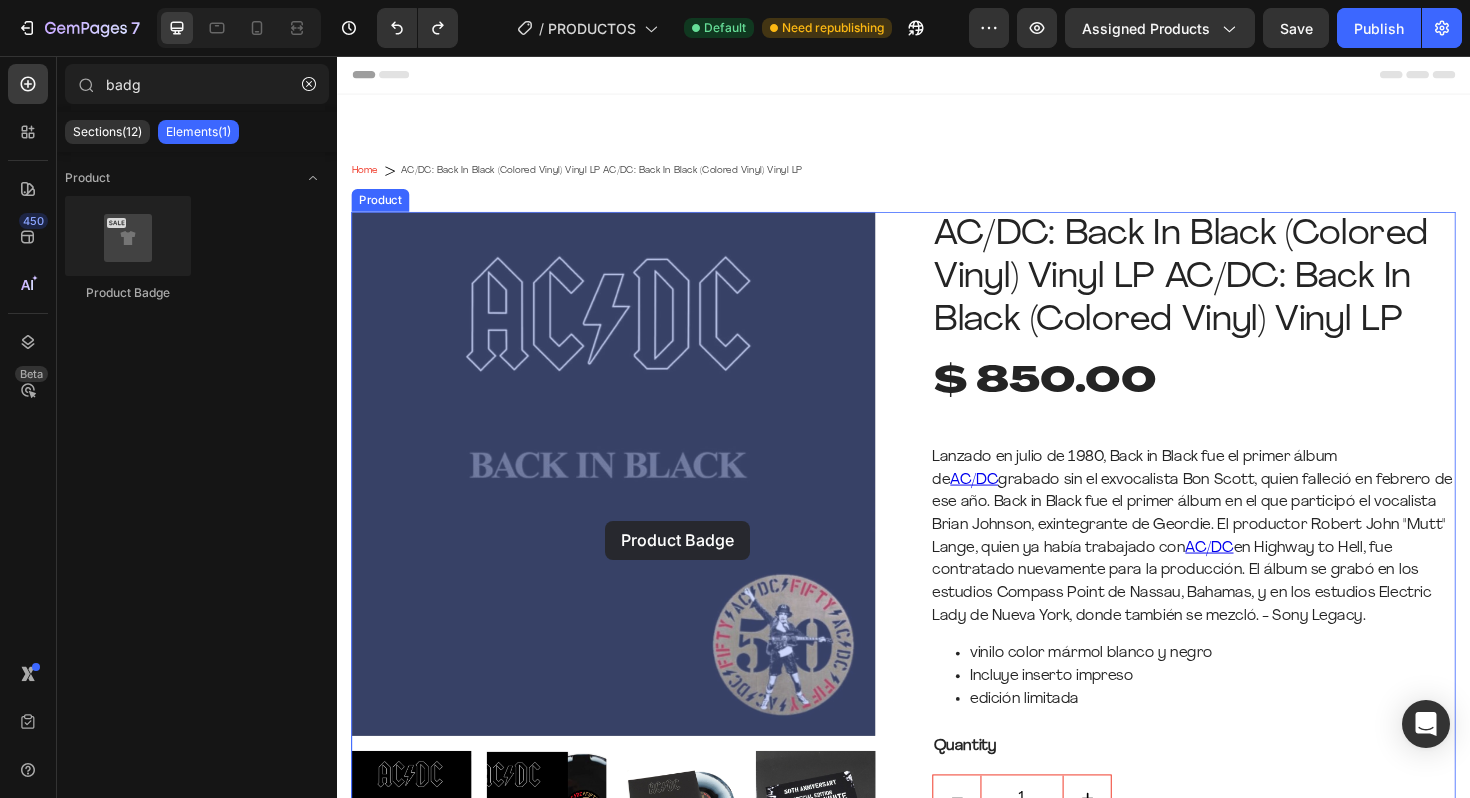 drag, startPoint x: 462, startPoint y: 306, endPoint x: 621, endPoint y: 548, distance: 289.56 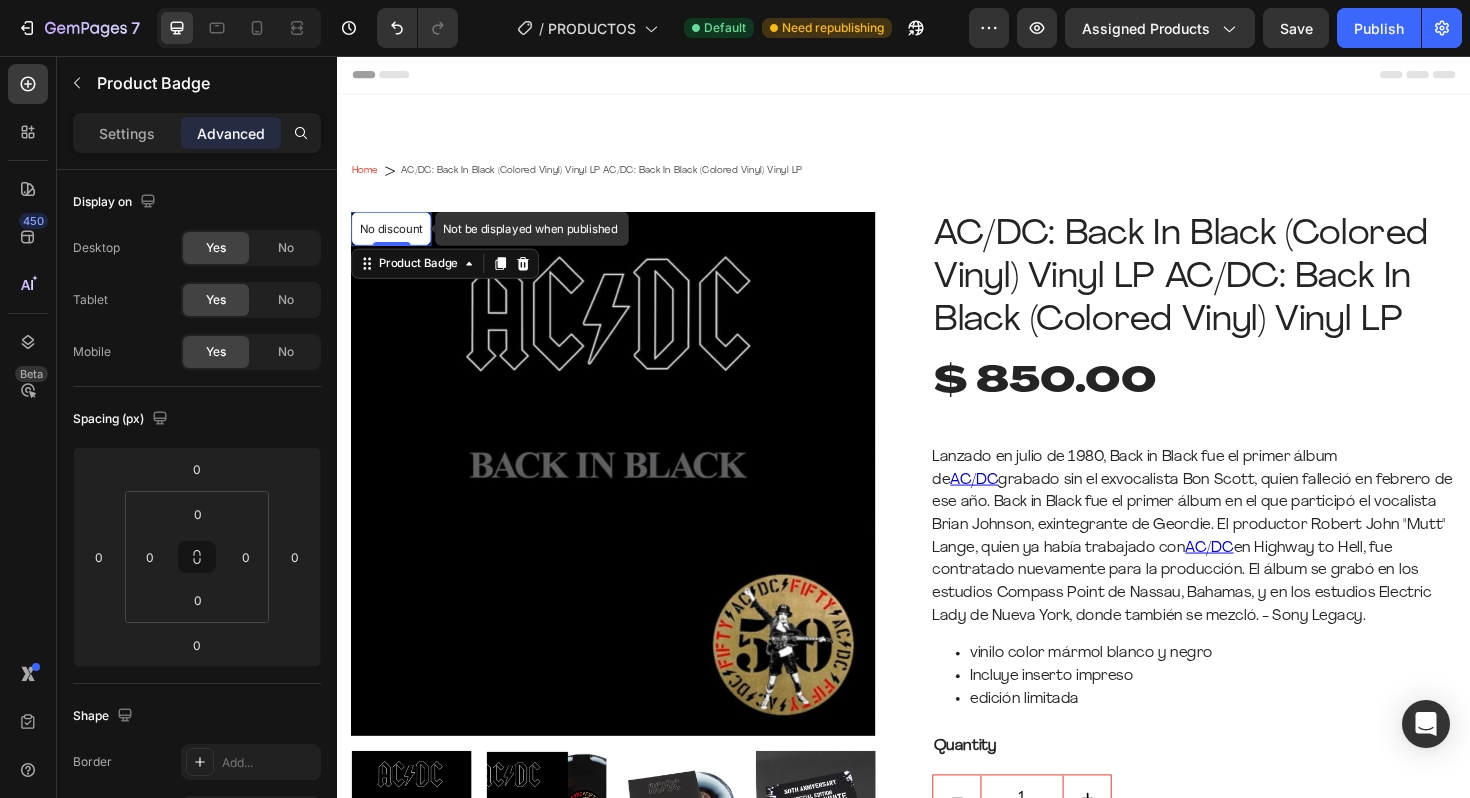 click on "No discount" at bounding box center (394, 239) 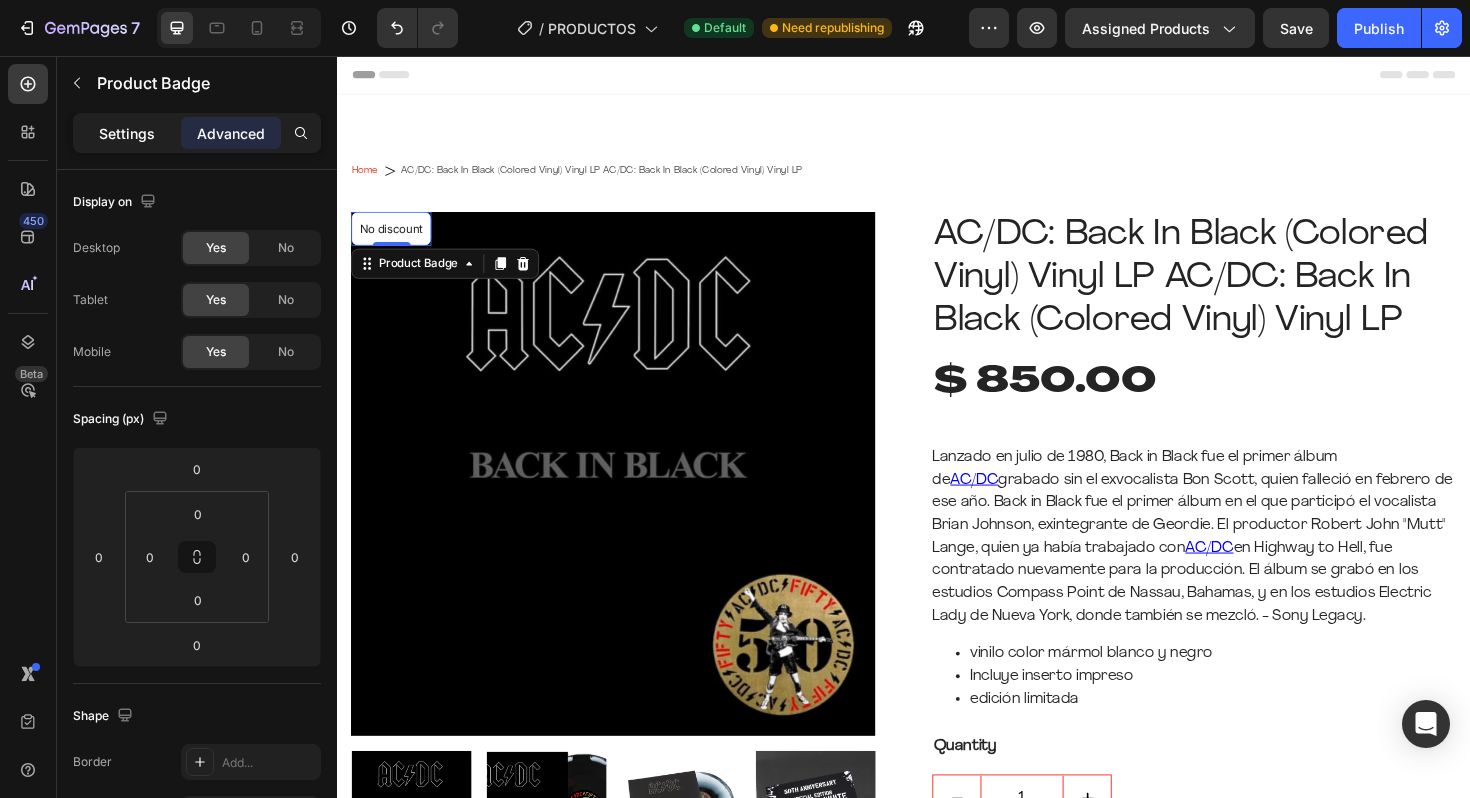 click on "Settings" 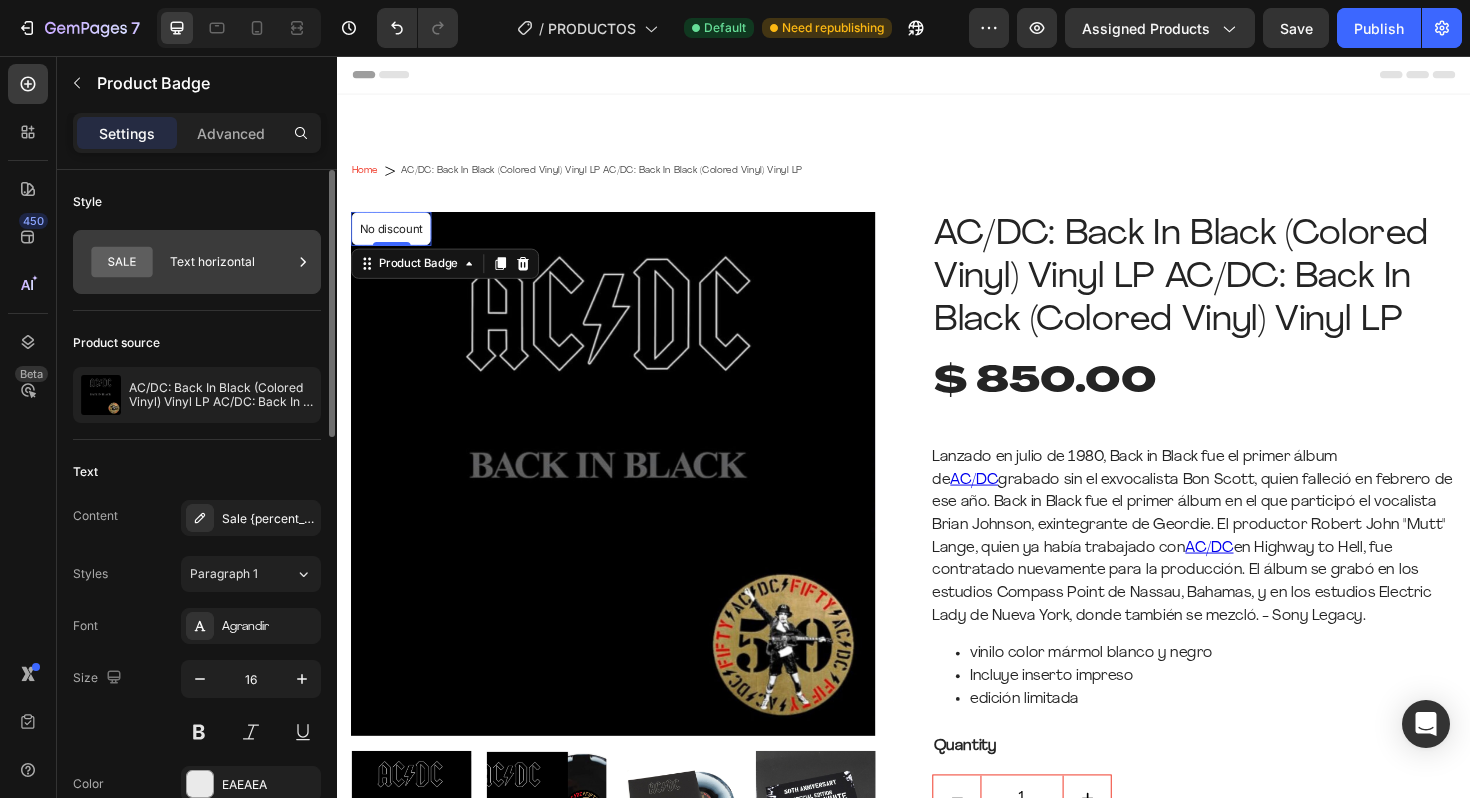 click on "Text horizontal" at bounding box center (197, 262) 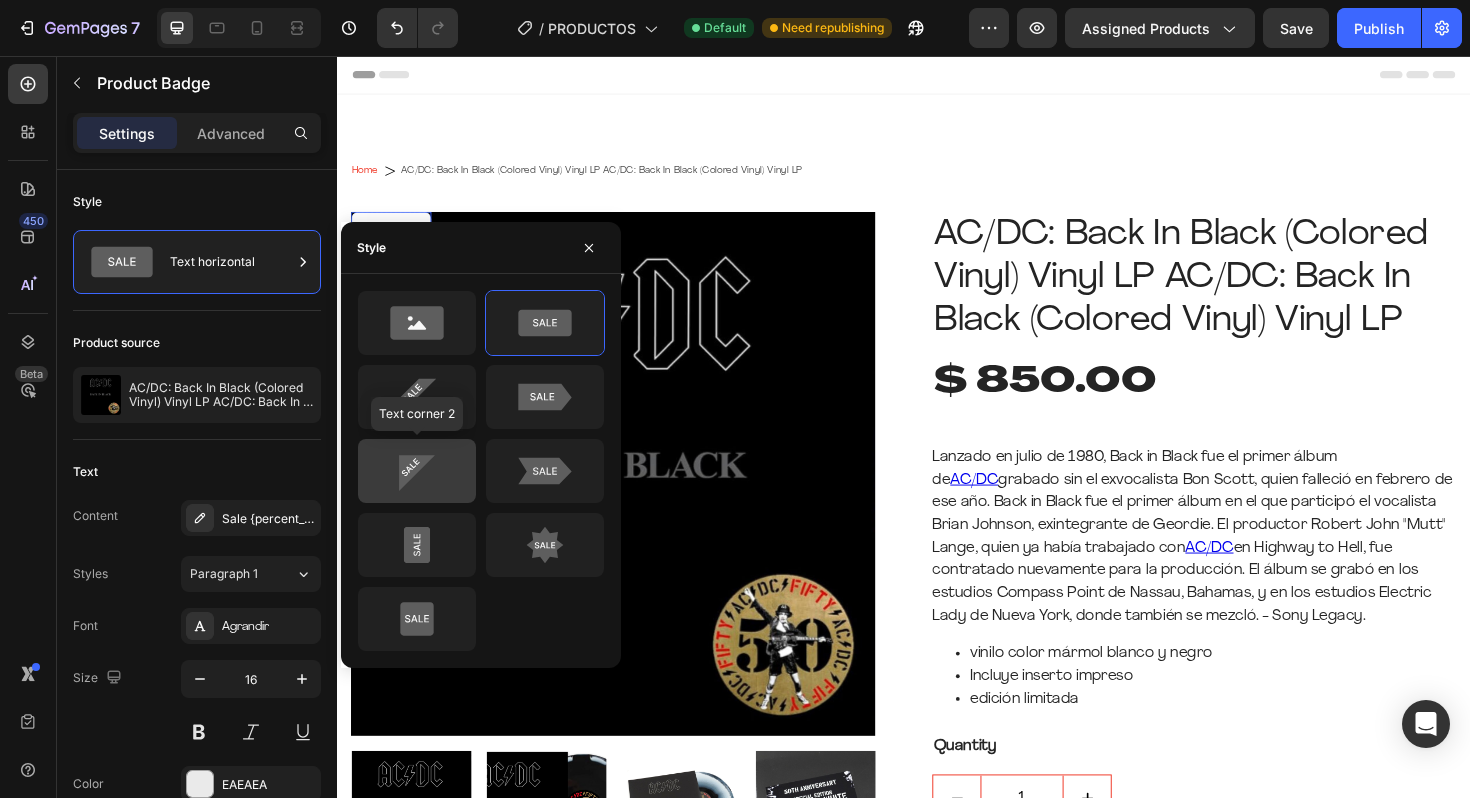 click 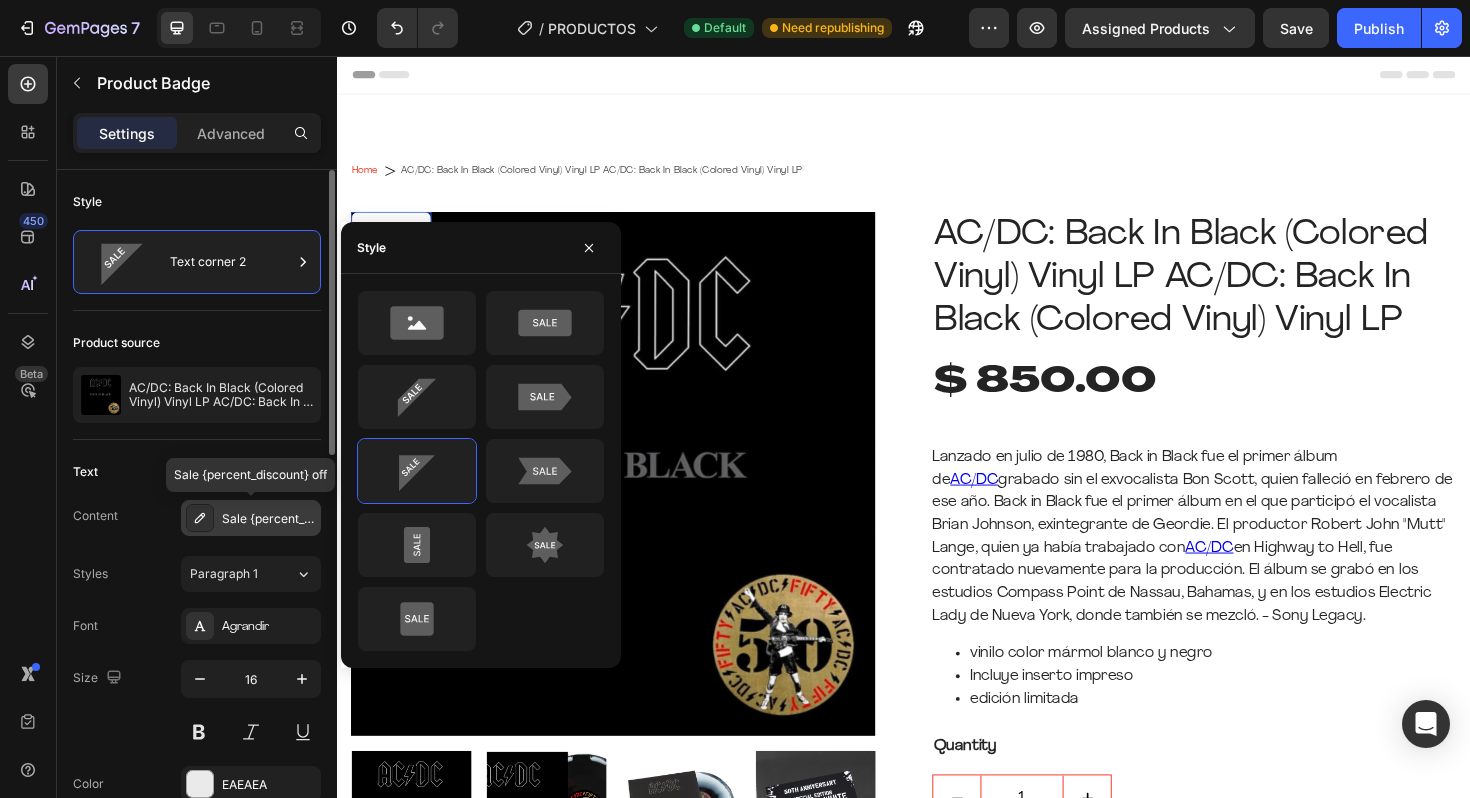 click on "Sale {percent_discount} off" at bounding box center [269, 519] 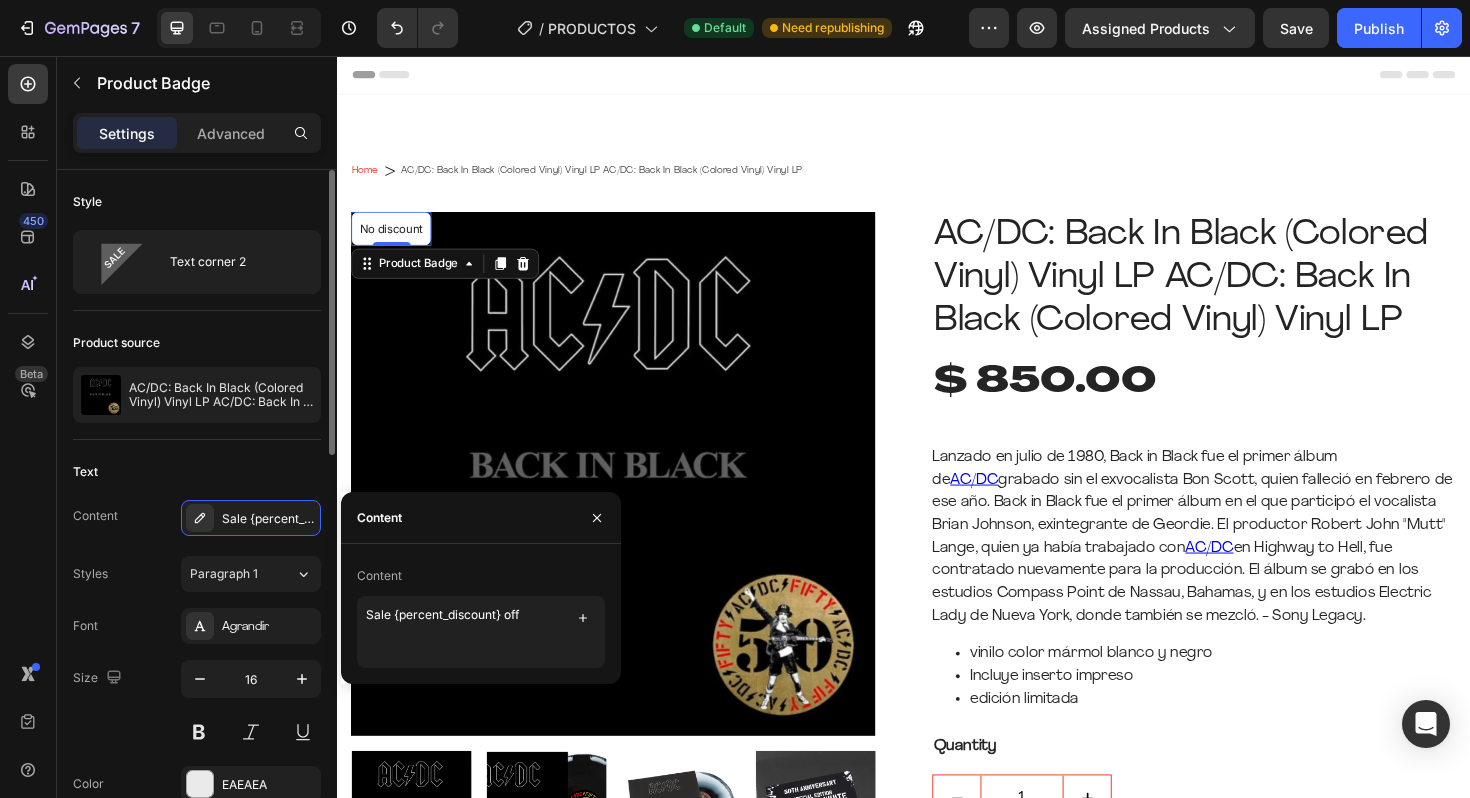 click on "Style" at bounding box center [197, 202] 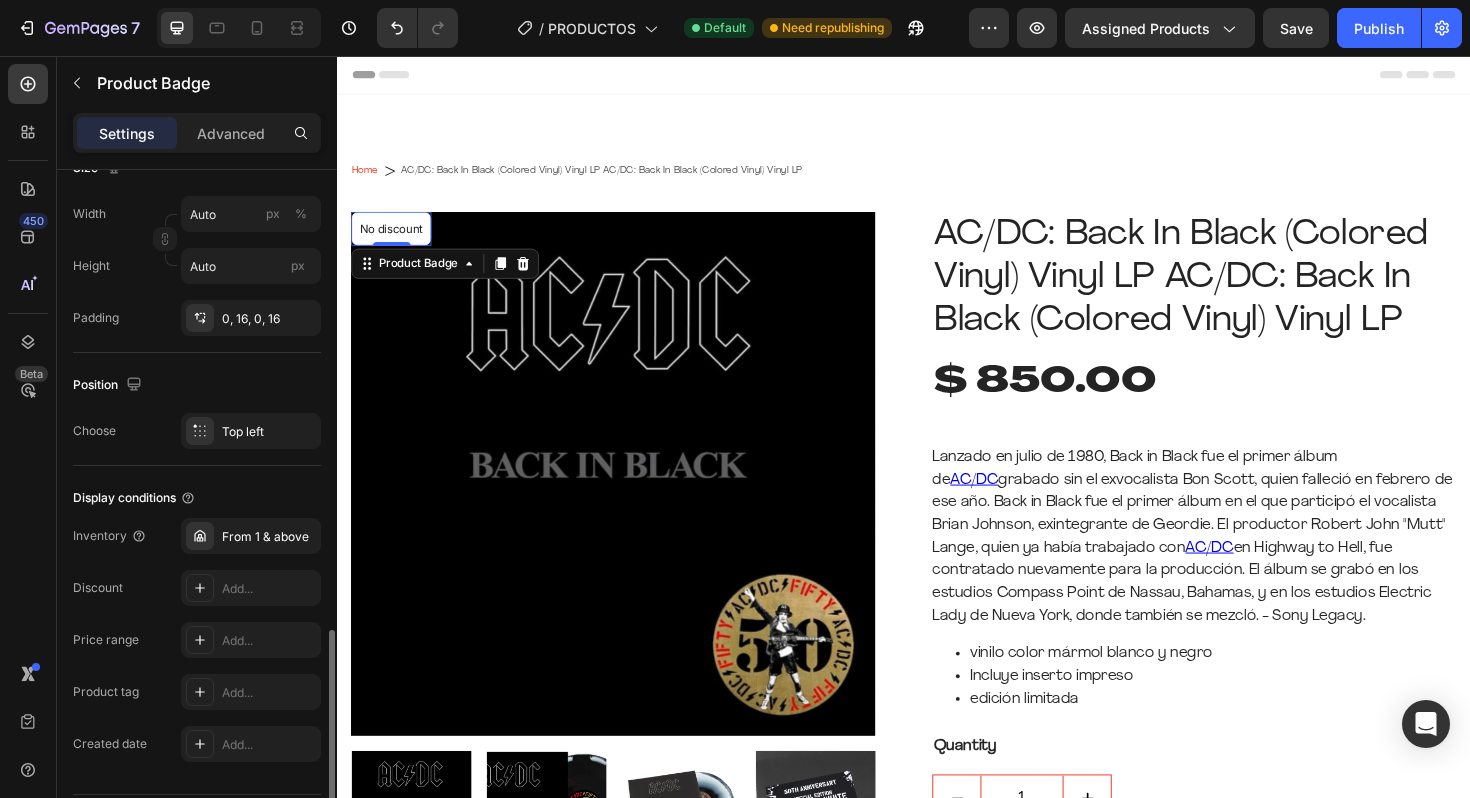 scroll, scrollTop: 960, scrollLeft: 0, axis: vertical 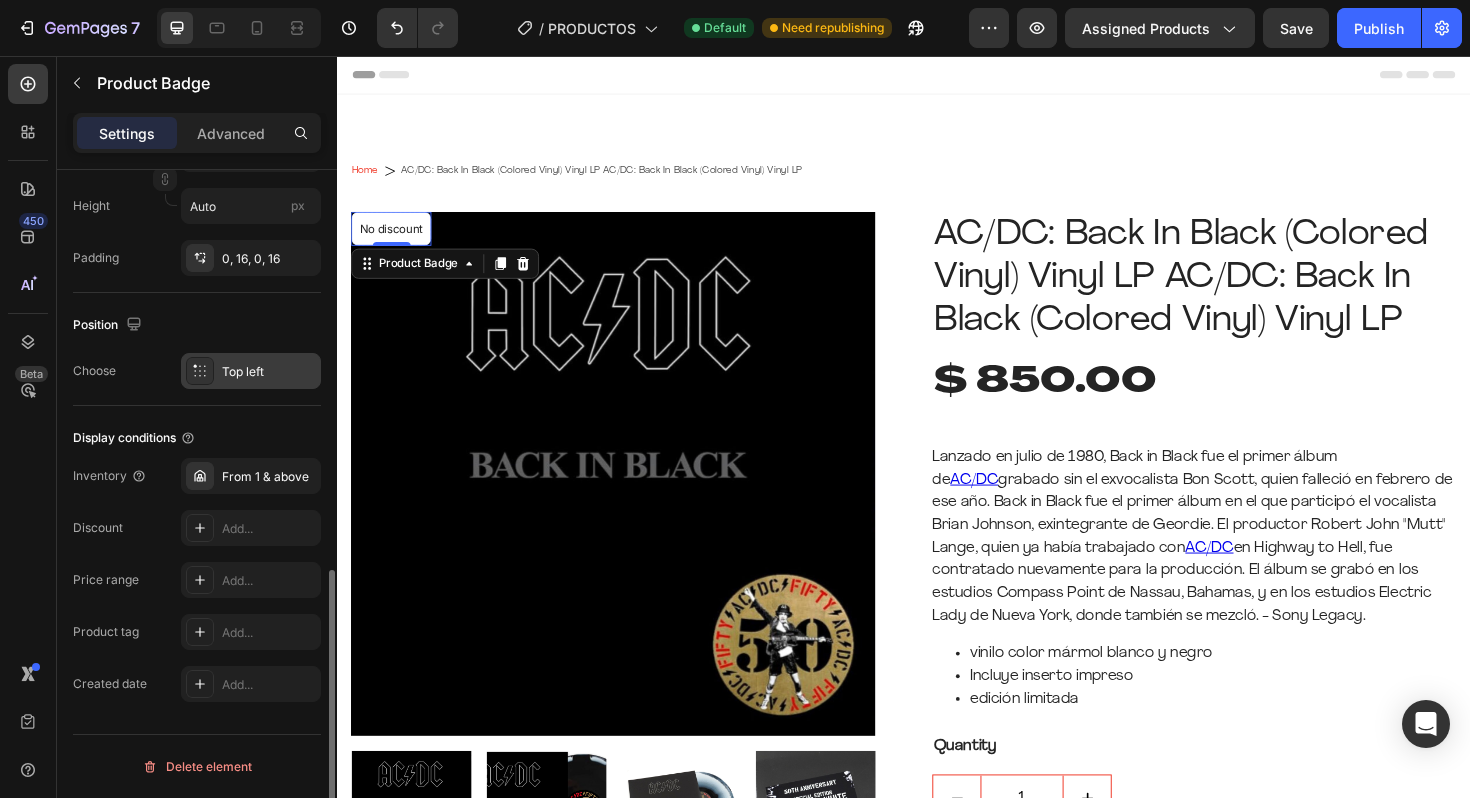 click on "Top left" at bounding box center (269, 372) 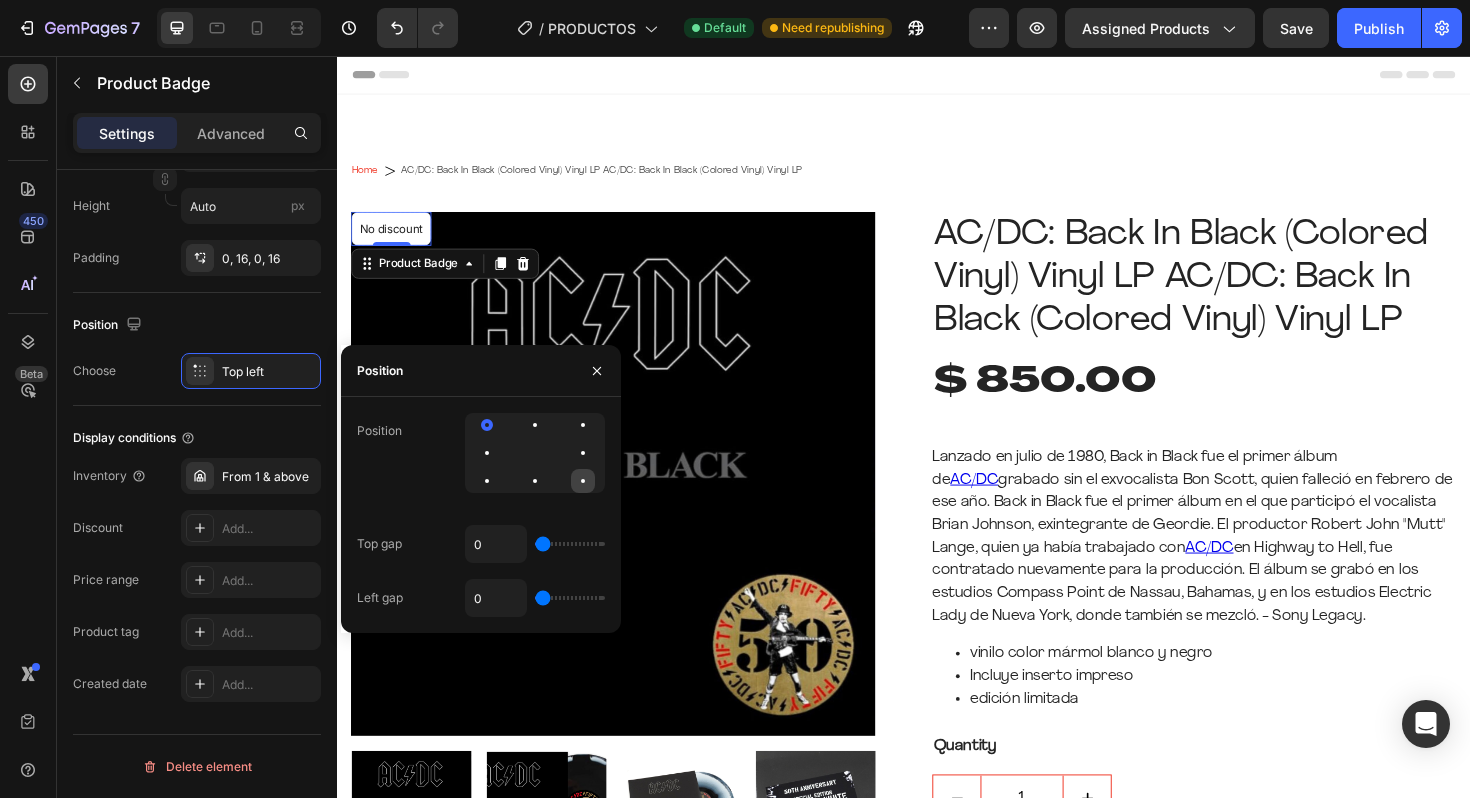 click 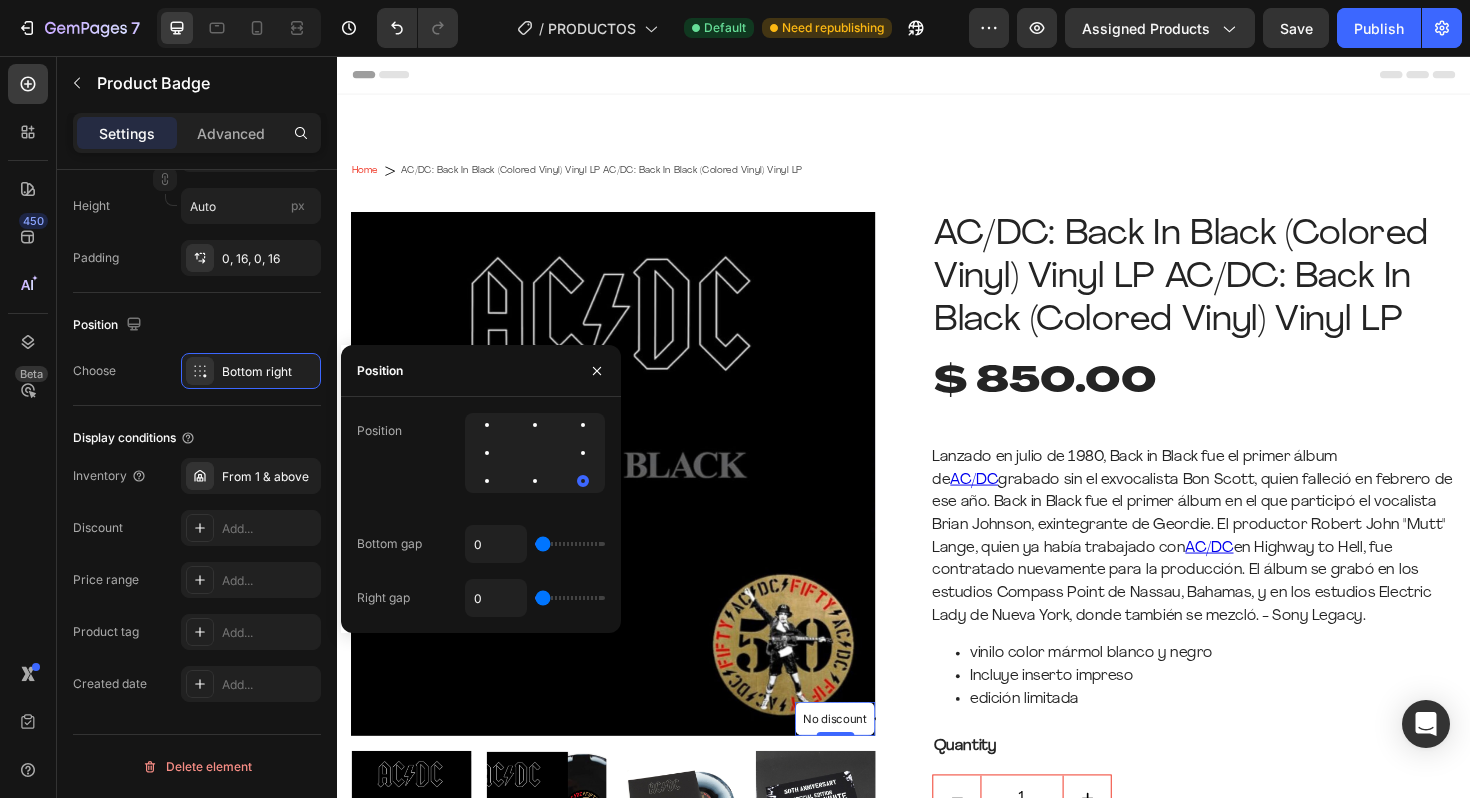 click on "No discount" at bounding box center (864, 758) 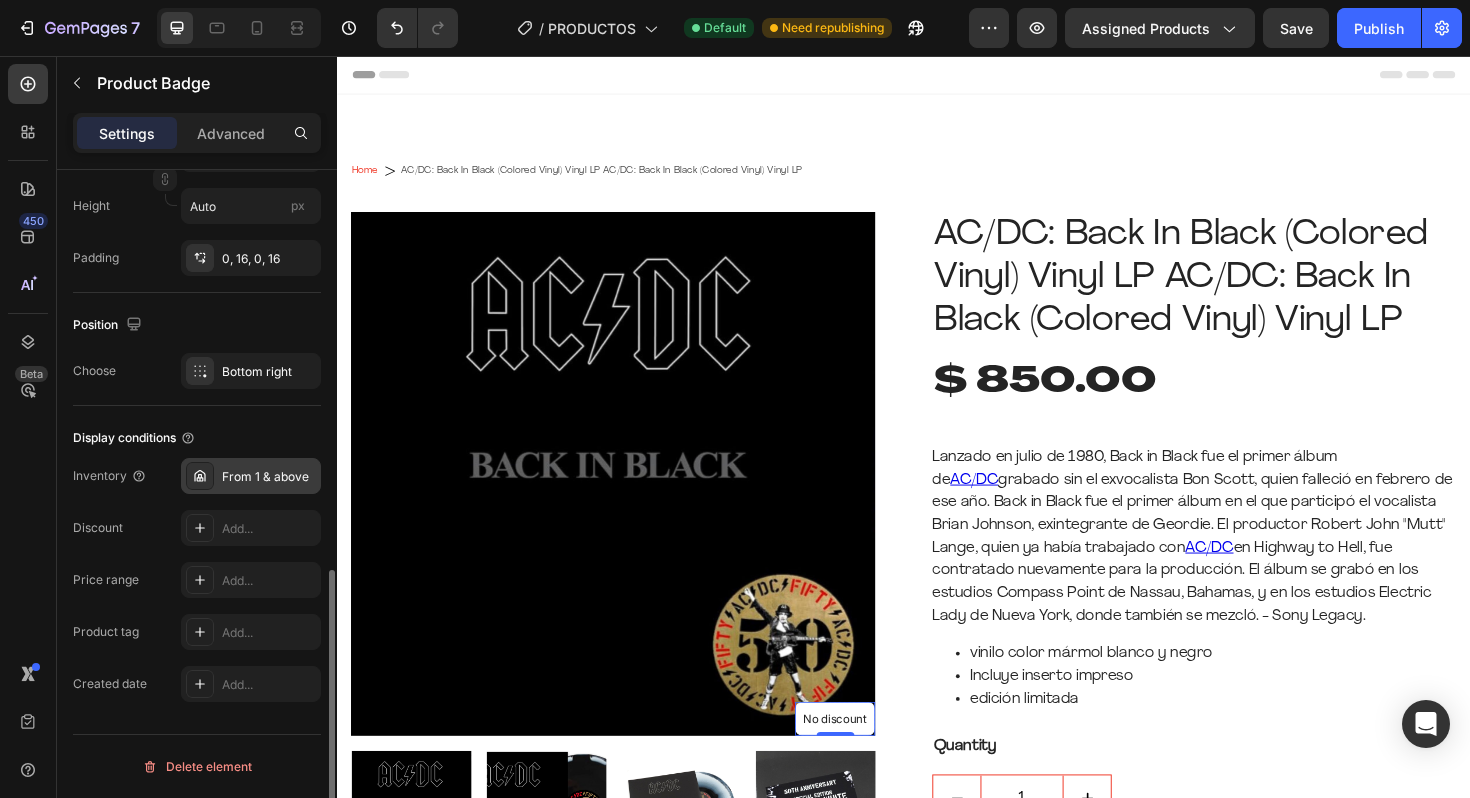 click on "From 1 & above" at bounding box center (269, 477) 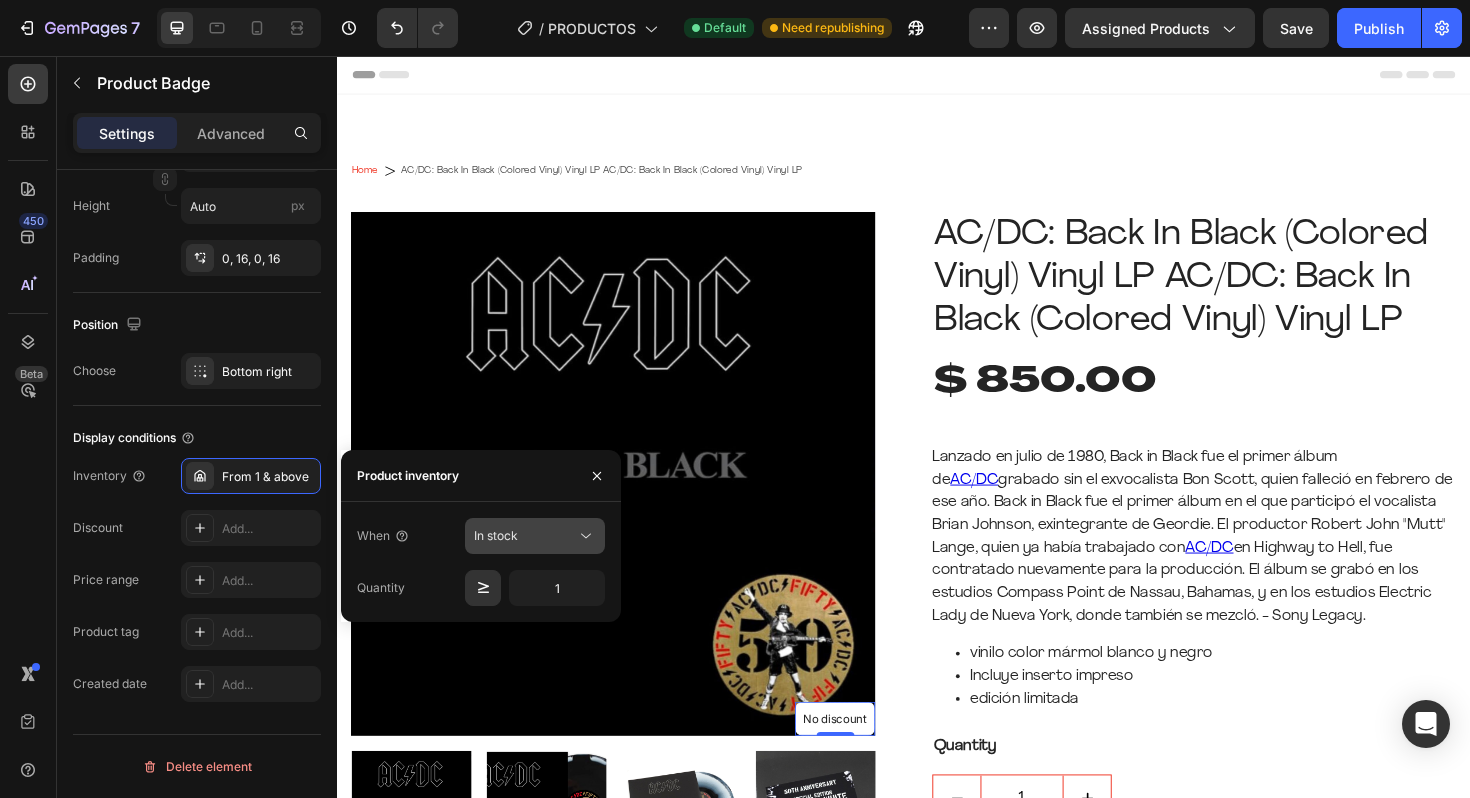click on "In stock" 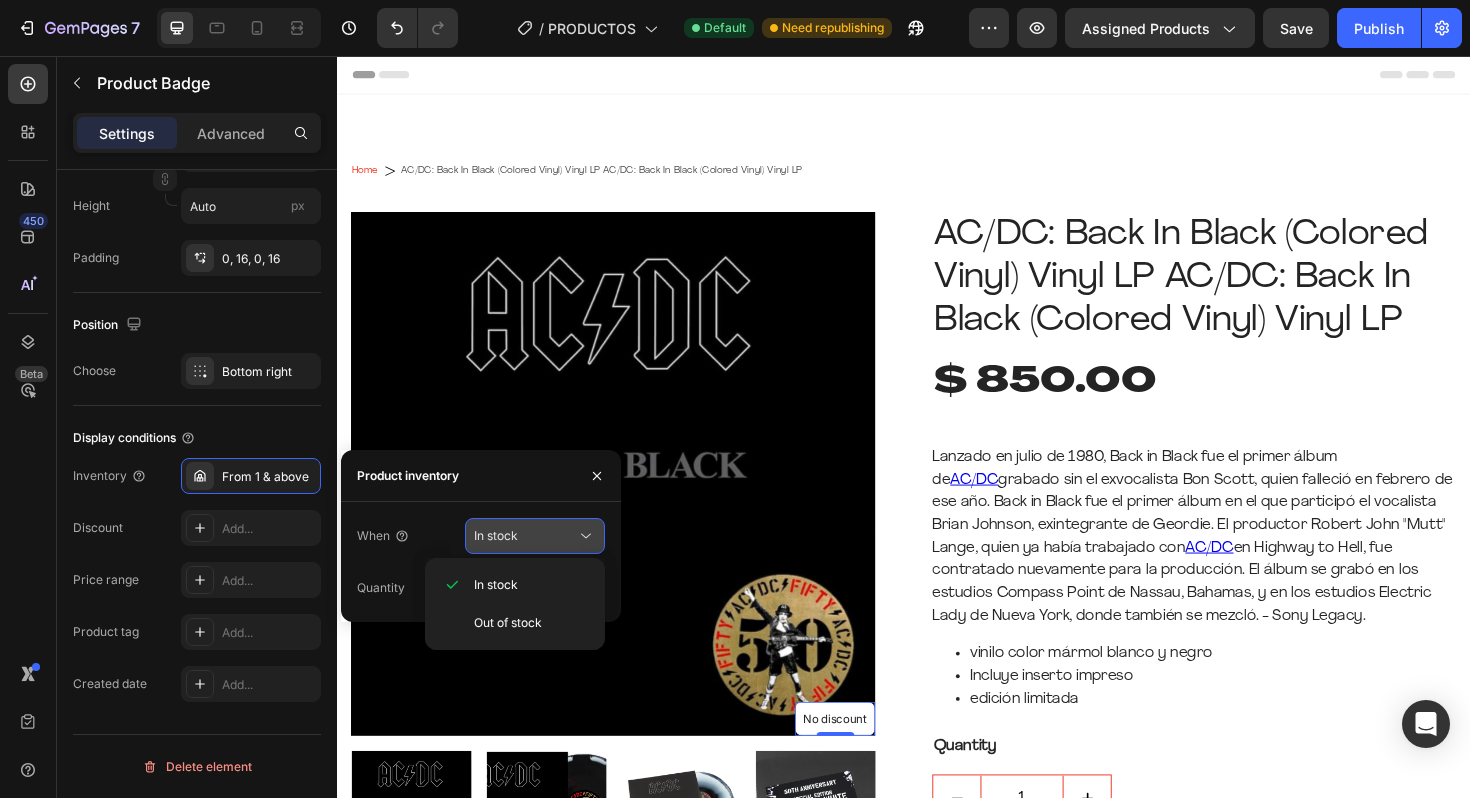 click on "In stock" 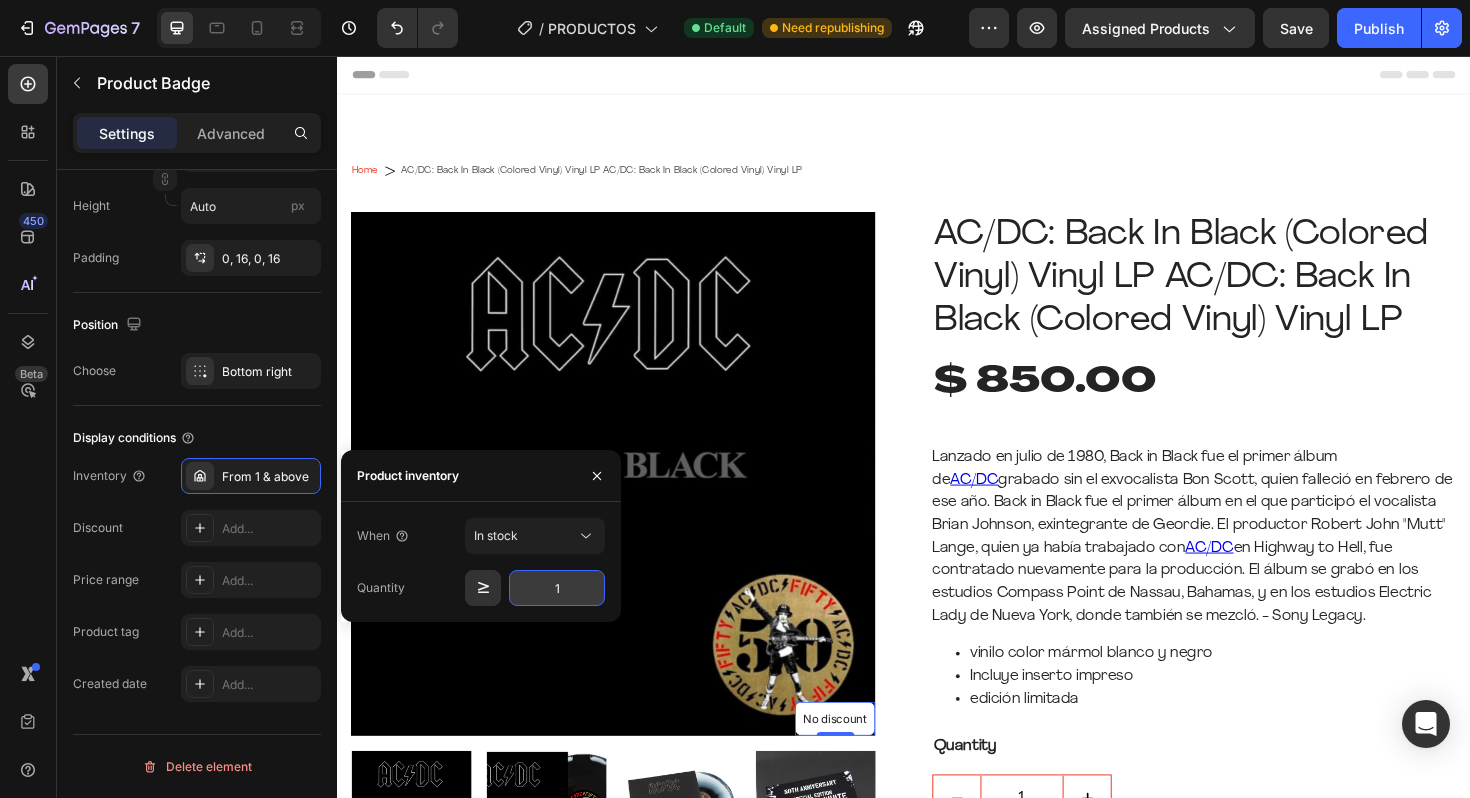 click on "1" at bounding box center [557, 588] 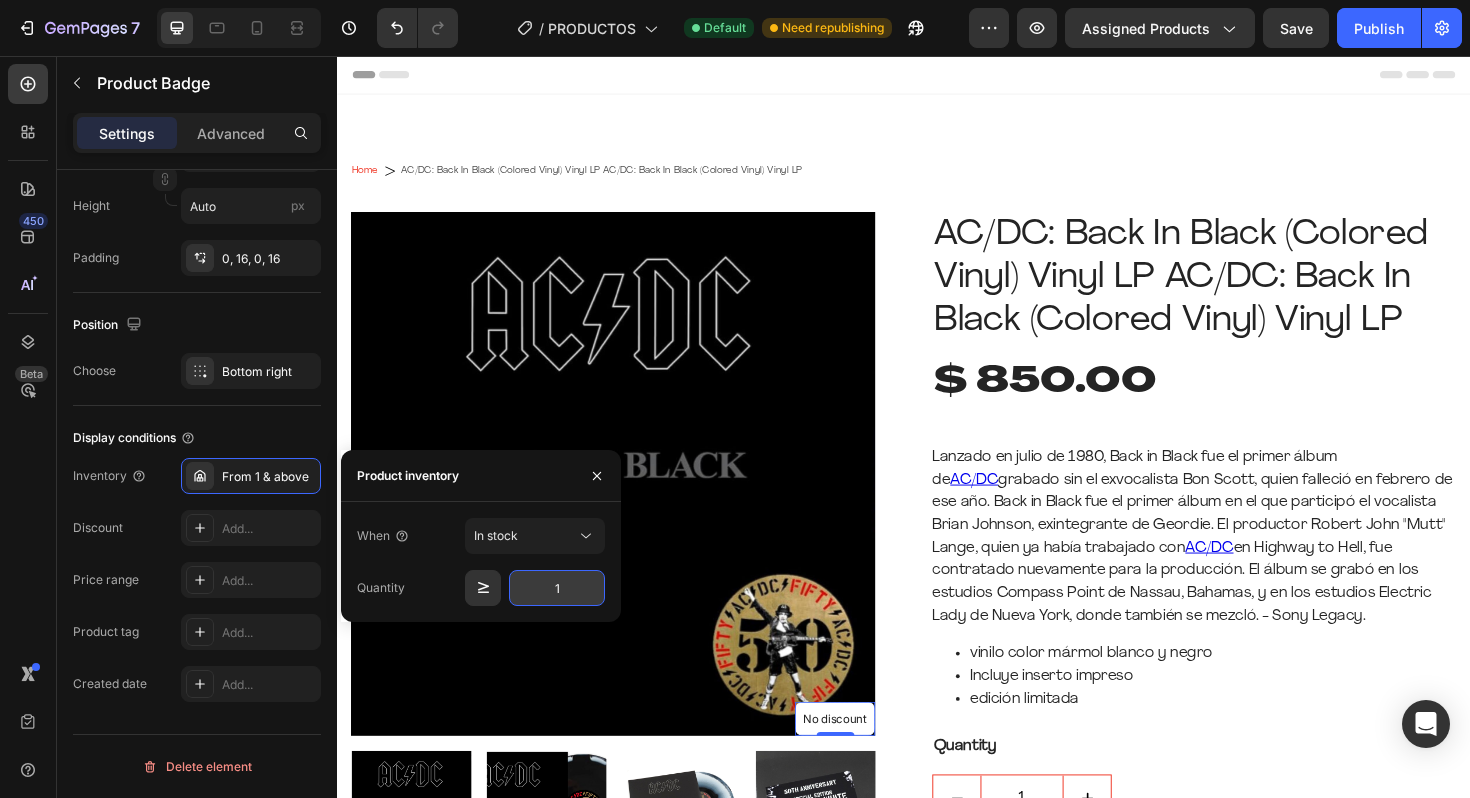 click on "1" at bounding box center (557, 588) 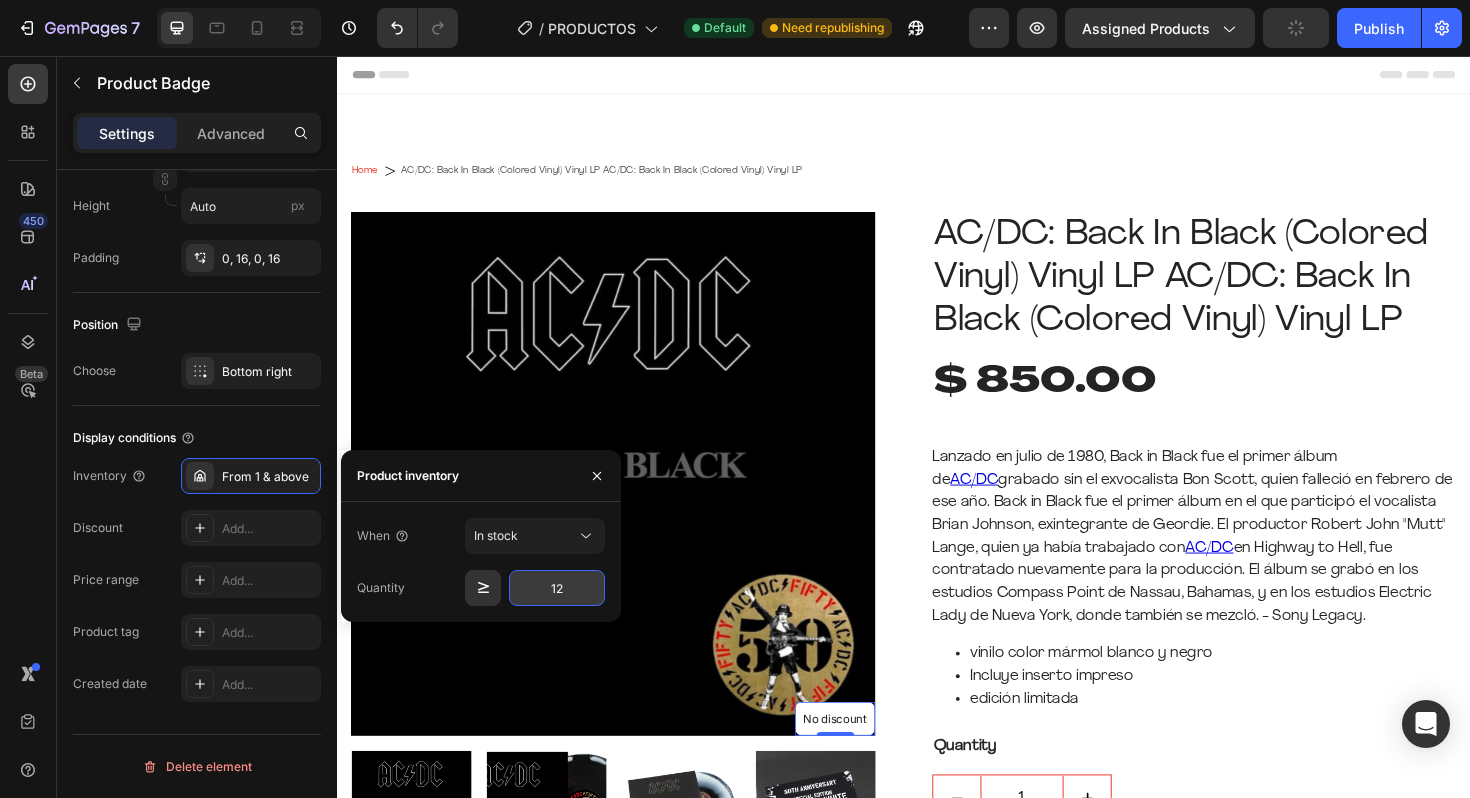 type on "1" 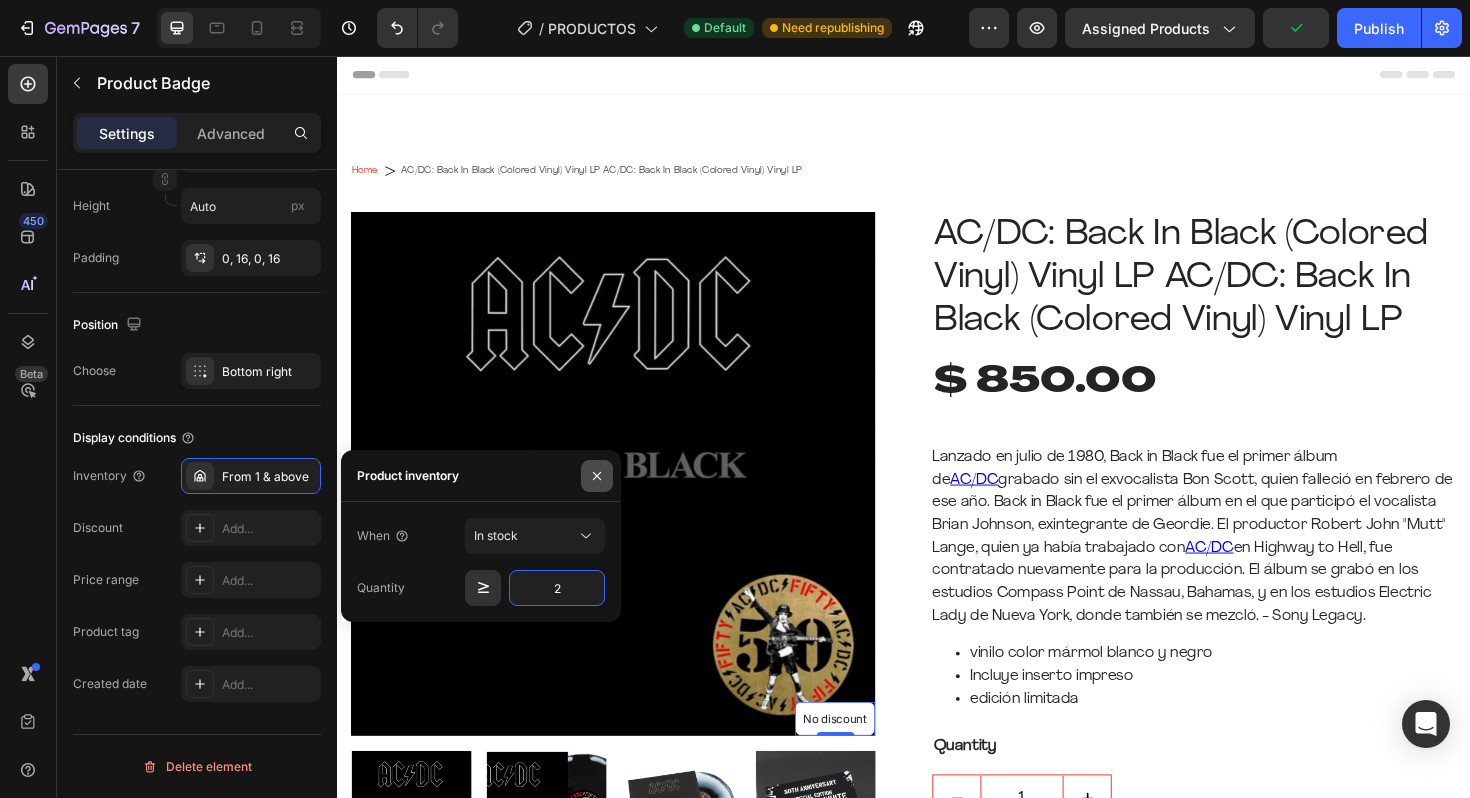 type on "2" 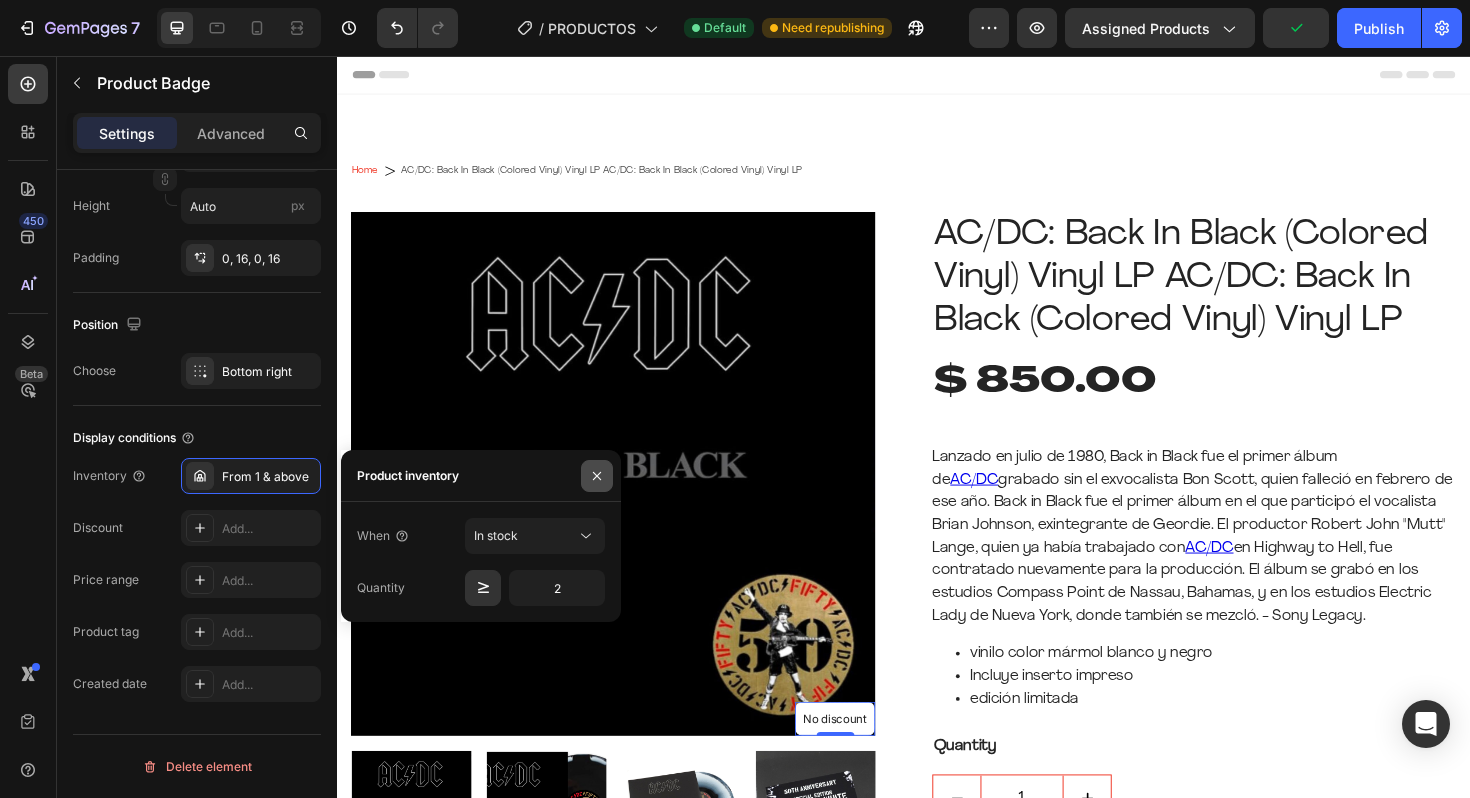 click at bounding box center (597, 476) 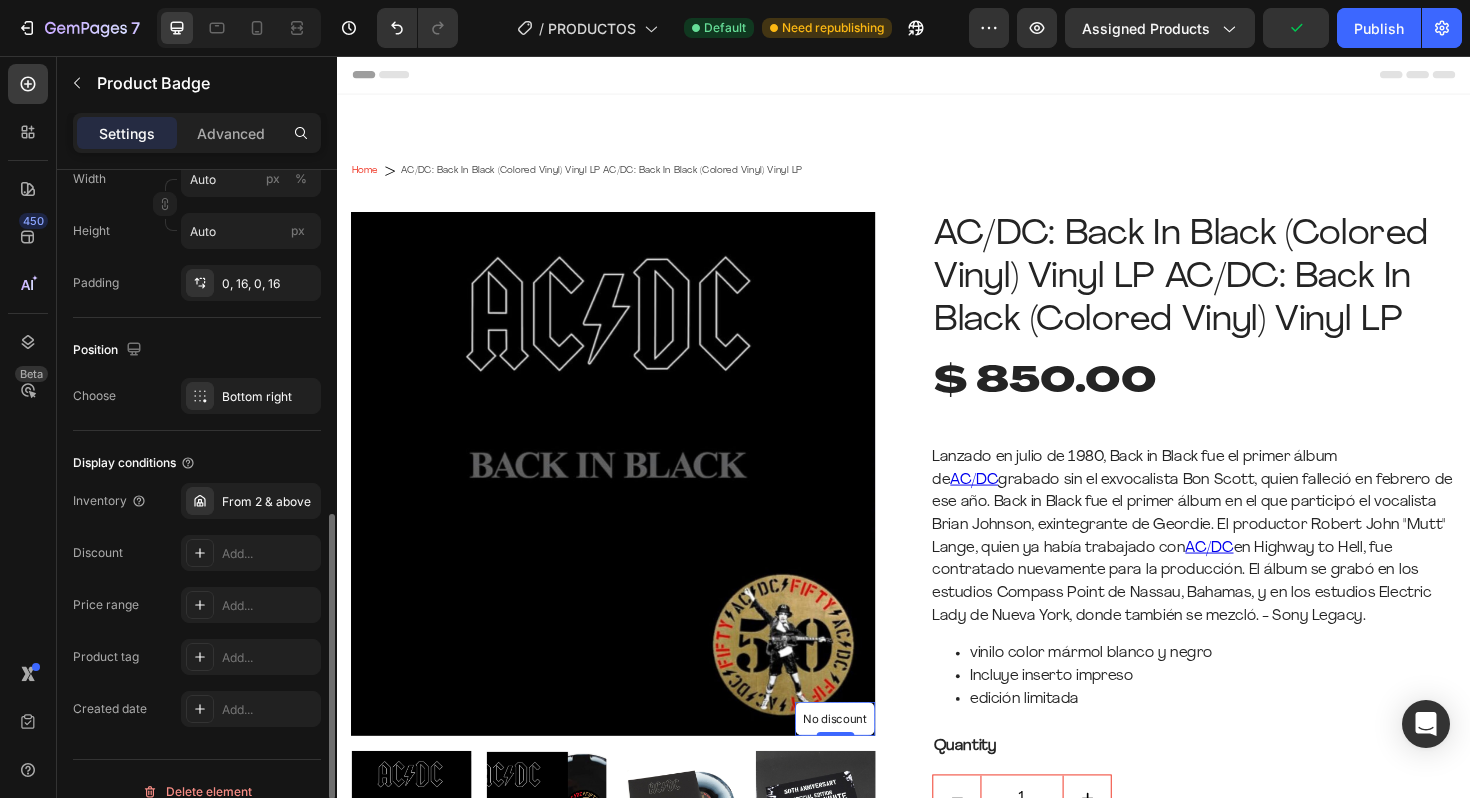 scroll, scrollTop: 960, scrollLeft: 0, axis: vertical 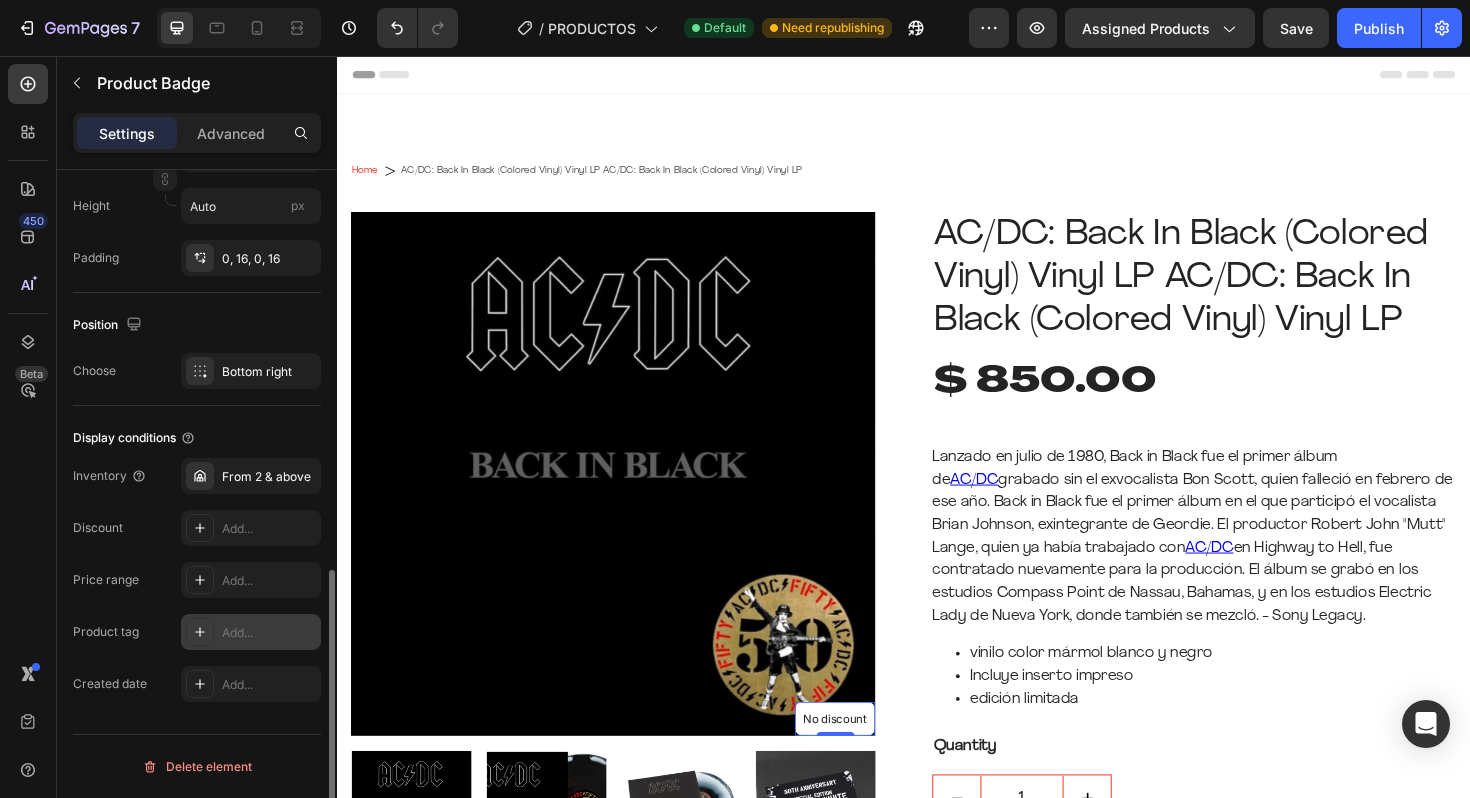 click on "Add..." at bounding box center [269, 633] 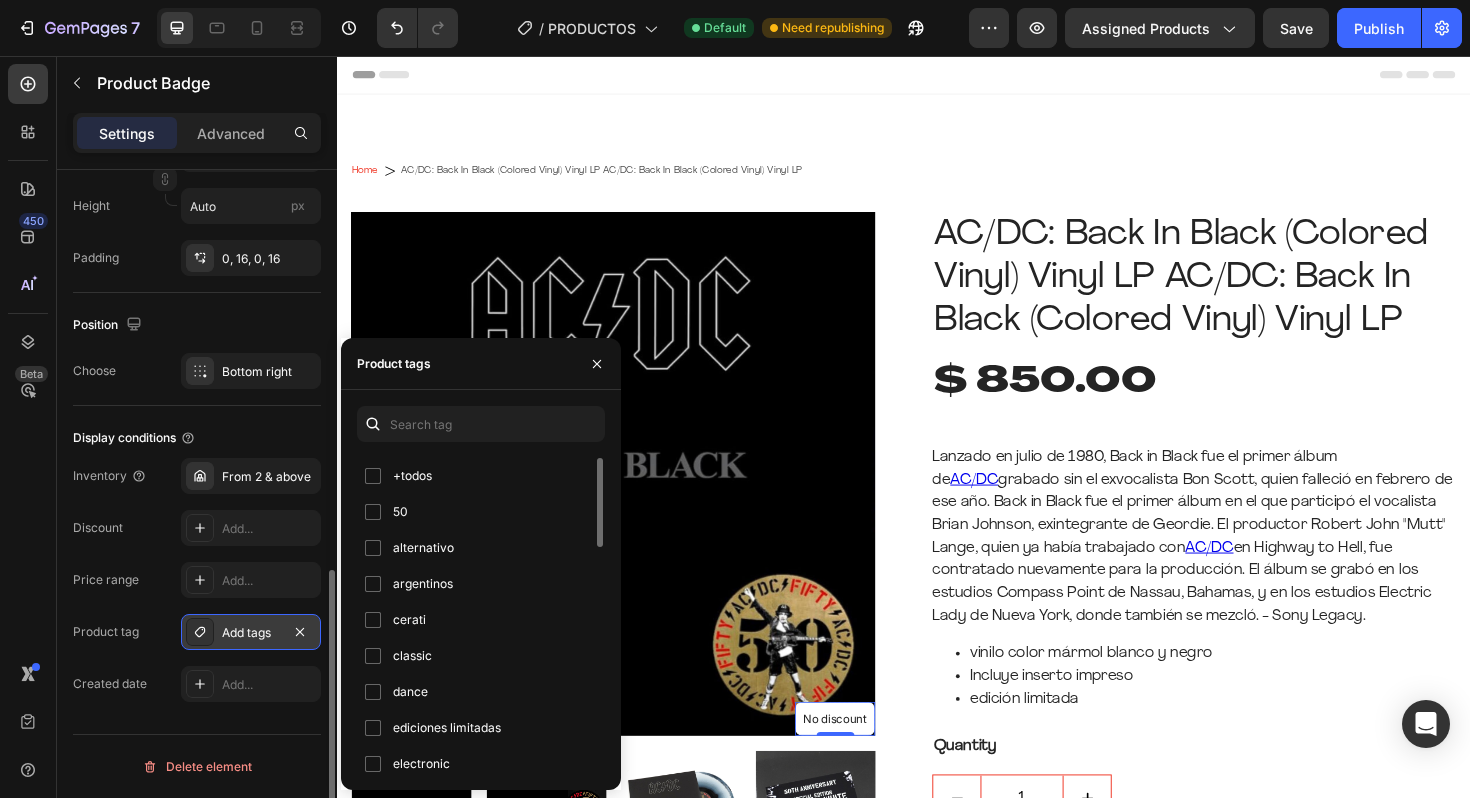 click at bounding box center (373, 476) 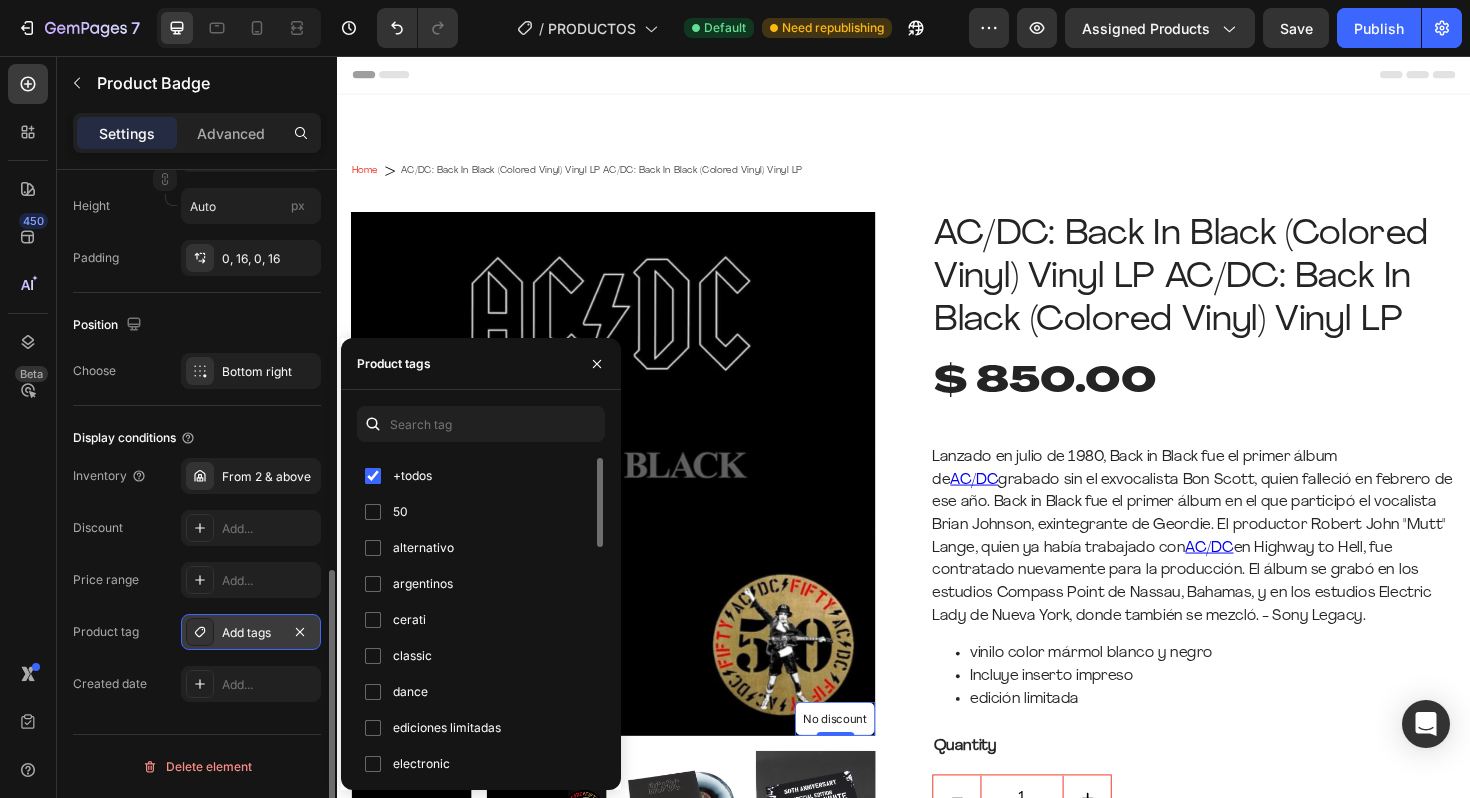 checkbox on "true" 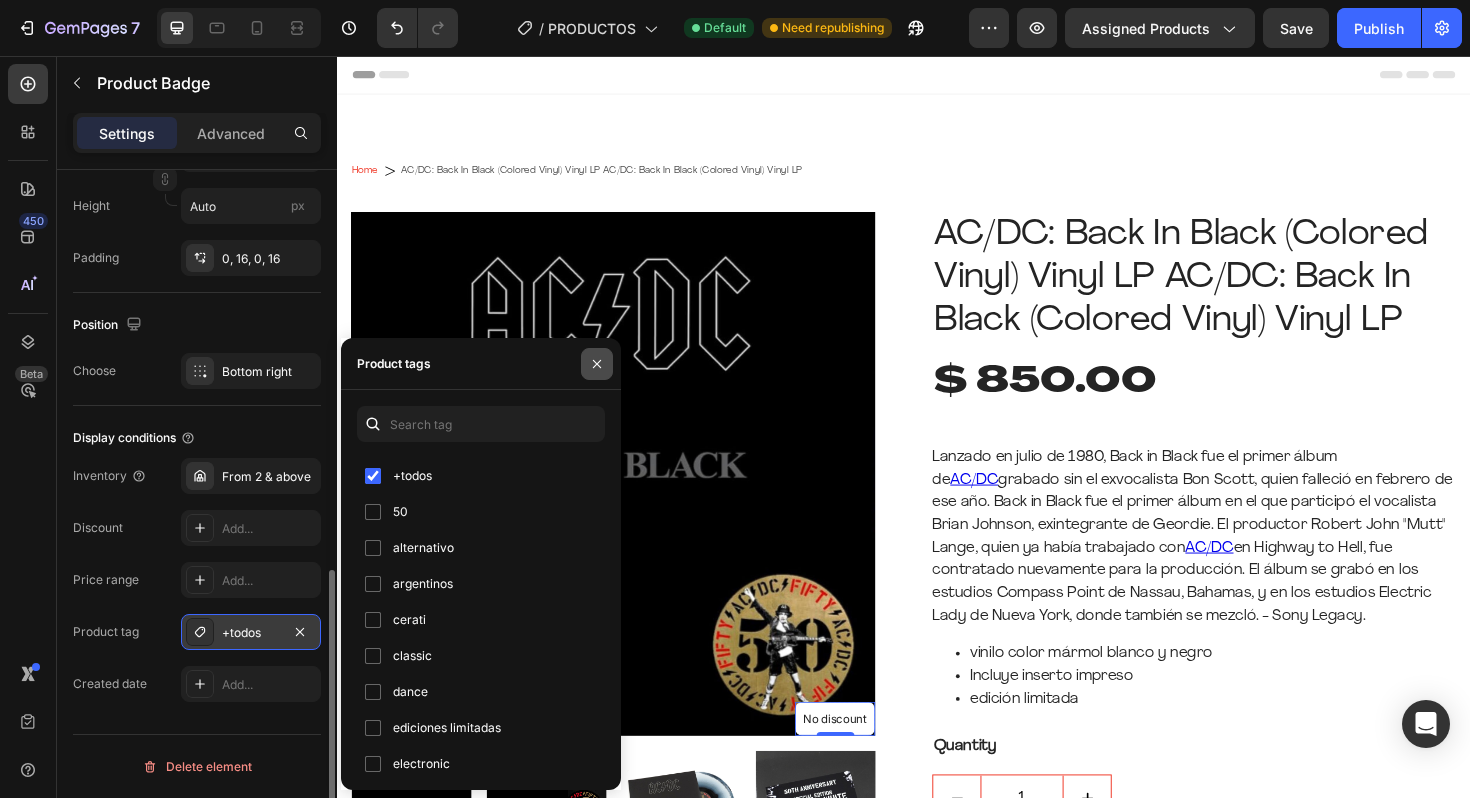 click 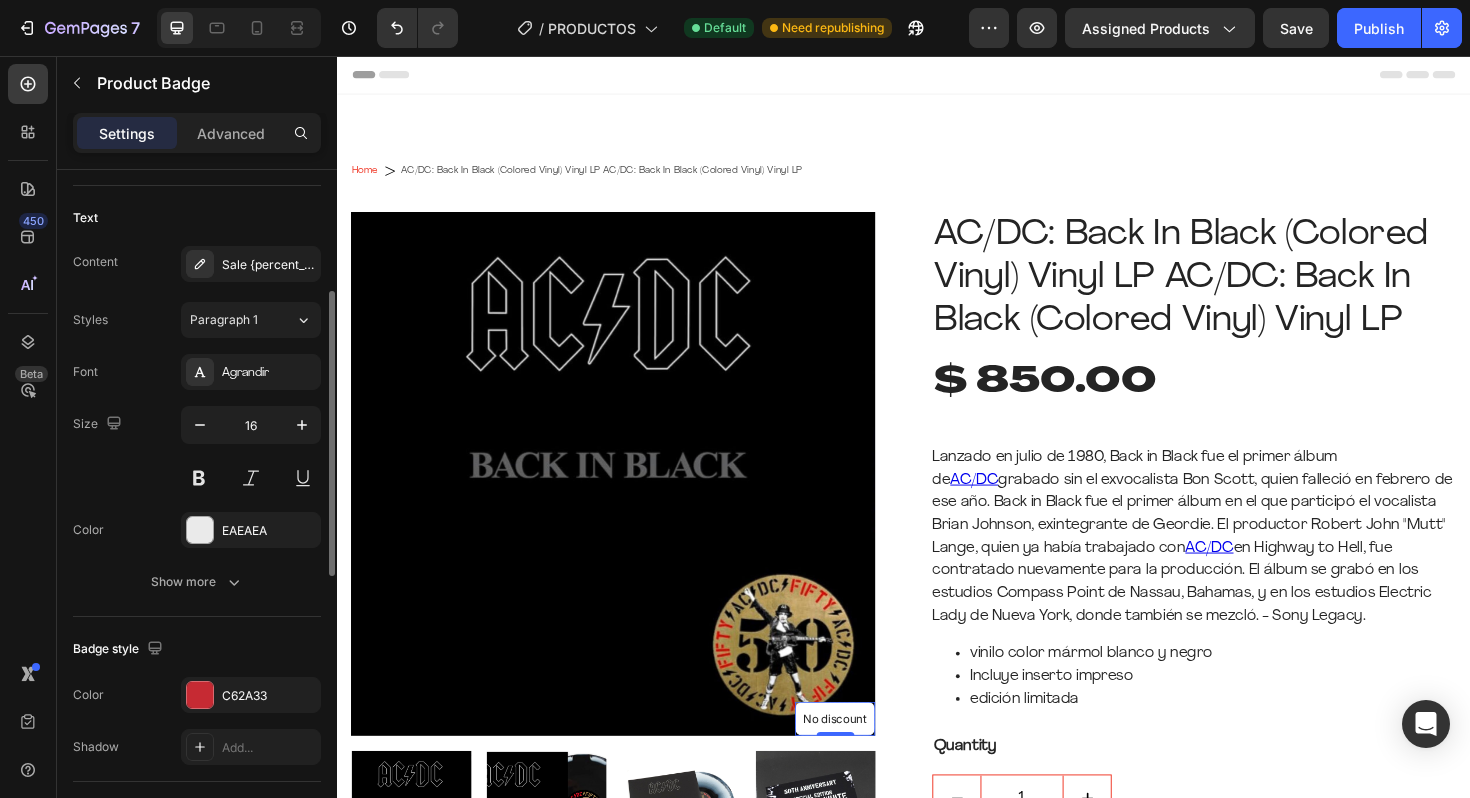 scroll, scrollTop: 229, scrollLeft: 0, axis: vertical 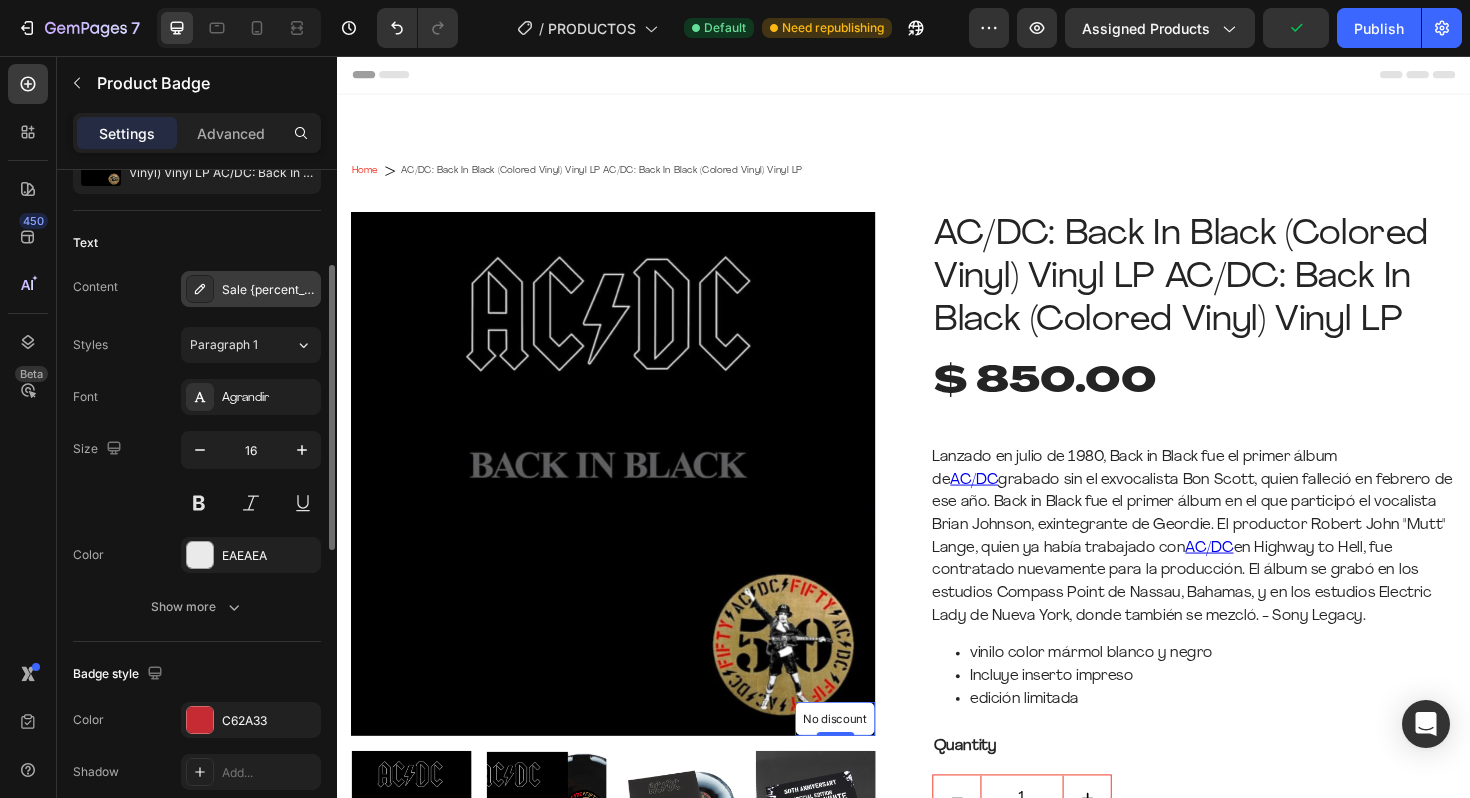click on "Sale {percent_discount} off" at bounding box center (269, 290) 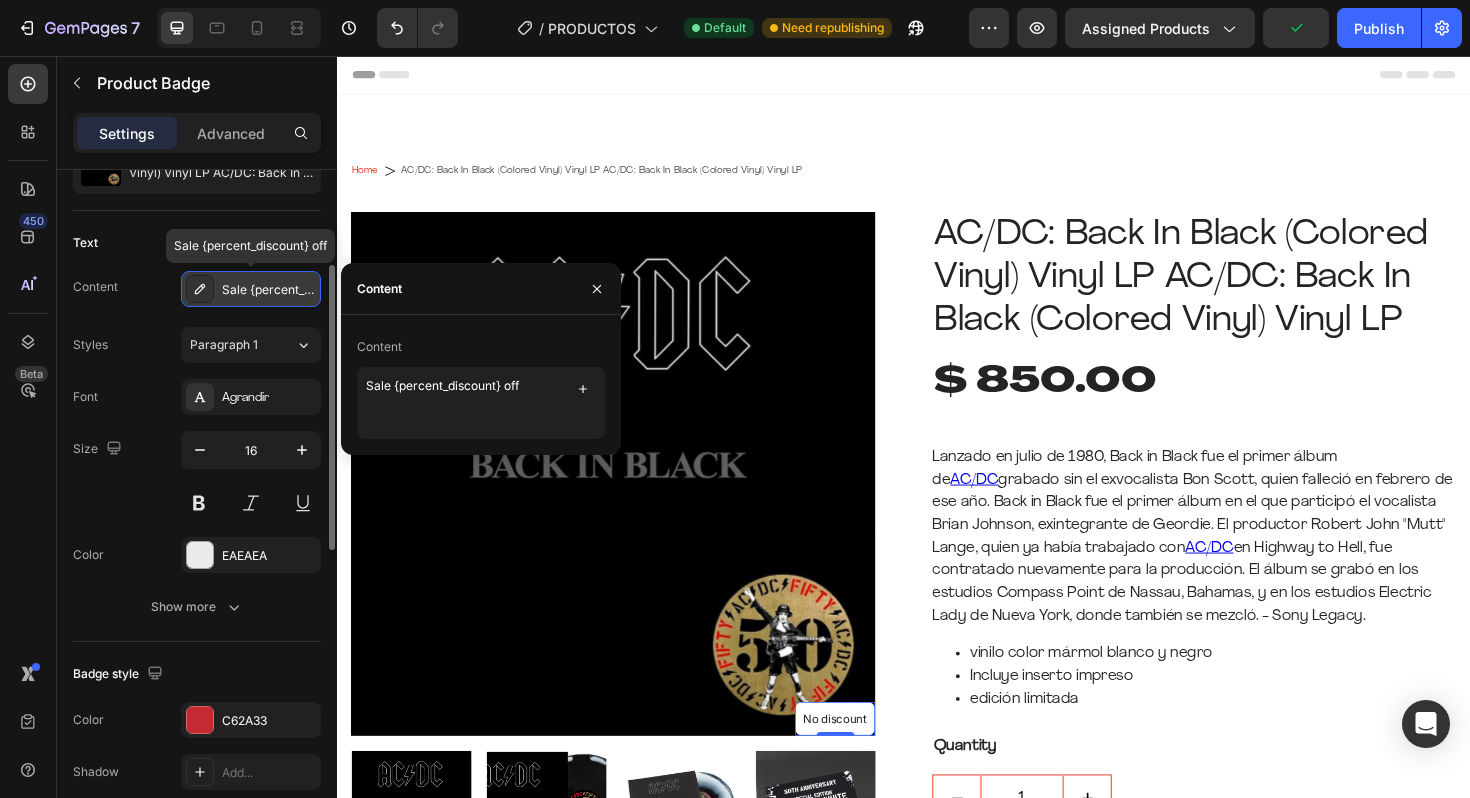 click 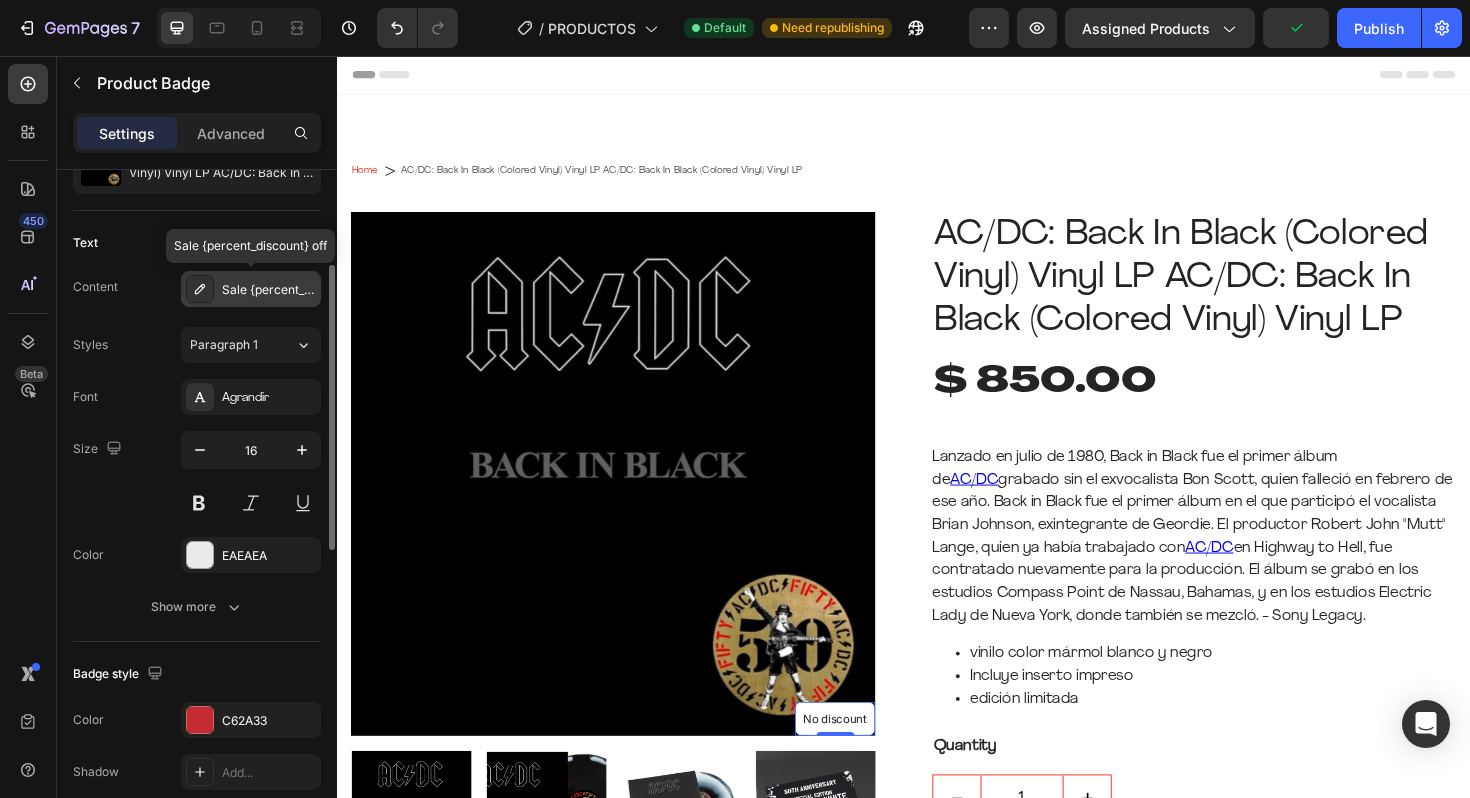 click 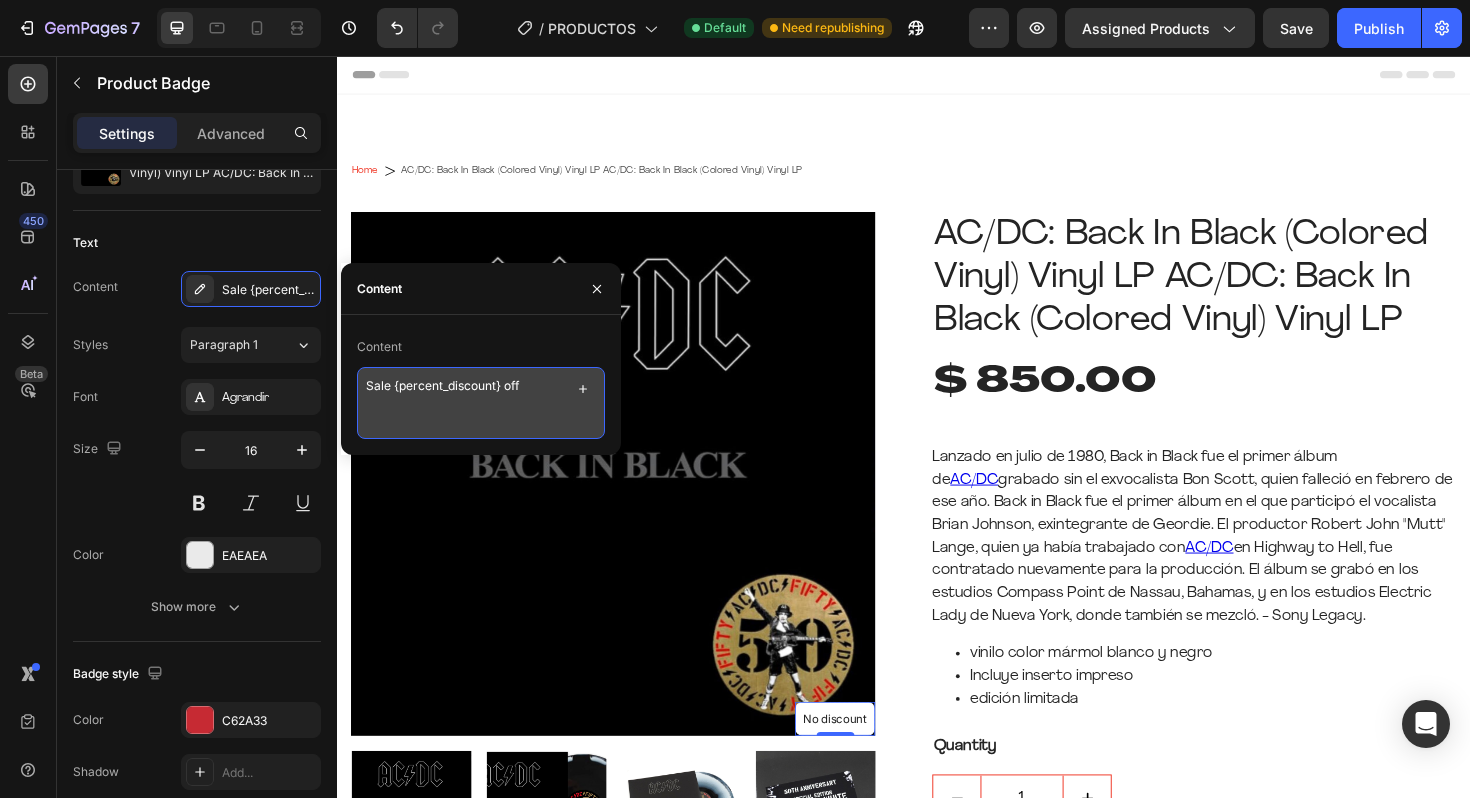 click on "Sale {percent_discount} off" at bounding box center [481, 403] 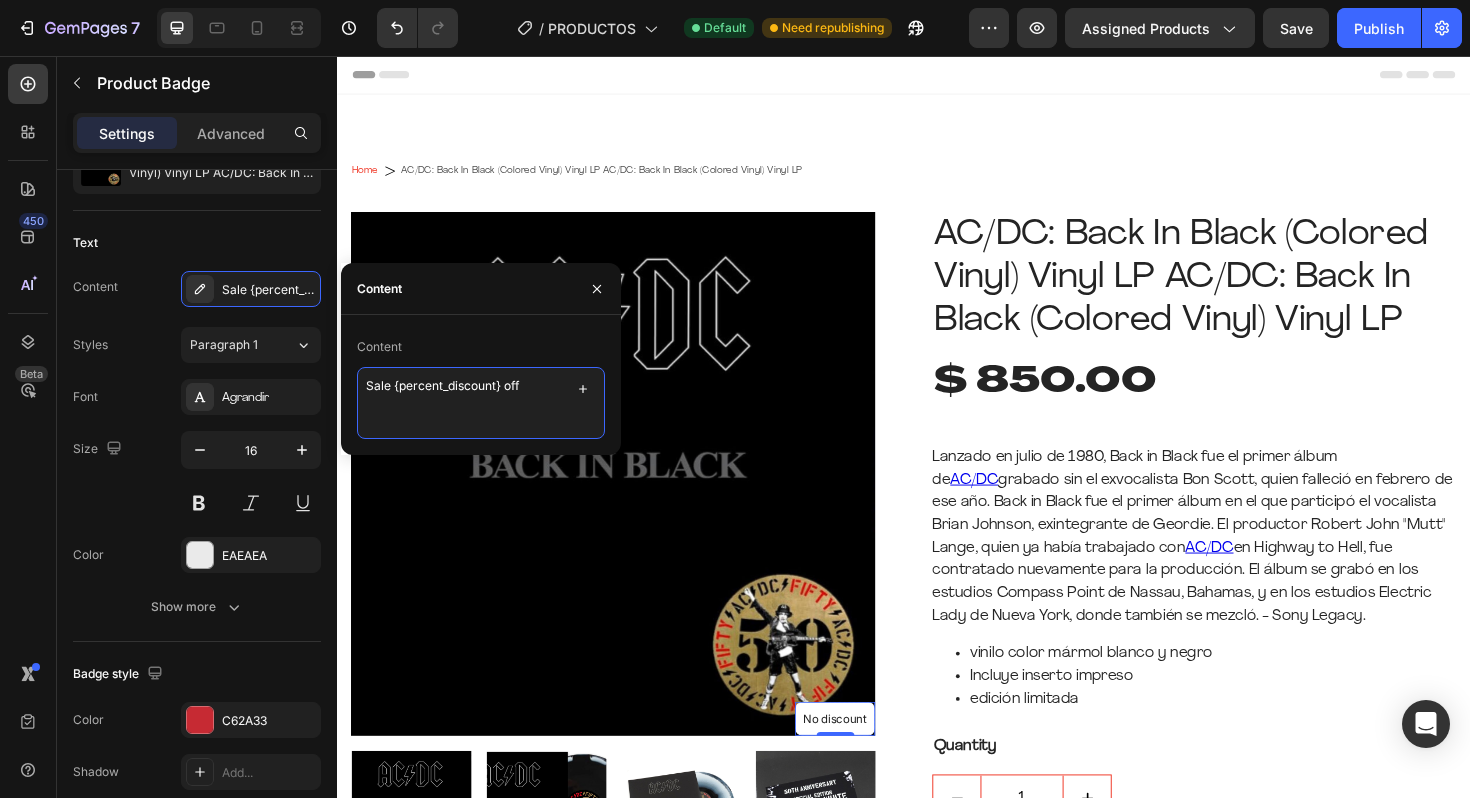 click on "Sale {percent_discount} off" at bounding box center [481, 403] 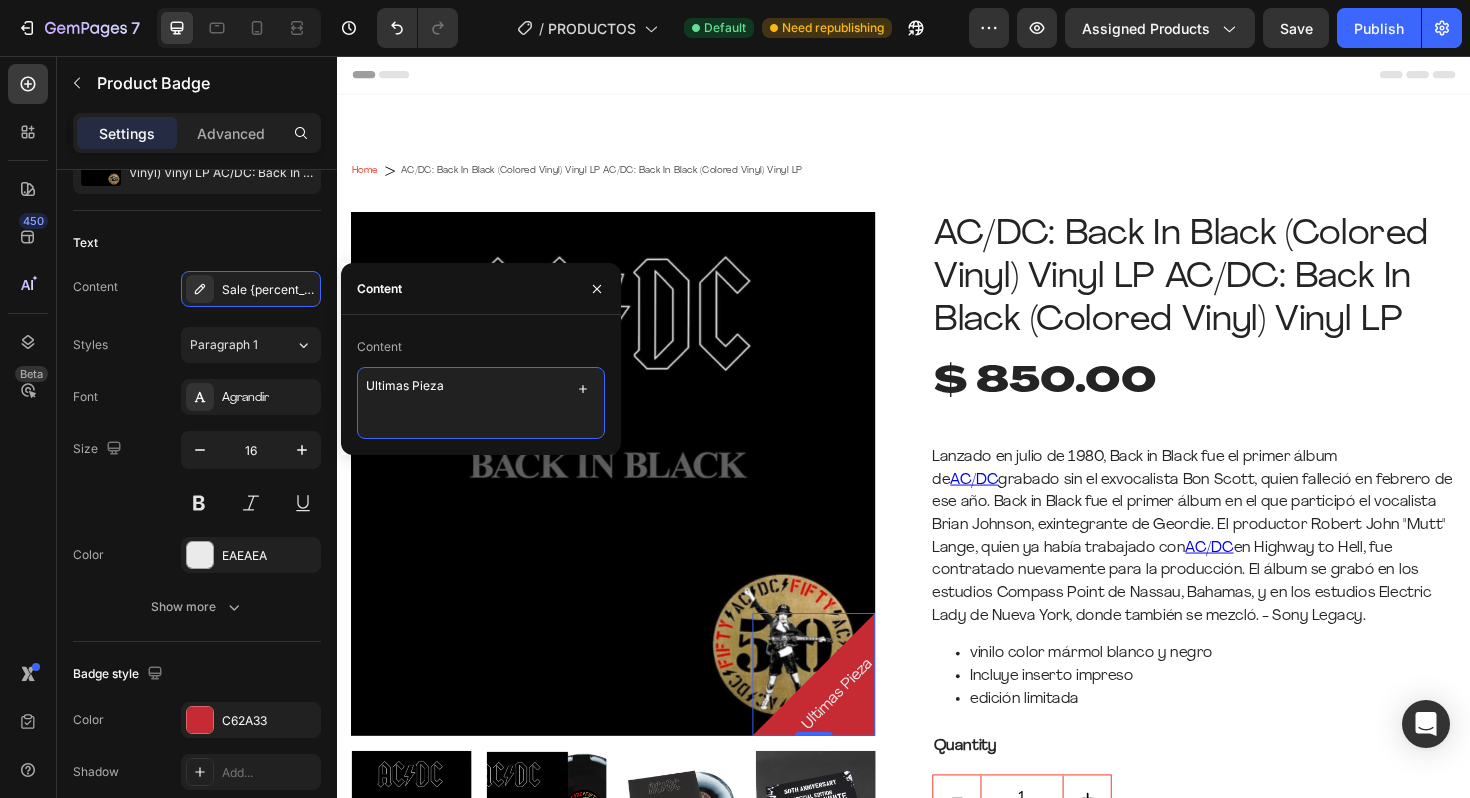 type on "Ultimas Piezas" 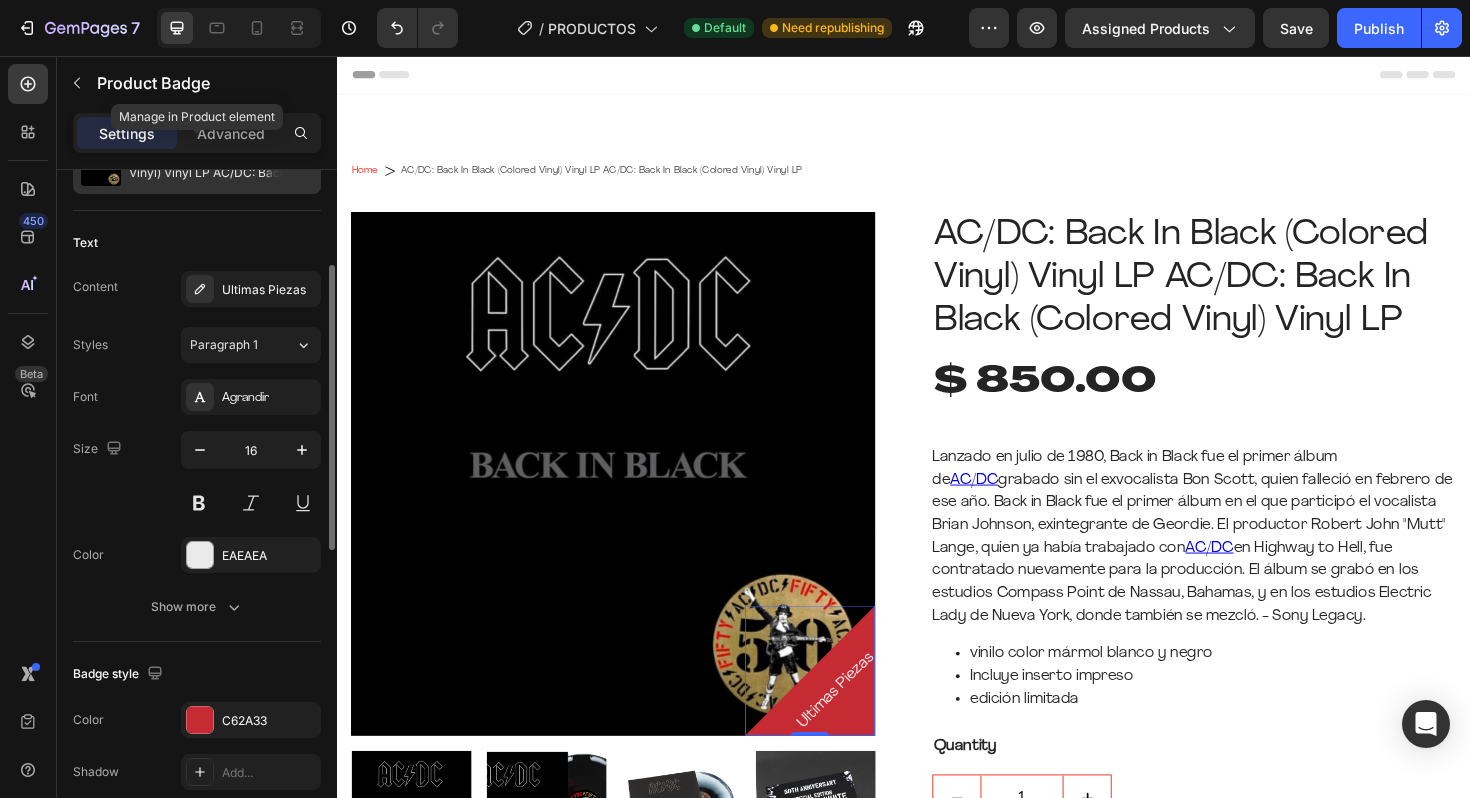 click on "AC/DC: Back In Black (Colored Vinyl) Vinyl LP AC/DC: Back In Black (Colored Vinyl) Vinyl LP" at bounding box center [221, 166] 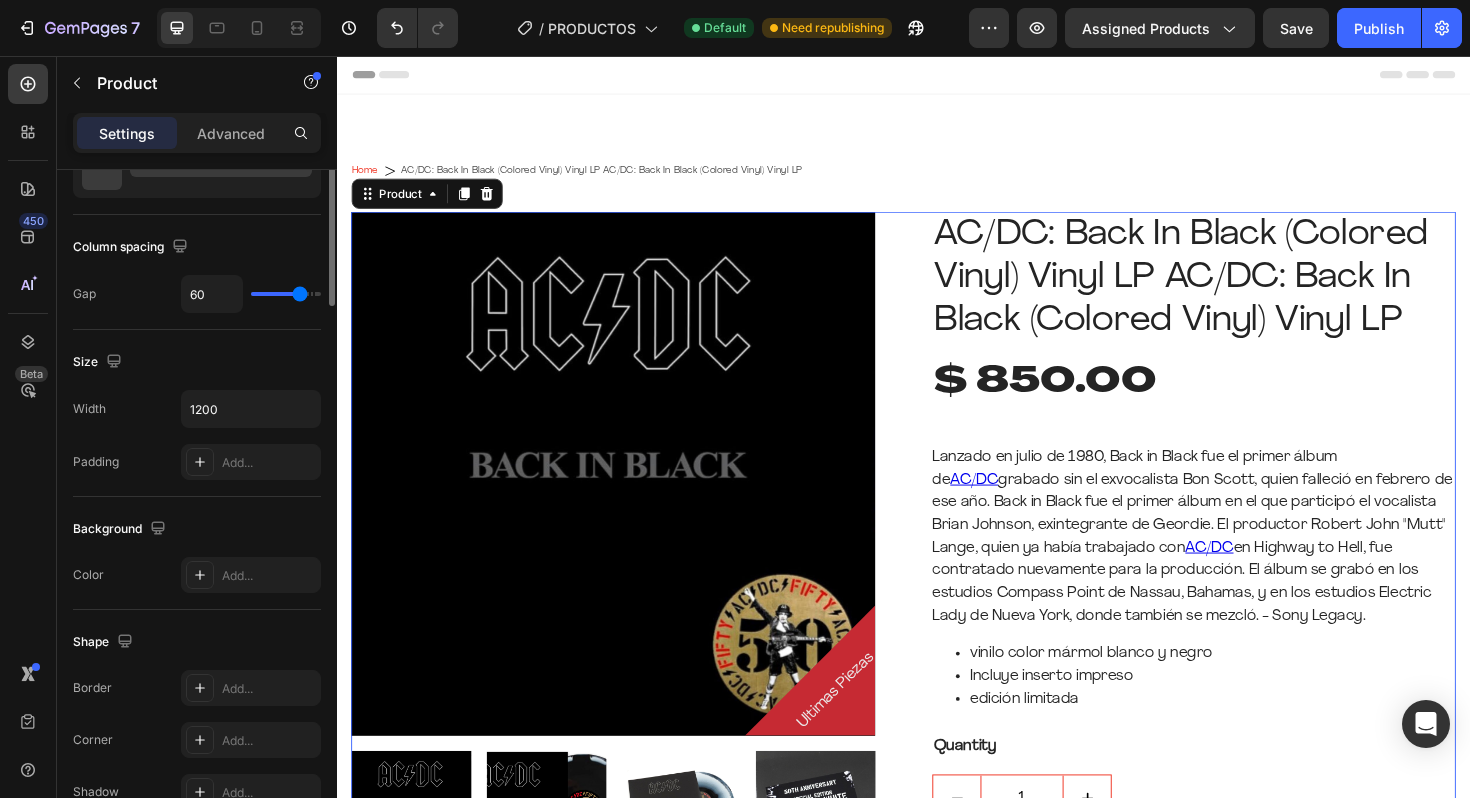 scroll, scrollTop: 0, scrollLeft: 0, axis: both 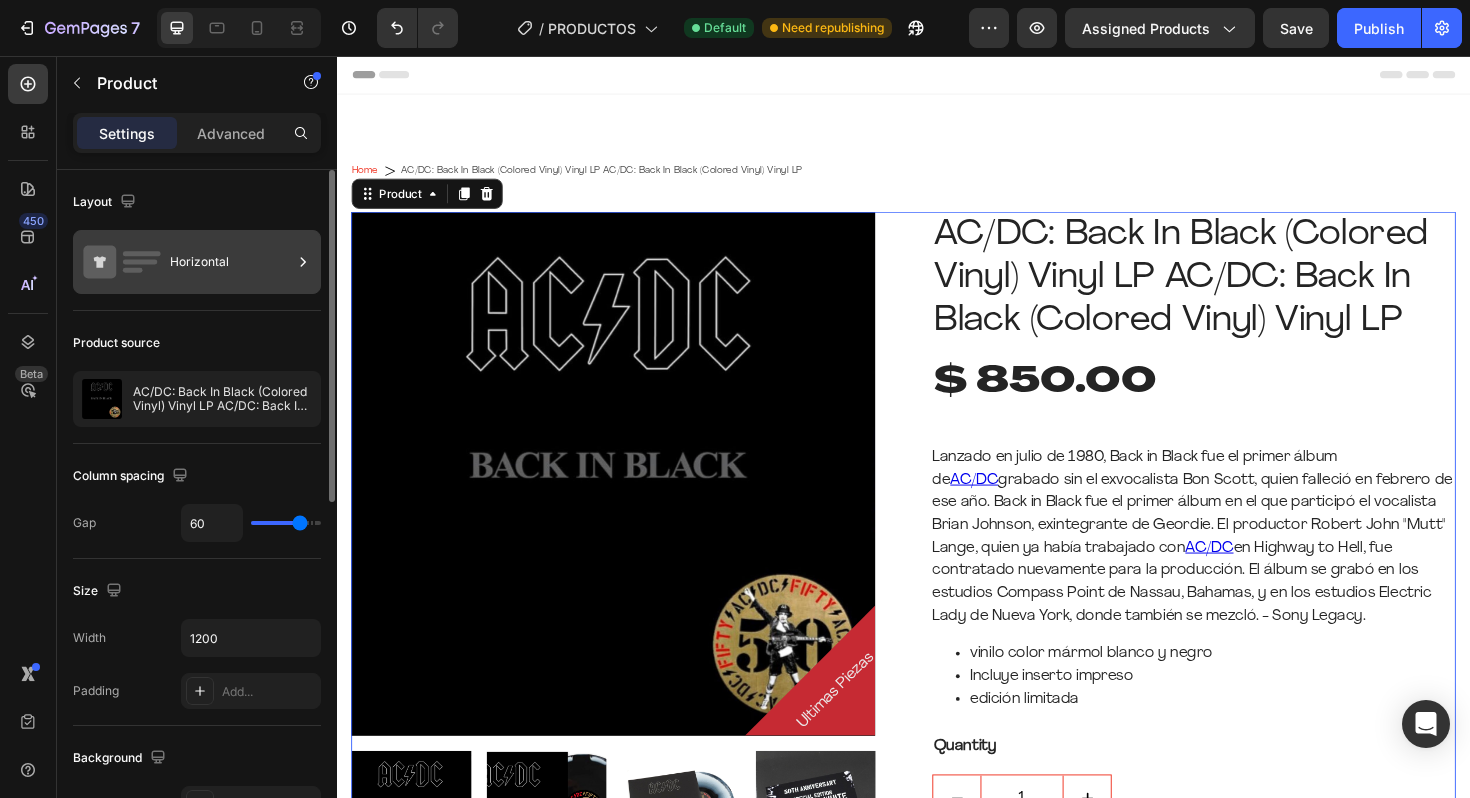 click on "Horizontal" at bounding box center (231, 262) 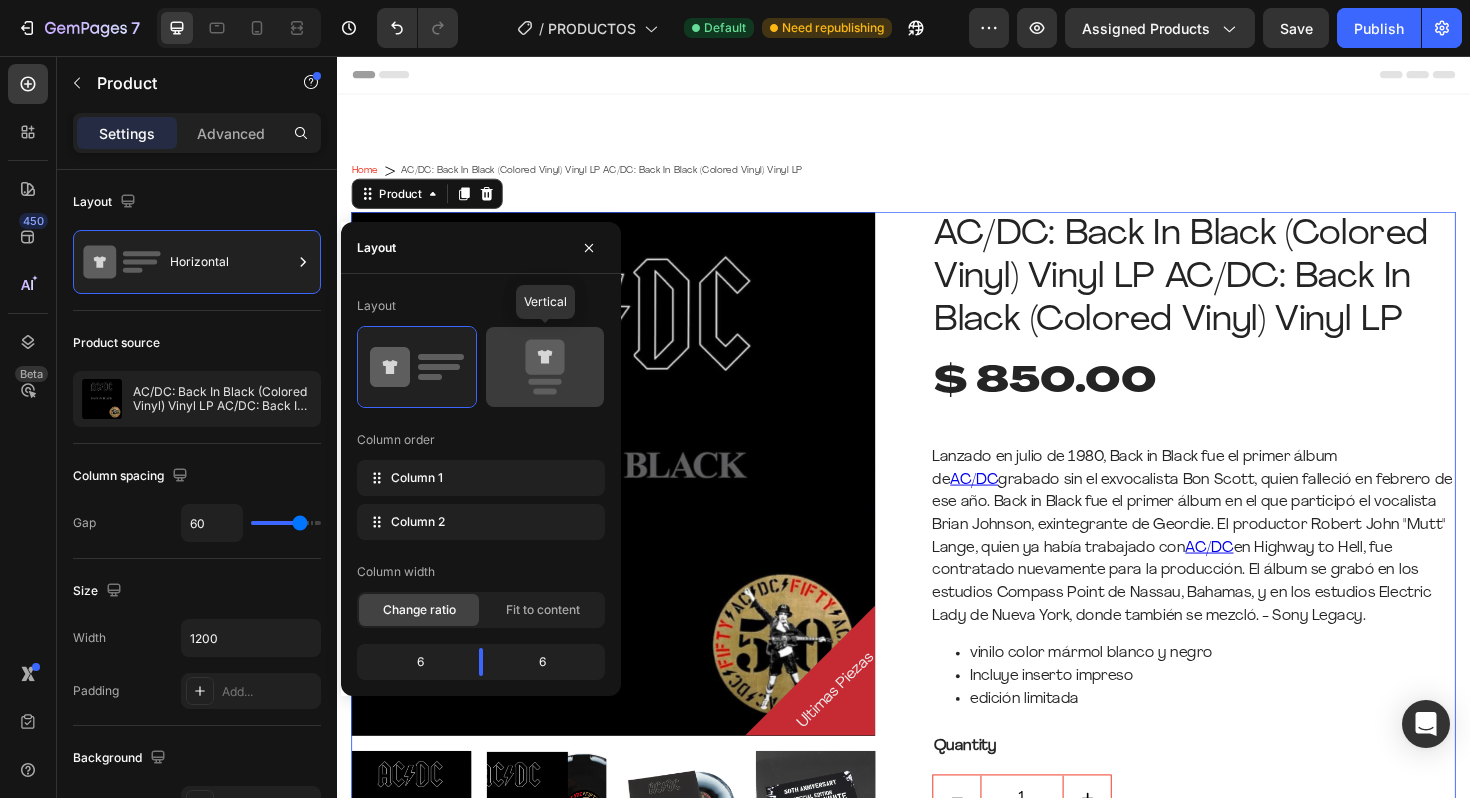 click 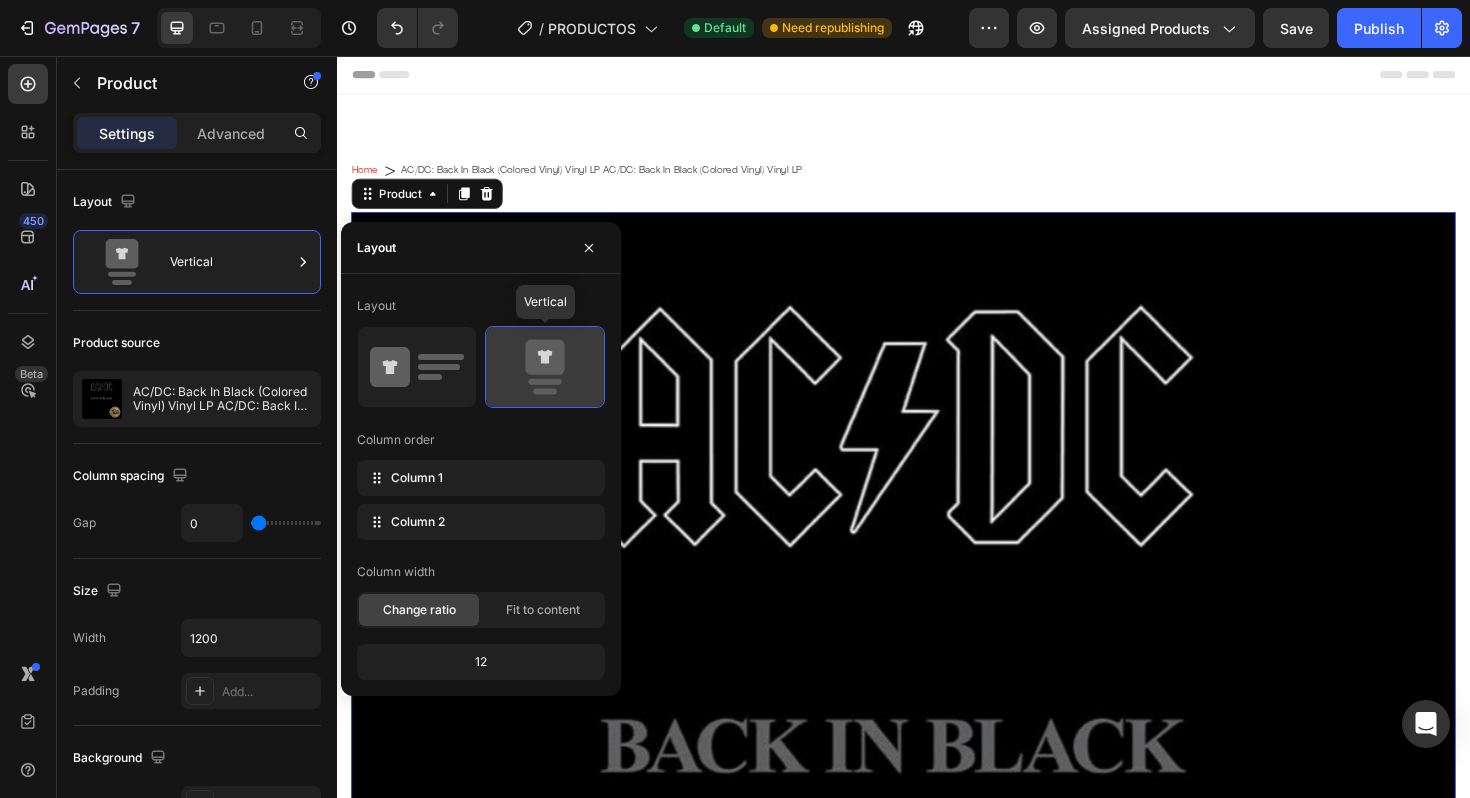 type on "60" 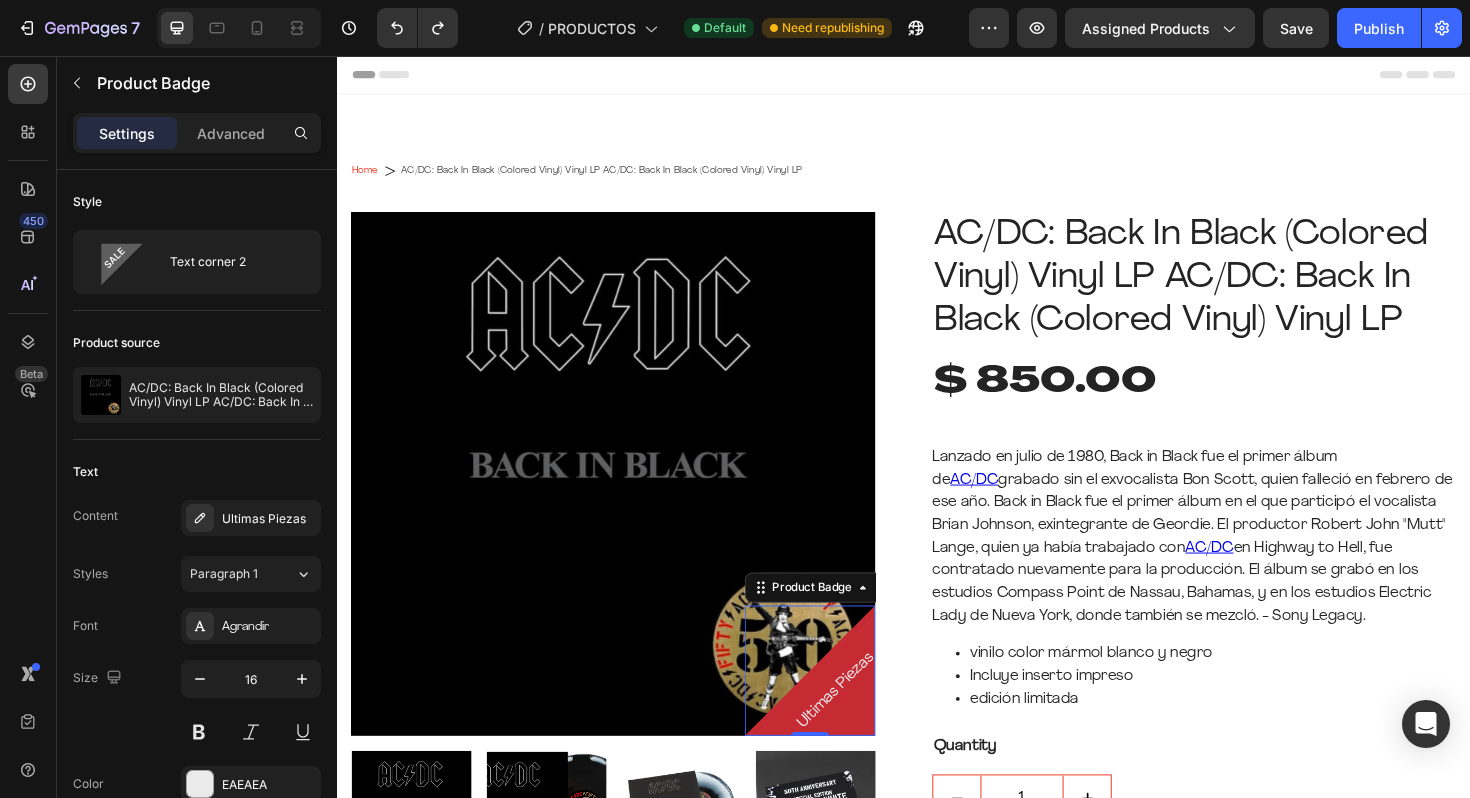 click on "Ultimas Piezas" at bounding box center (866, 729) 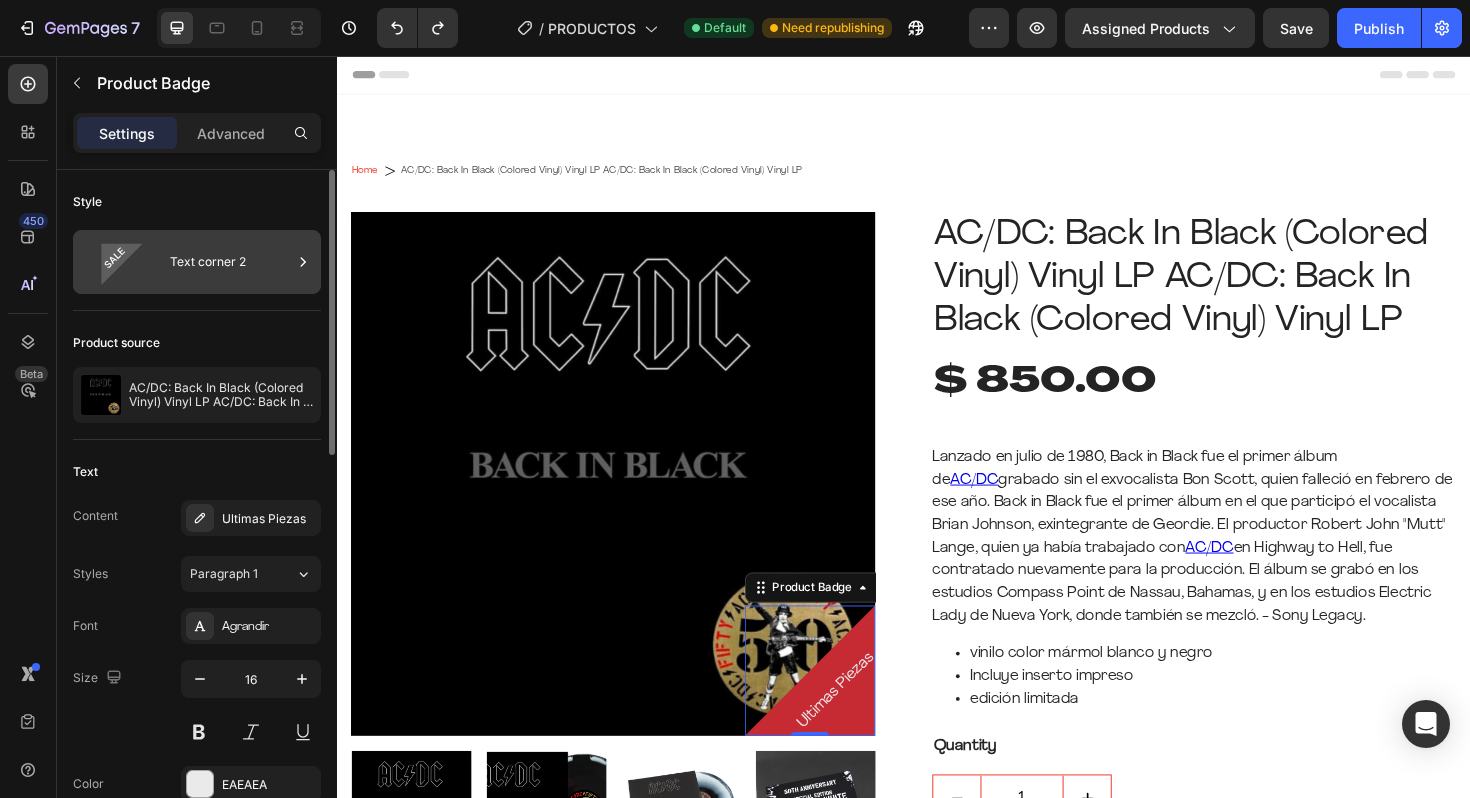 click on "Text corner 2" at bounding box center [231, 262] 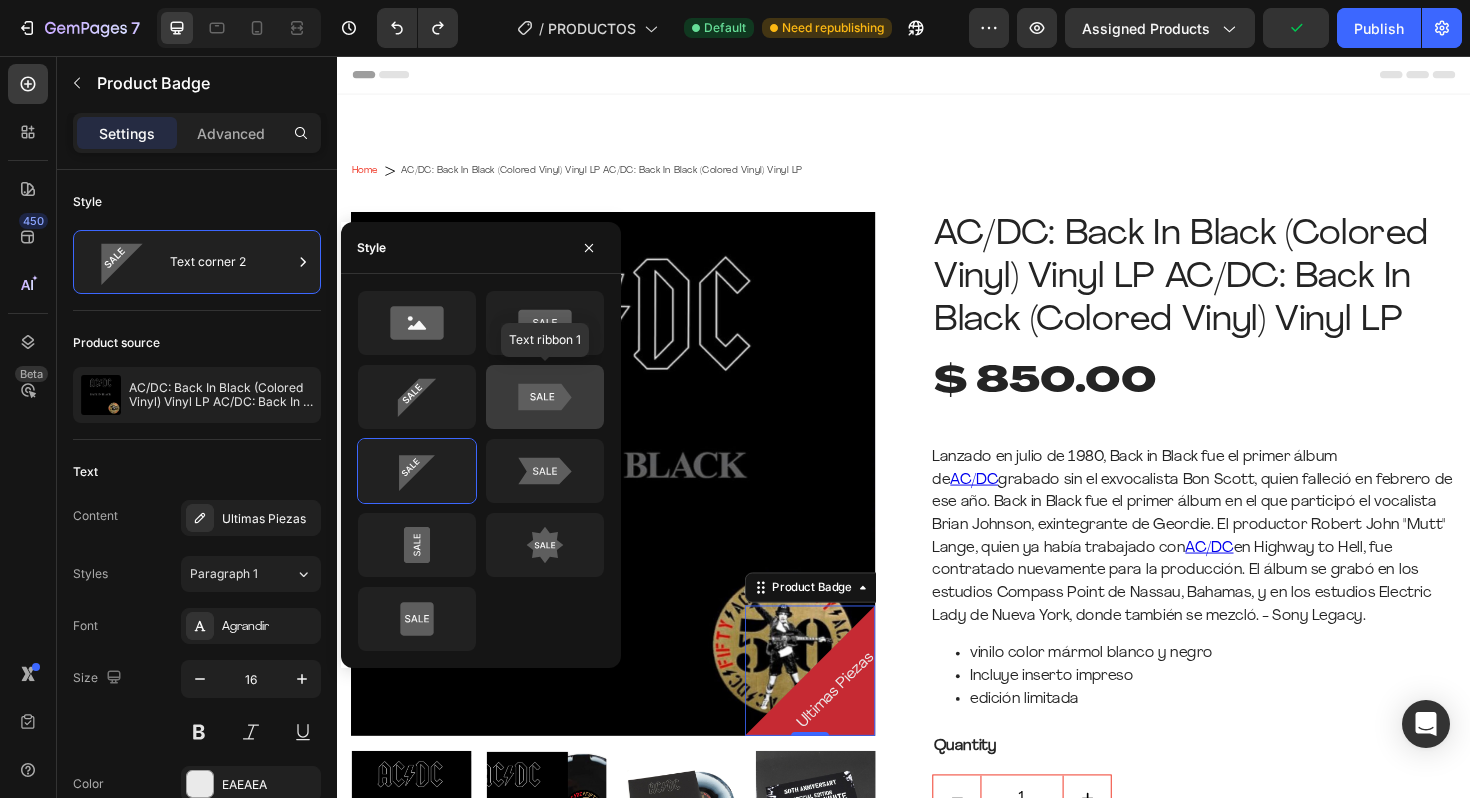 click 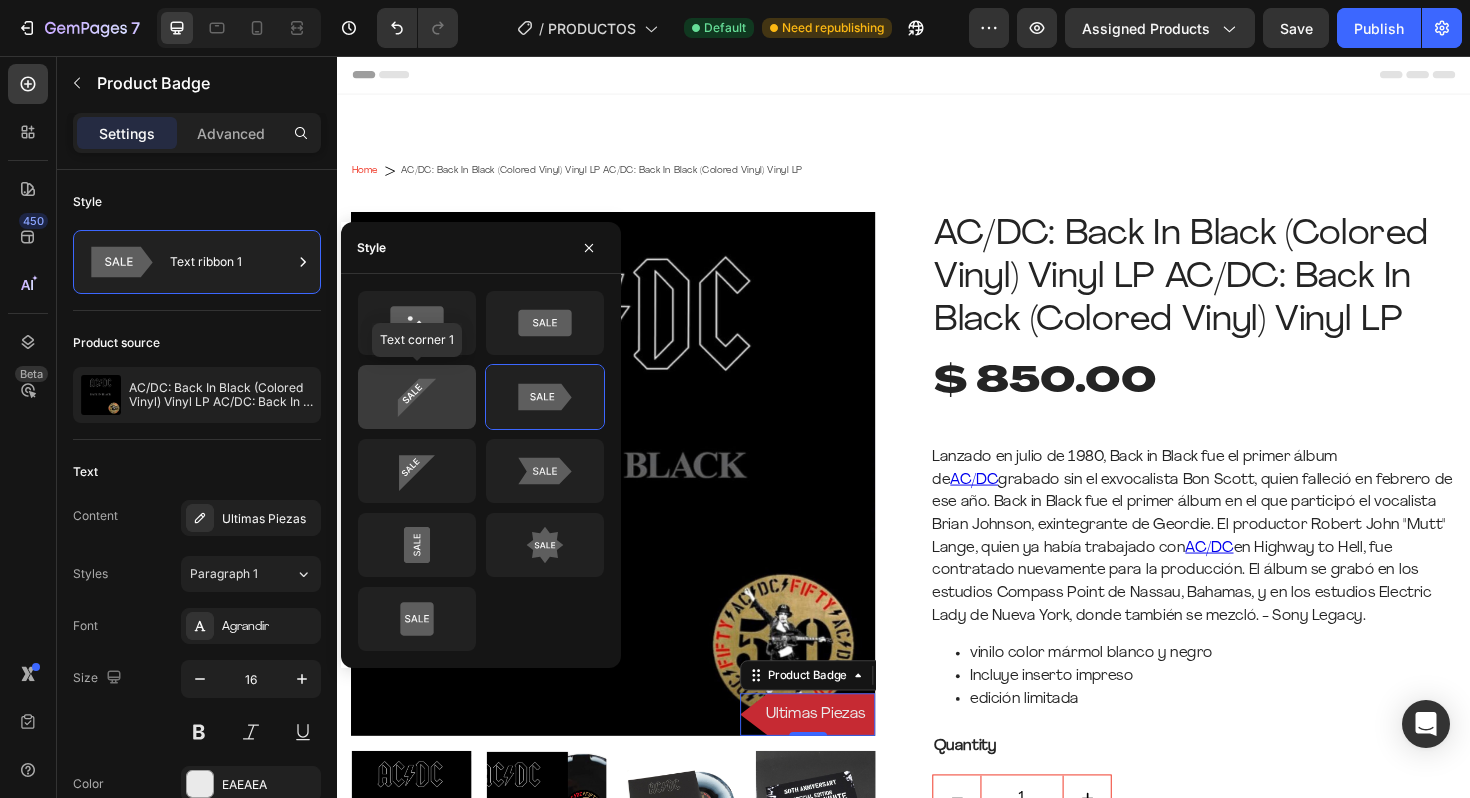 click 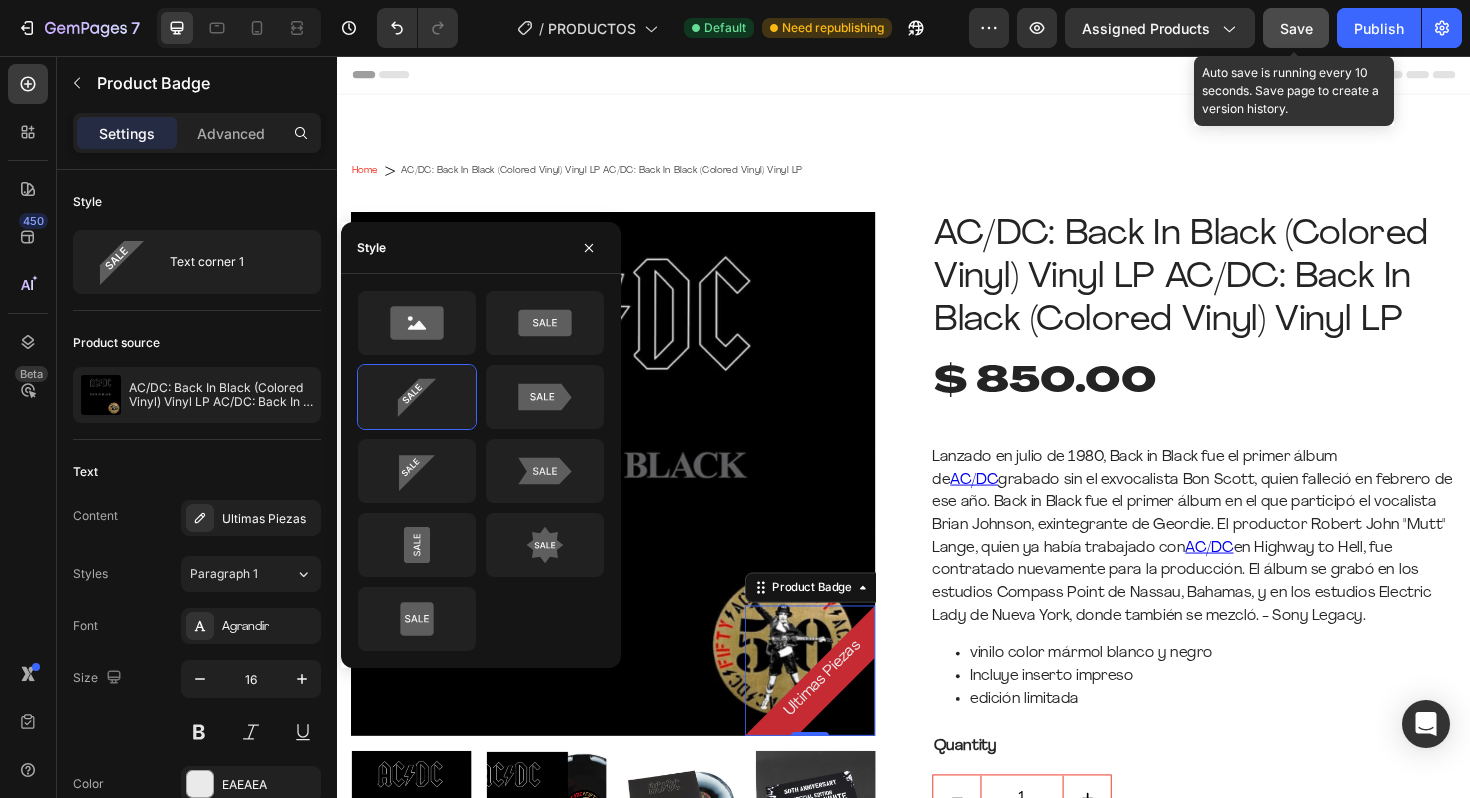 click on "Save" 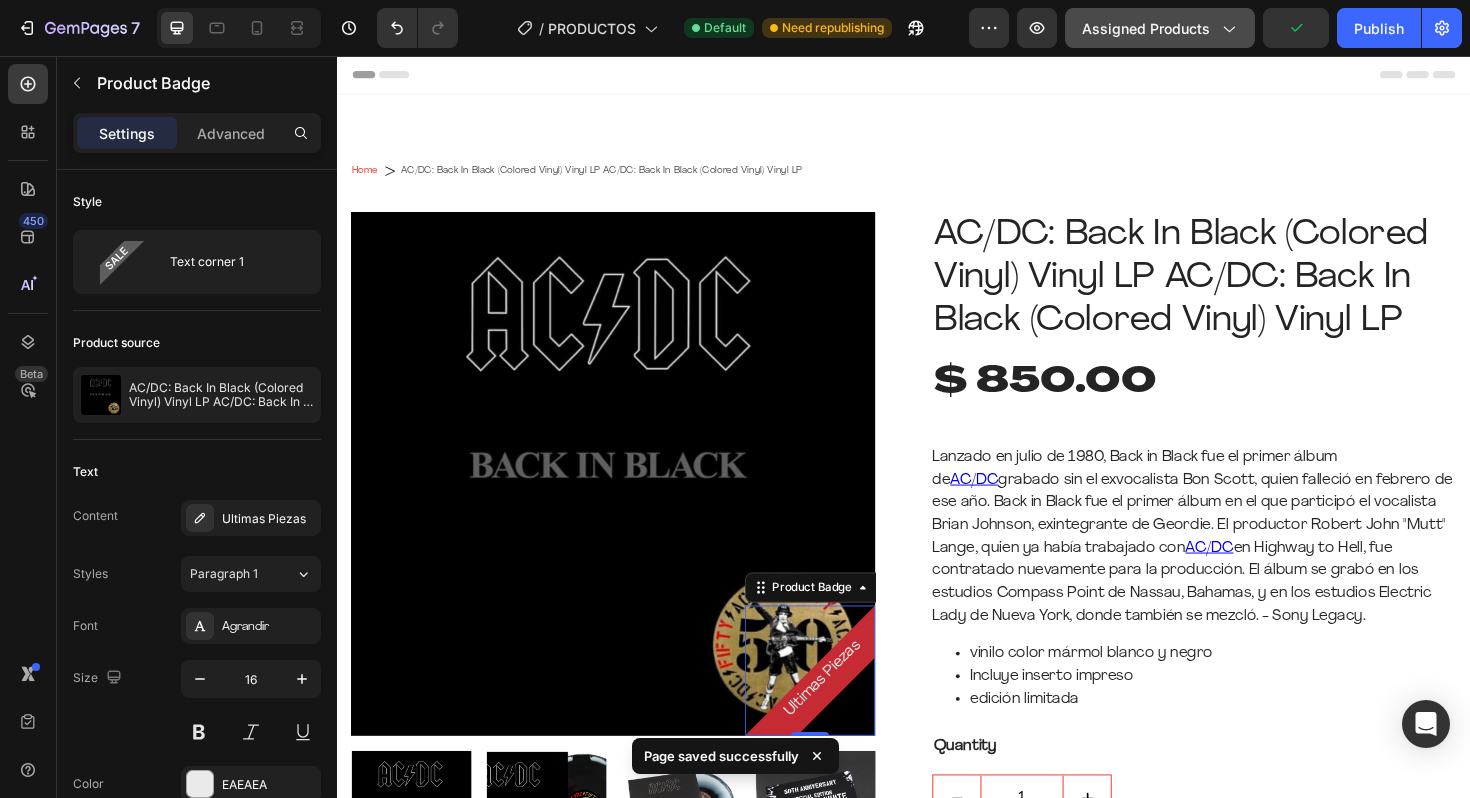 click on "Assigned Products" 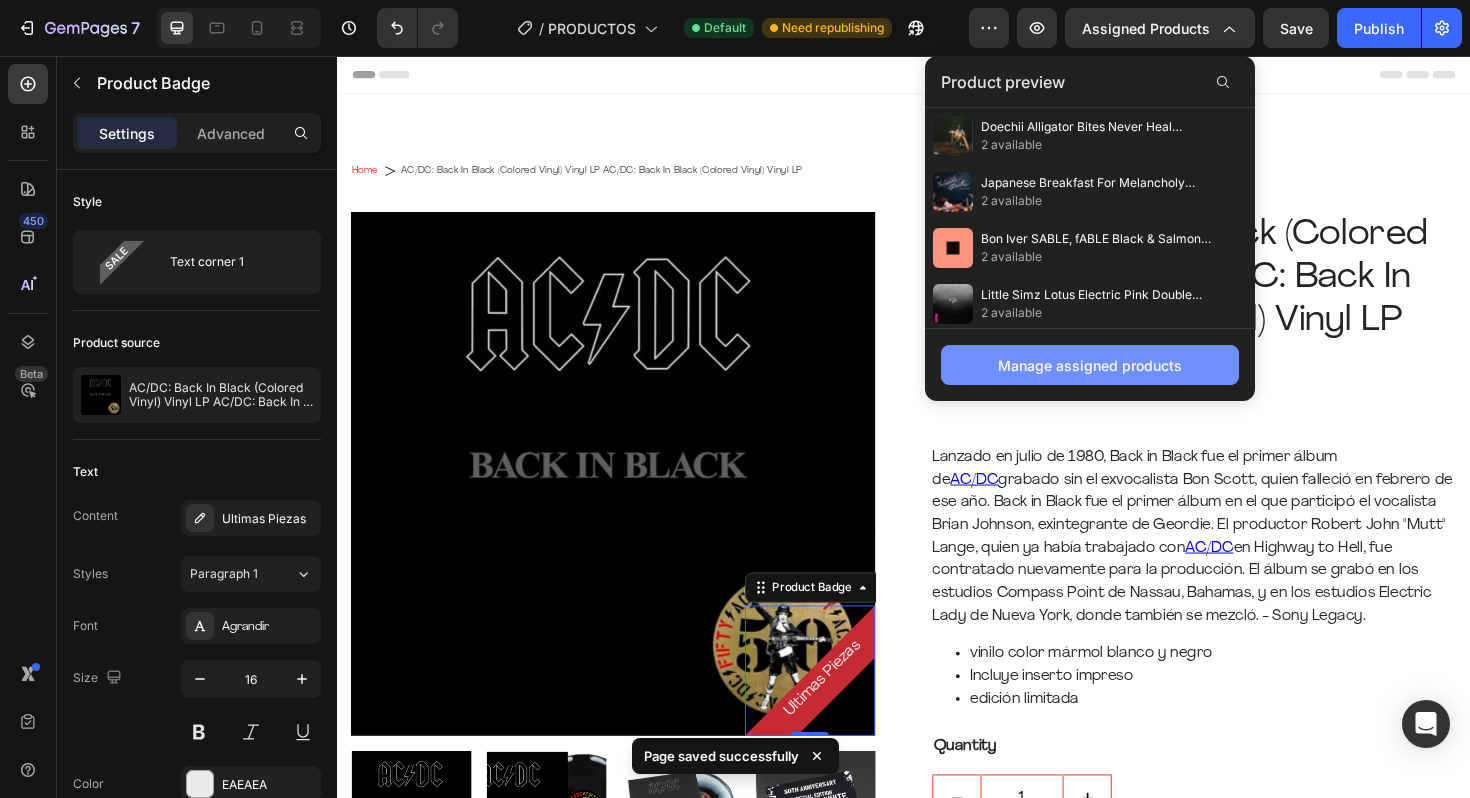 click on "Manage assigned products" at bounding box center [1090, 365] 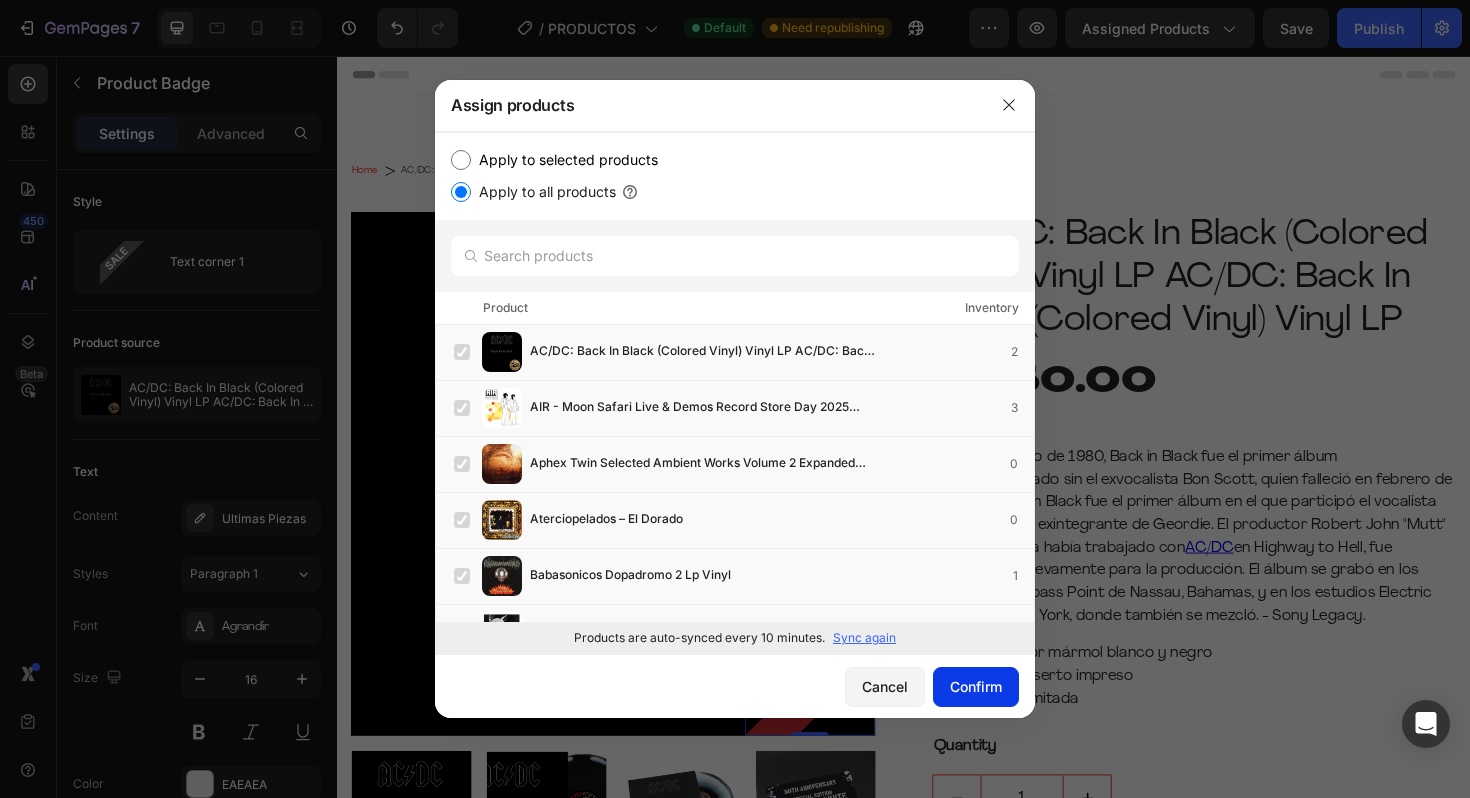 click on "Confirm" at bounding box center (976, 686) 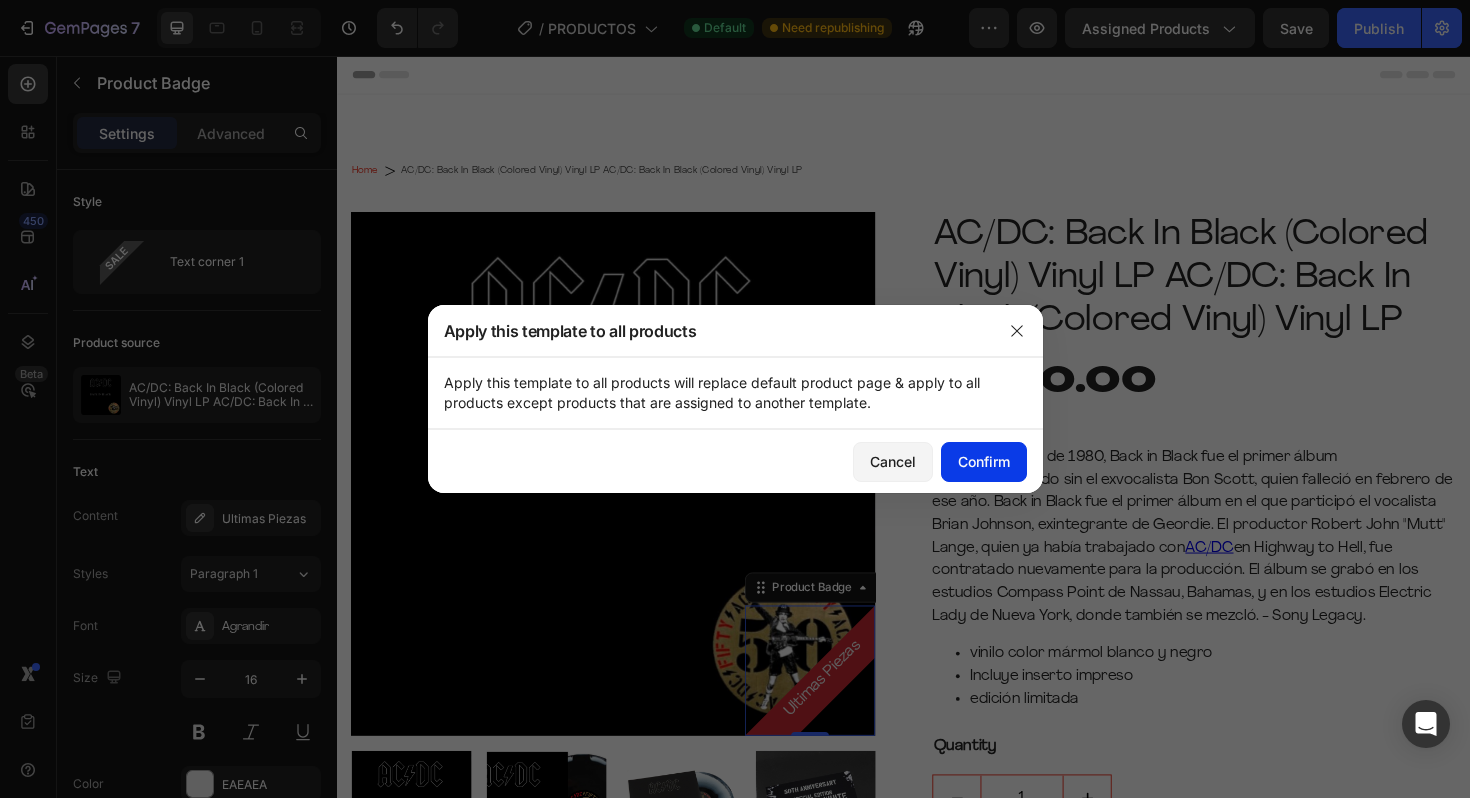 click on "Confirm" at bounding box center [984, 461] 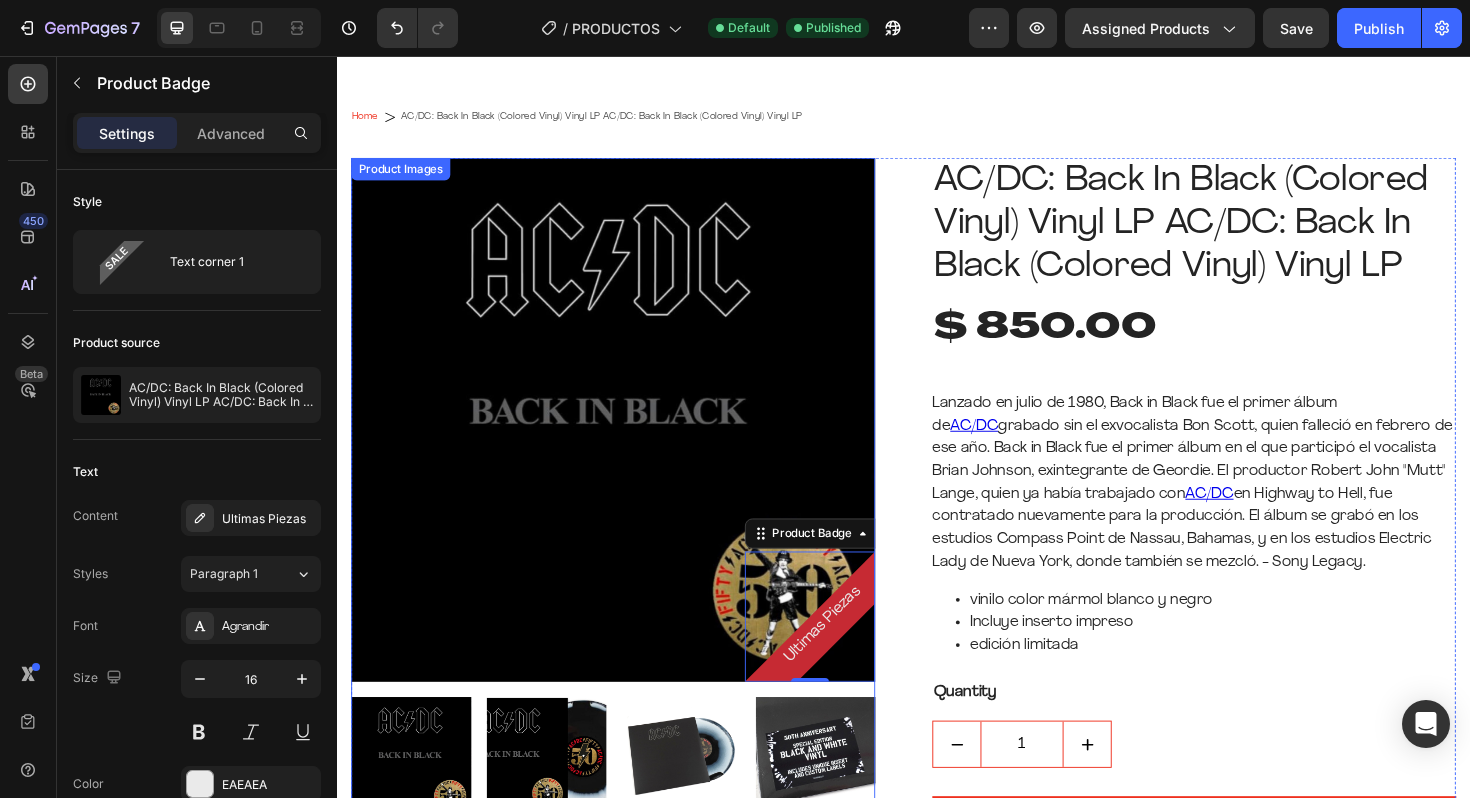 scroll, scrollTop: 0, scrollLeft: 0, axis: both 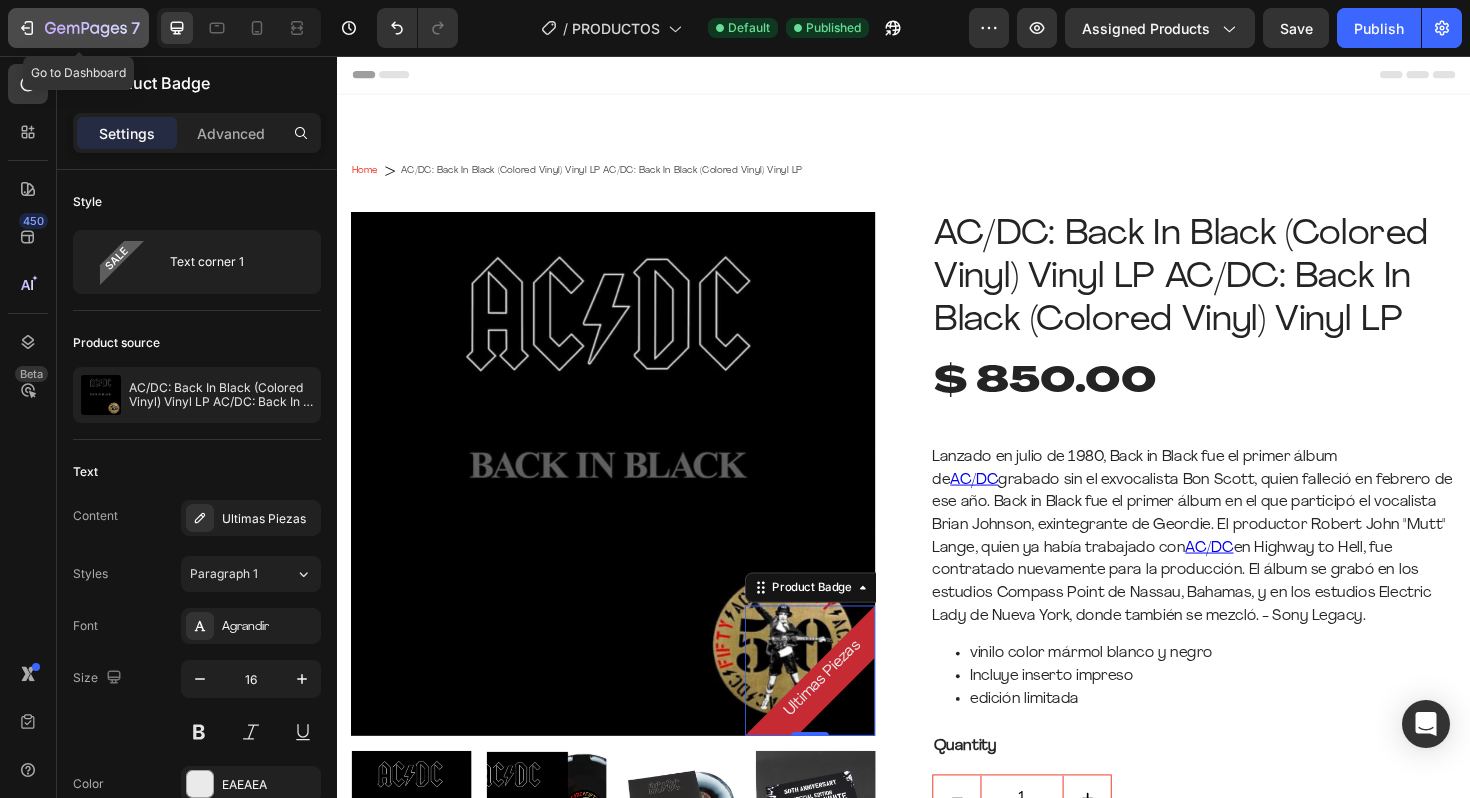 click on "7" 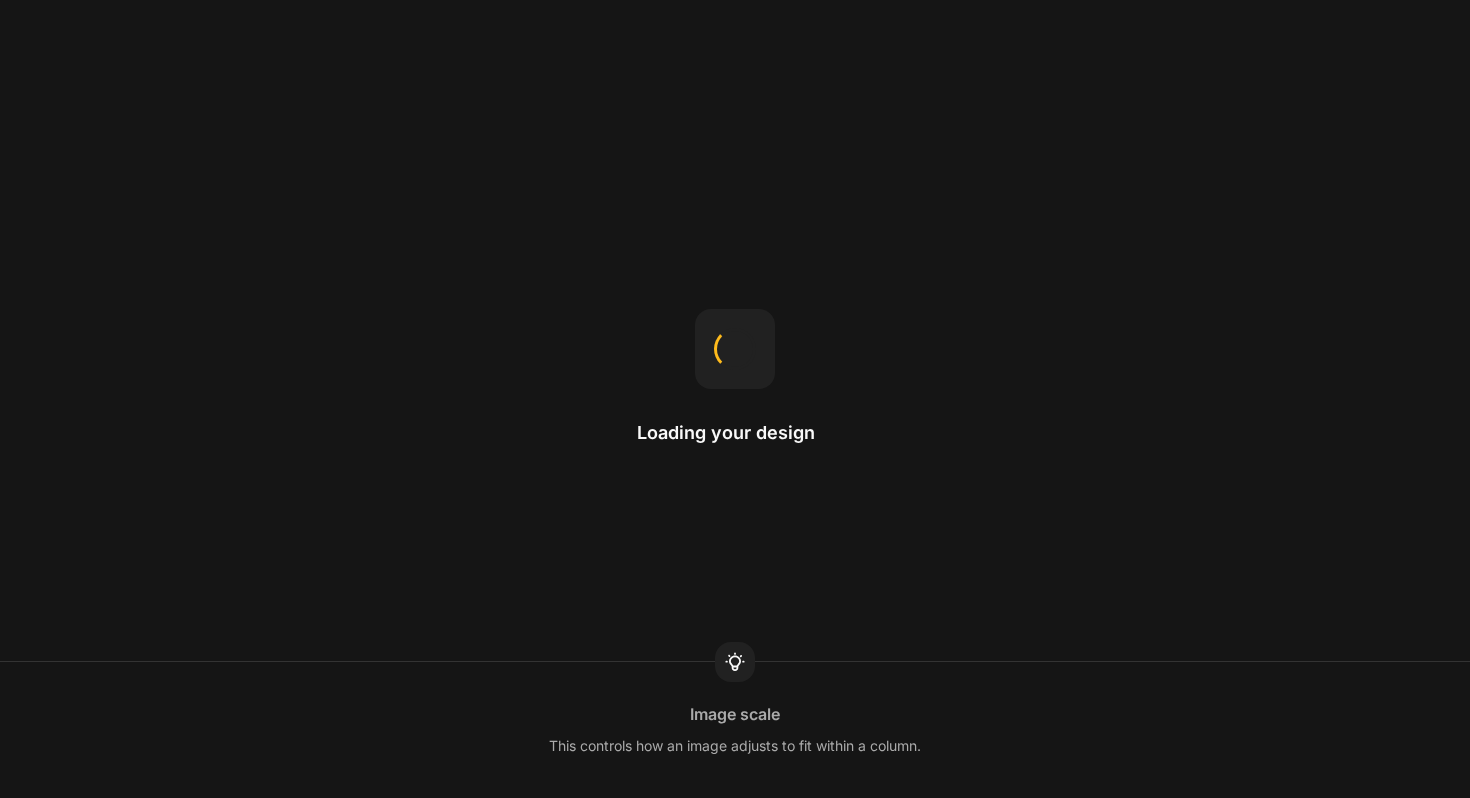 scroll, scrollTop: 0, scrollLeft: 0, axis: both 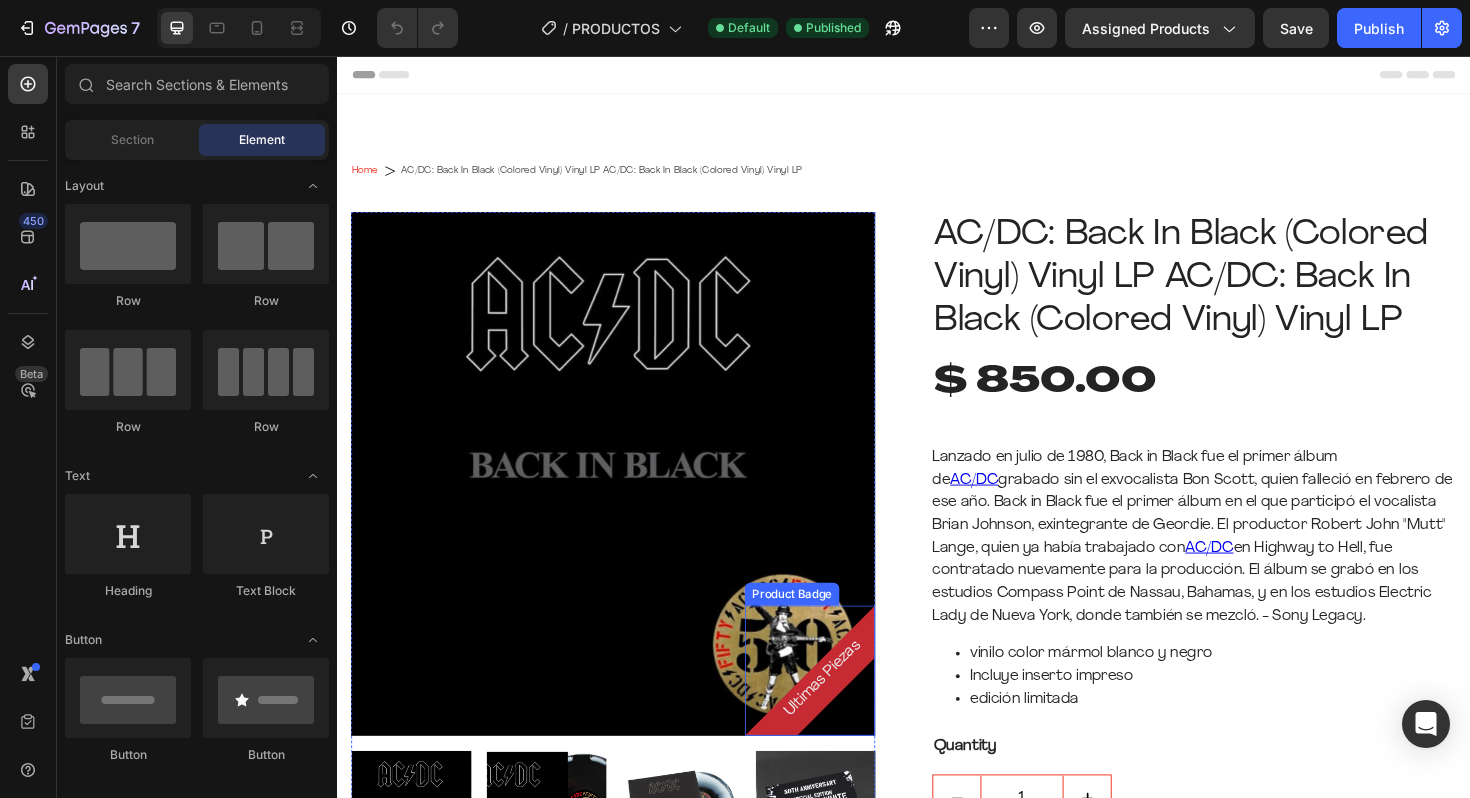 click on "Ultimas Piezas" at bounding box center [852, 716] 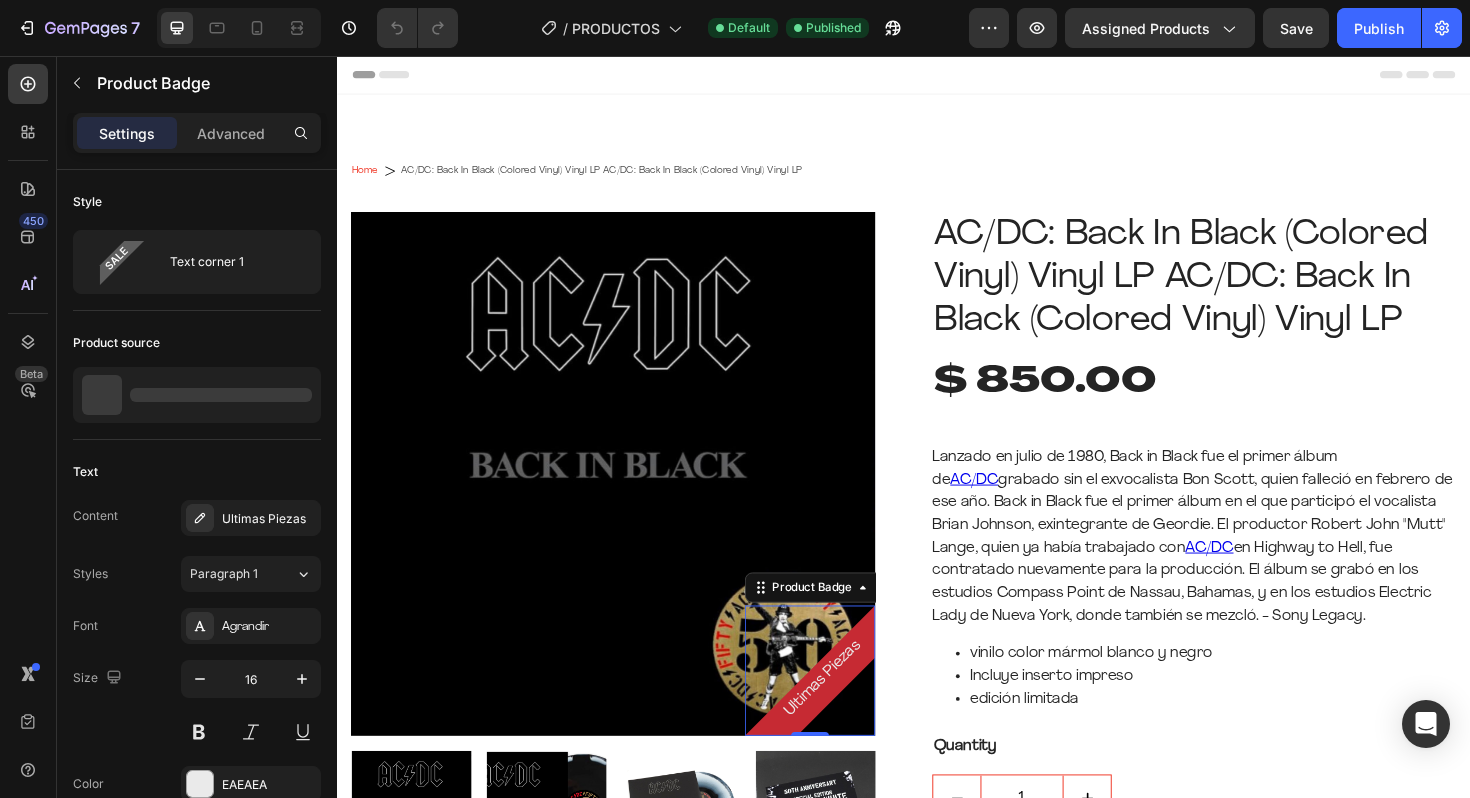 scroll, scrollTop: 0, scrollLeft: 0, axis: both 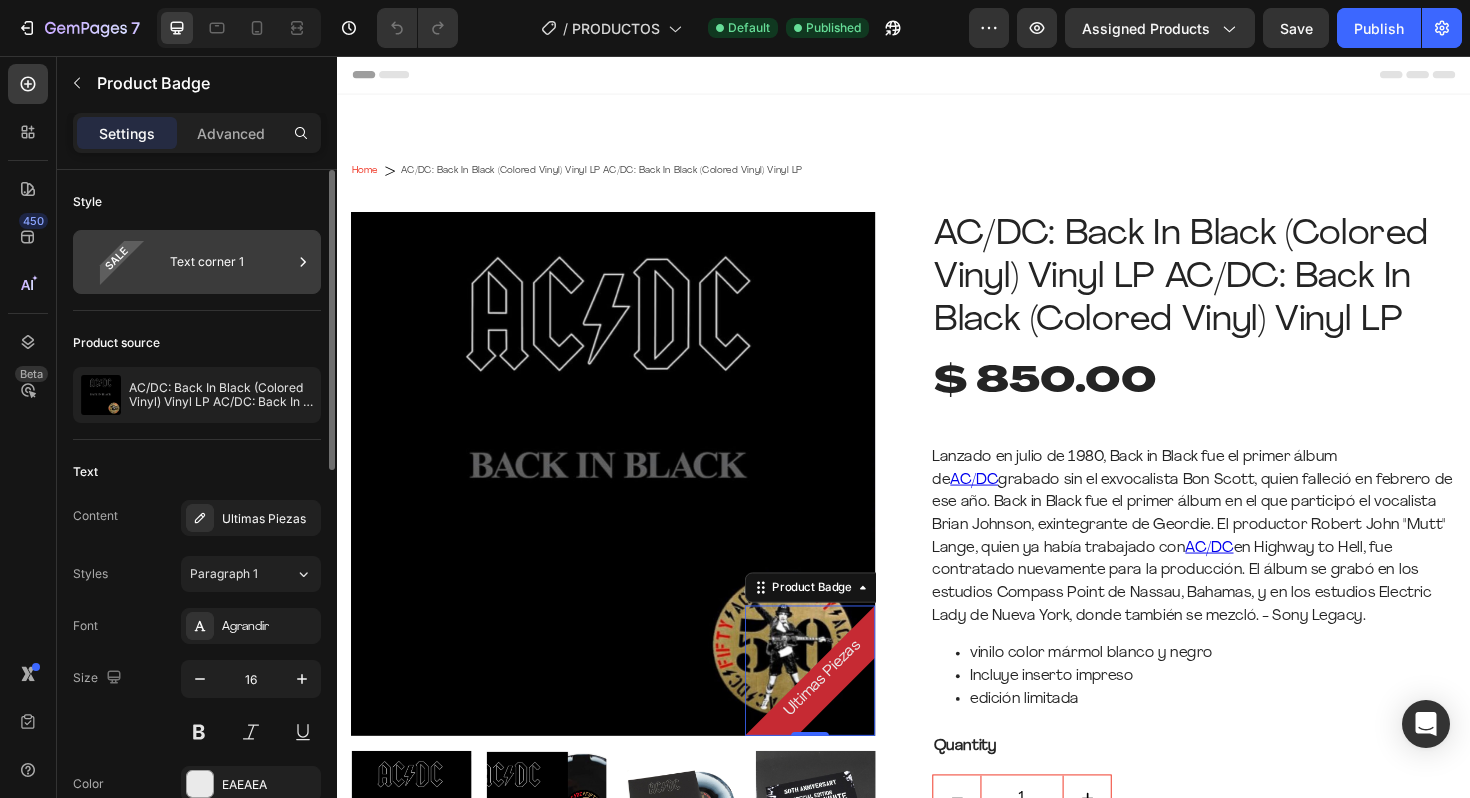 click on "Text corner 1" at bounding box center [231, 262] 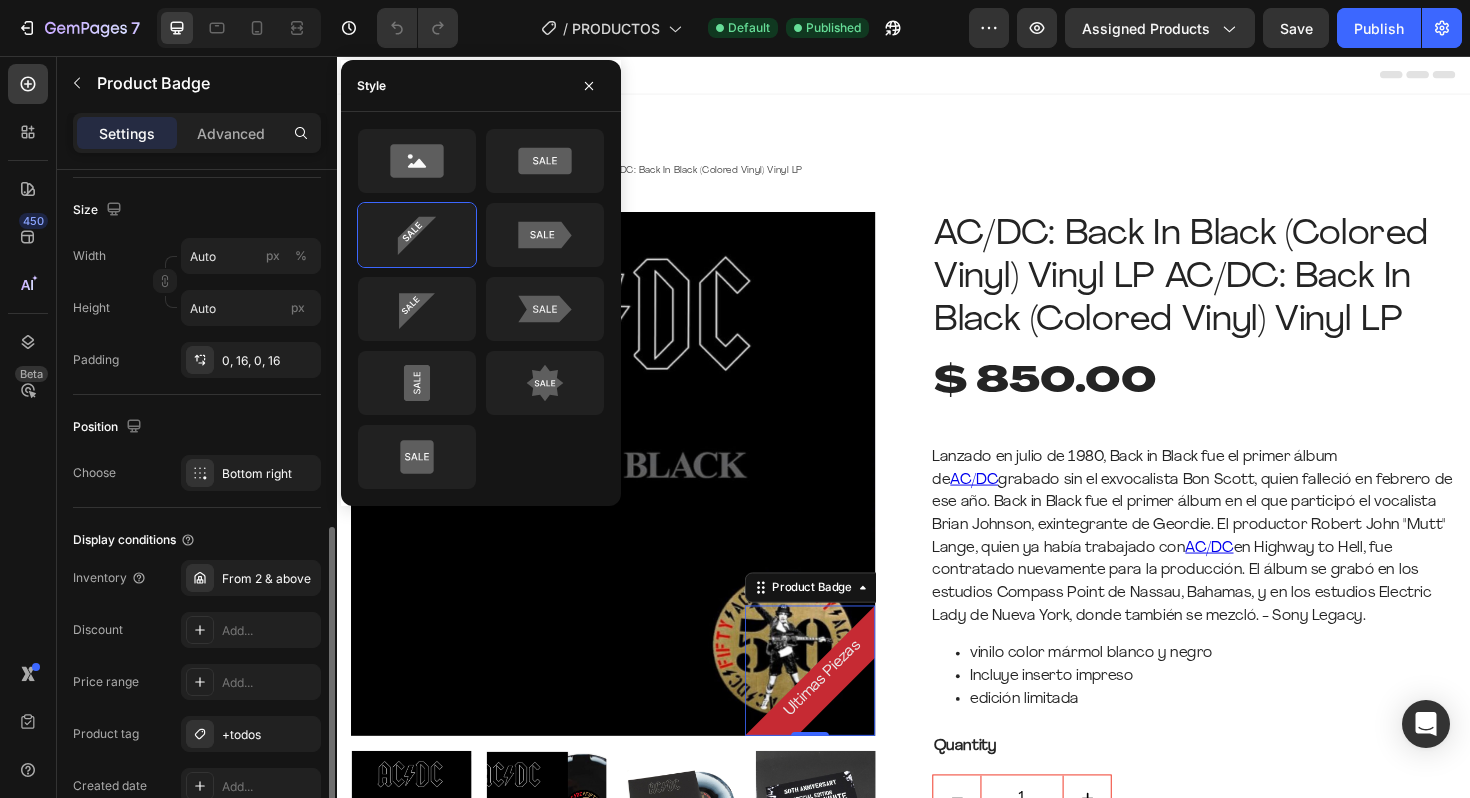 scroll, scrollTop: 882, scrollLeft: 0, axis: vertical 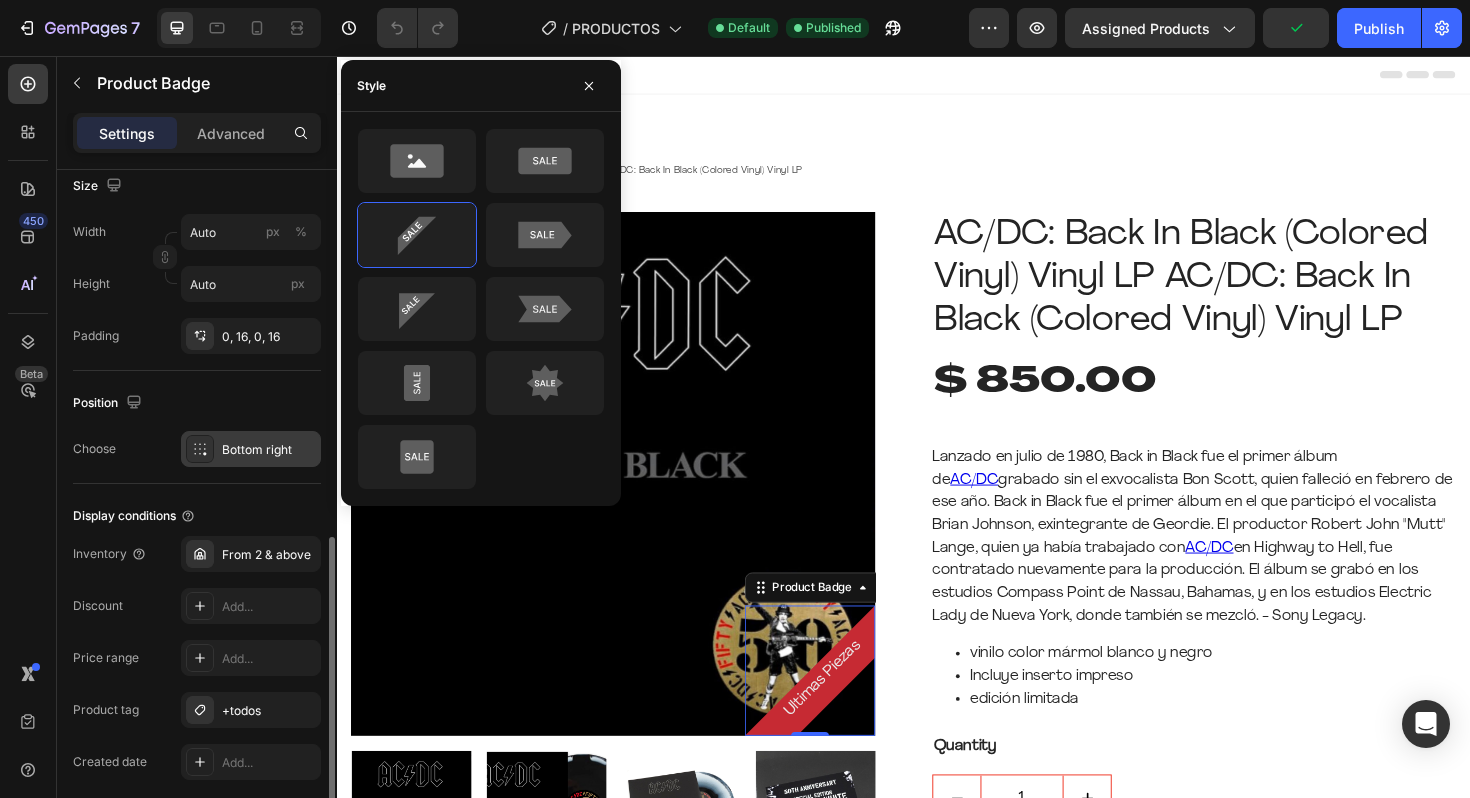 click on "Bottom right" at bounding box center (251, 449) 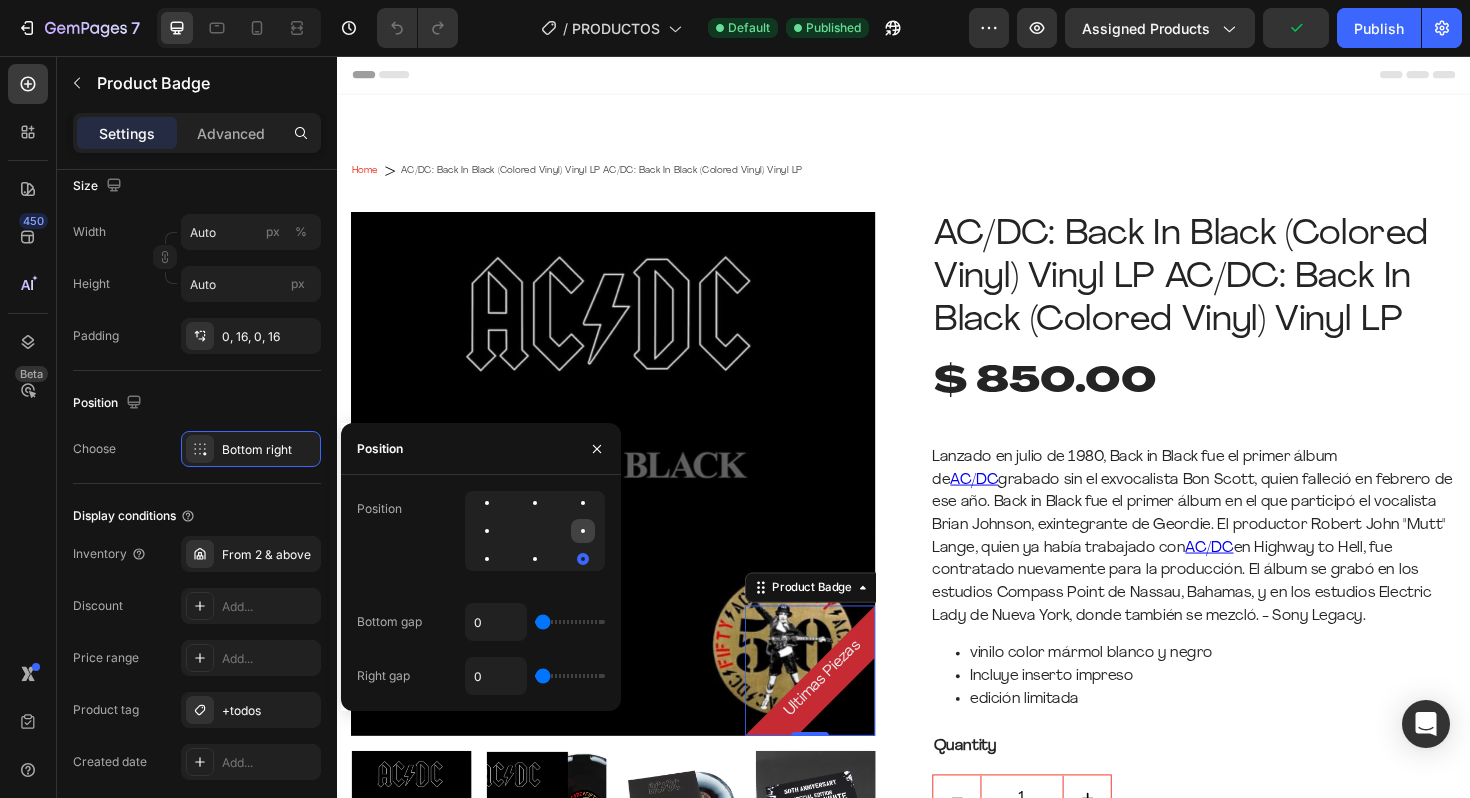 click 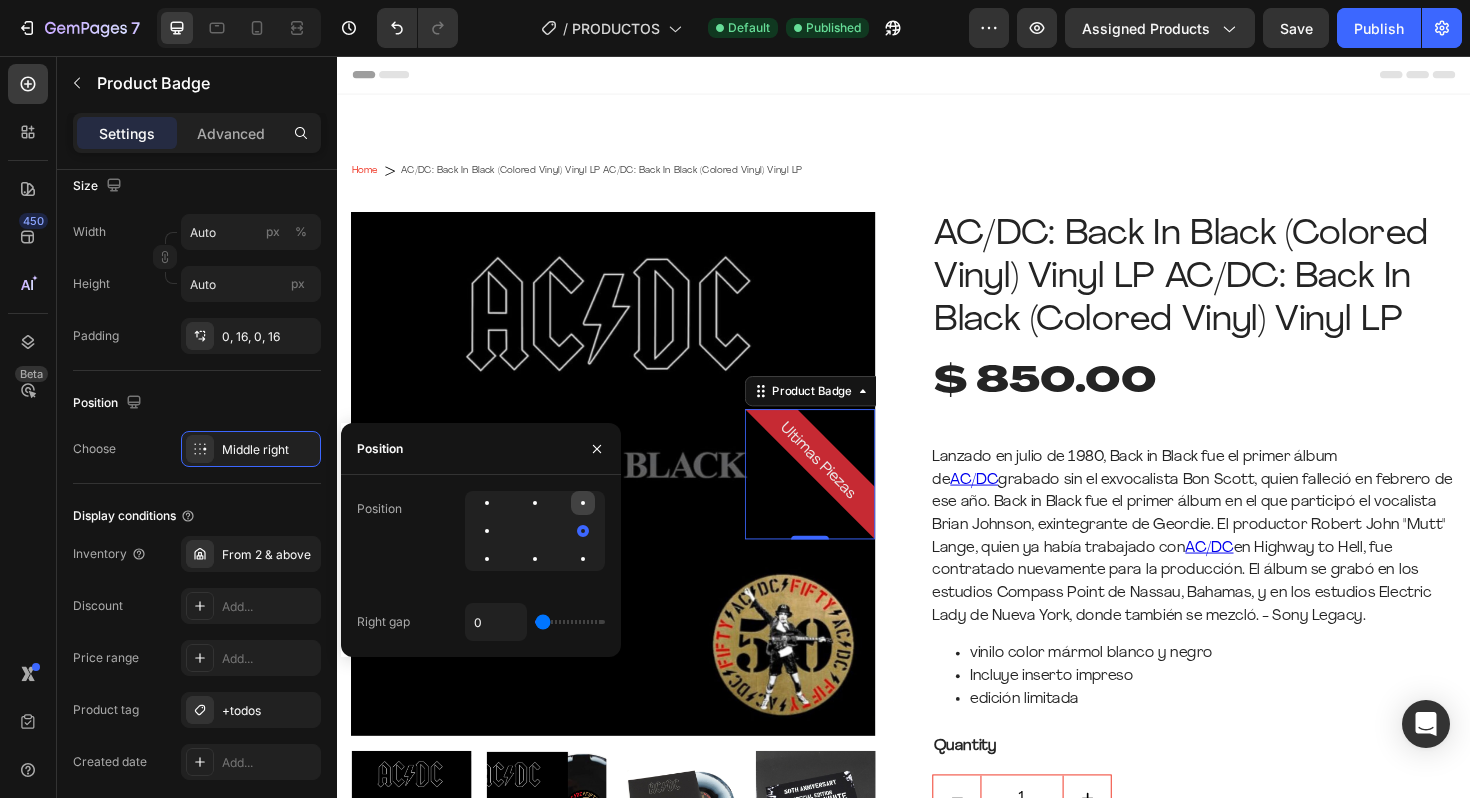 click 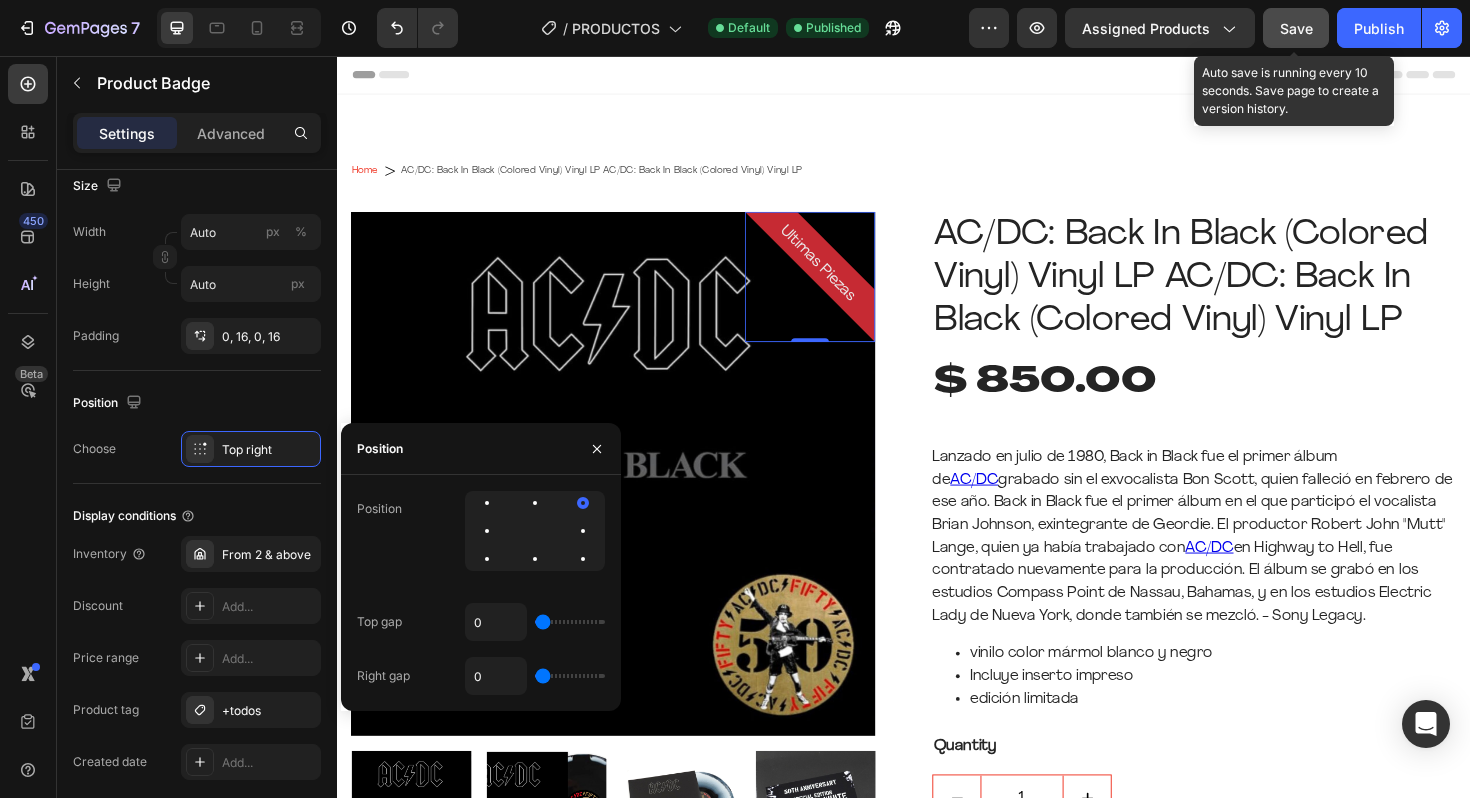 click on "Save" 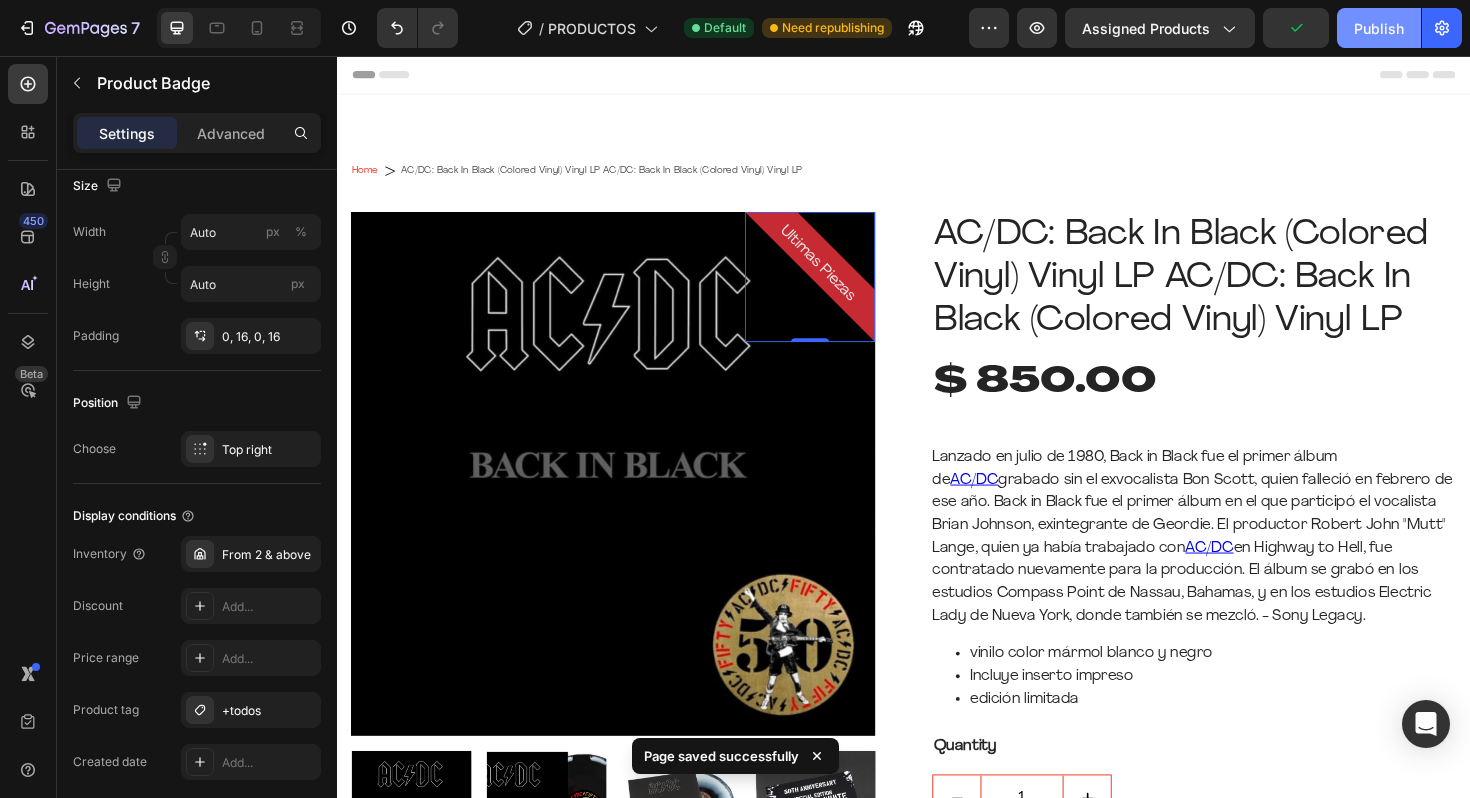 click on "Publish" at bounding box center (1379, 28) 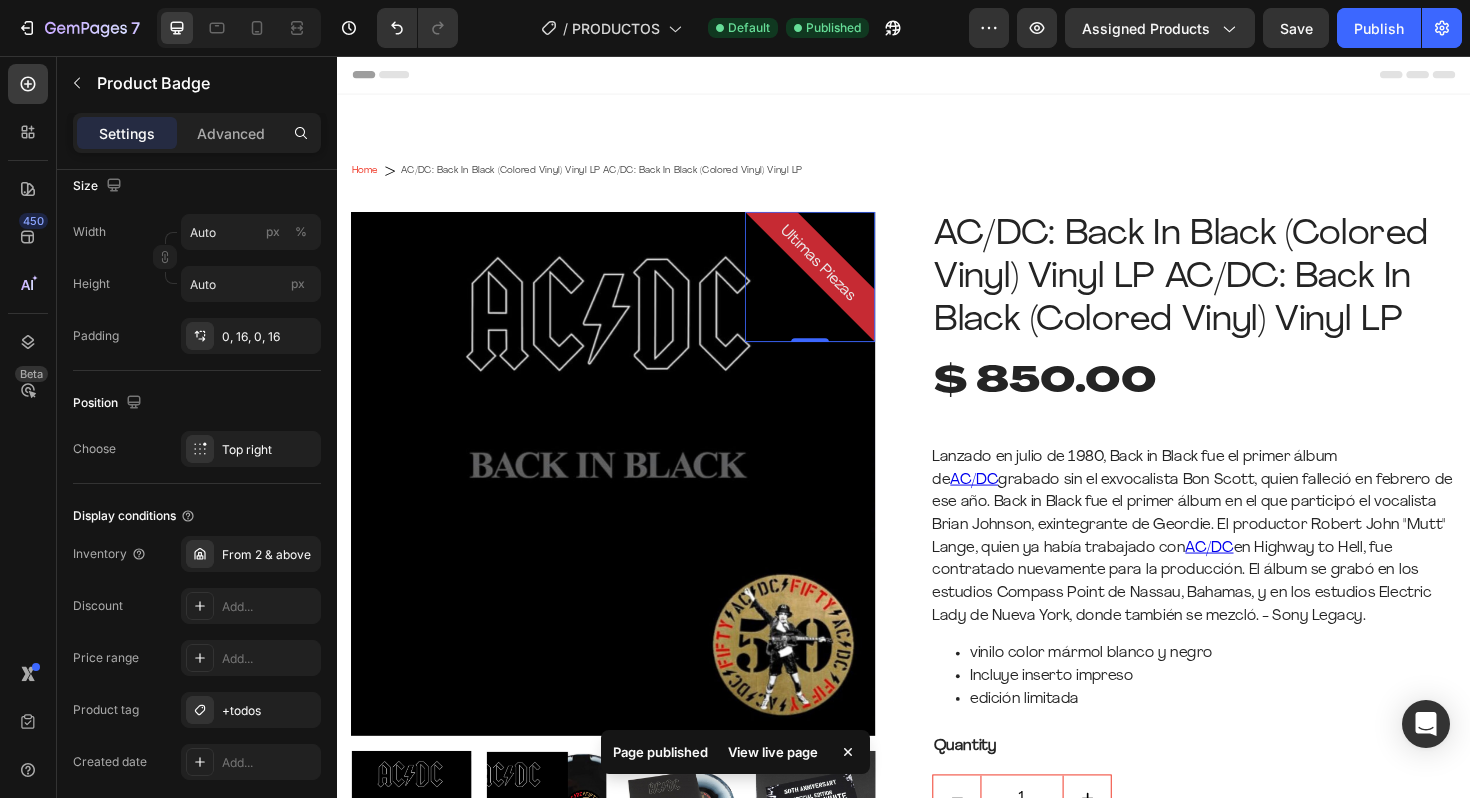 click on "View live page" at bounding box center [773, 752] 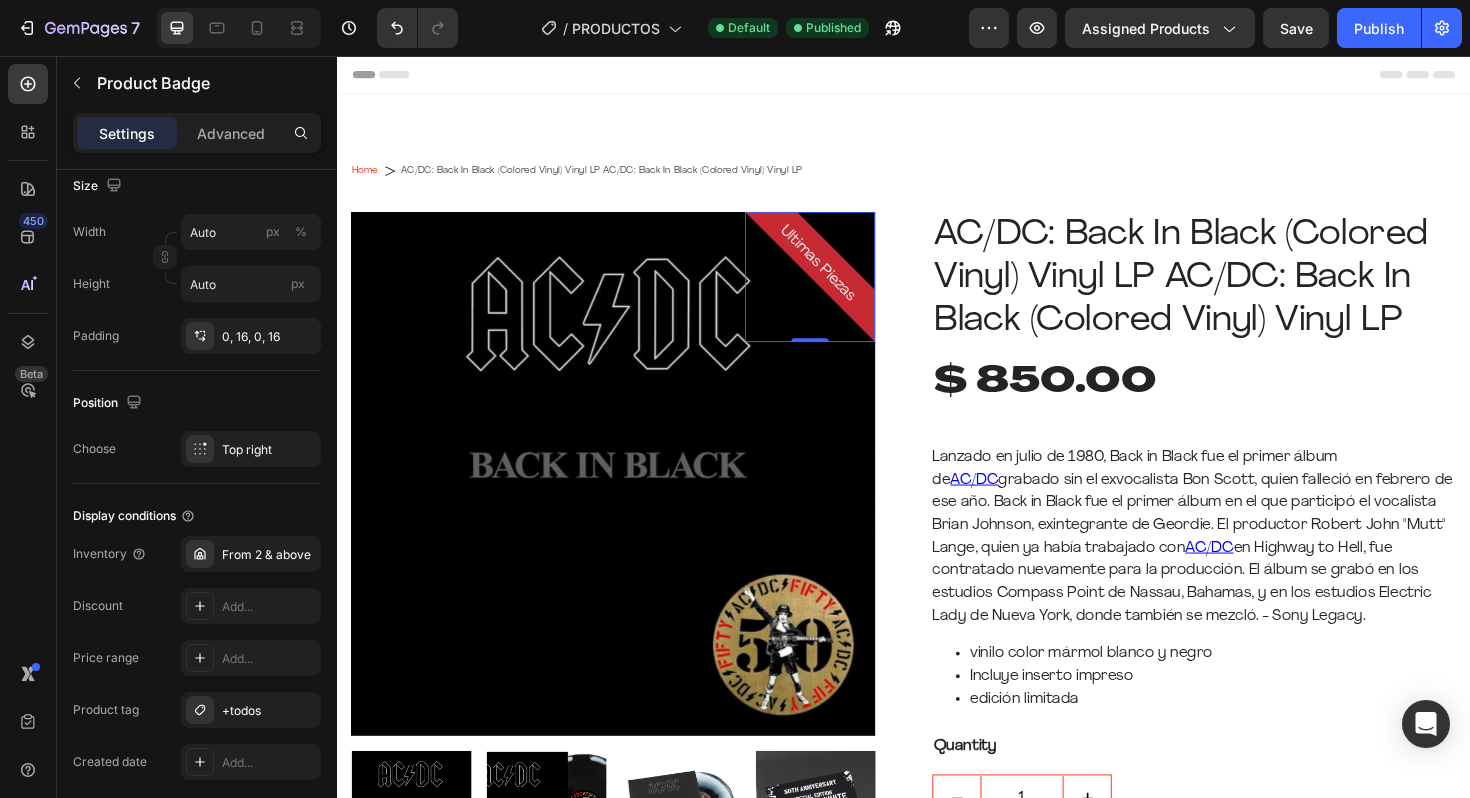 click on "Ultimas Piezas" at bounding box center (847, 276) 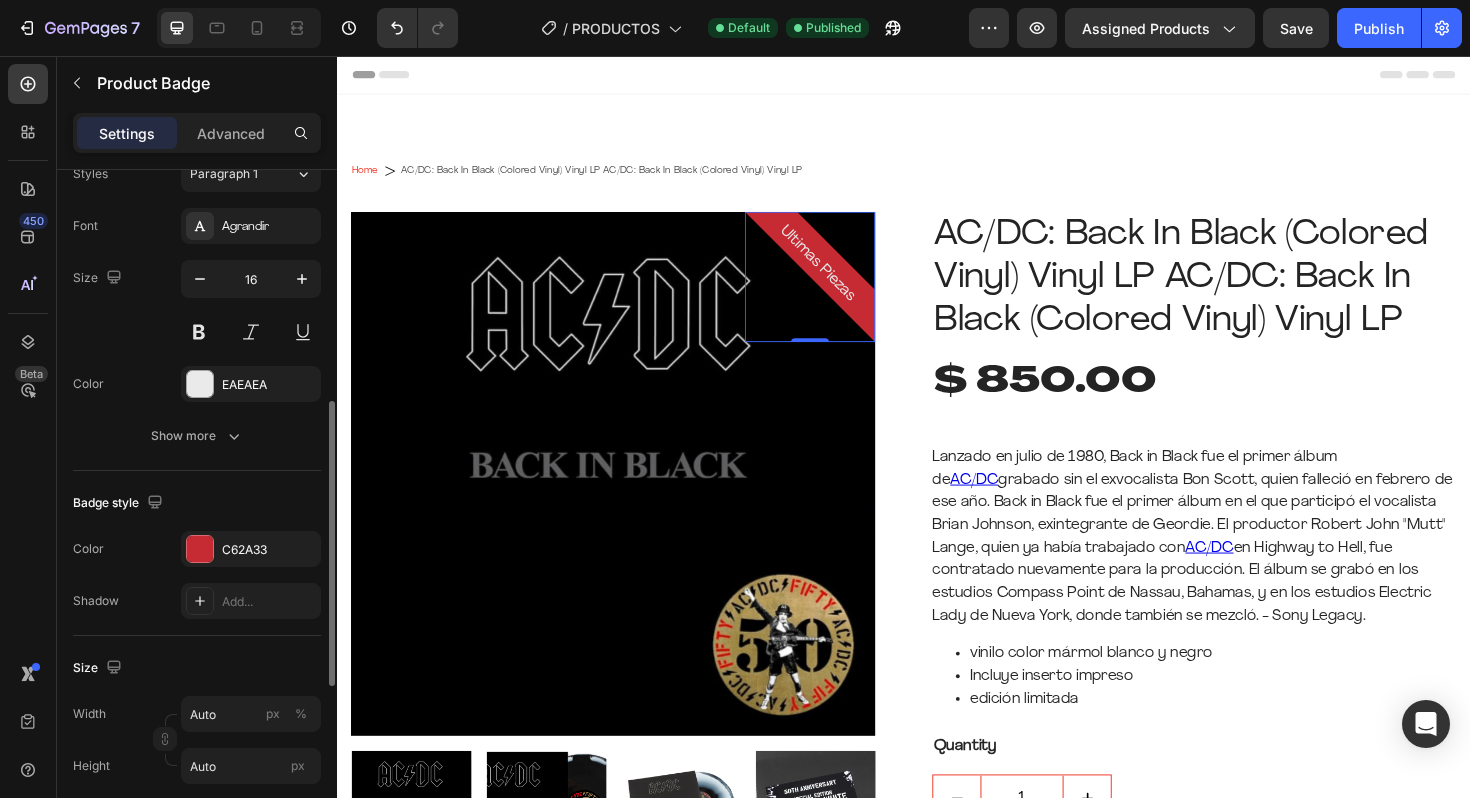 scroll, scrollTop: 386, scrollLeft: 0, axis: vertical 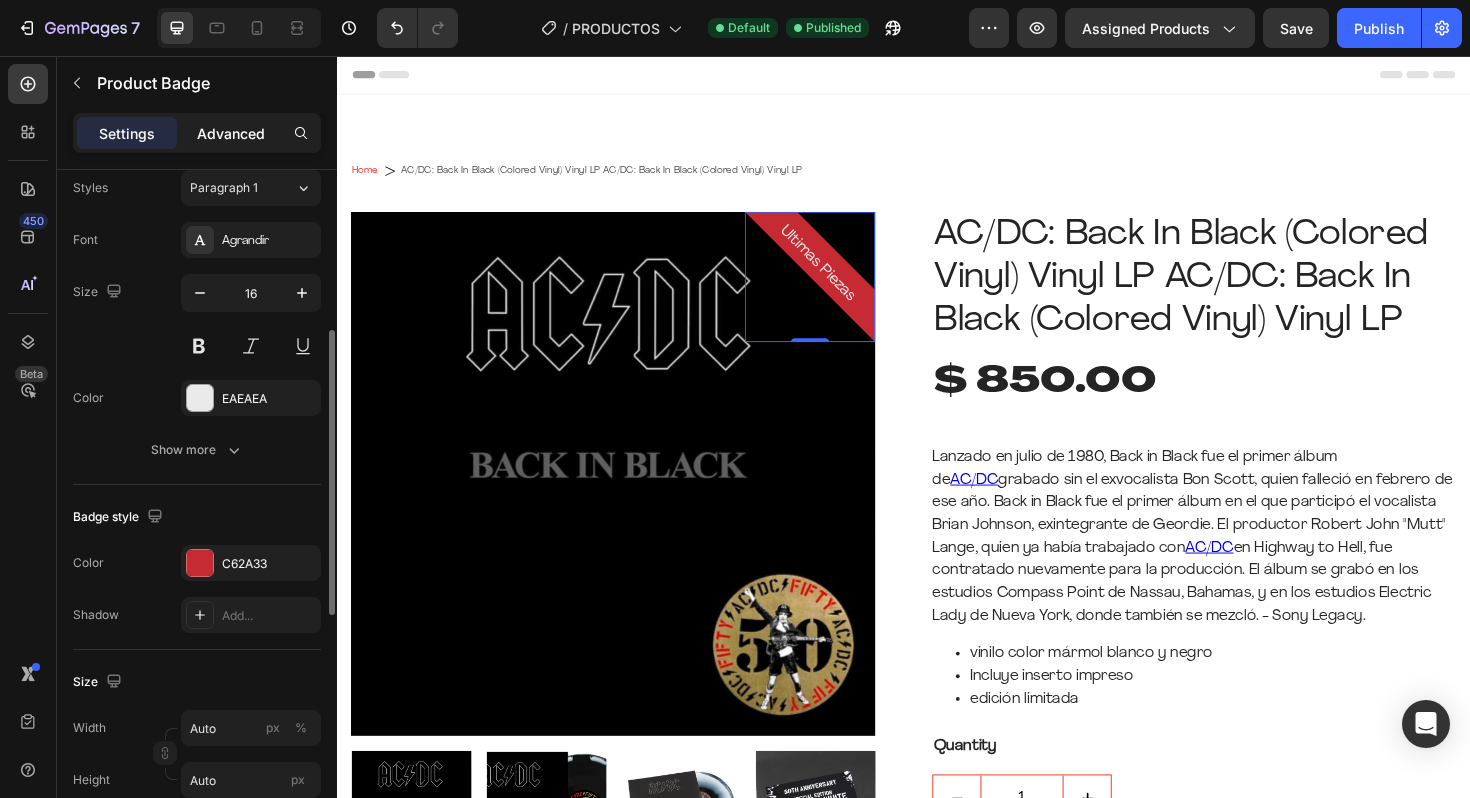 click on "Advanced" at bounding box center (231, 133) 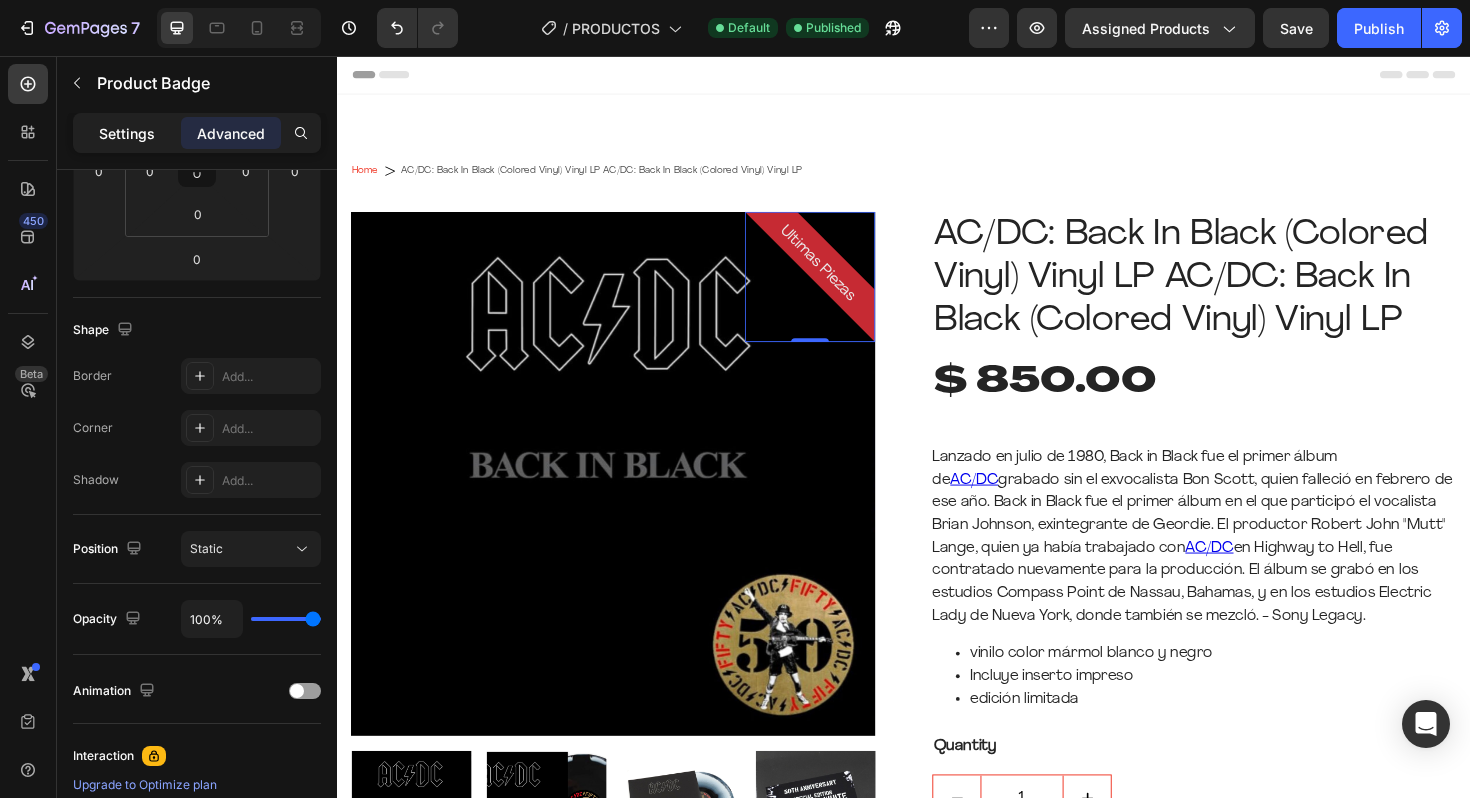 click on "Settings" at bounding box center [127, 133] 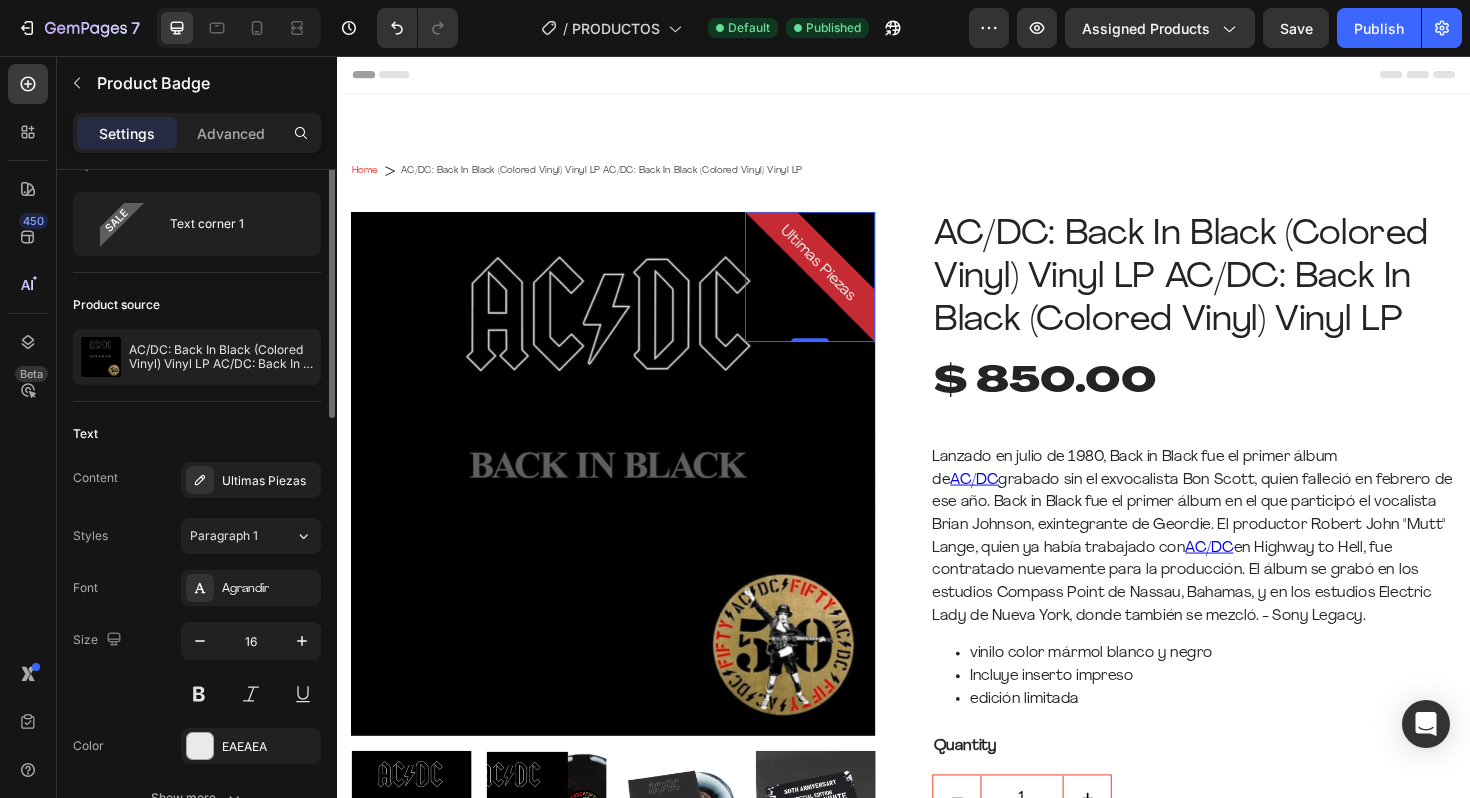 scroll, scrollTop: 0, scrollLeft: 0, axis: both 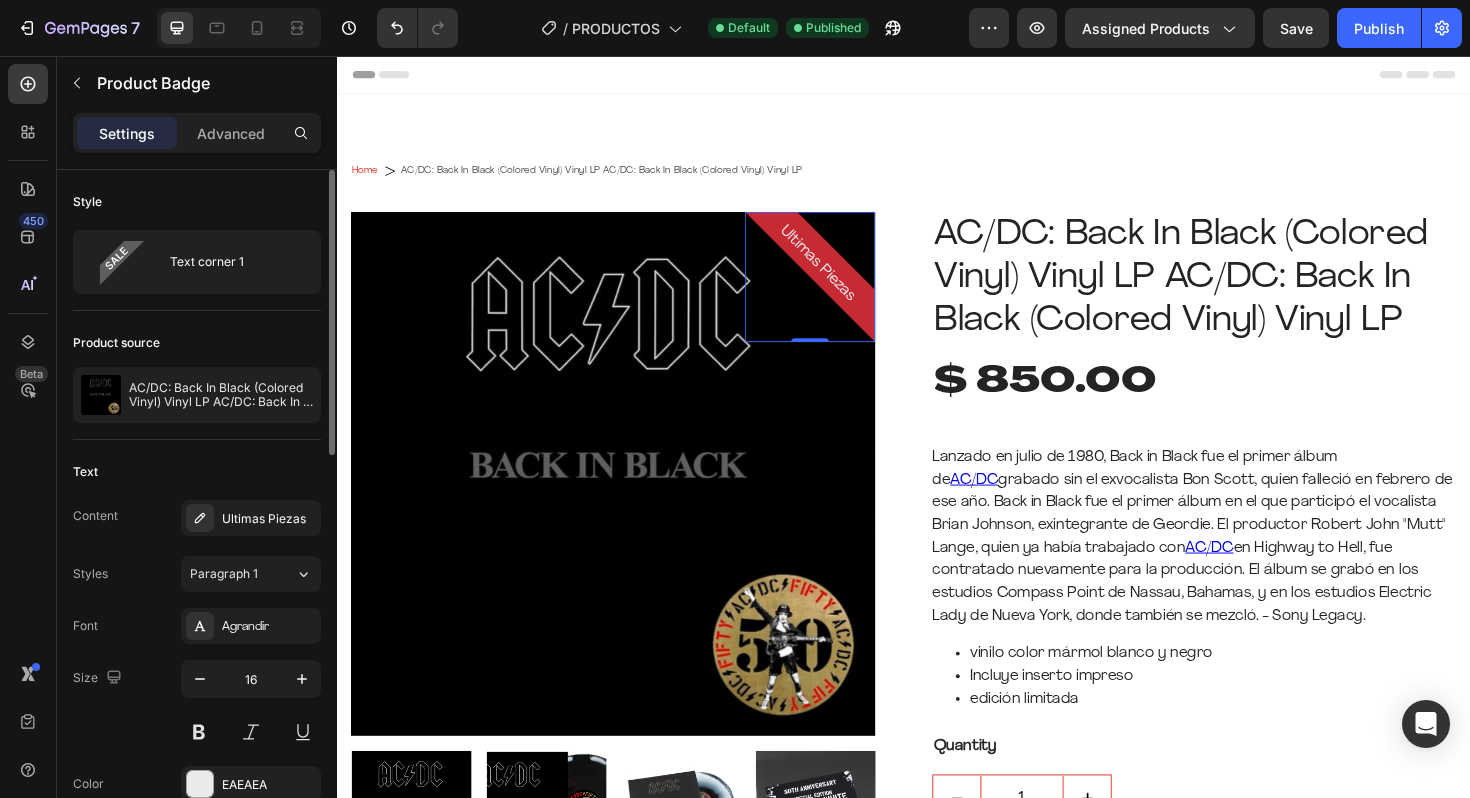 click on "Text corner 1" at bounding box center [231, 262] 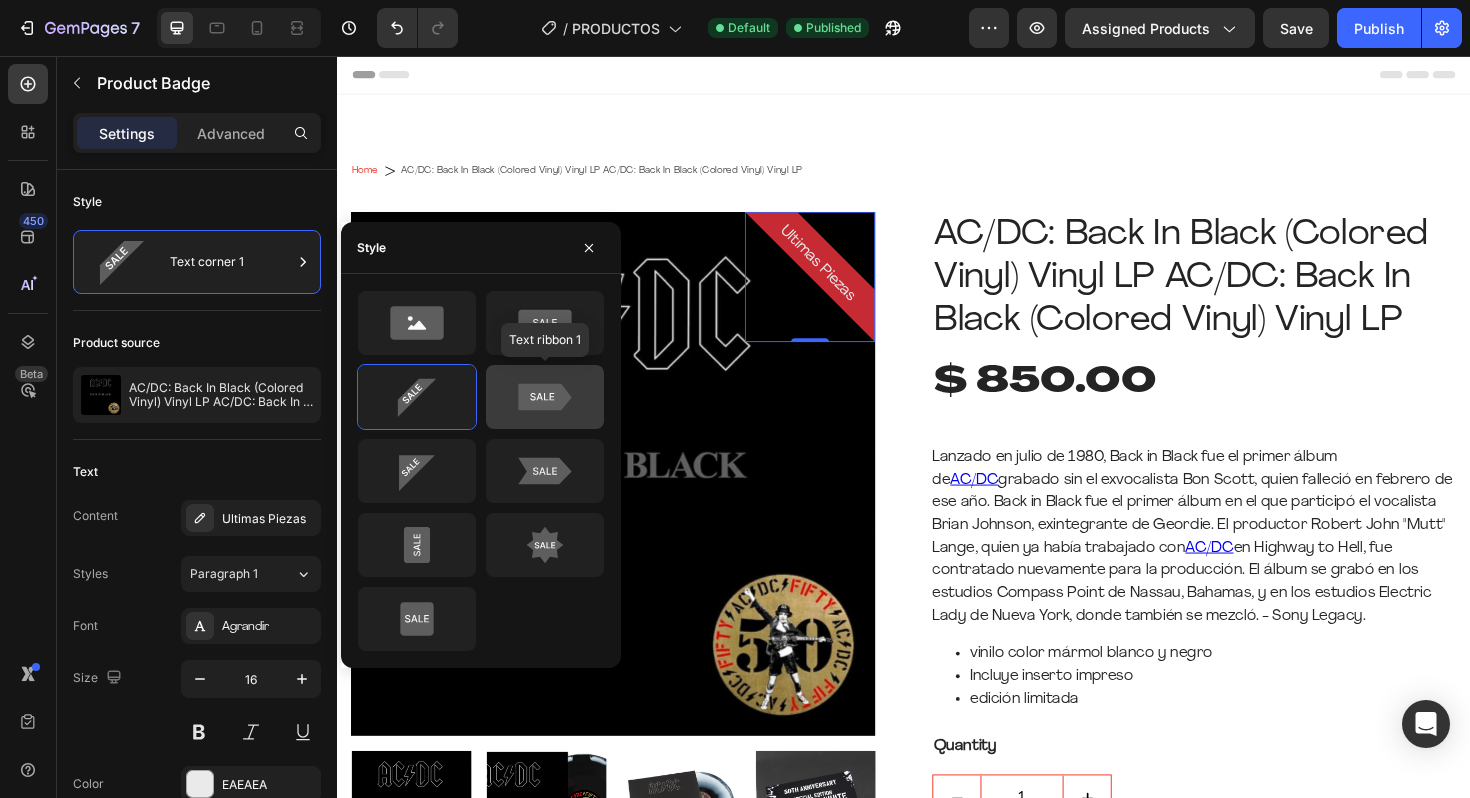 click 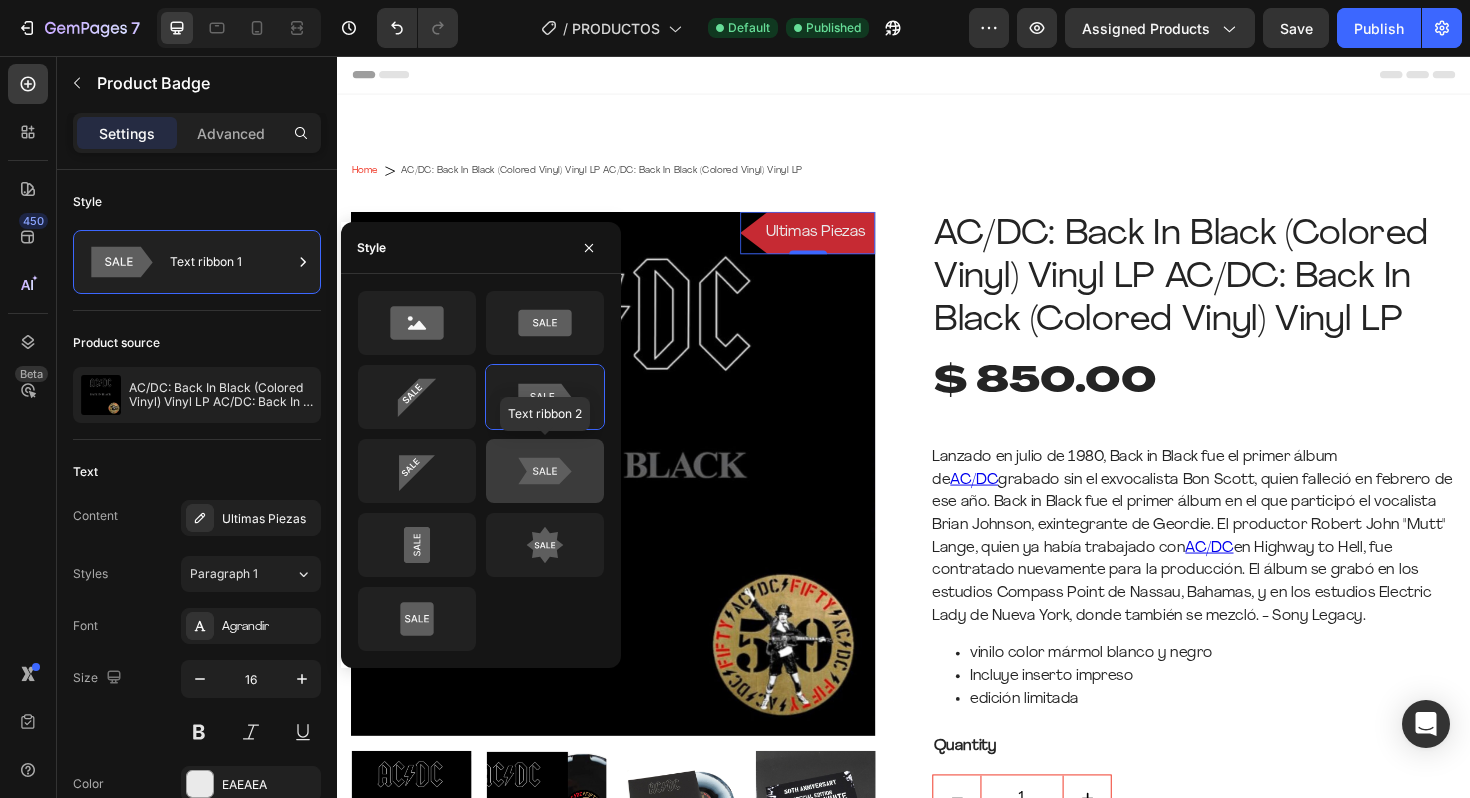 click 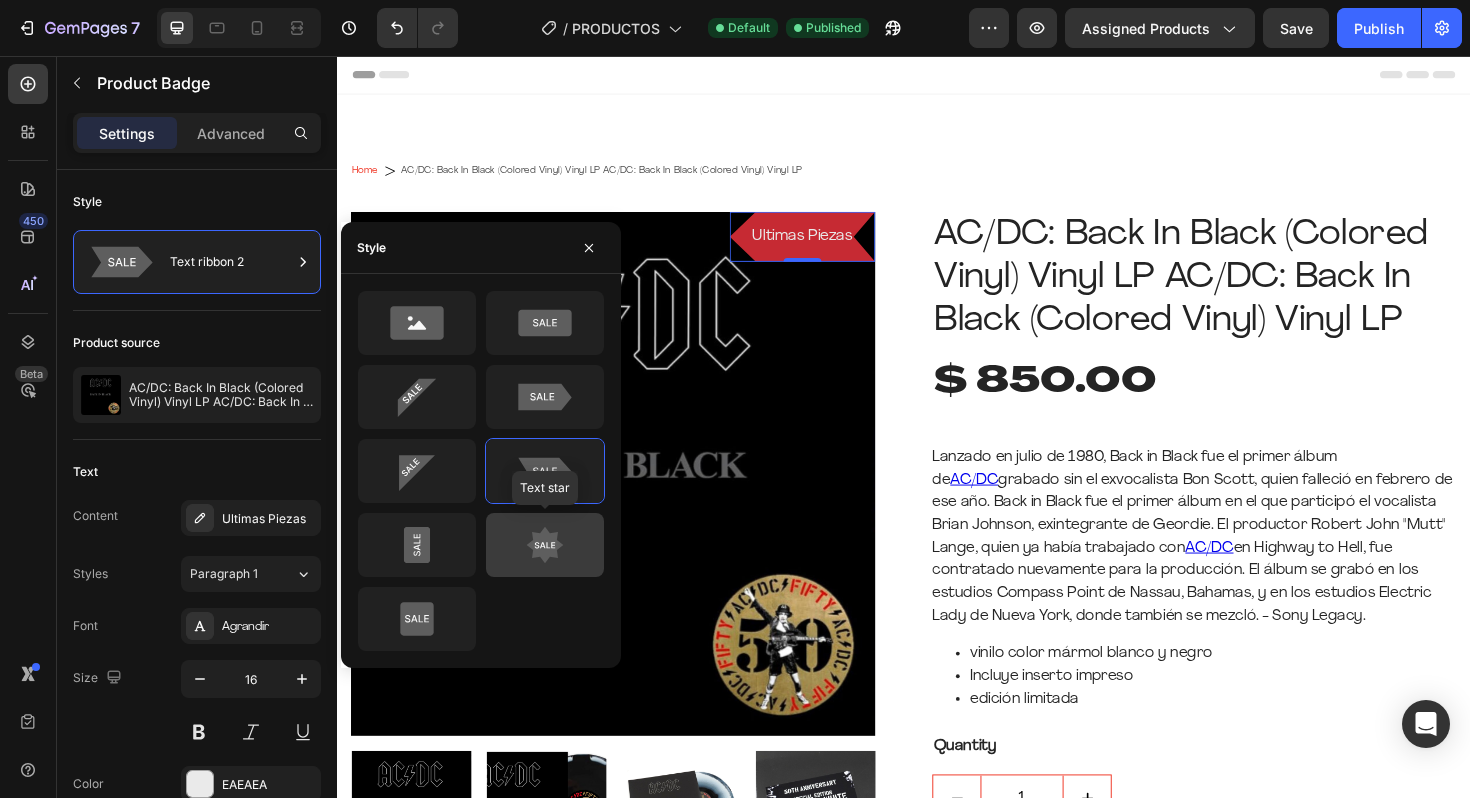 click 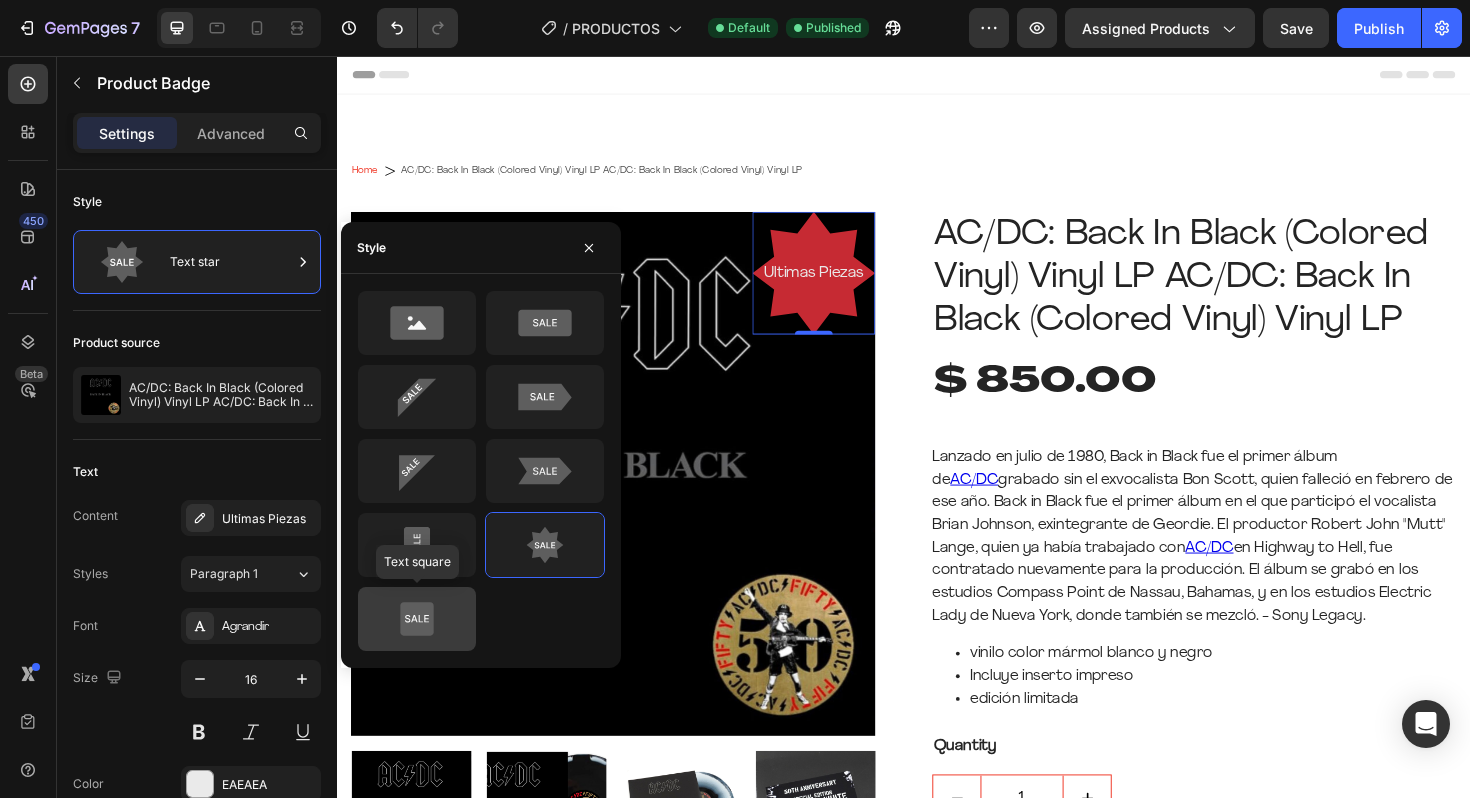 click 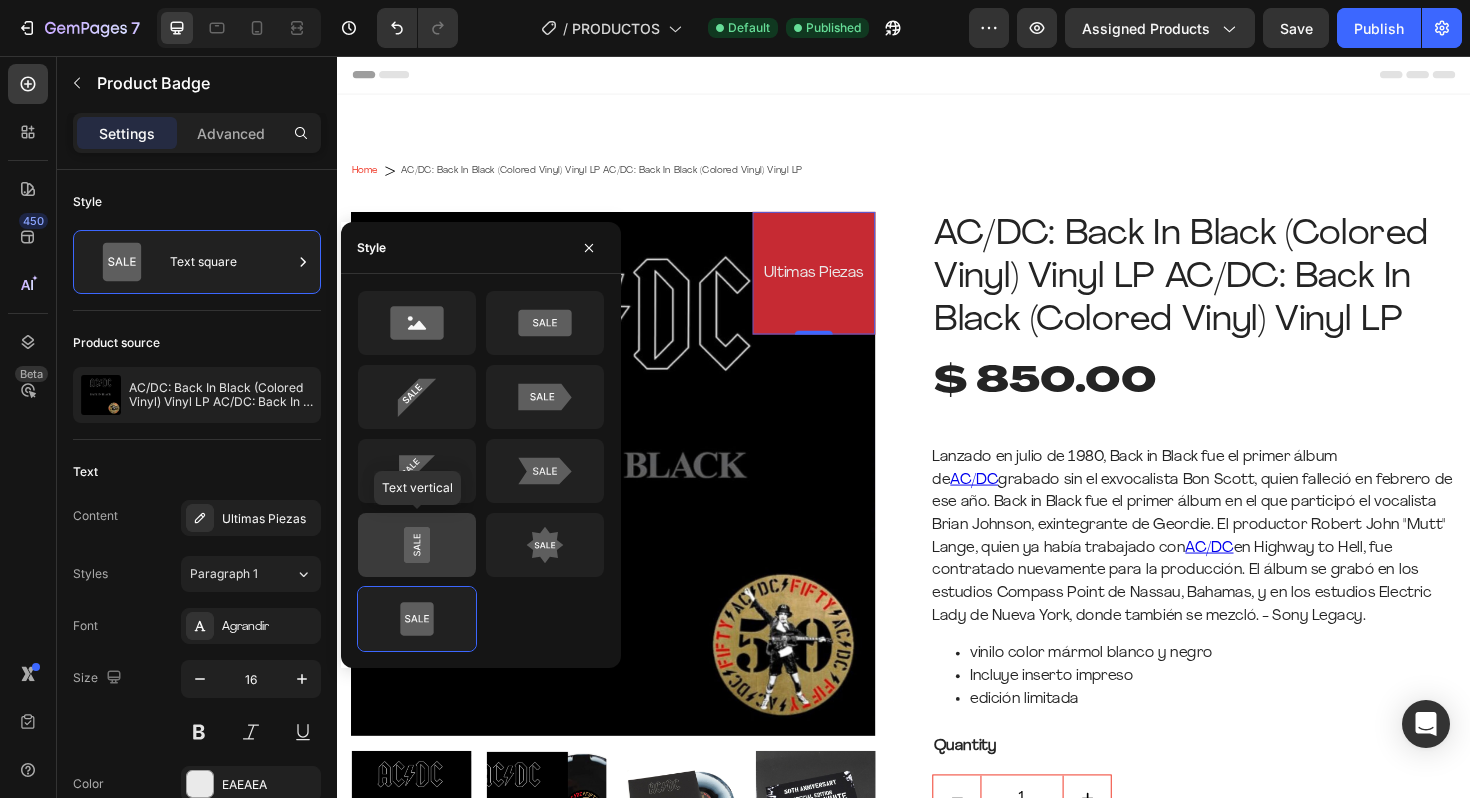 click 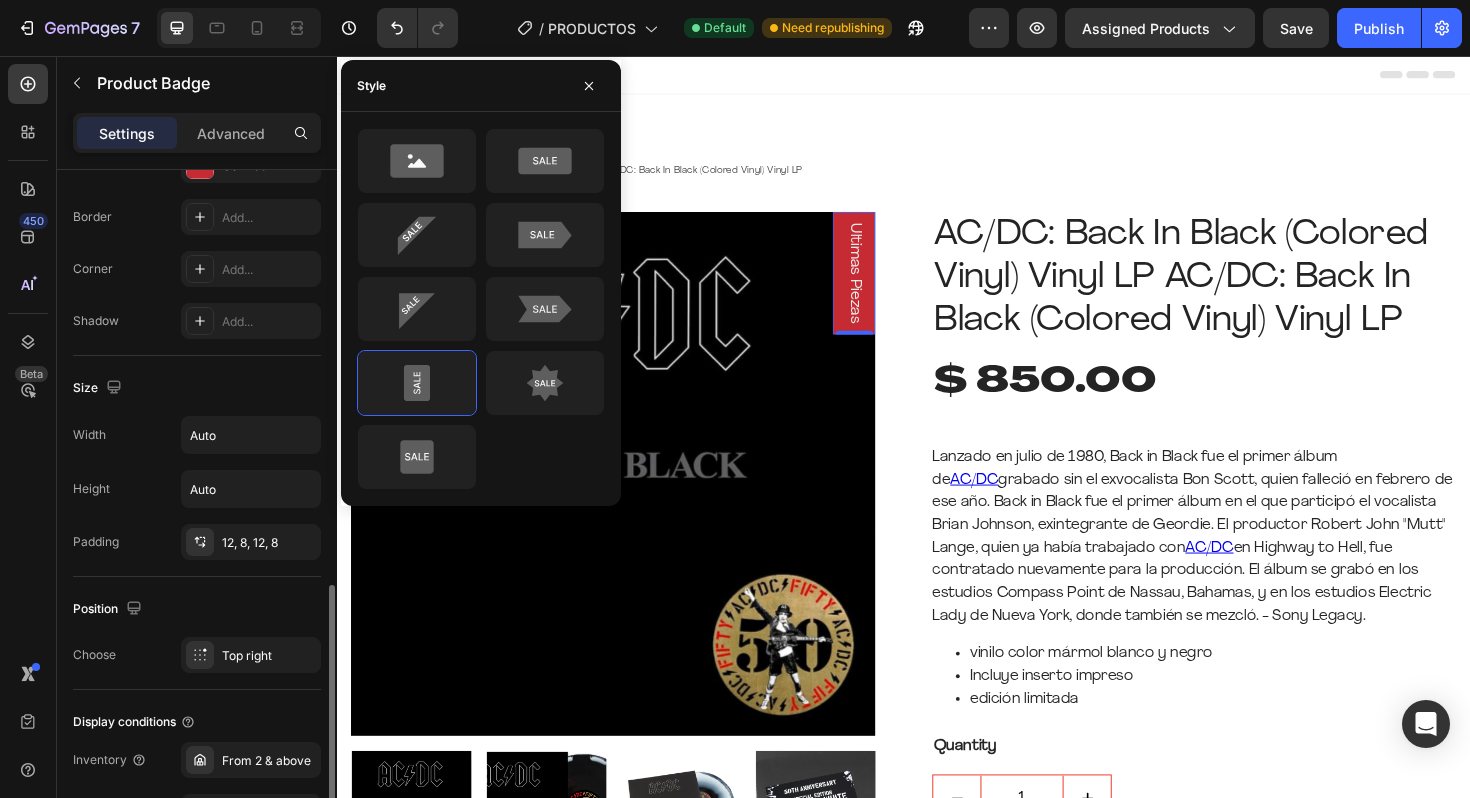 scroll, scrollTop: 862, scrollLeft: 0, axis: vertical 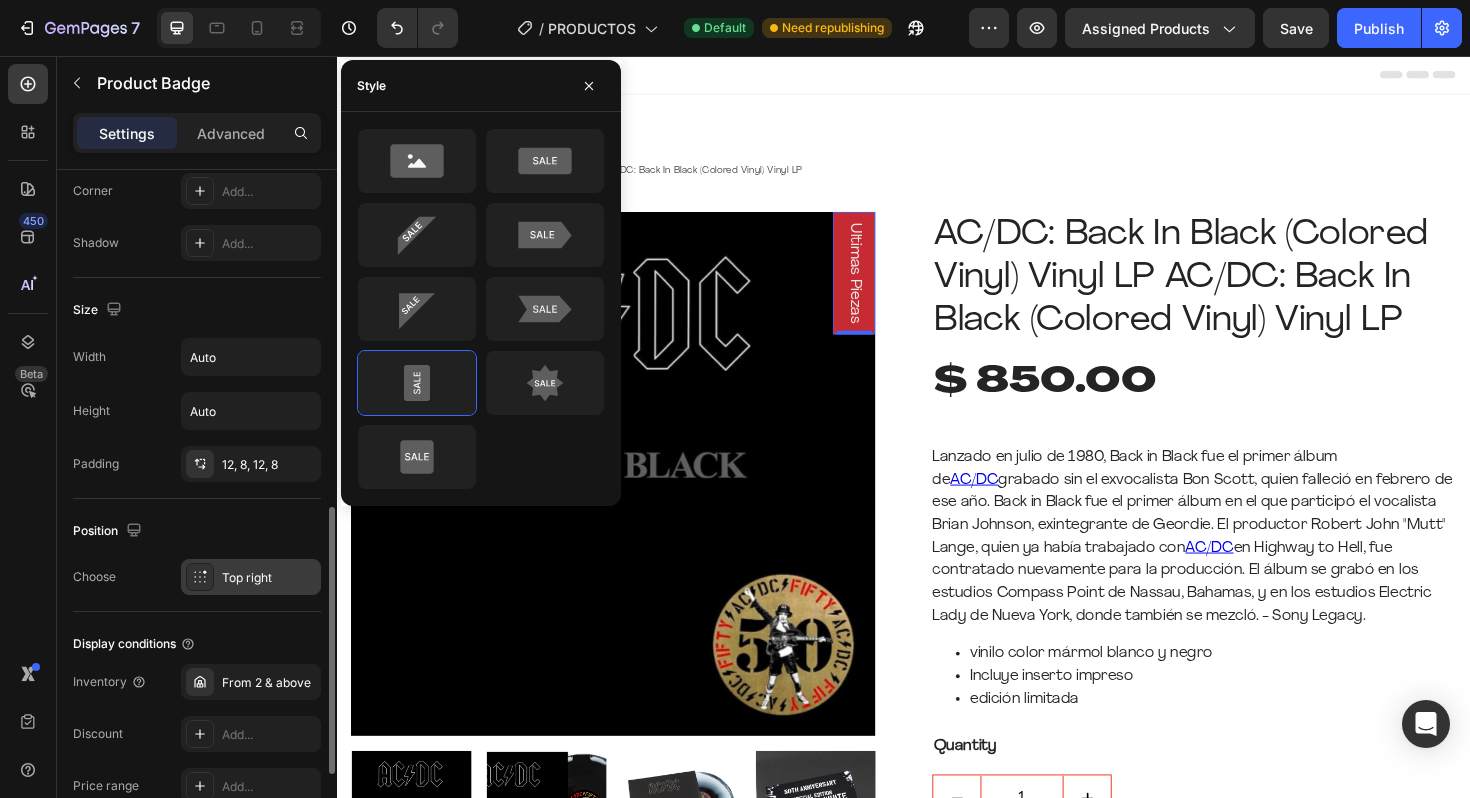 click on "Top right" at bounding box center [251, 577] 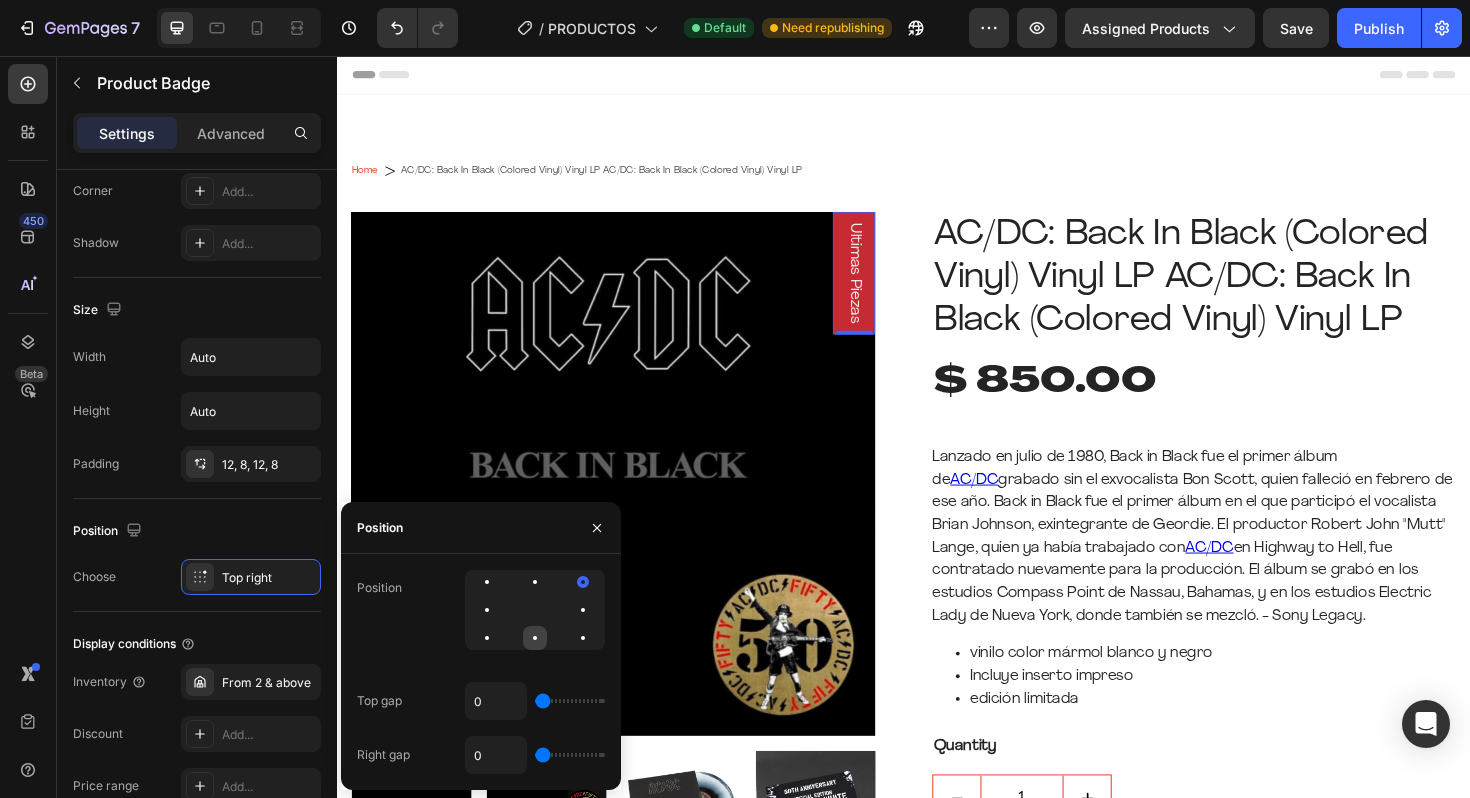 click 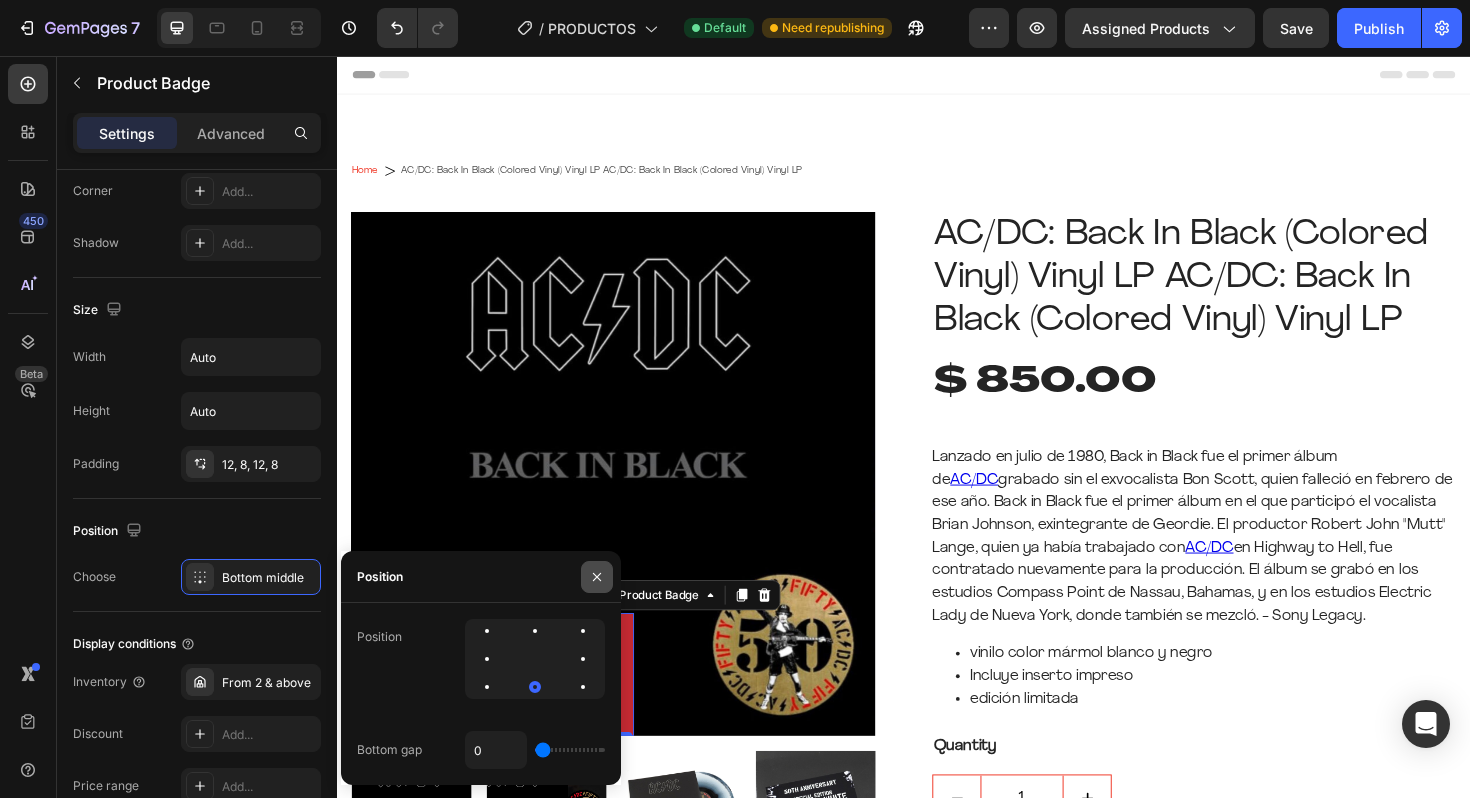 click 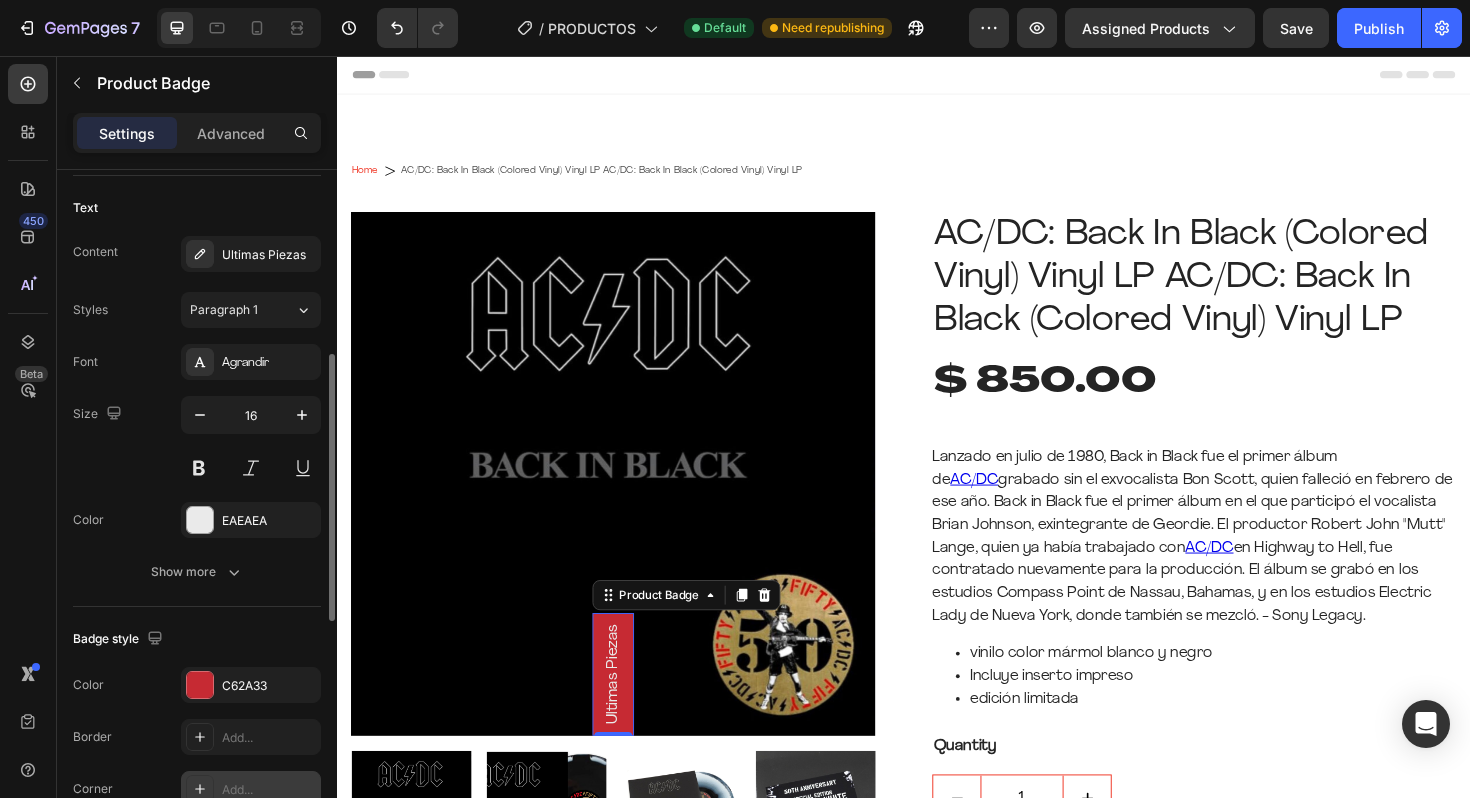 scroll, scrollTop: 0, scrollLeft: 0, axis: both 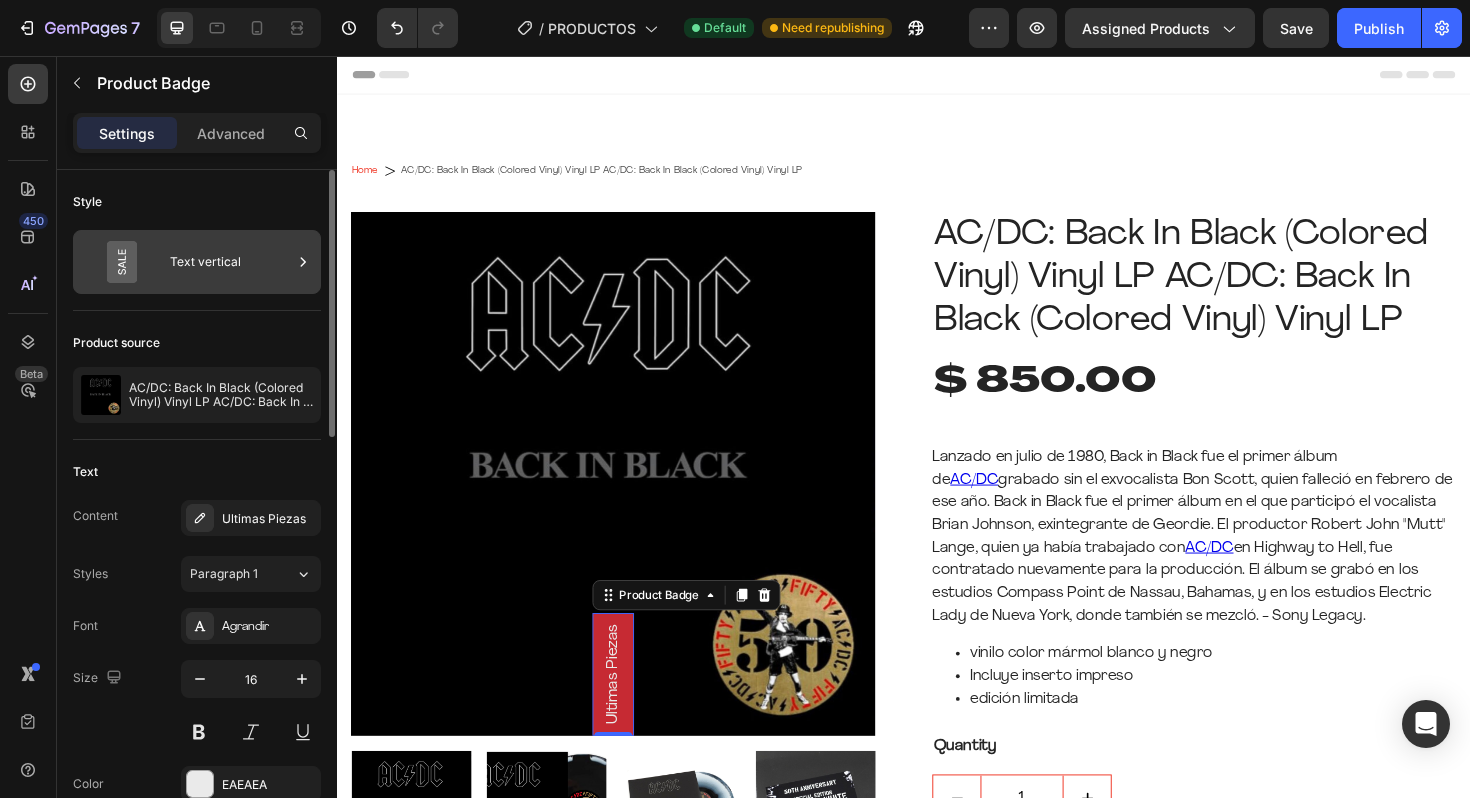 click on "Text vertical" at bounding box center (231, 262) 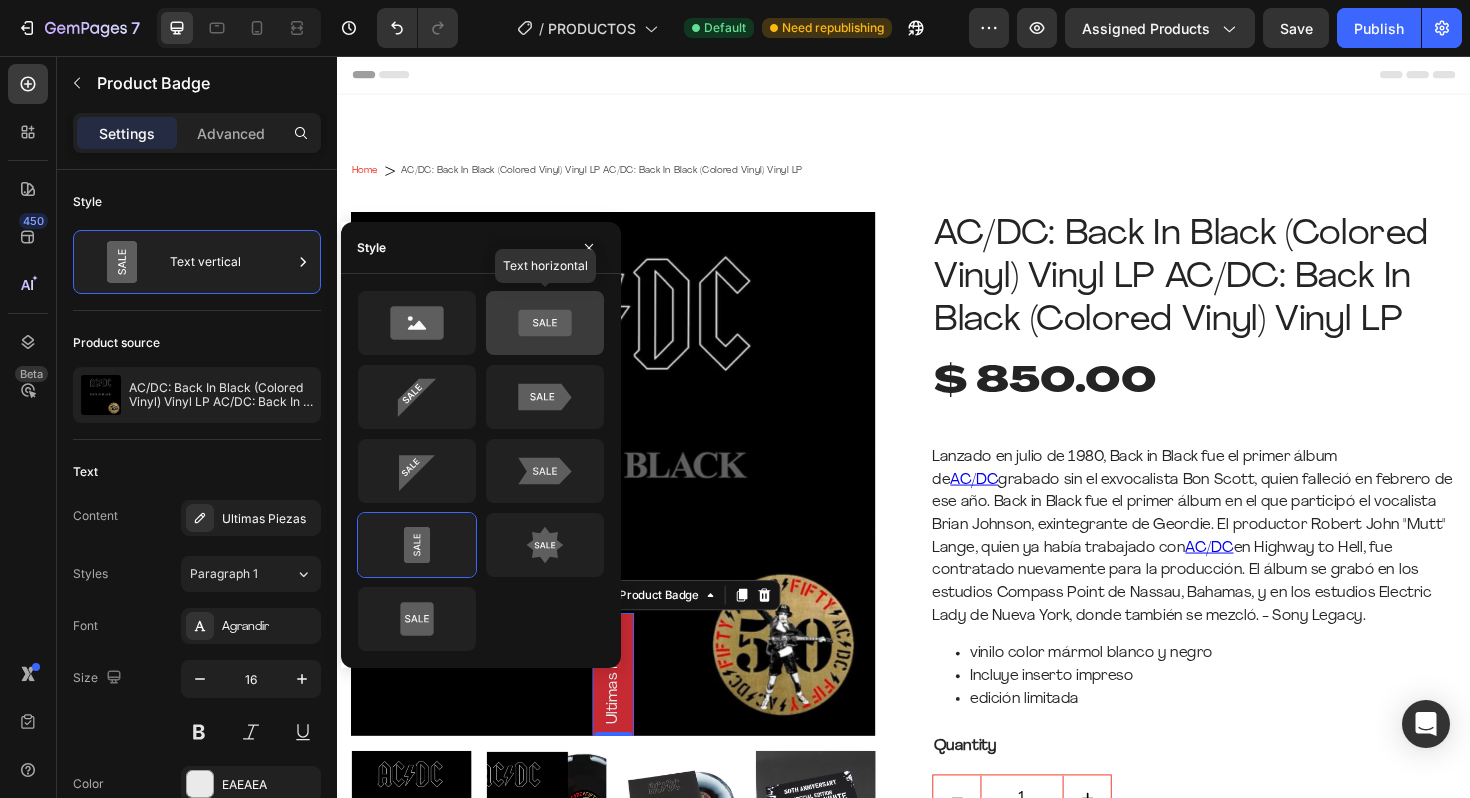 click 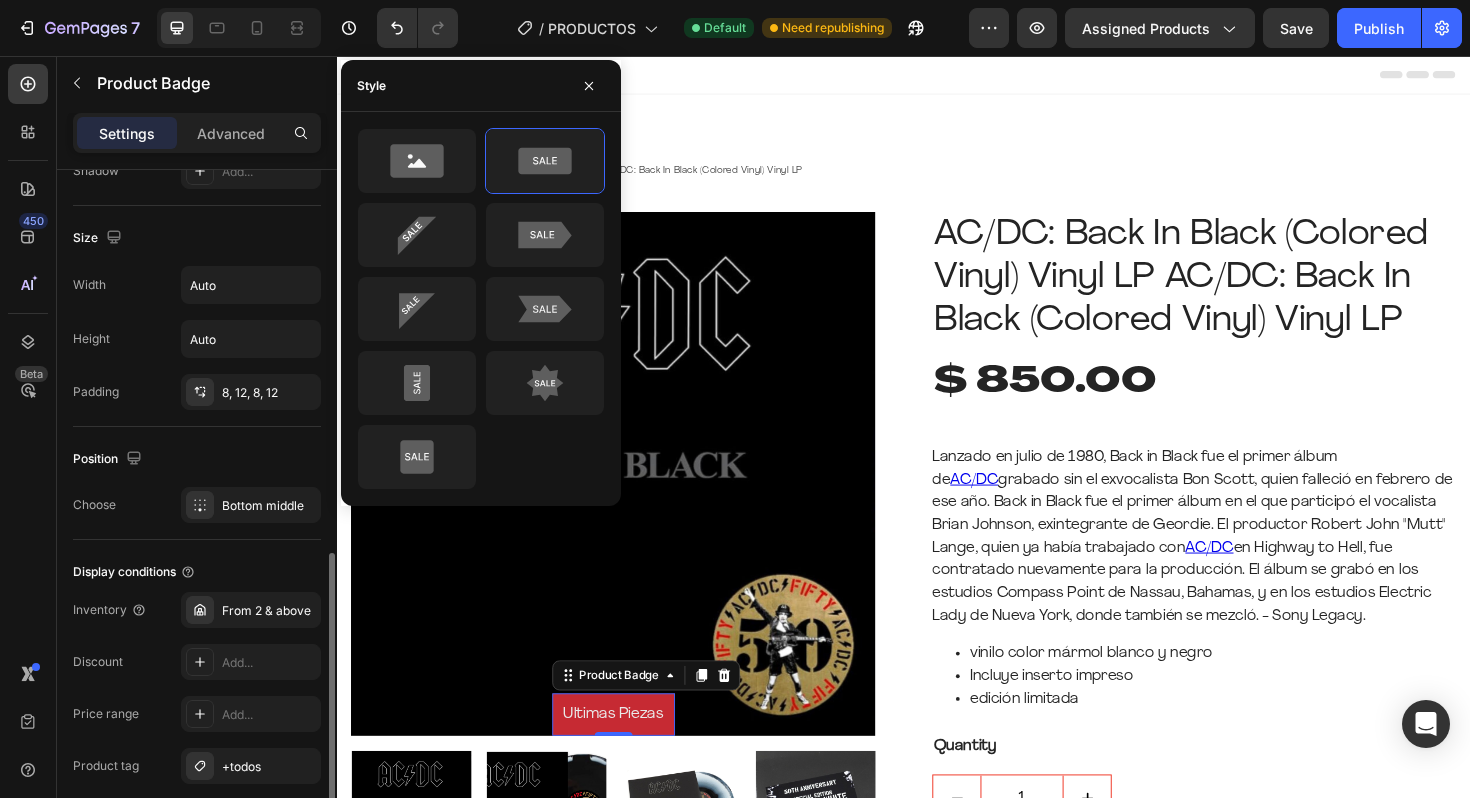 scroll, scrollTop: 954, scrollLeft: 0, axis: vertical 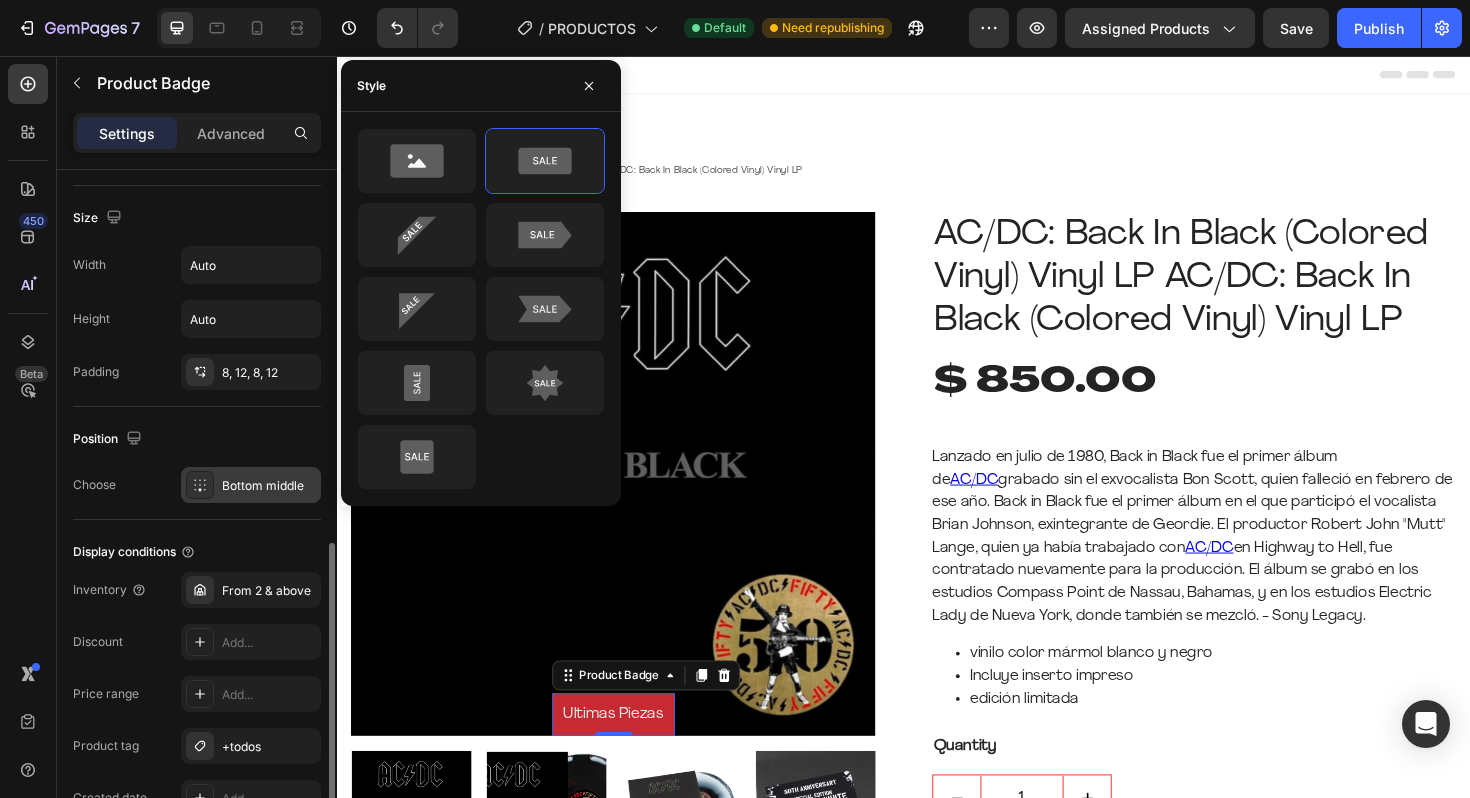 click on "Bottom middle" at bounding box center [251, 485] 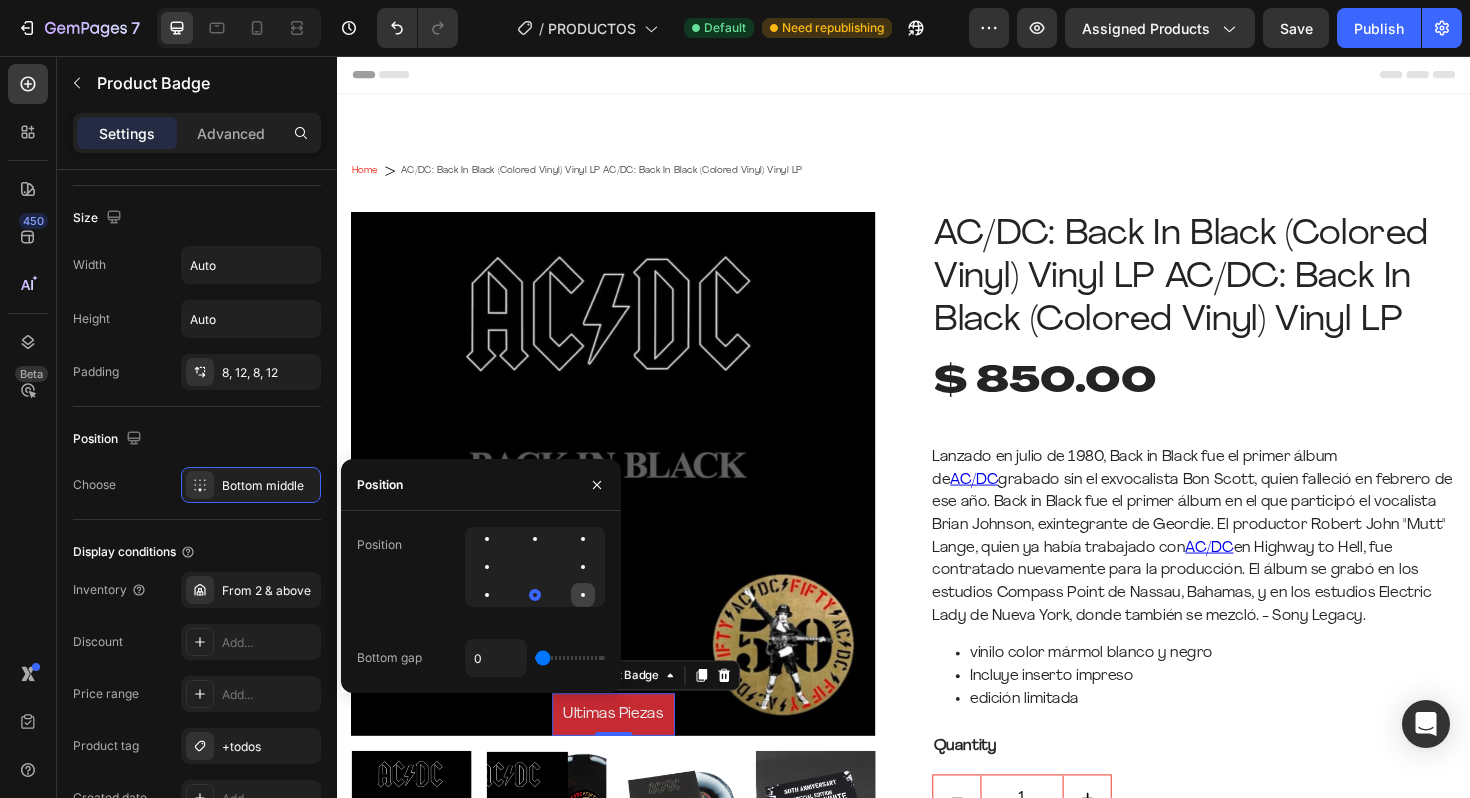 click 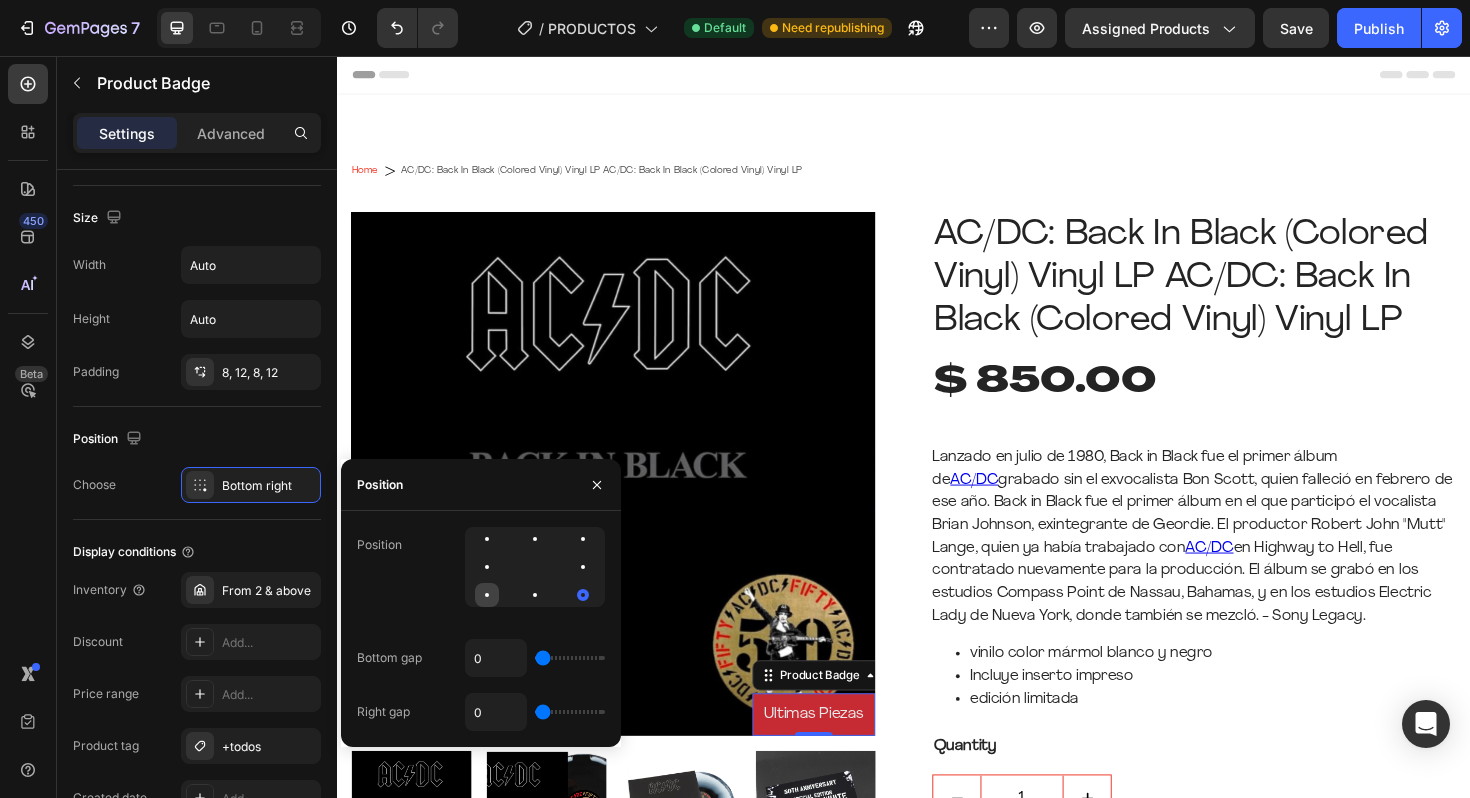 click 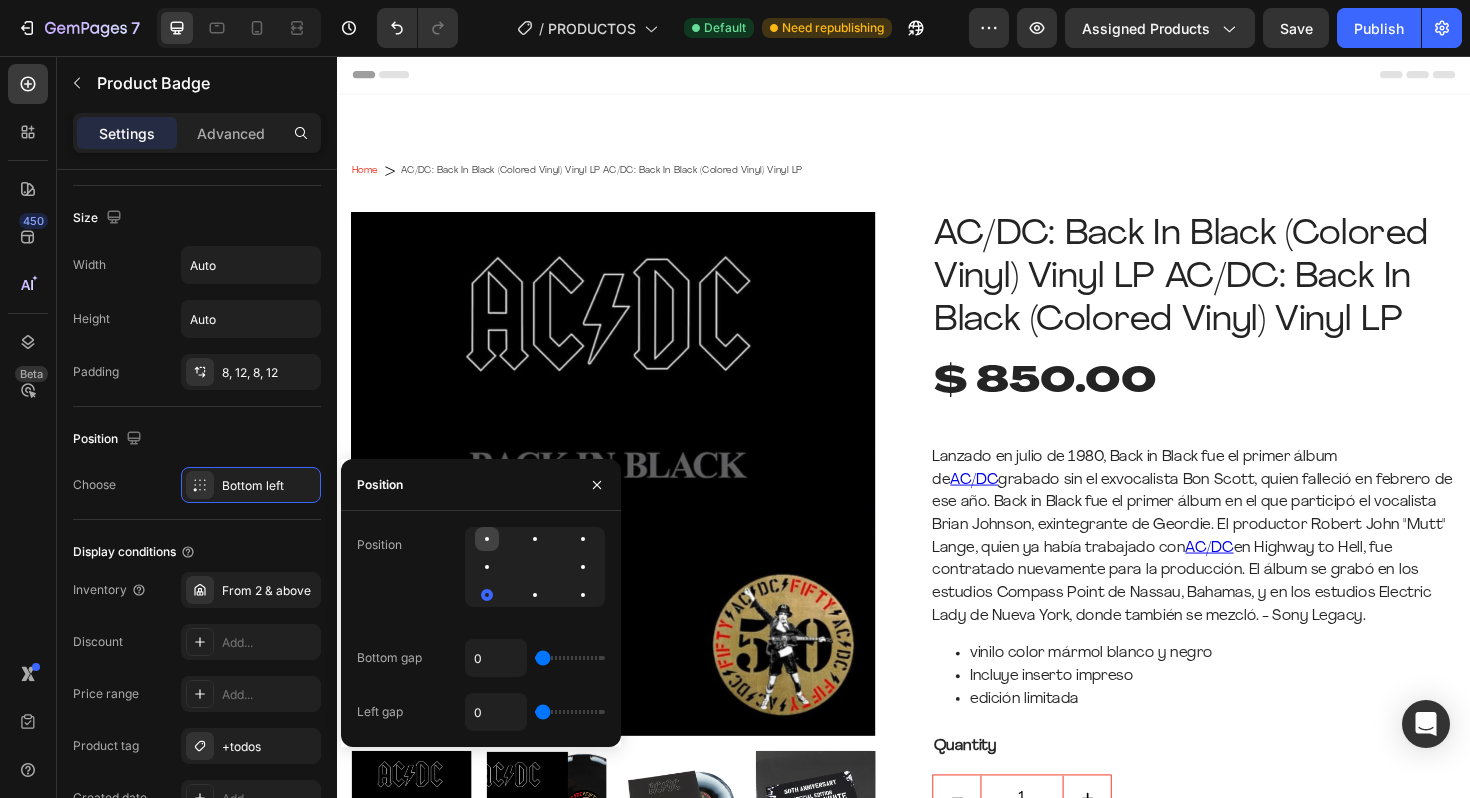 click 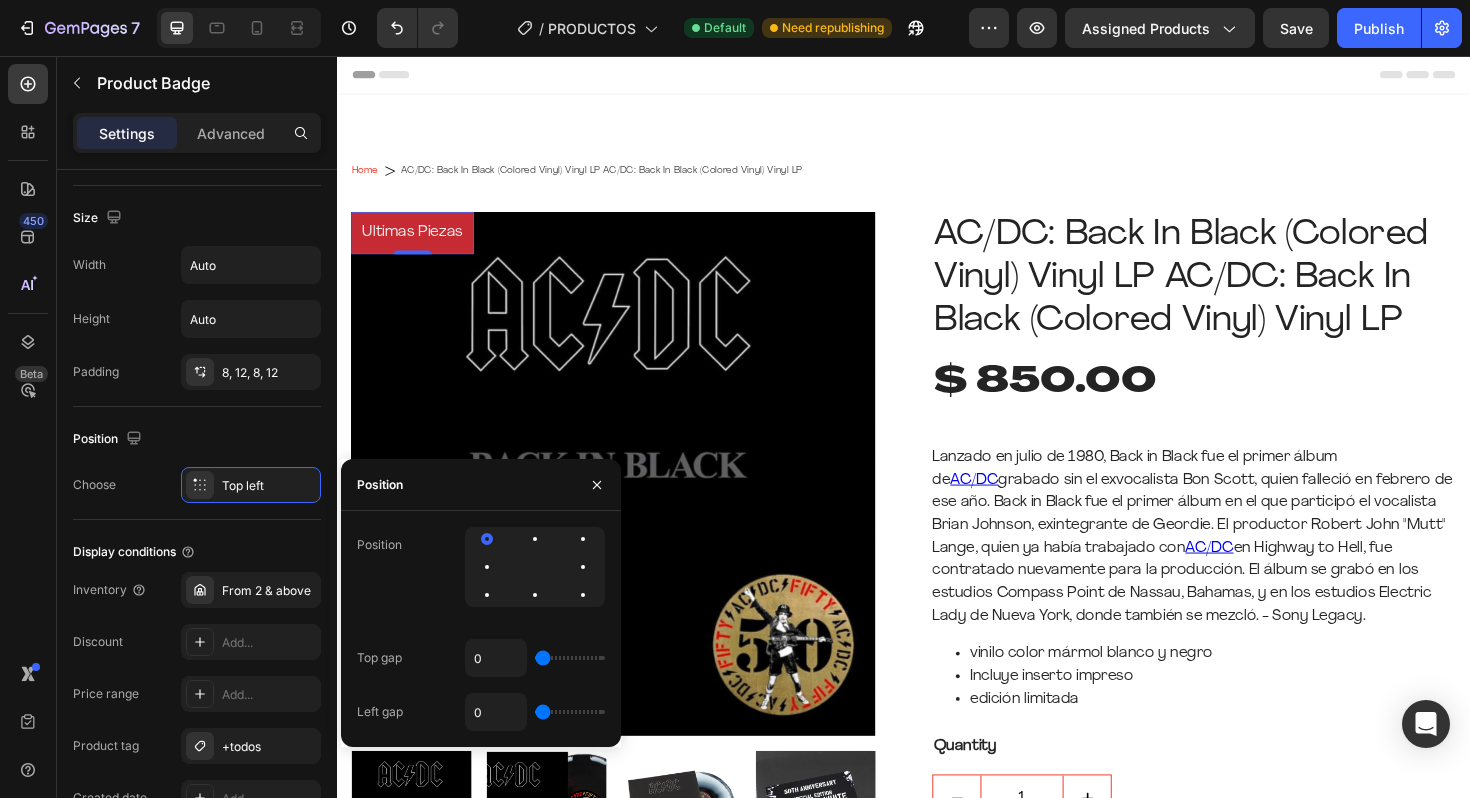 click at bounding box center [535, 567] 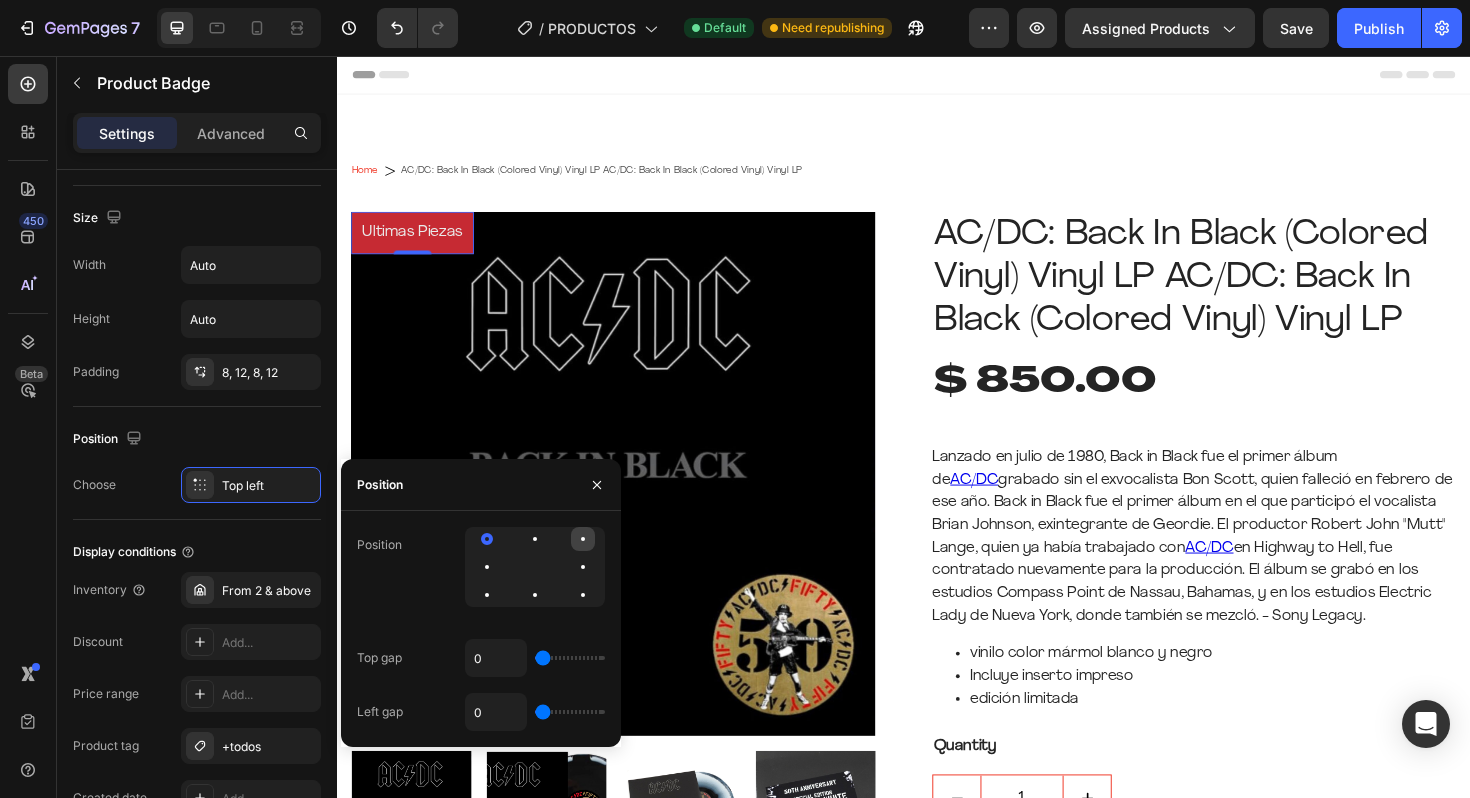 click 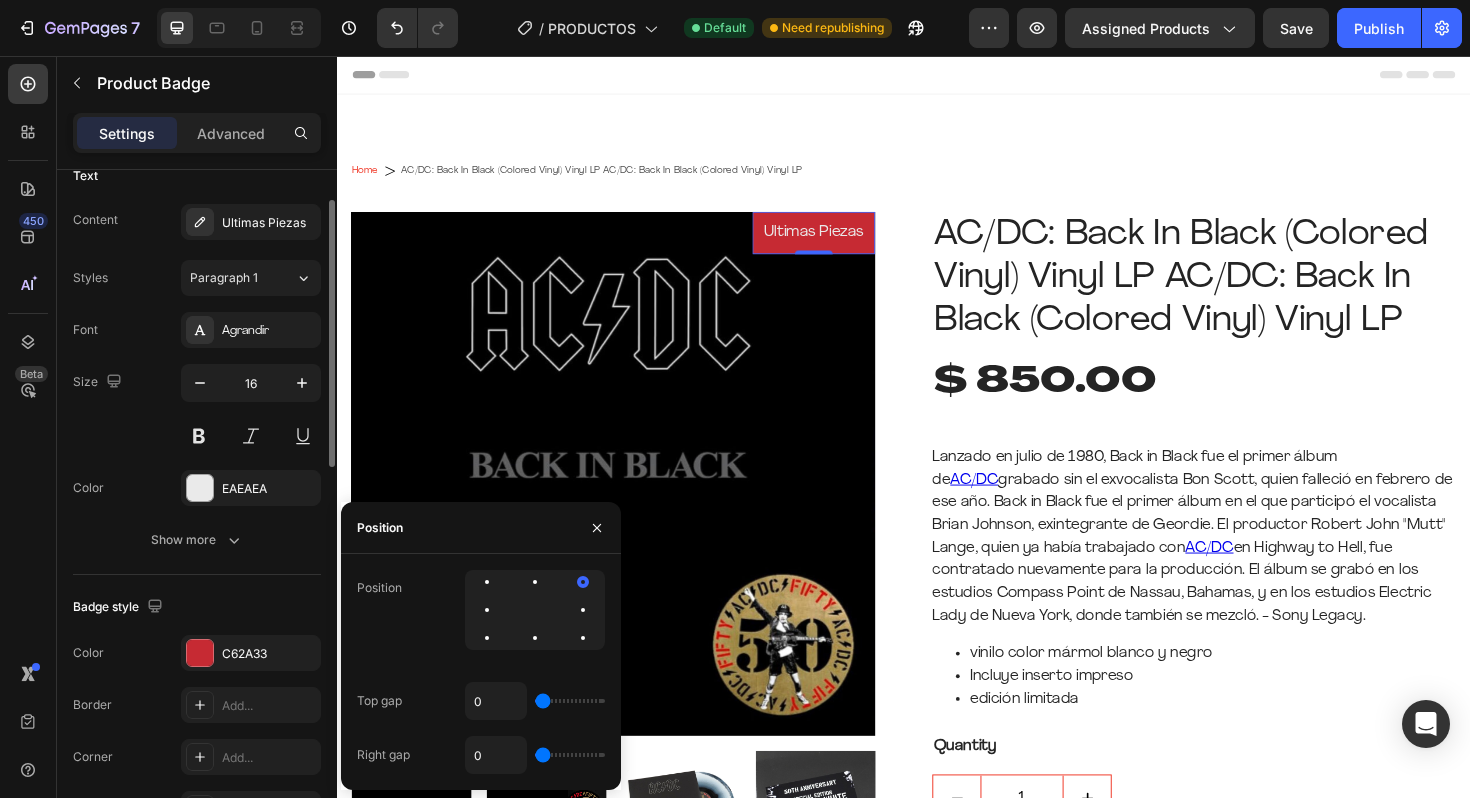 scroll, scrollTop: 235, scrollLeft: 0, axis: vertical 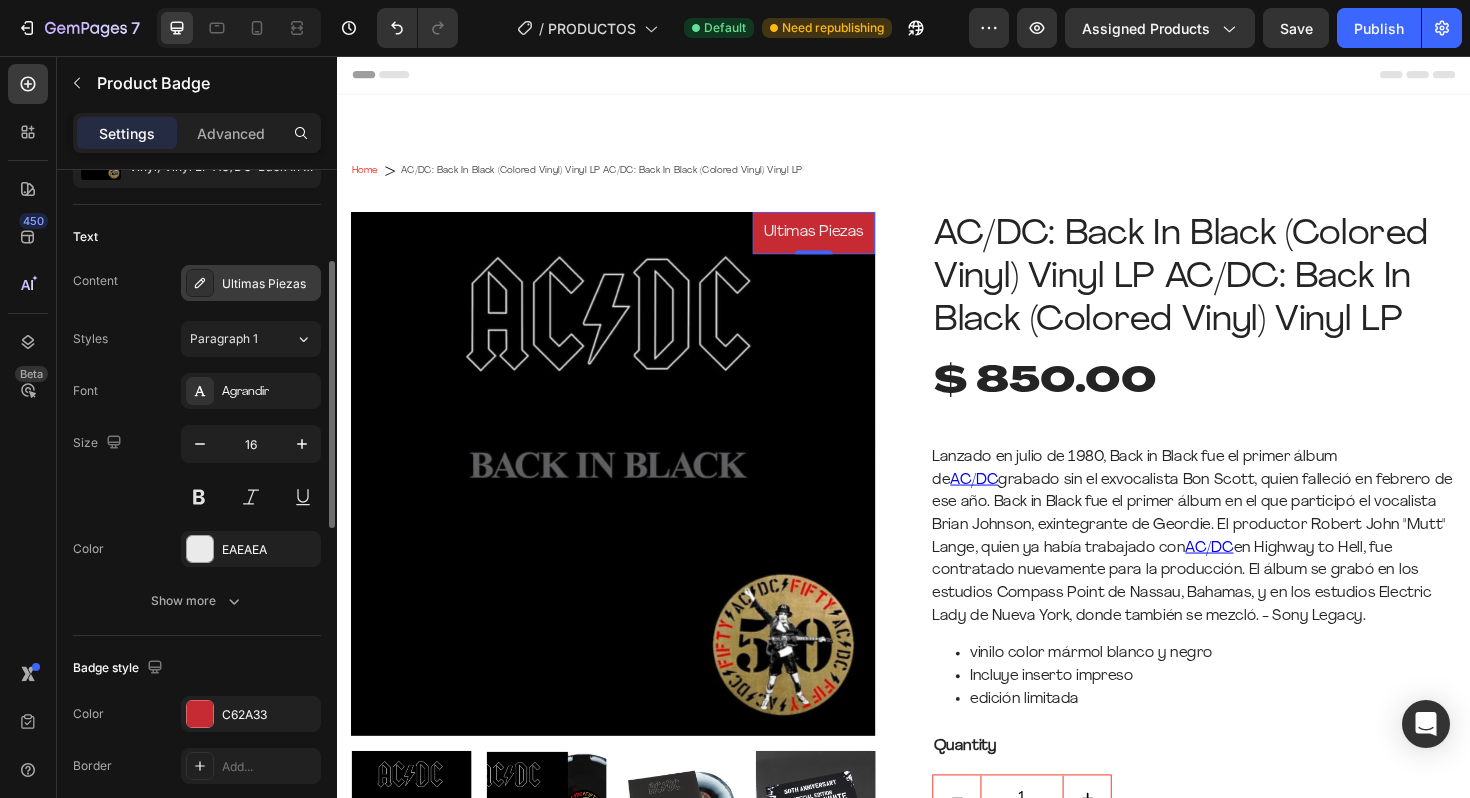 click on "Ultimas Piezas" at bounding box center (269, 284) 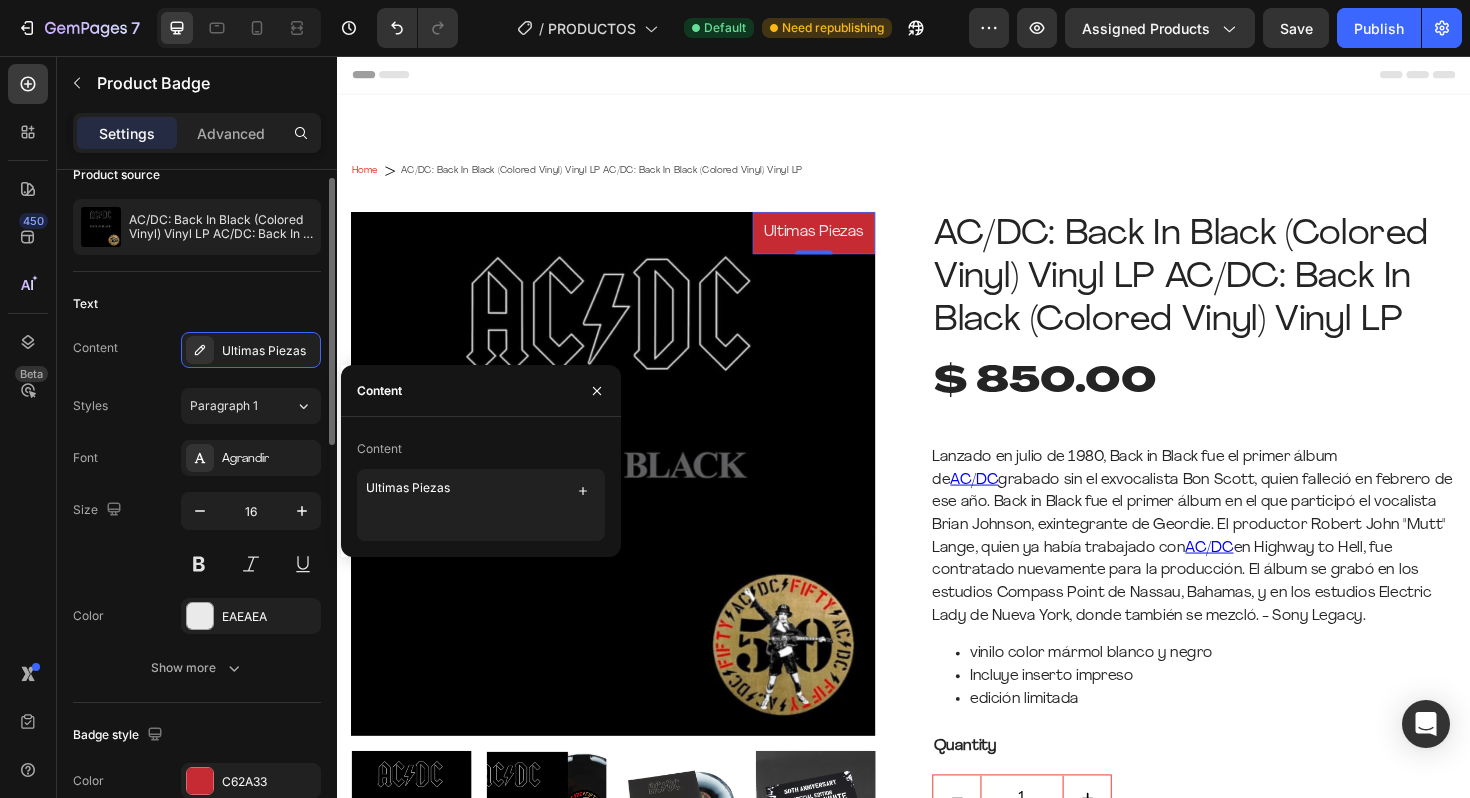 scroll, scrollTop: 120, scrollLeft: 0, axis: vertical 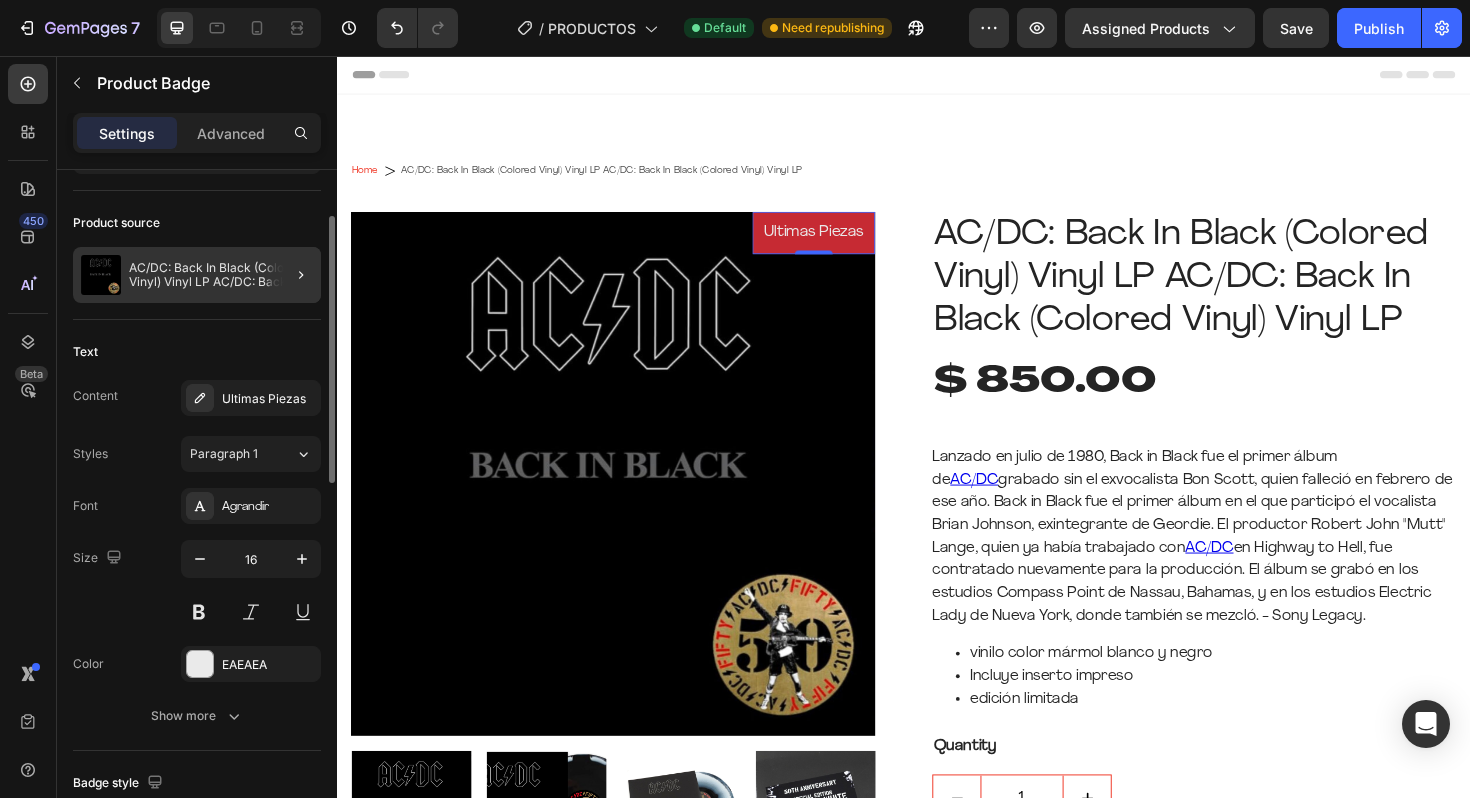 click 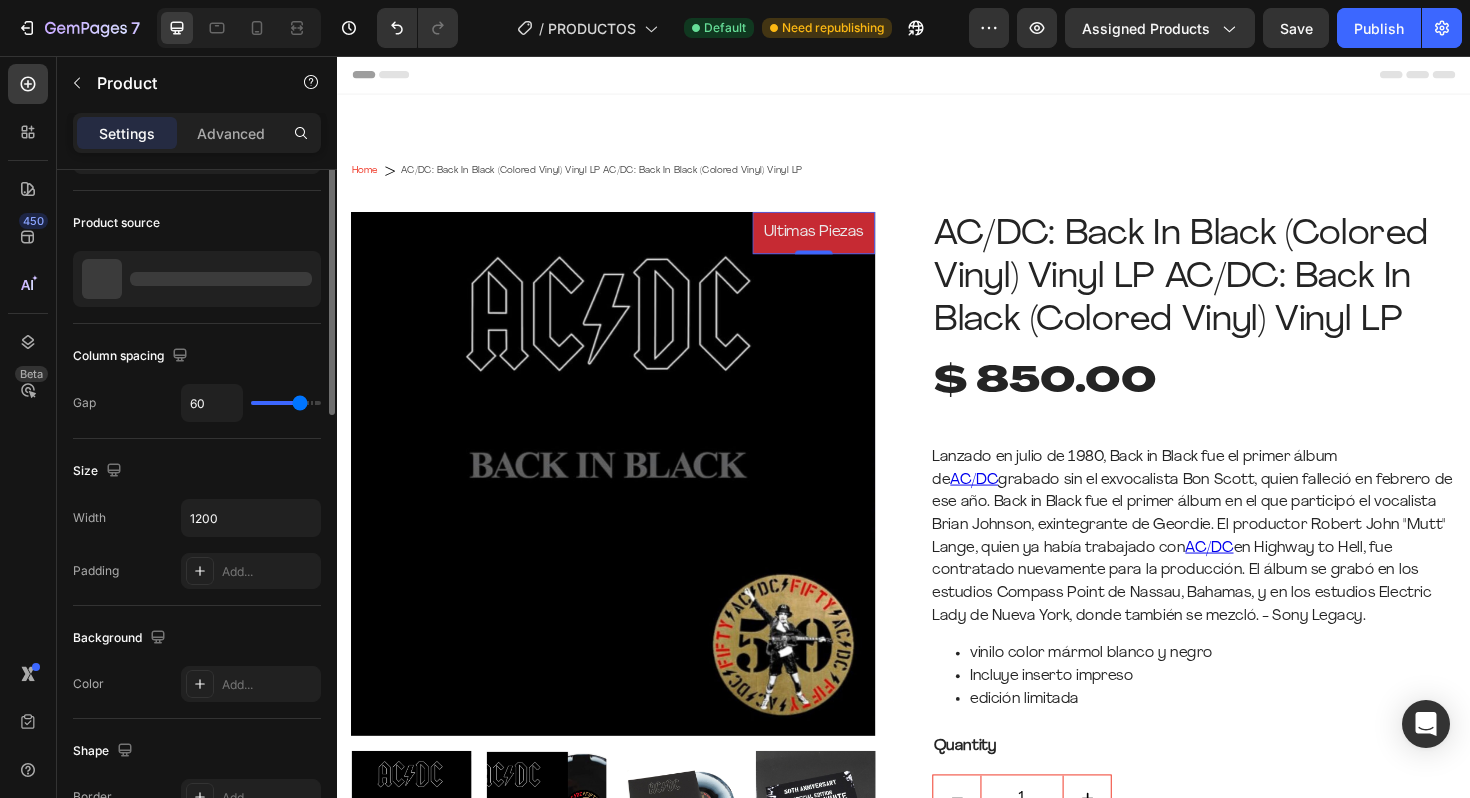 scroll, scrollTop: 0, scrollLeft: 0, axis: both 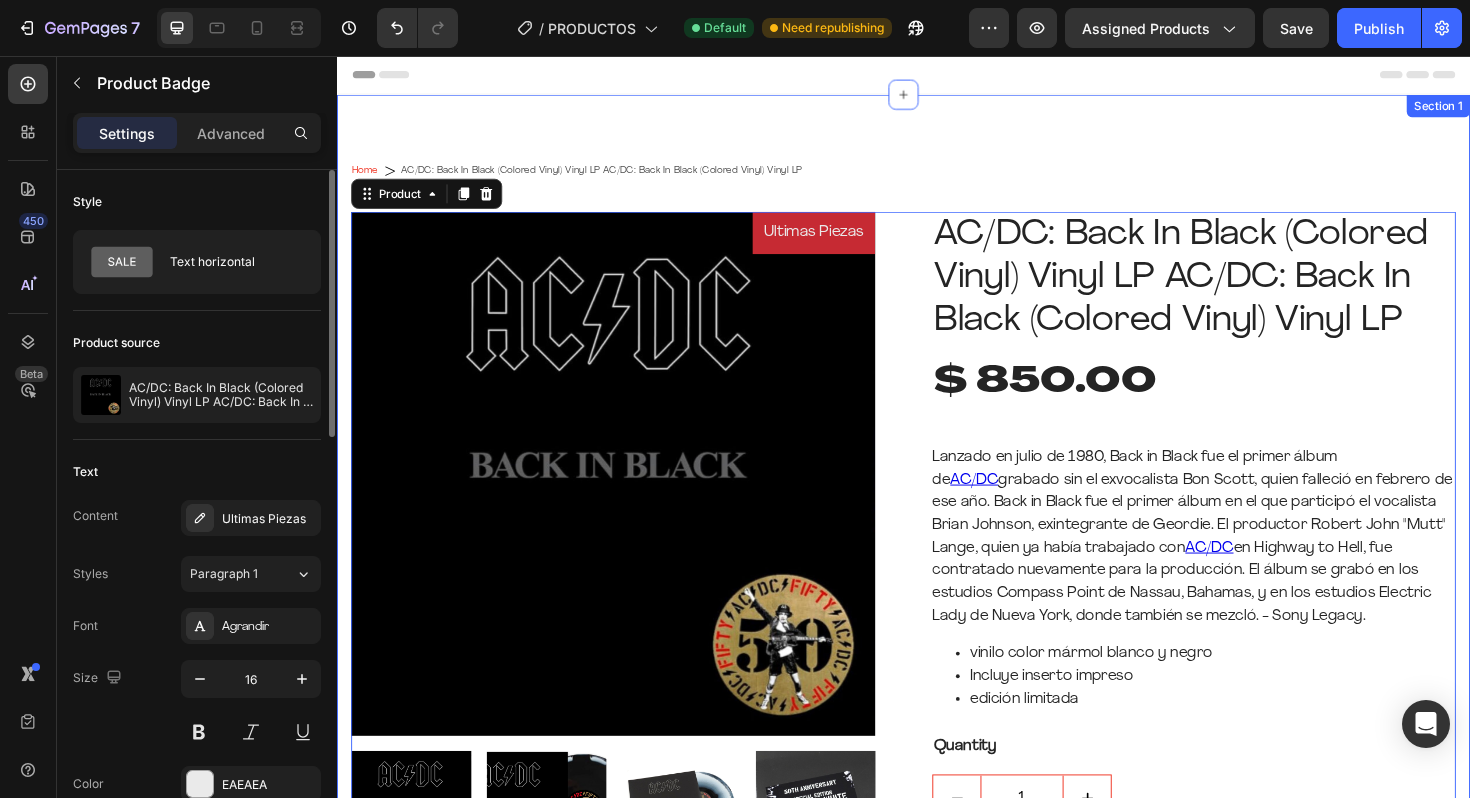 click on "Ultimas Piezas" at bounding box center [842, 243] 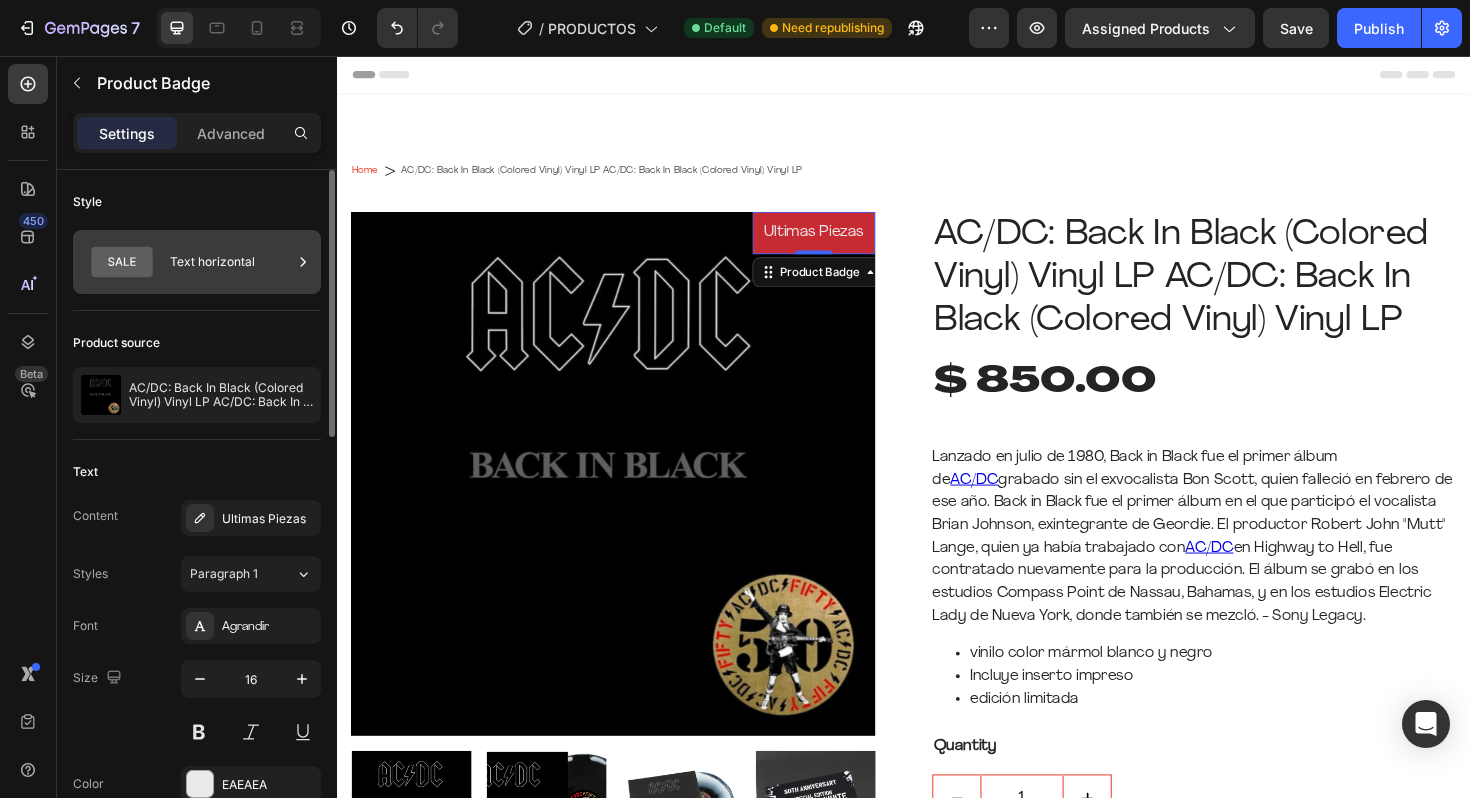 click at bounding box center [303, 262] 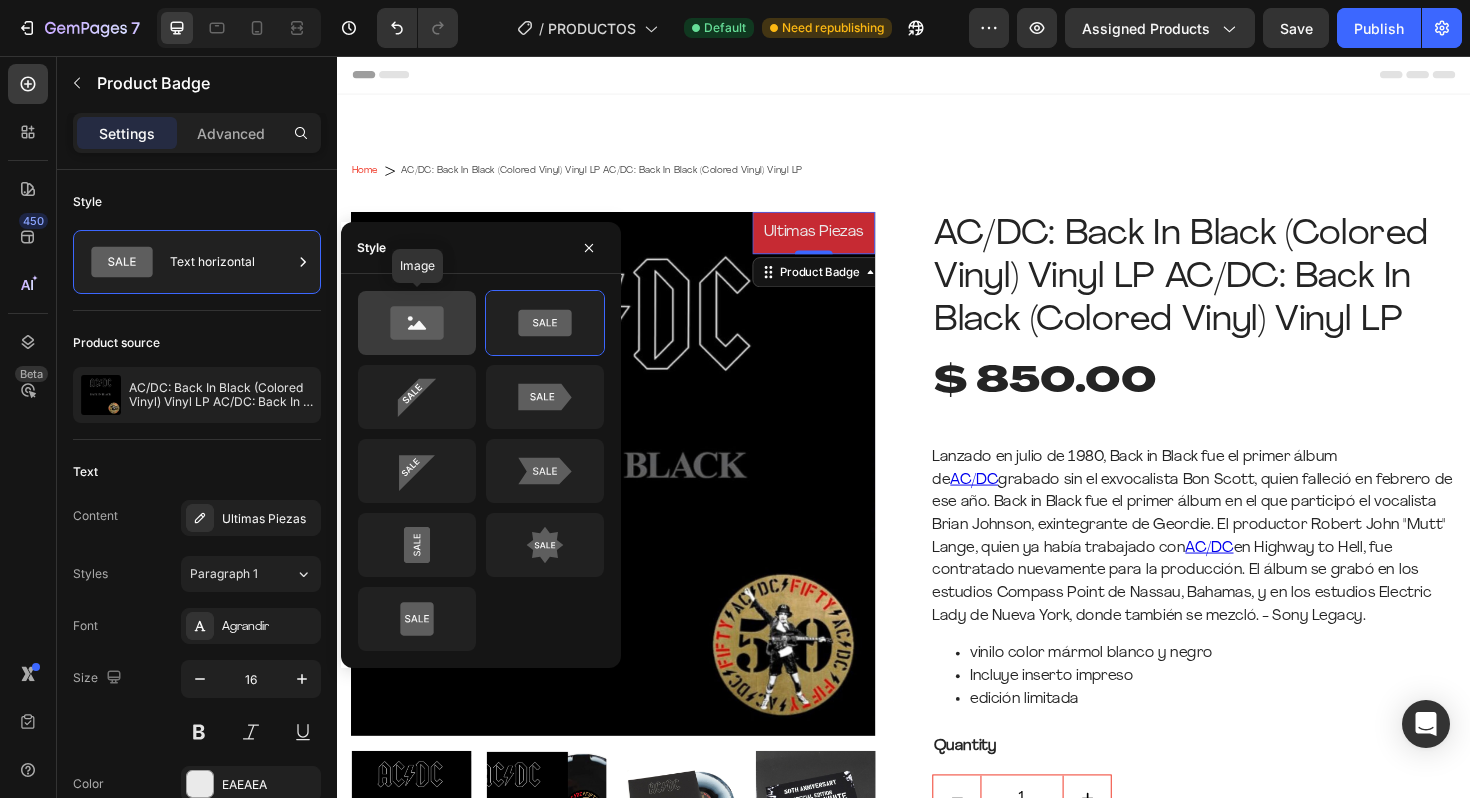 click 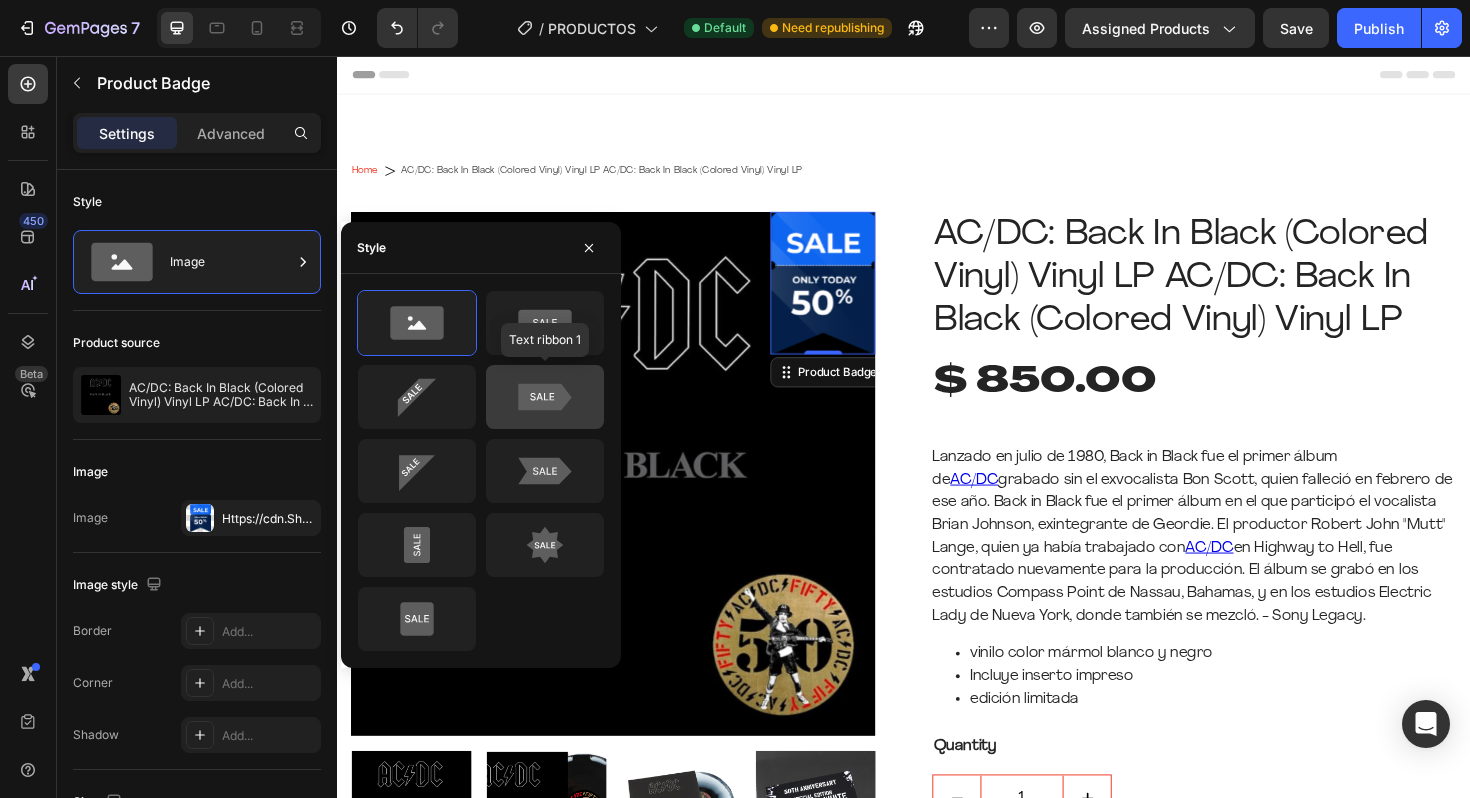 click 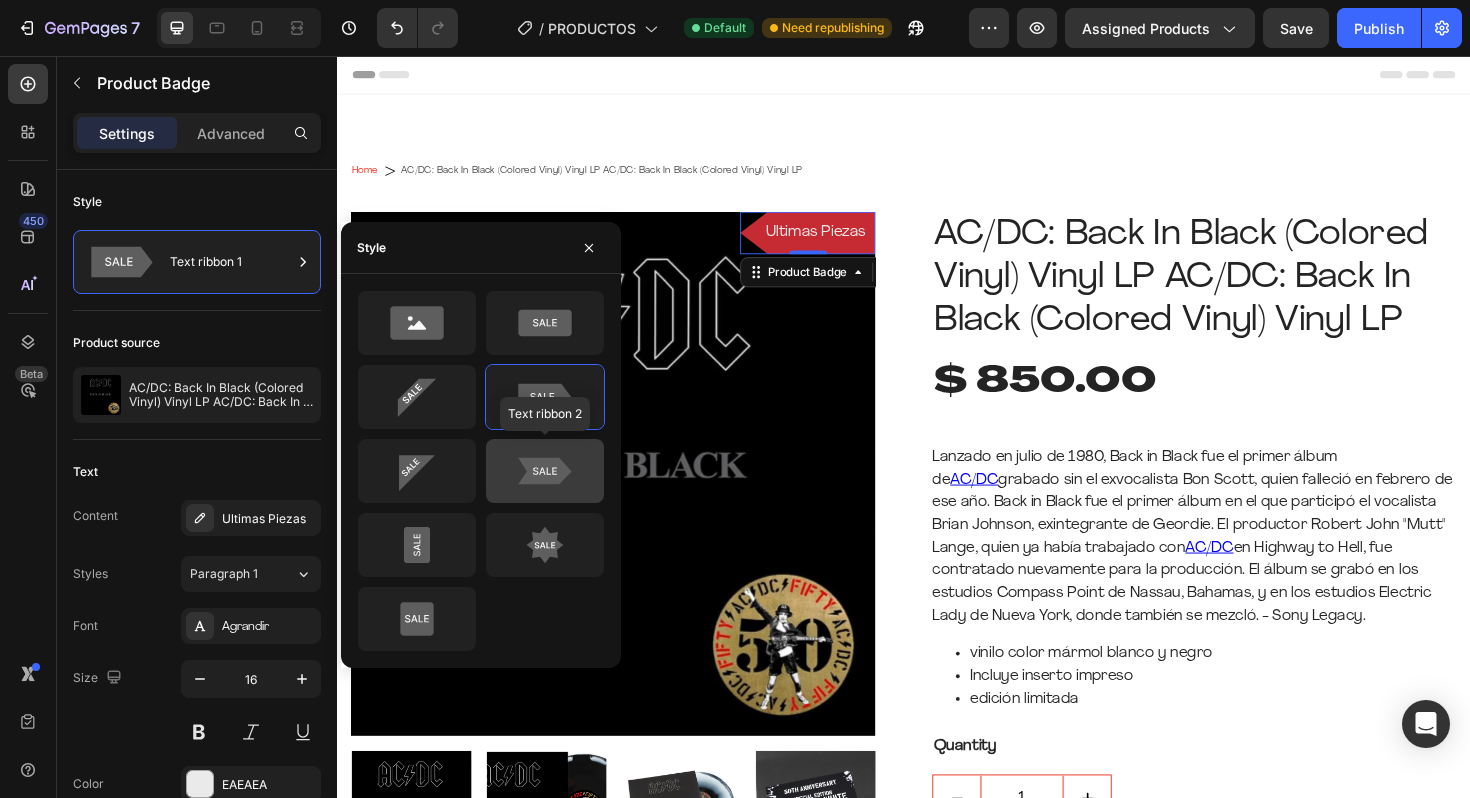 click 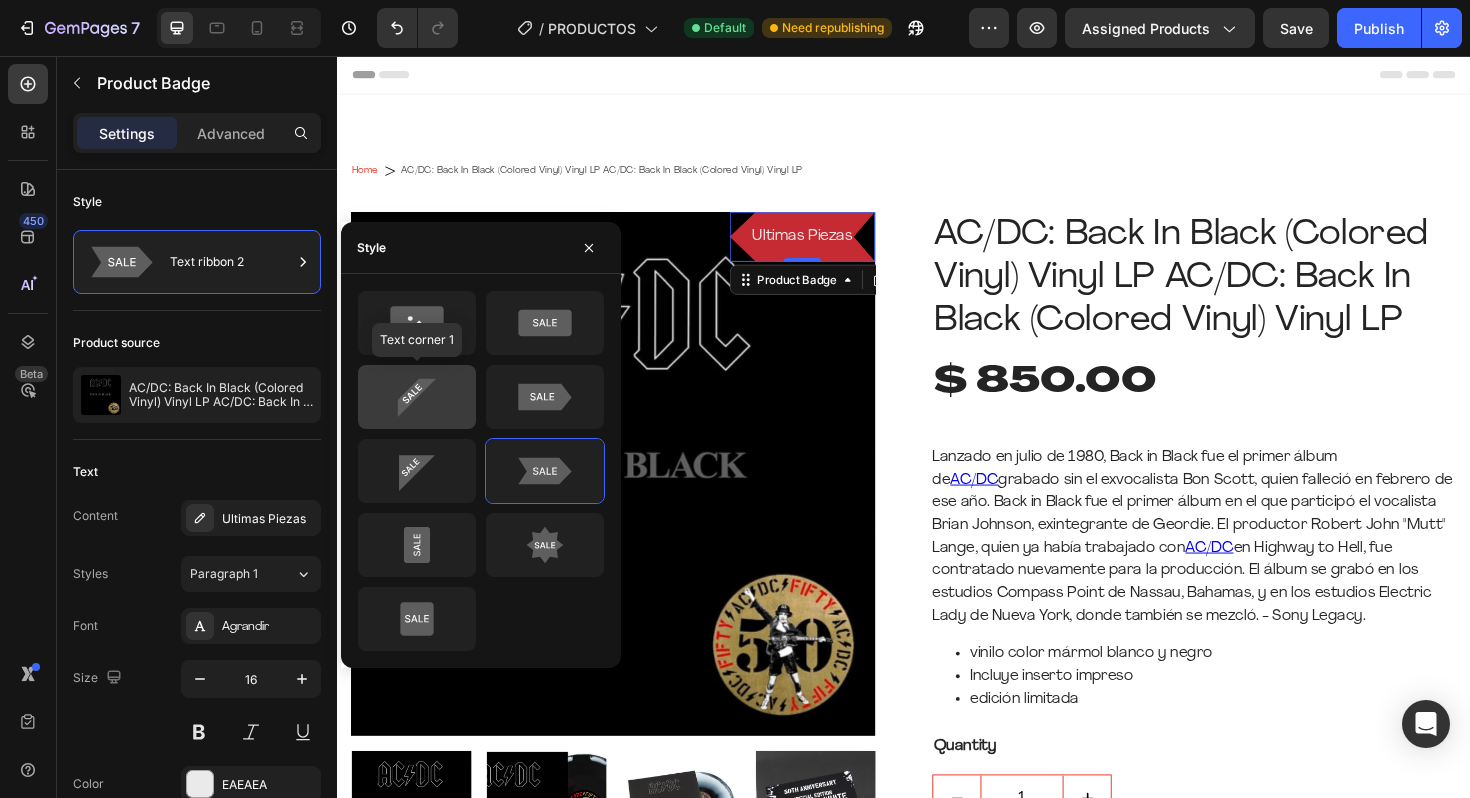 click 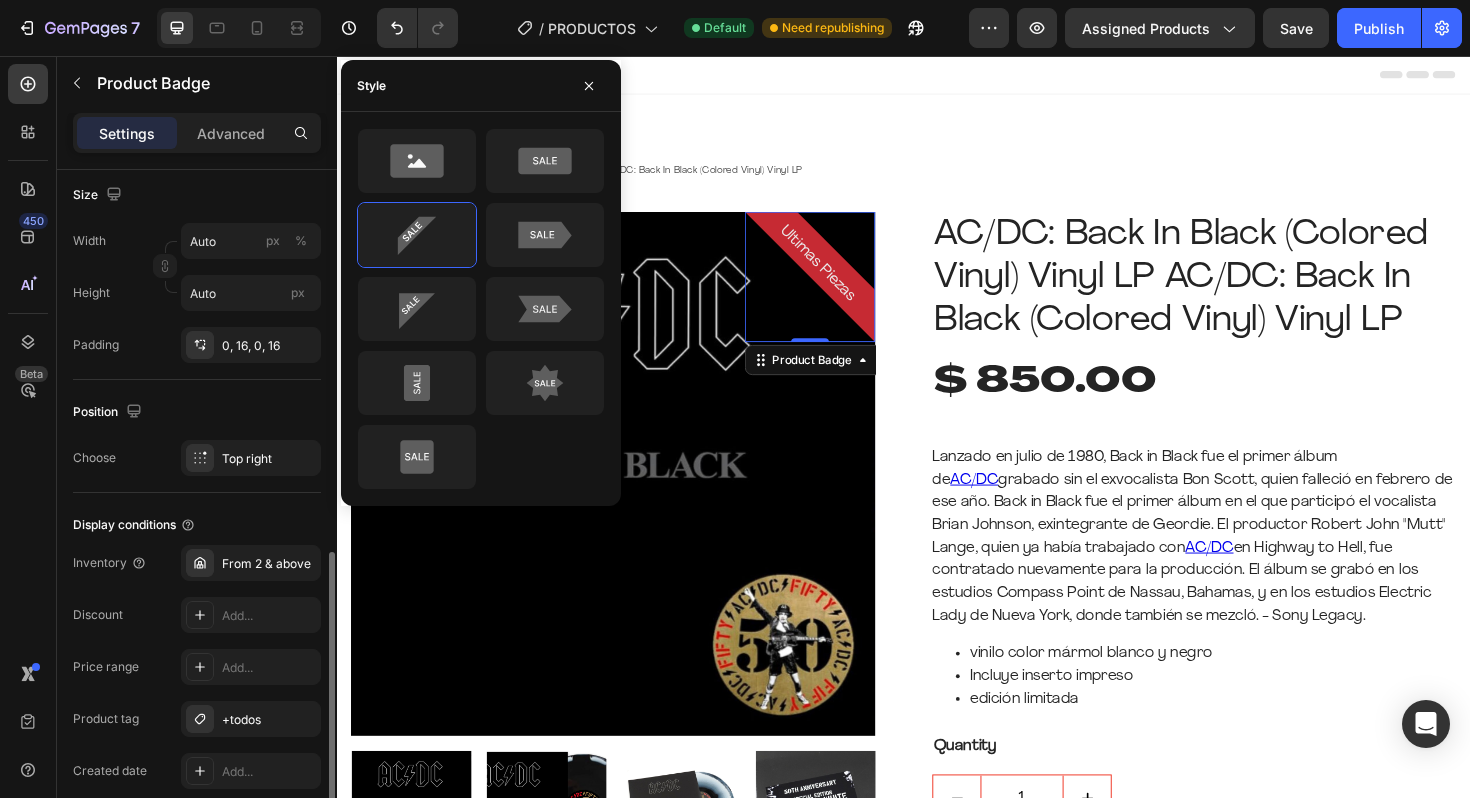 scroll, scrollTop: 886, scrollLeft: 0, axis: vertical 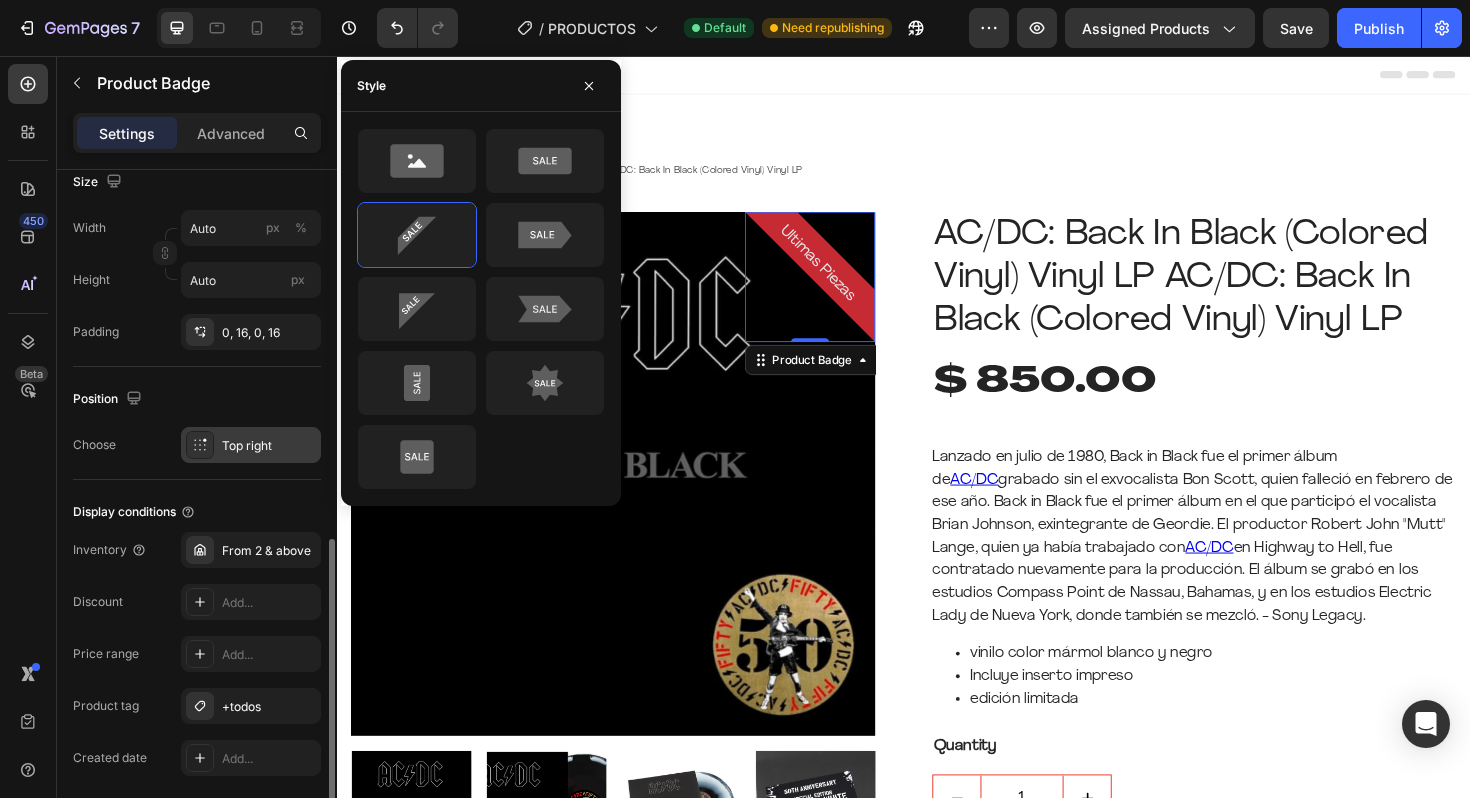 click on "Top right" at bounding box center [251, 445] 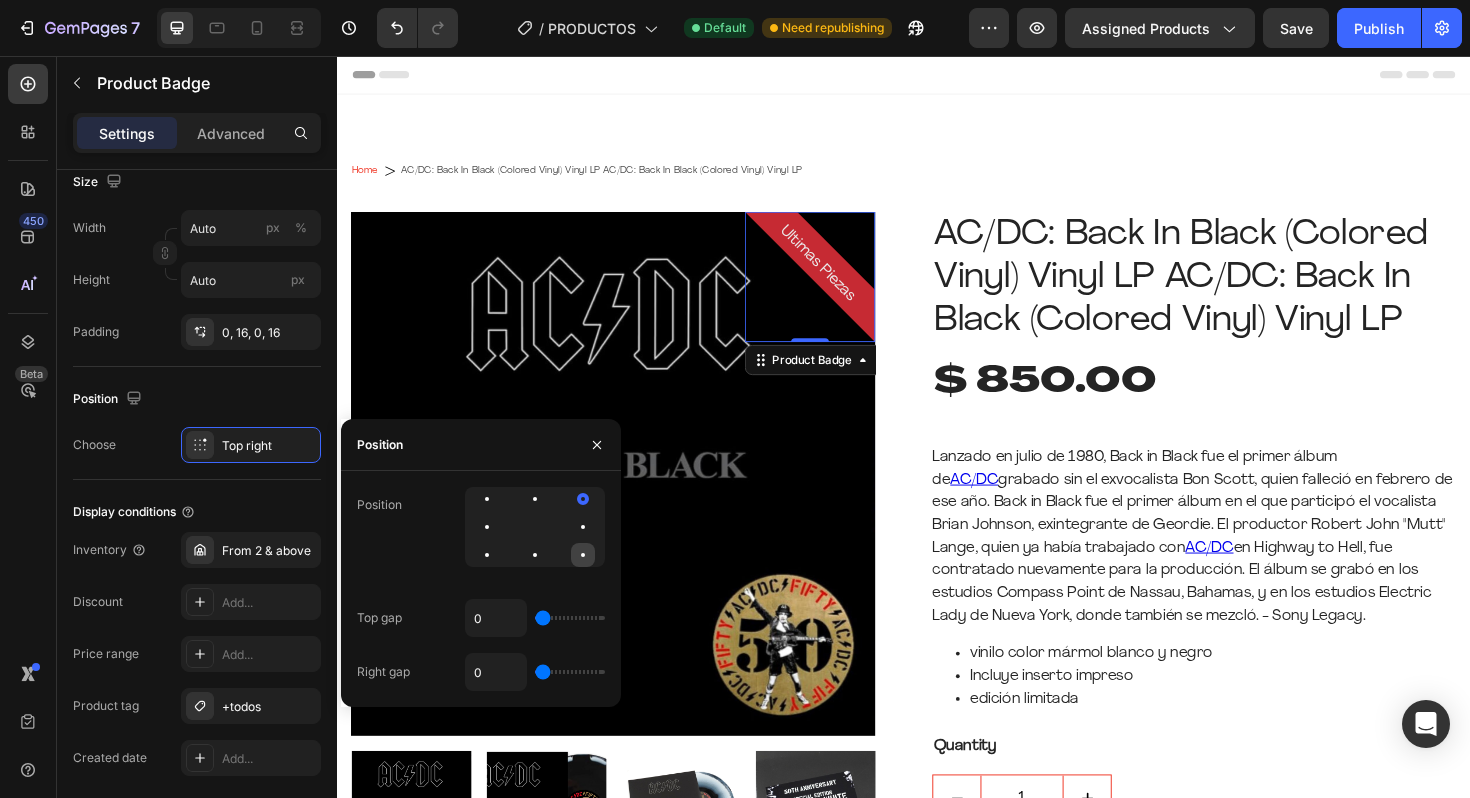 click 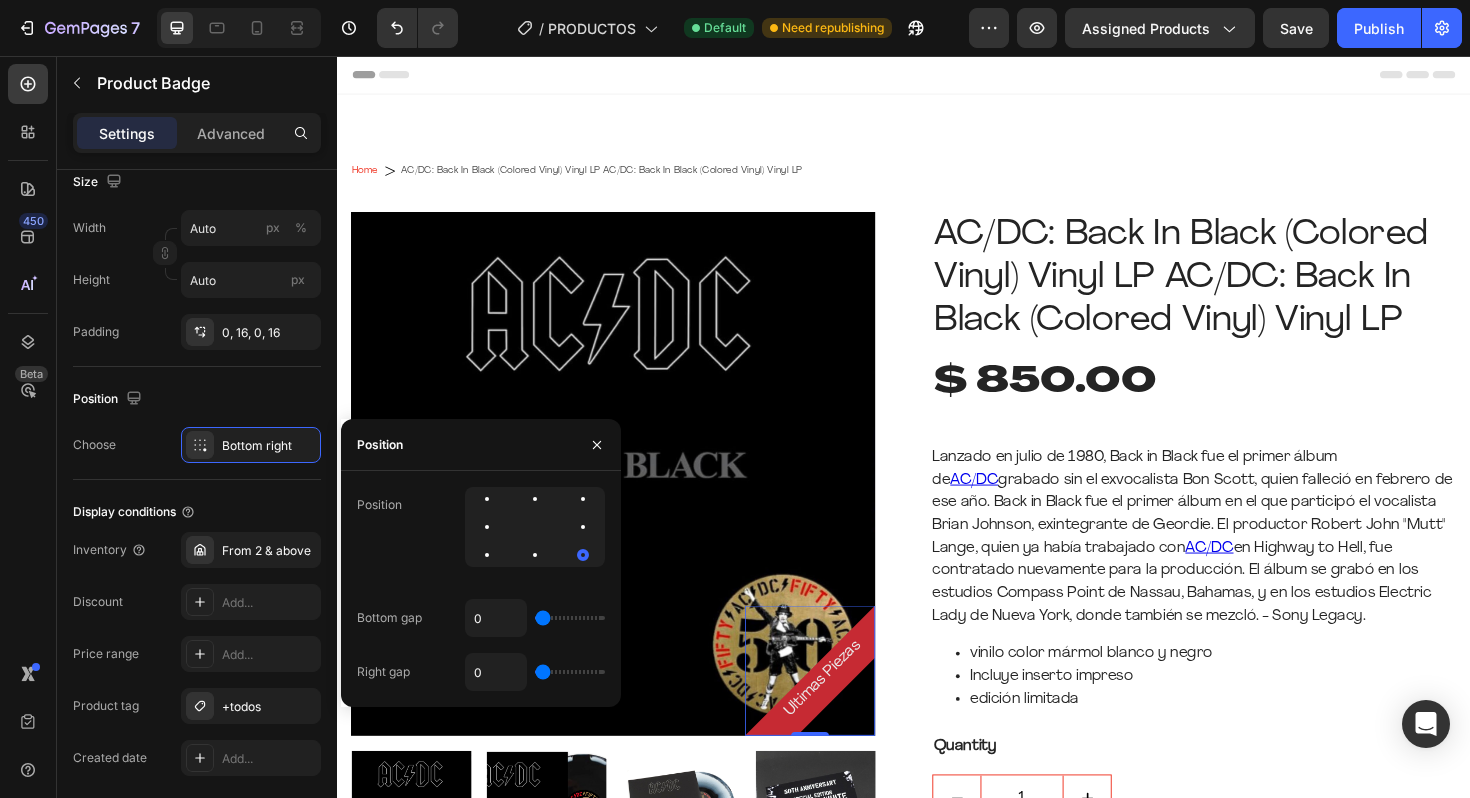 type on "74" 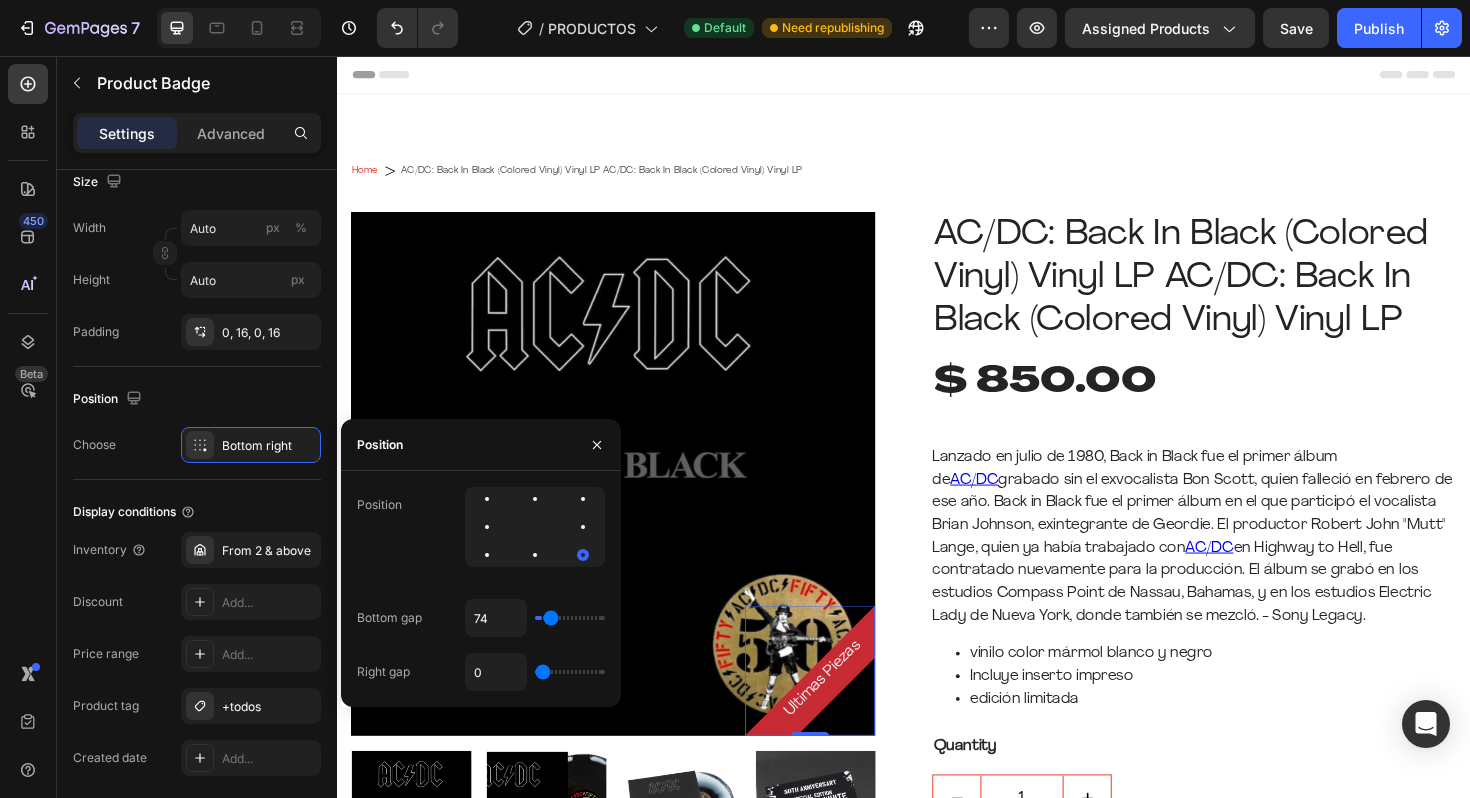 type on "313" 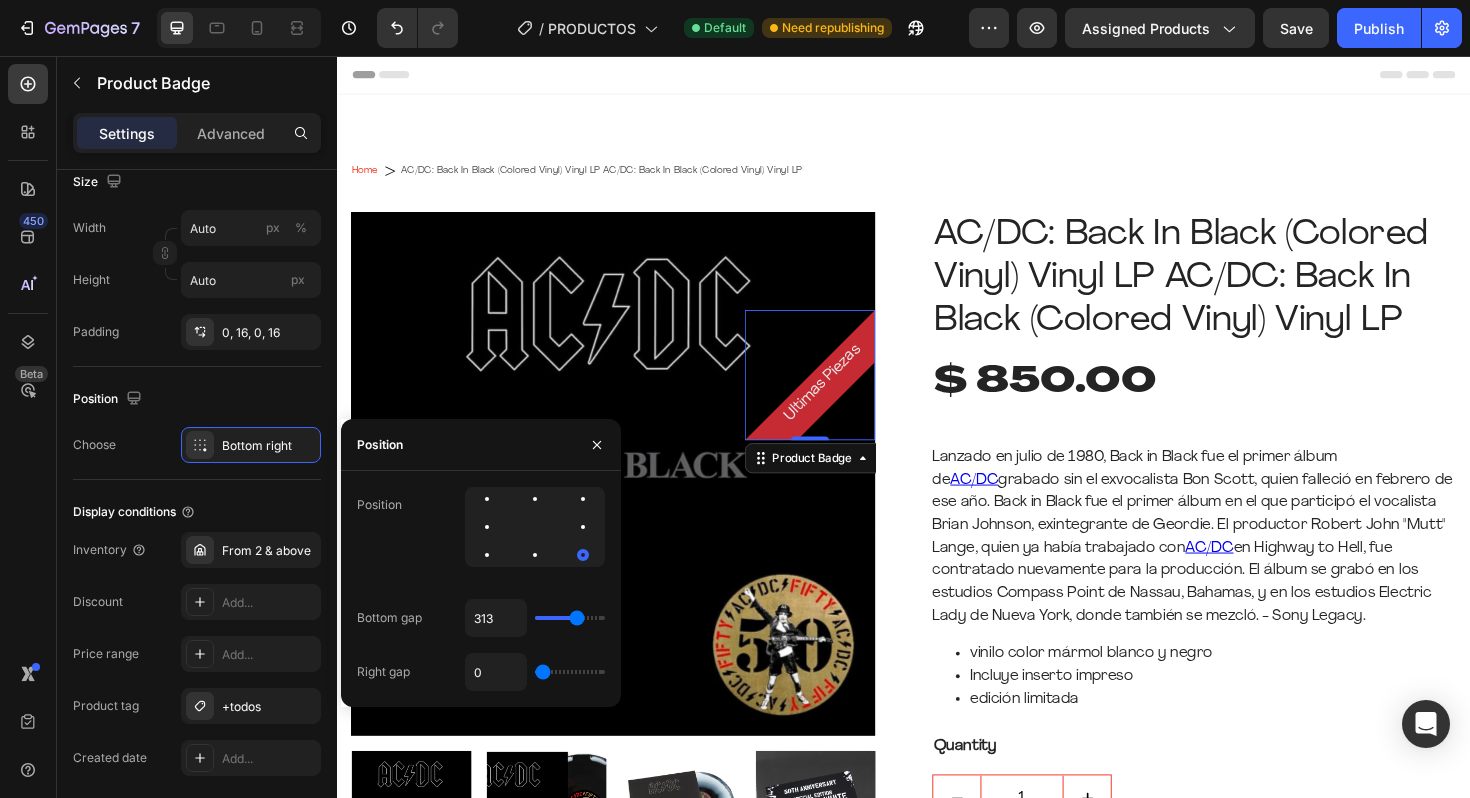type on "375" 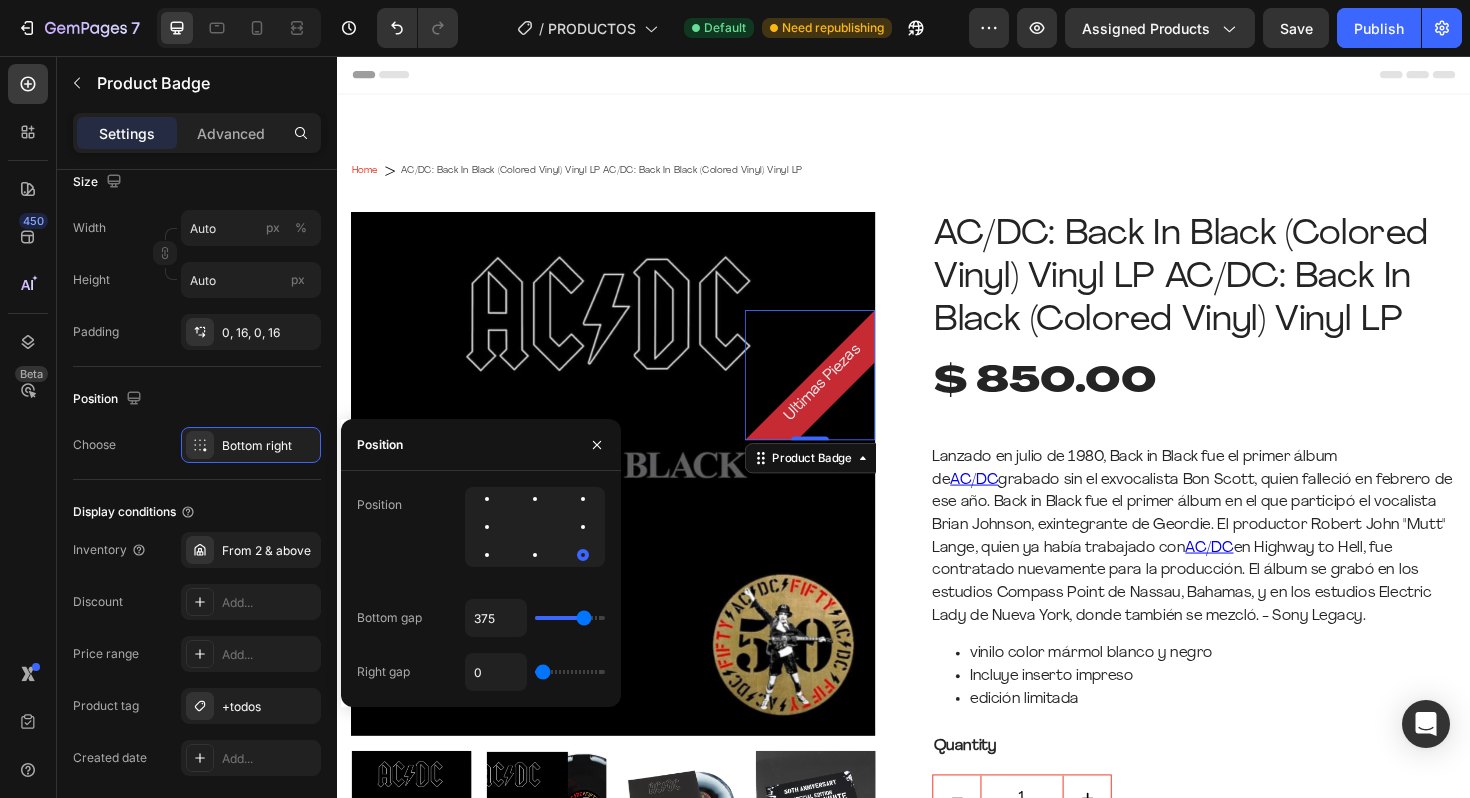 type on "404" 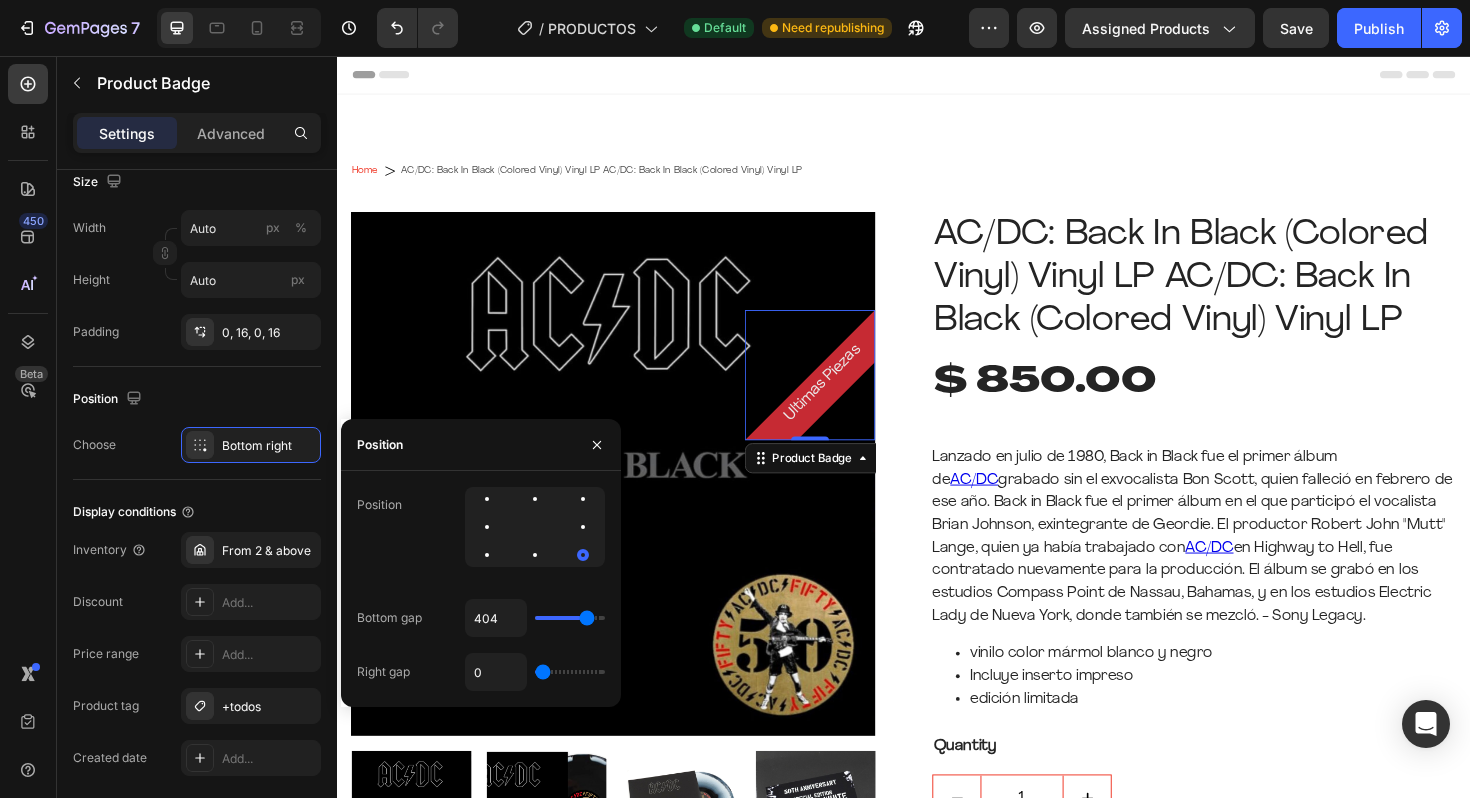 type on "453" 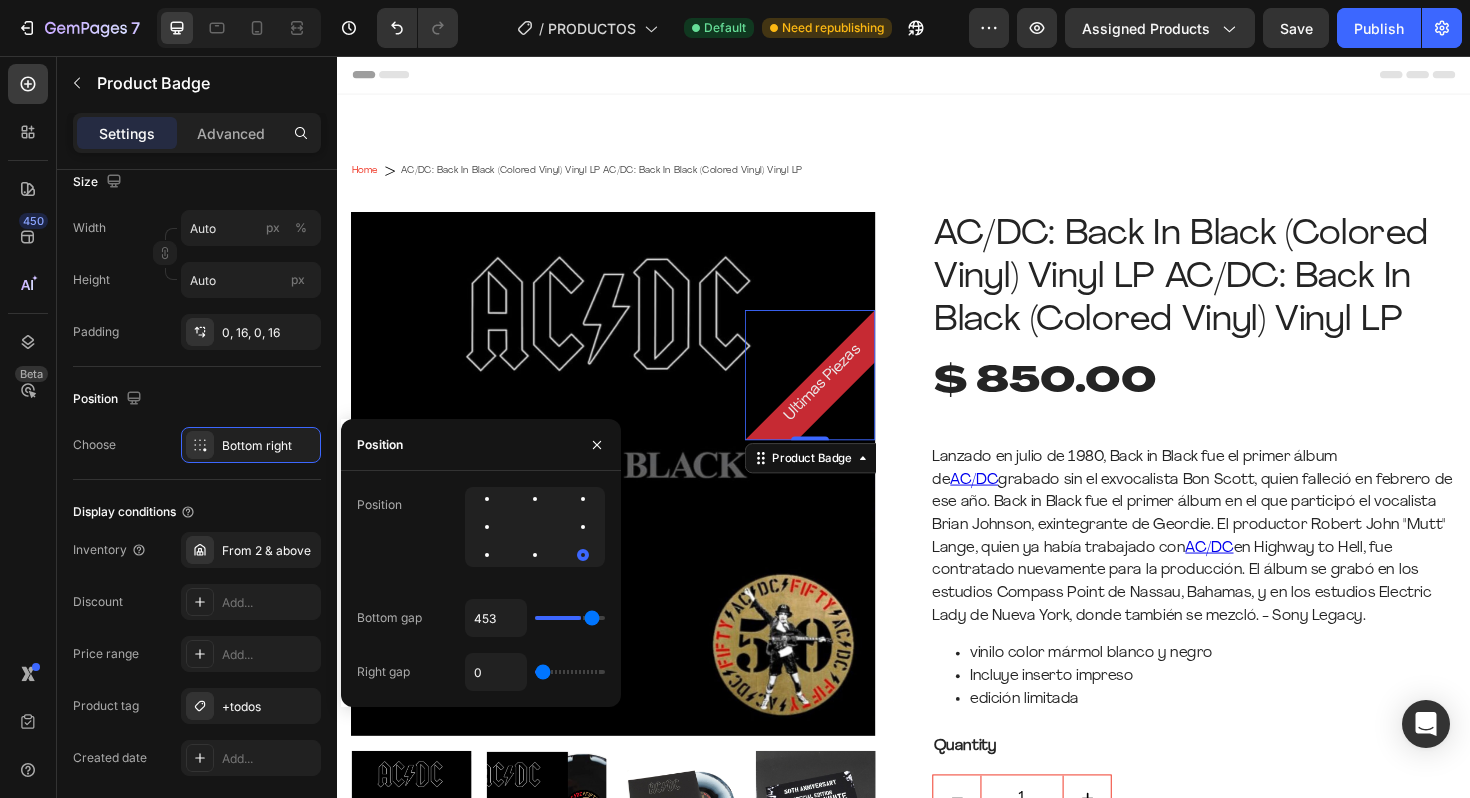 type on "495" 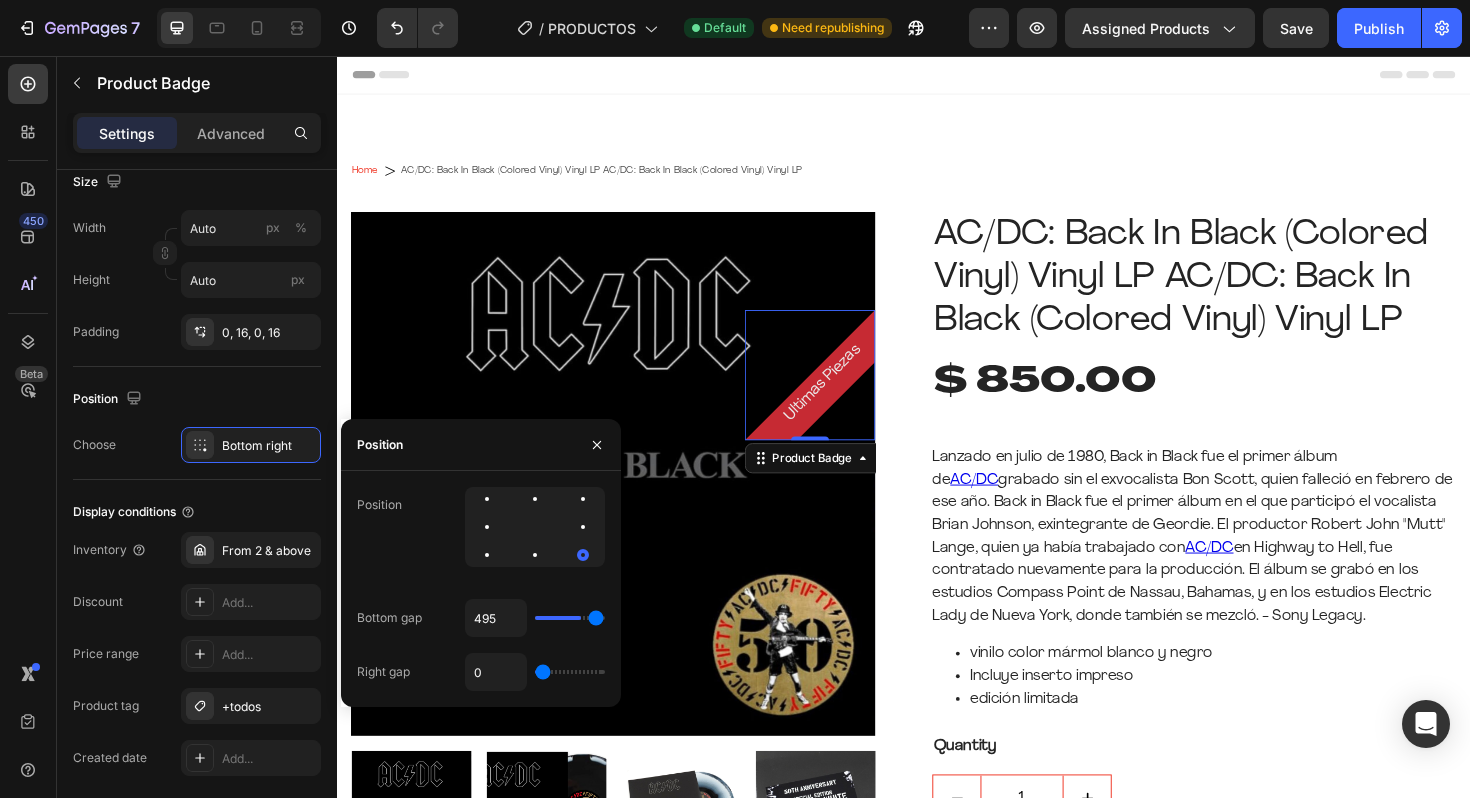 type on "500" 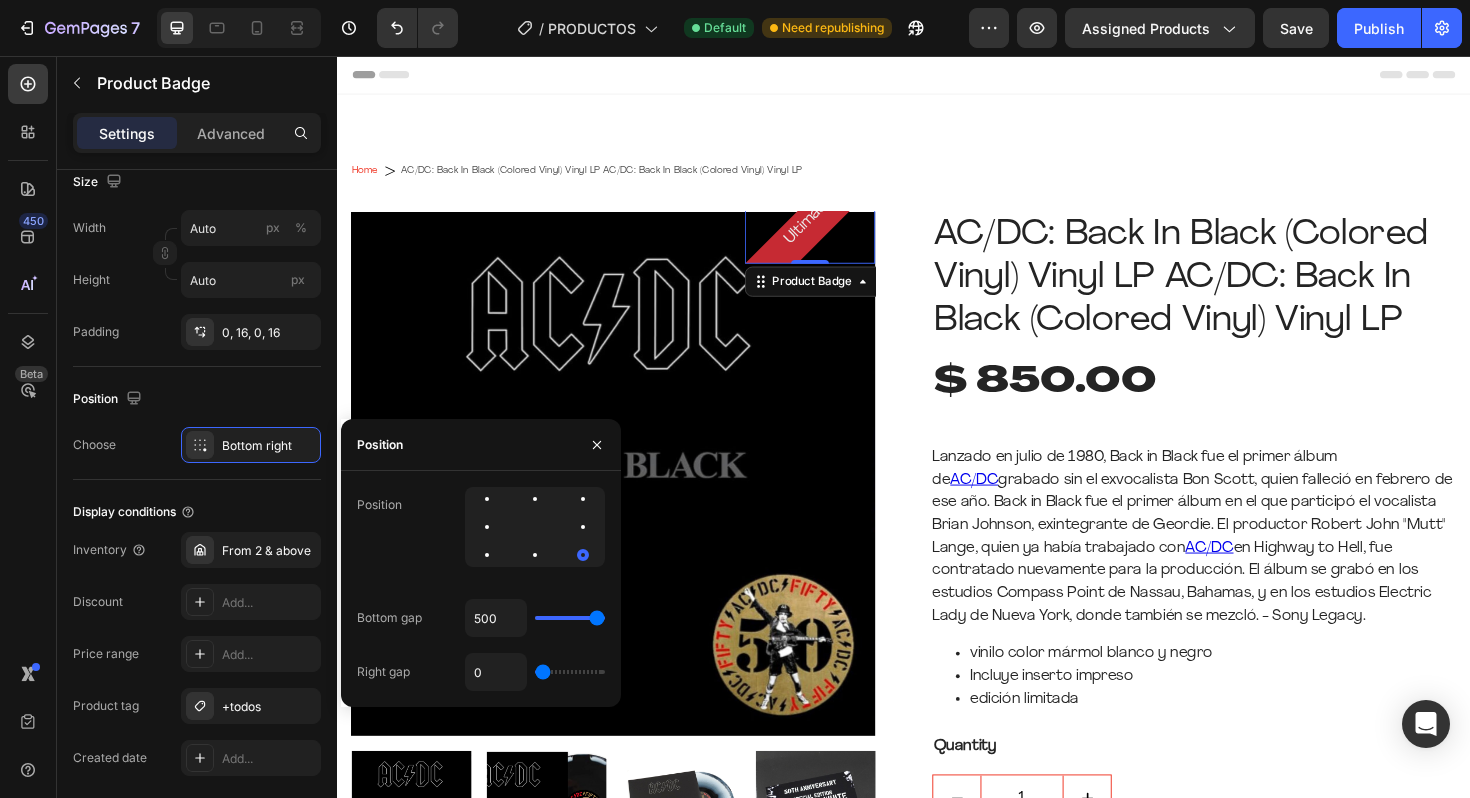 type on "498" 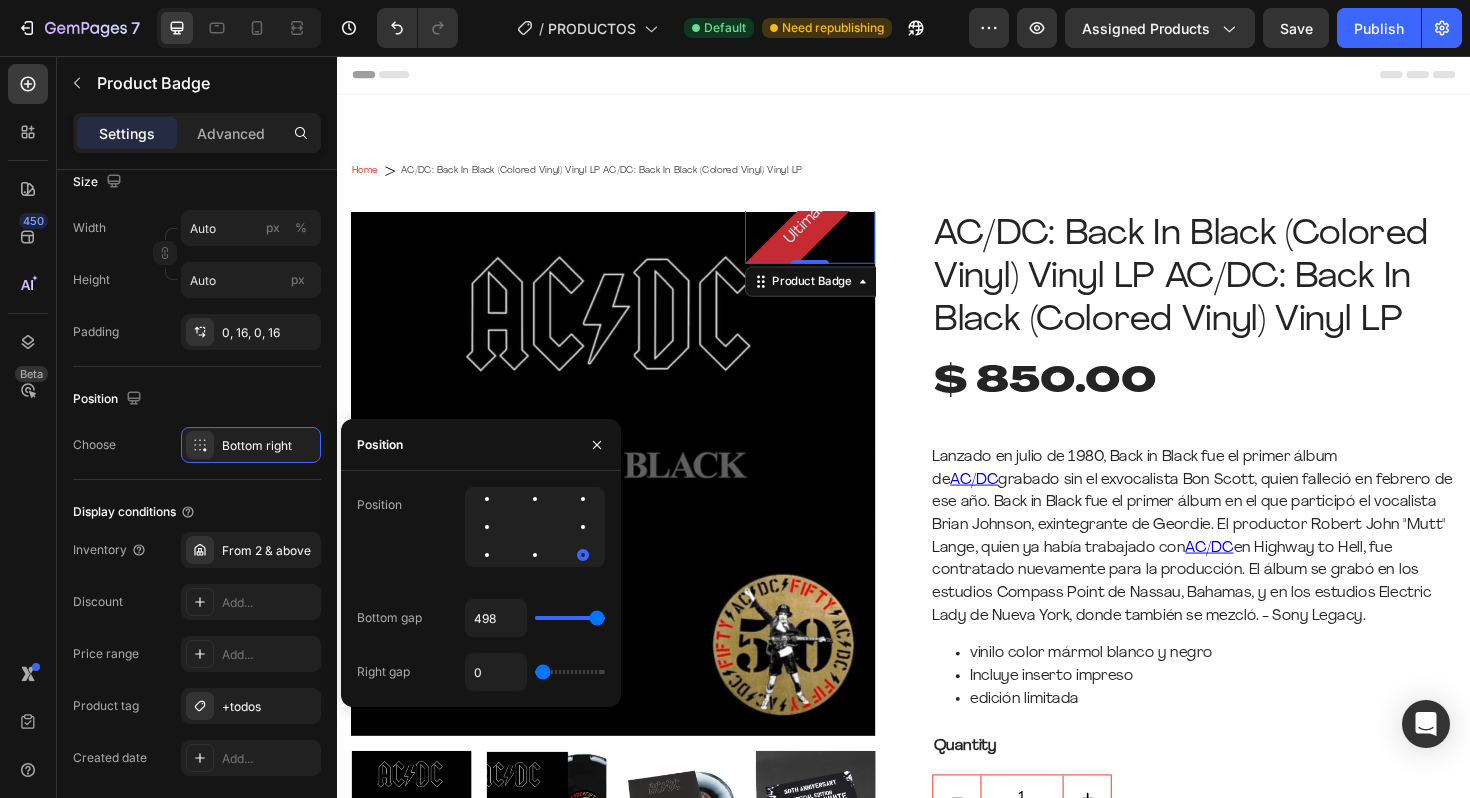 type on "211" 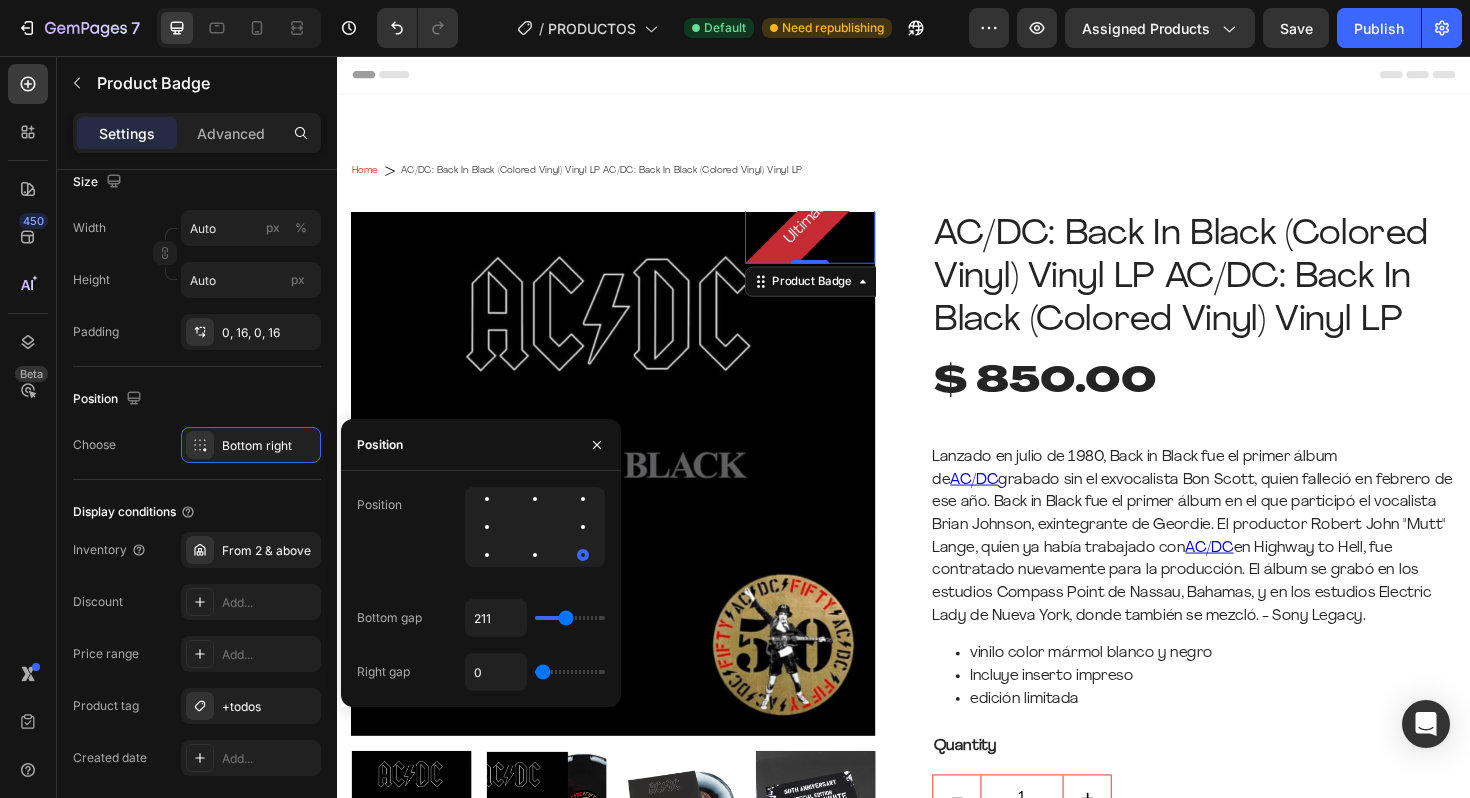 type on "172" 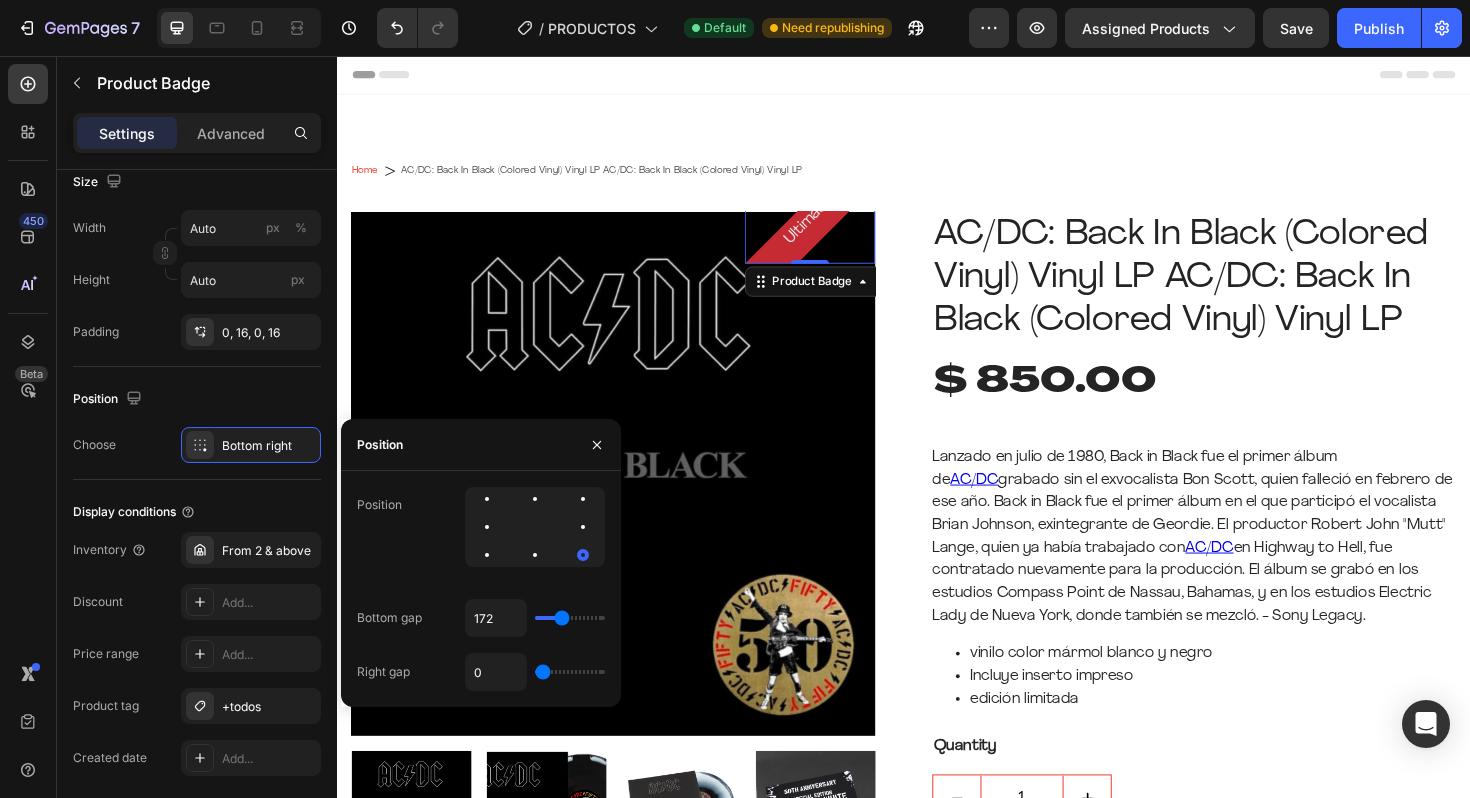 type on "143" 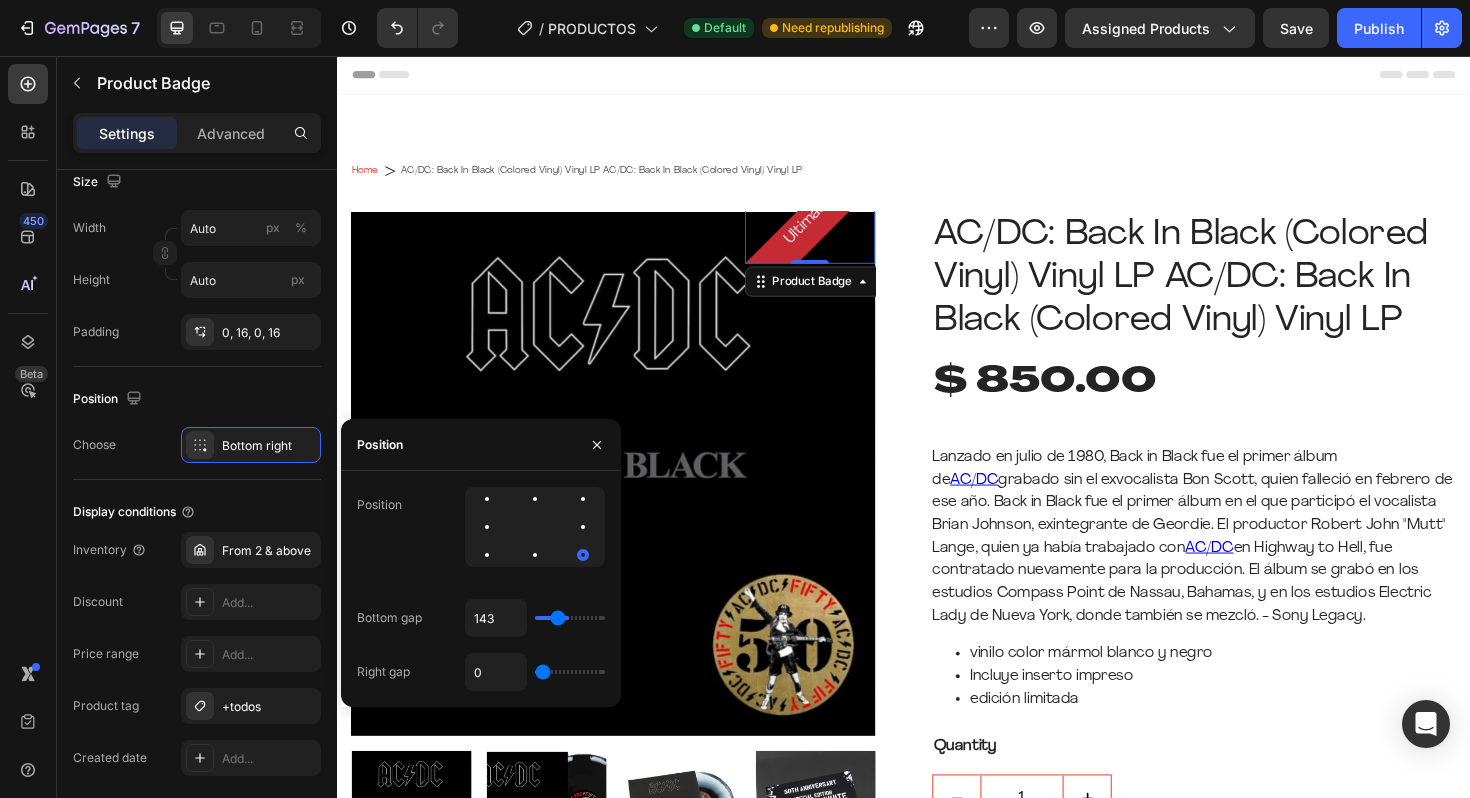 type on "87" 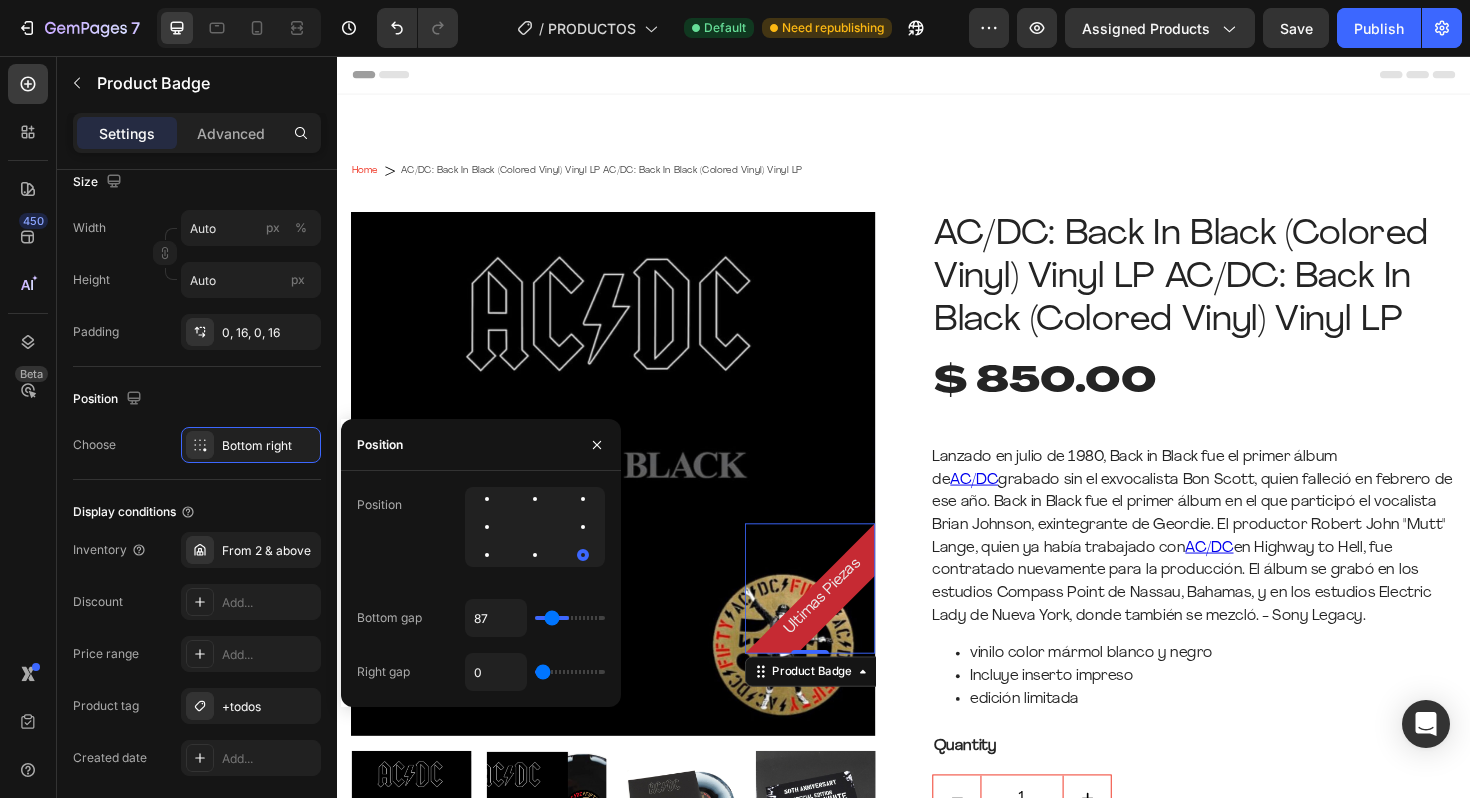 type on "48" 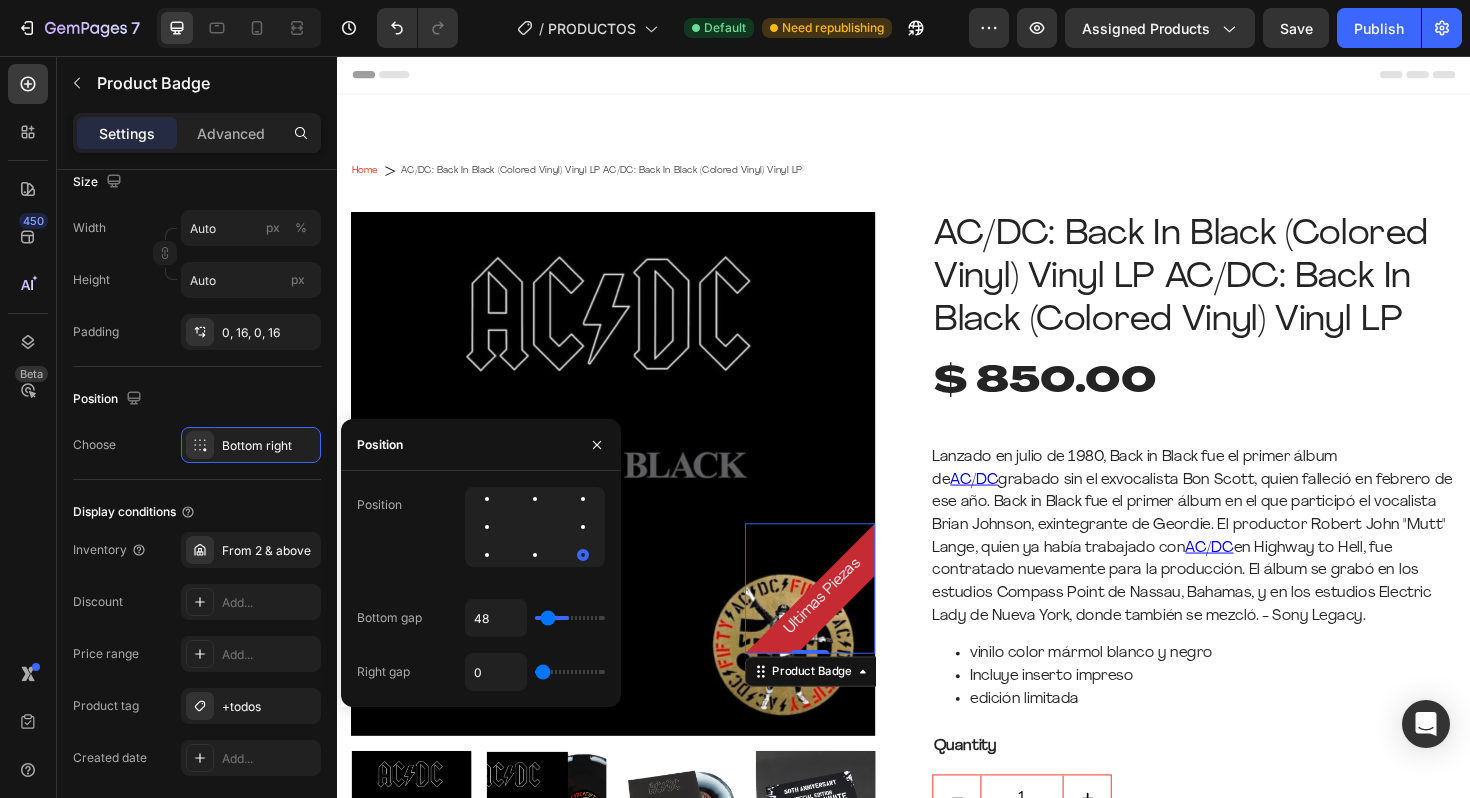 type on "6" 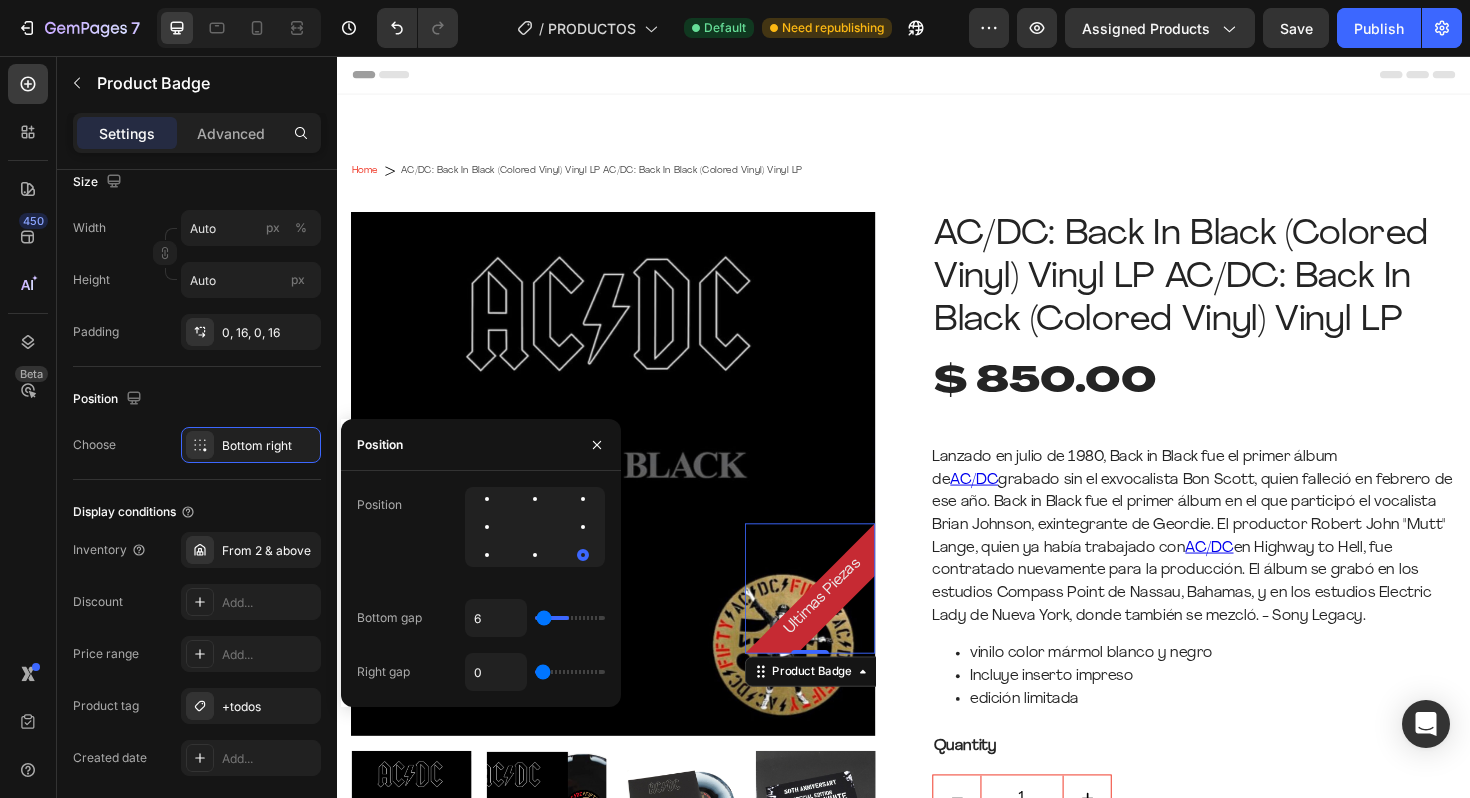 type on "0" 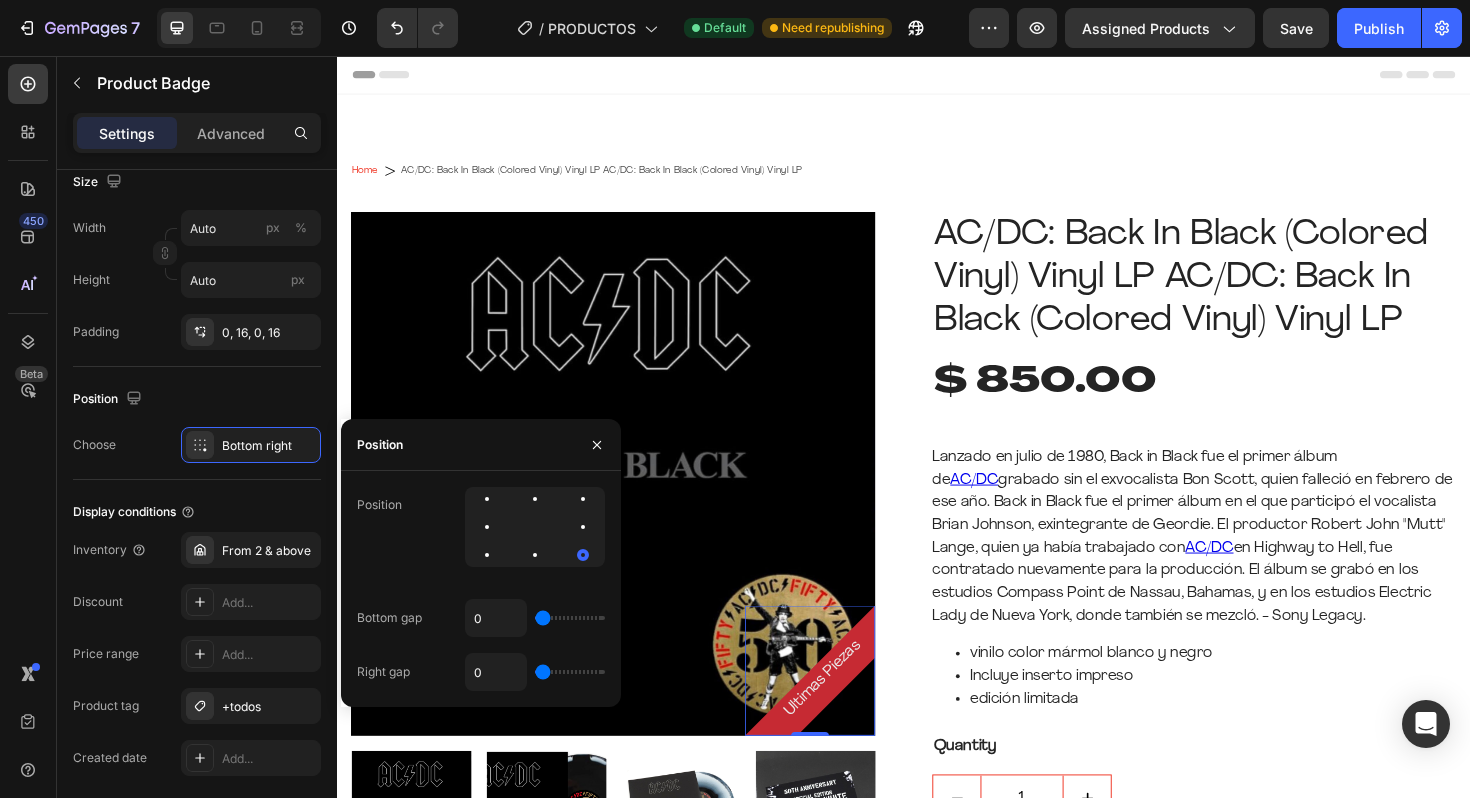 type on "110" 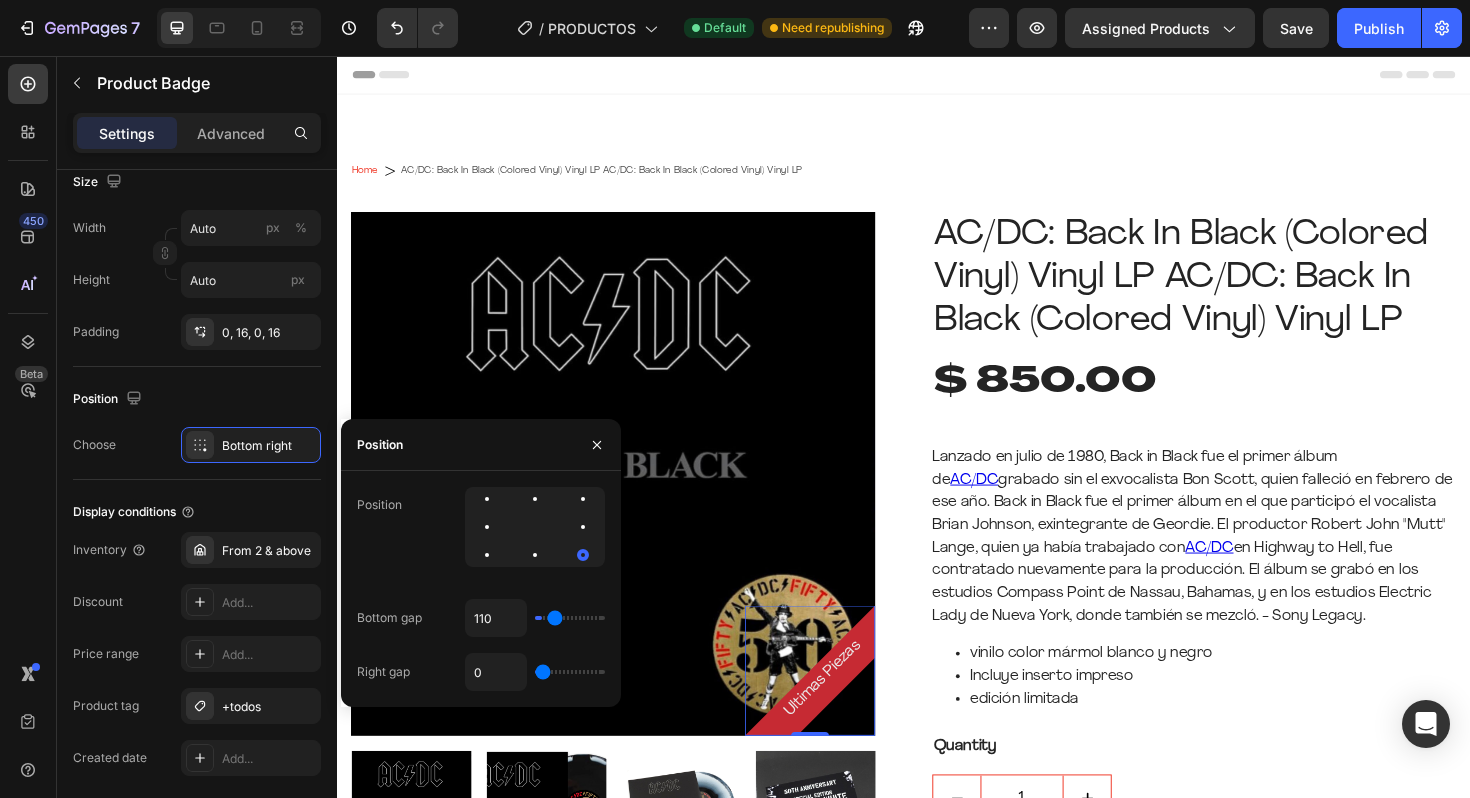 type on "500" 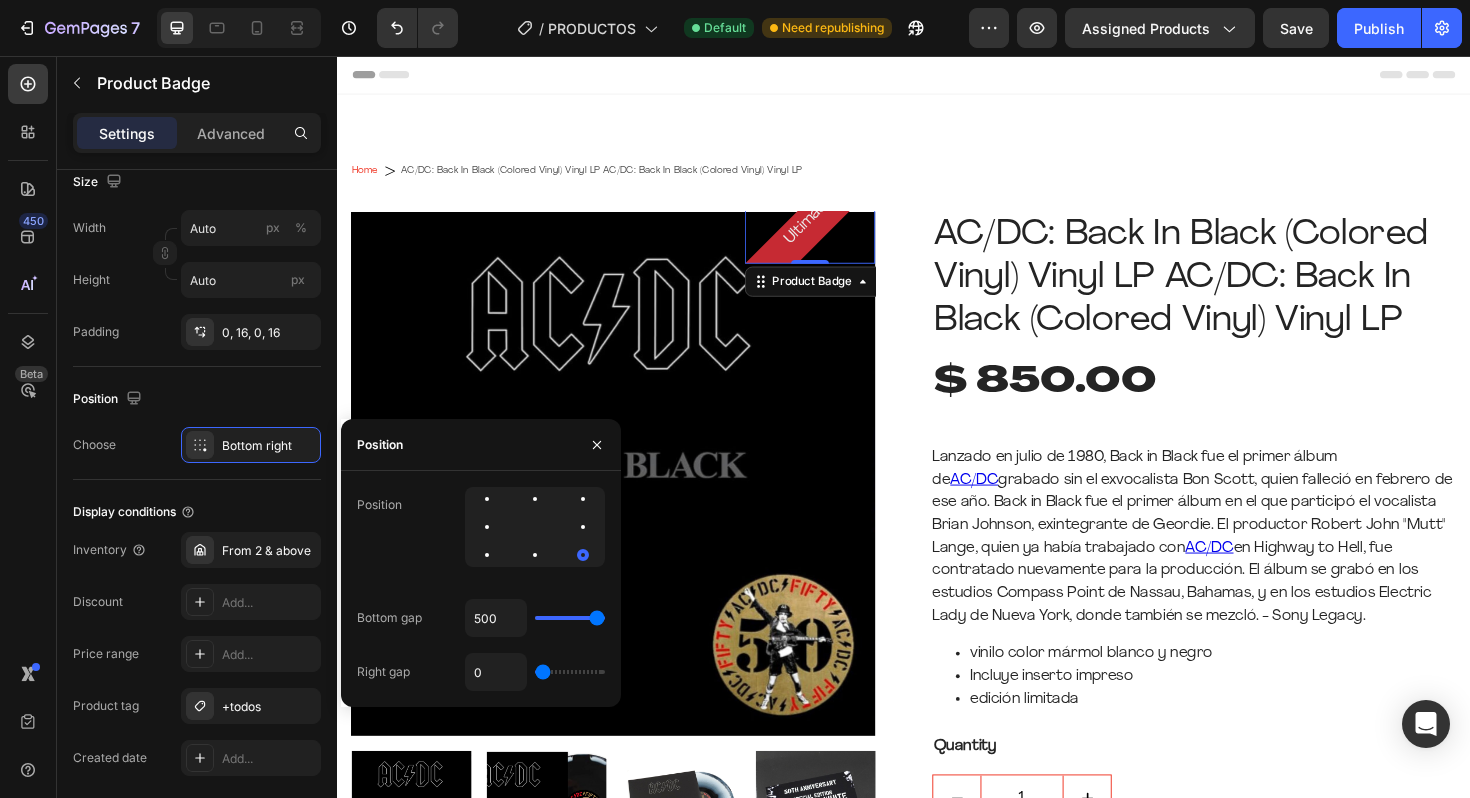 type on "458" 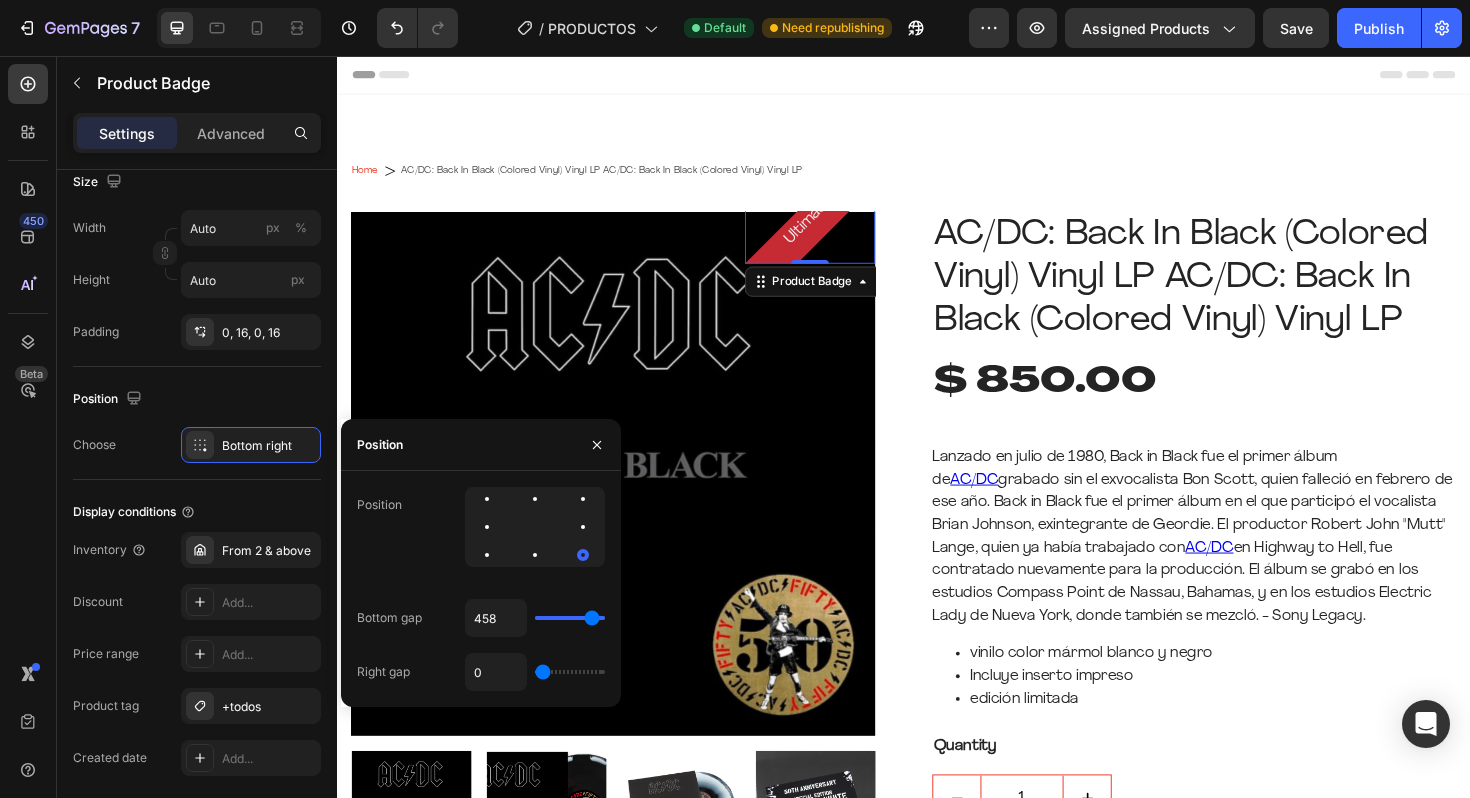 type on "372" 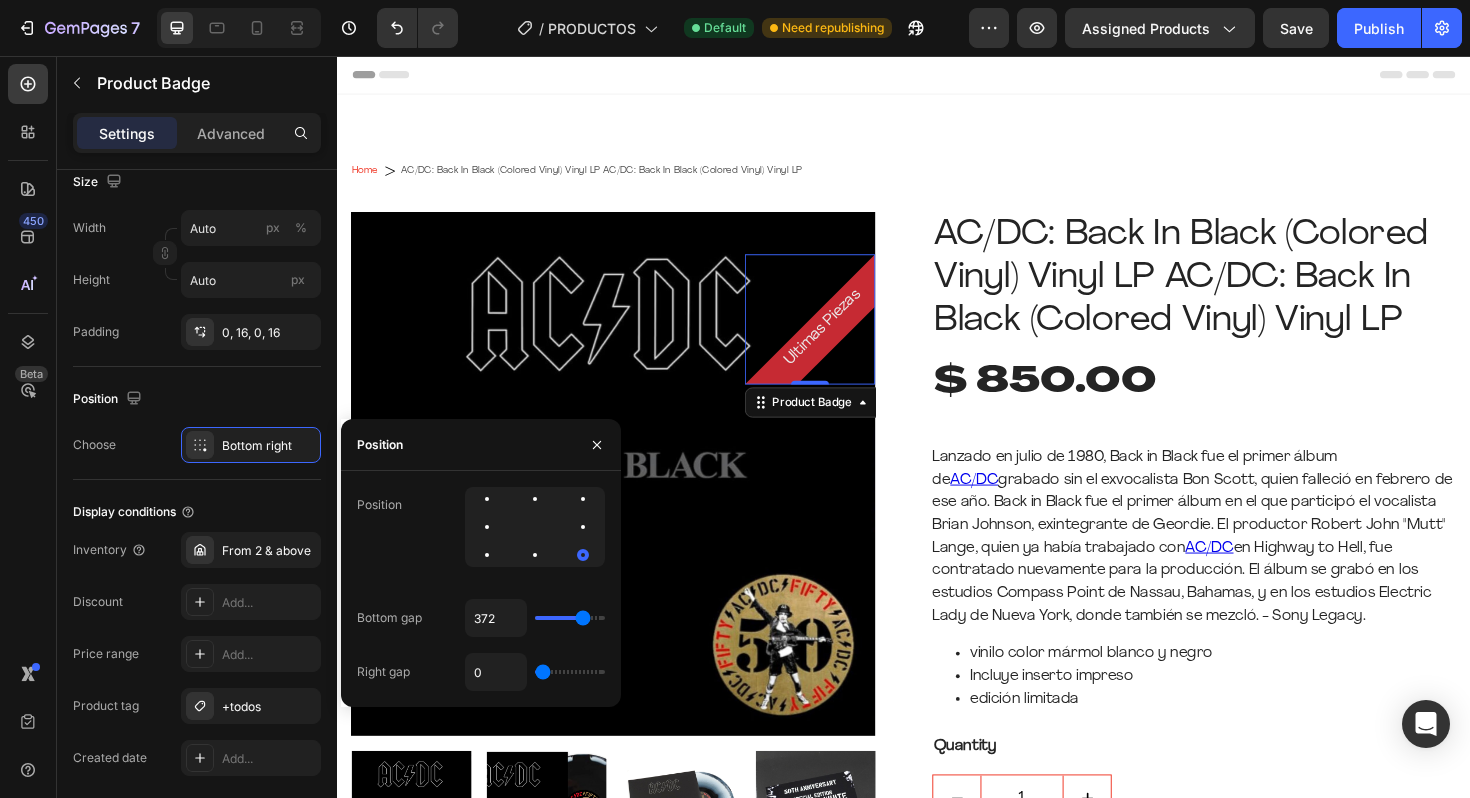 type on "351" 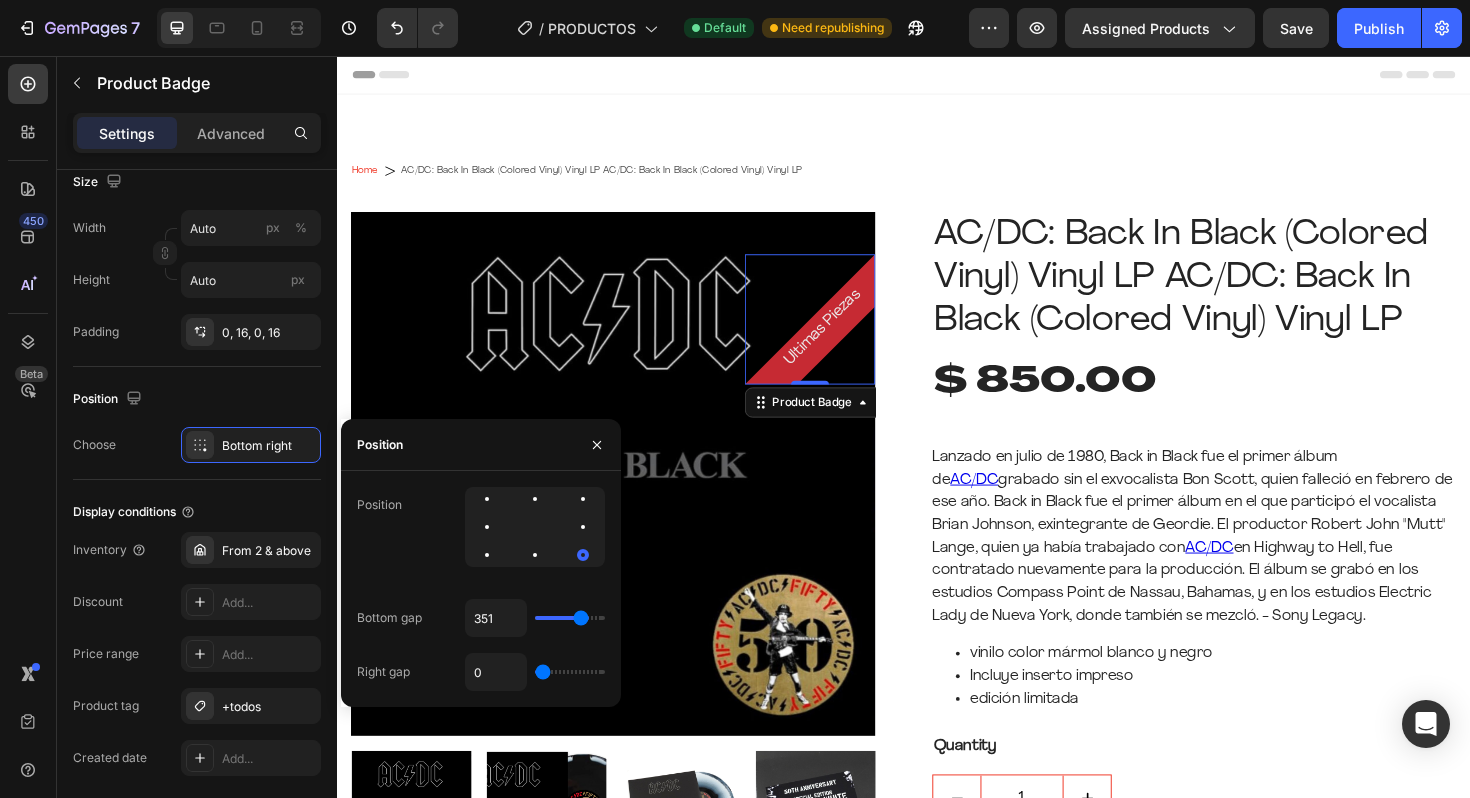 type on "326" 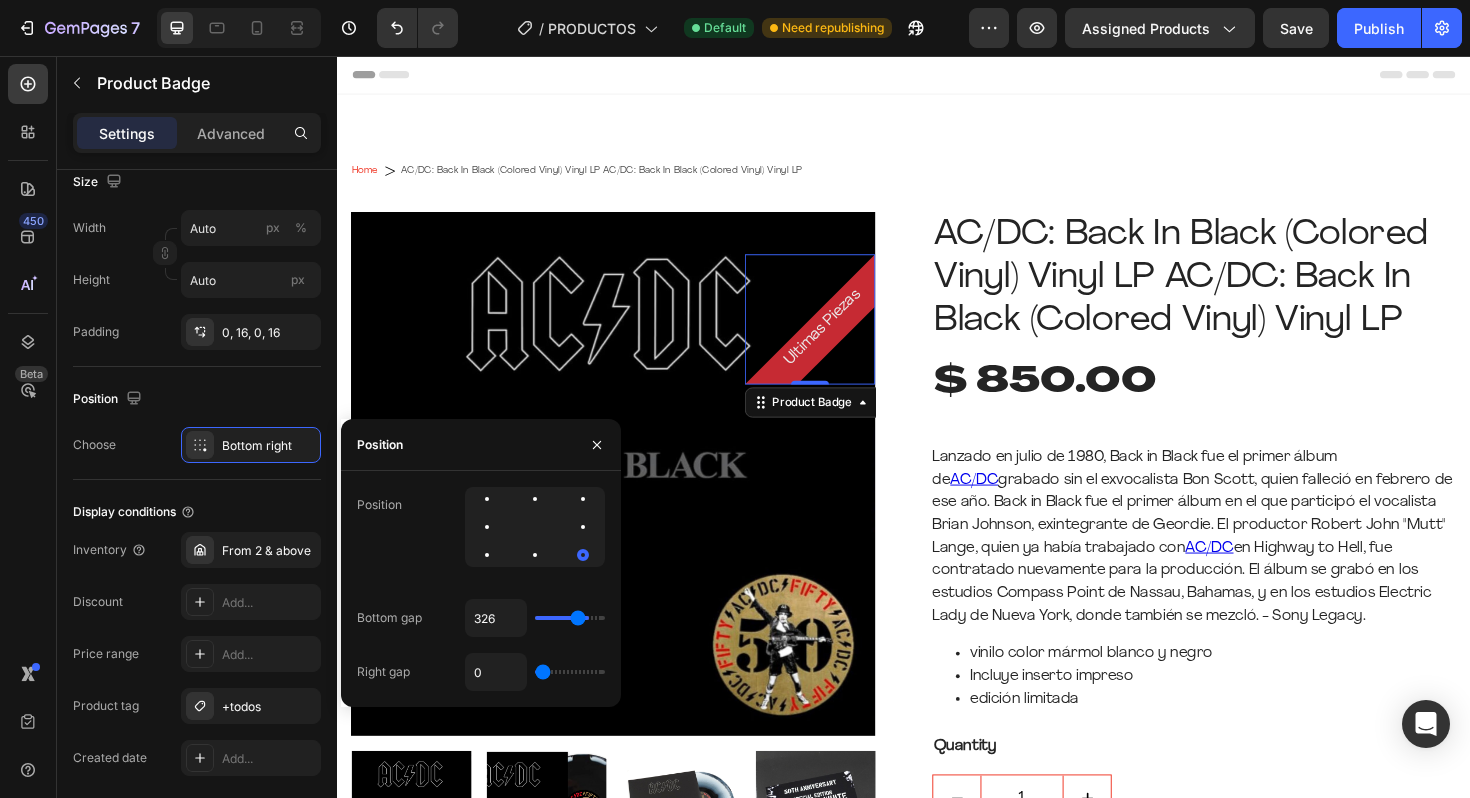type on "299" 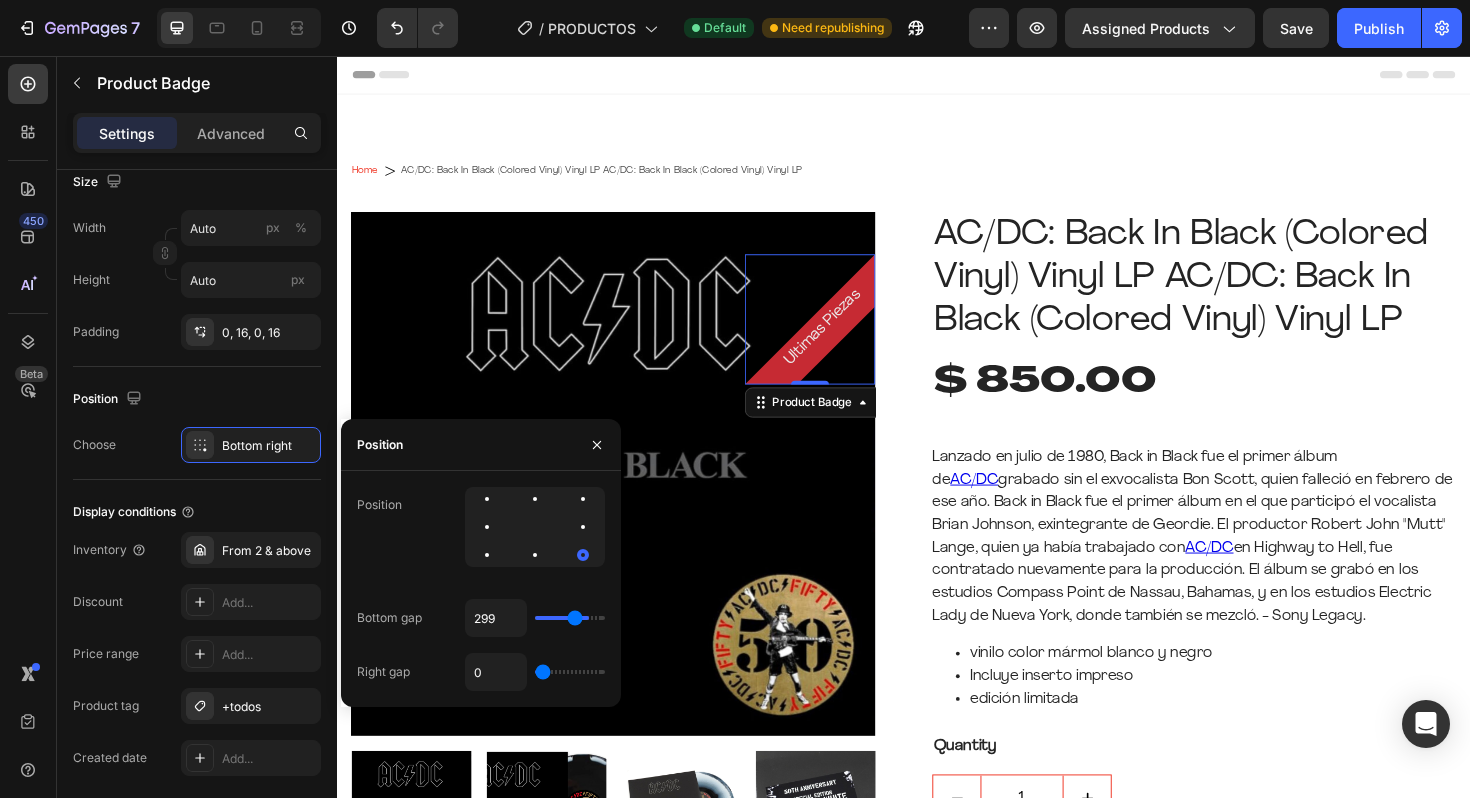 type on "255" 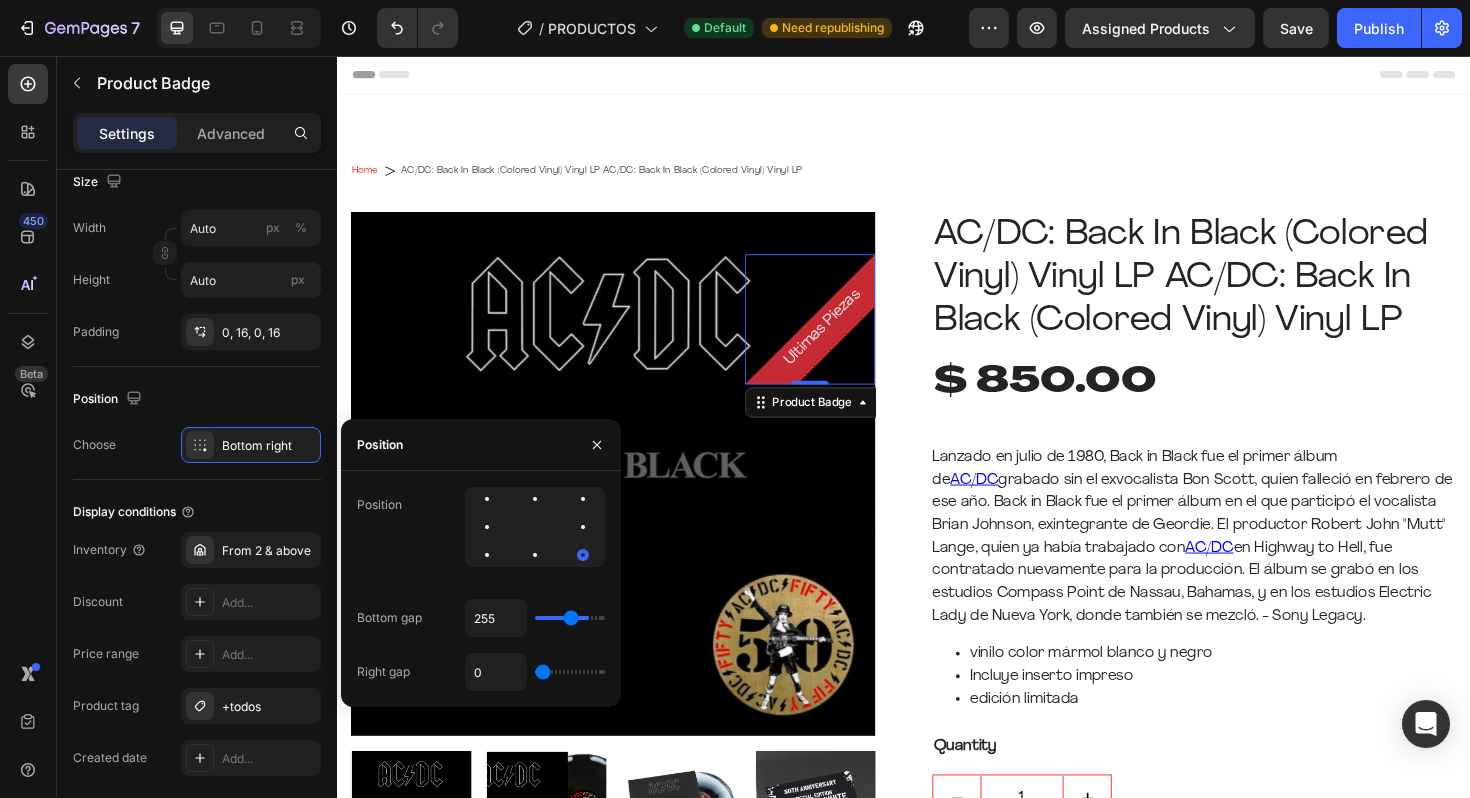 type on "235" 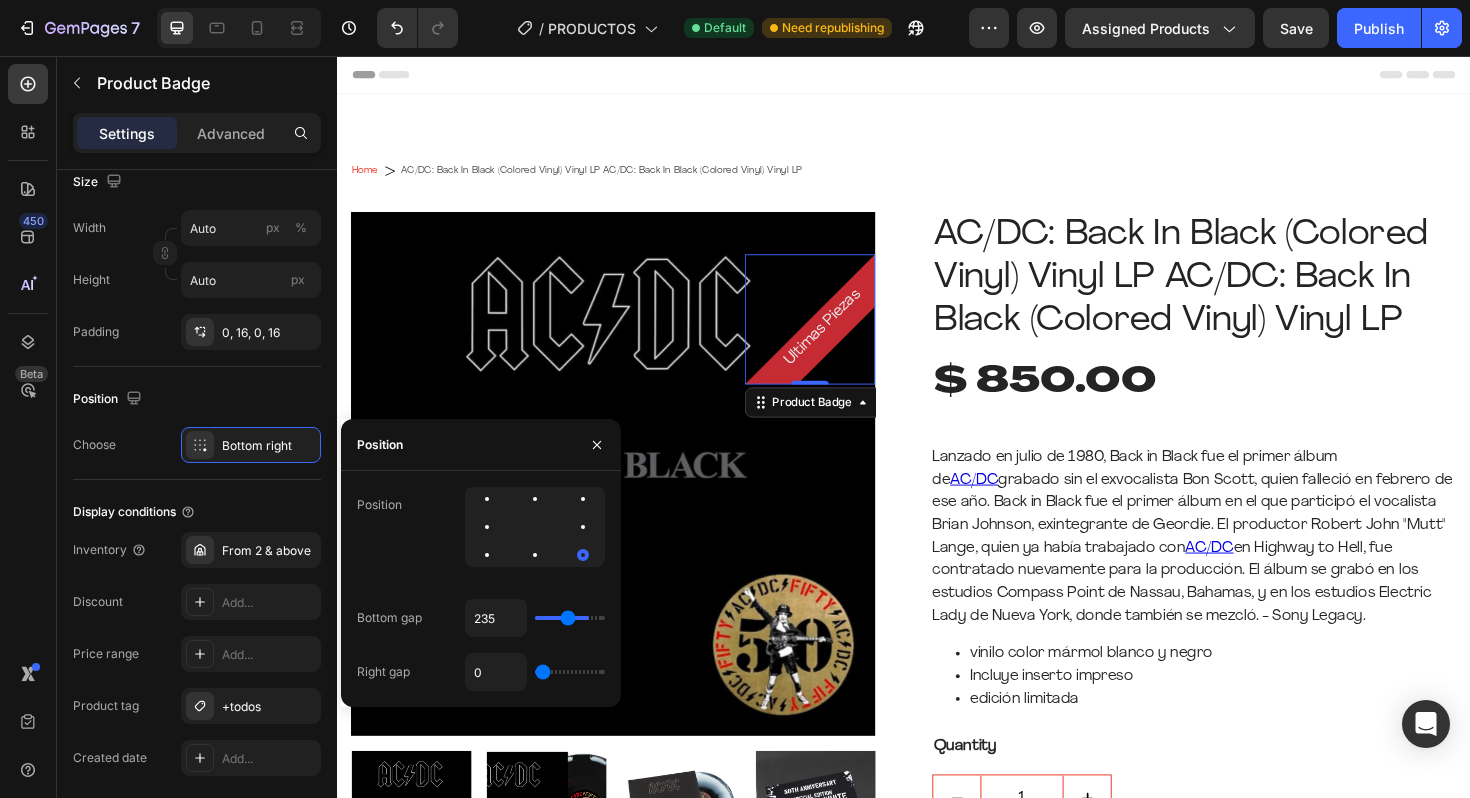 type on "214" 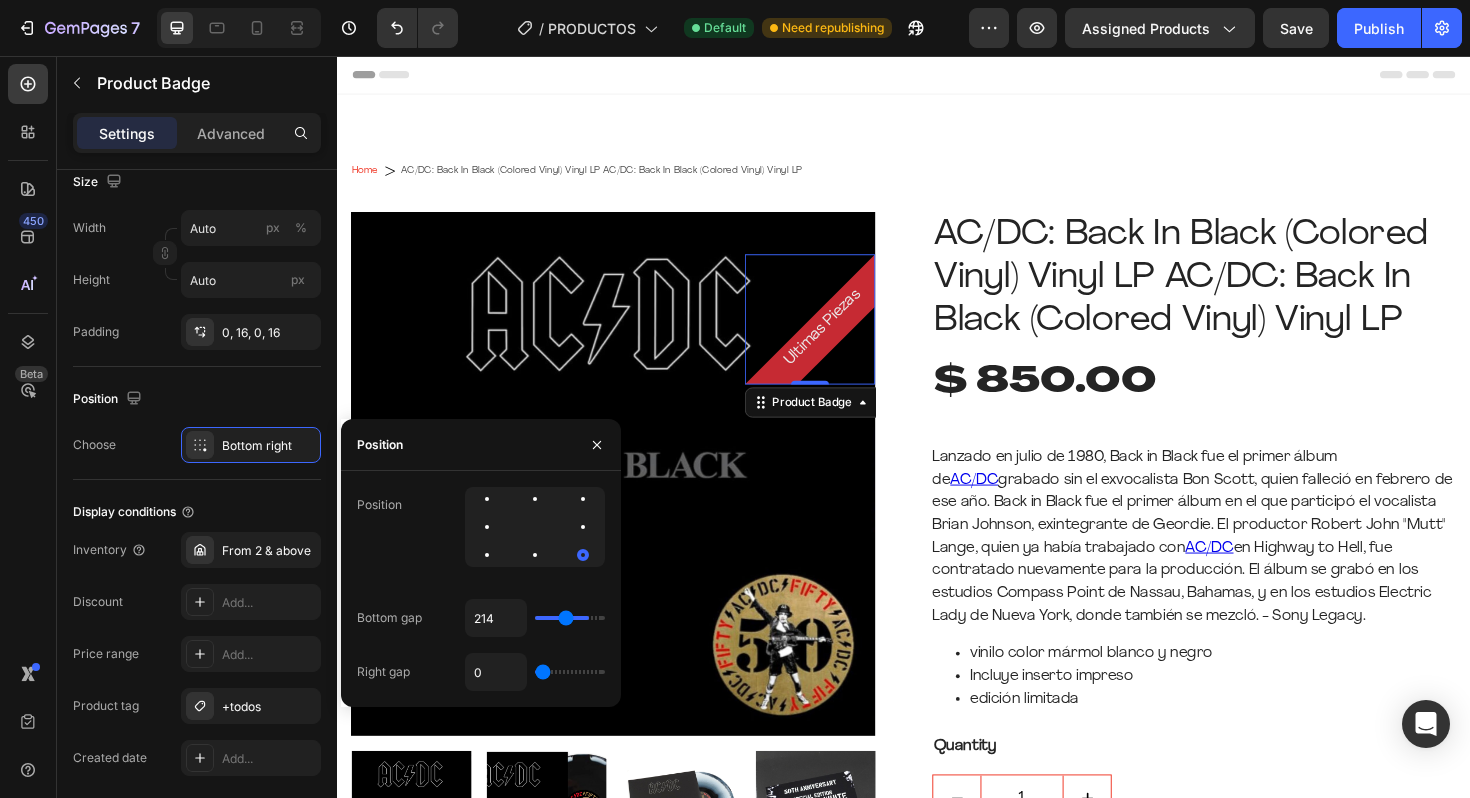 type on "195" 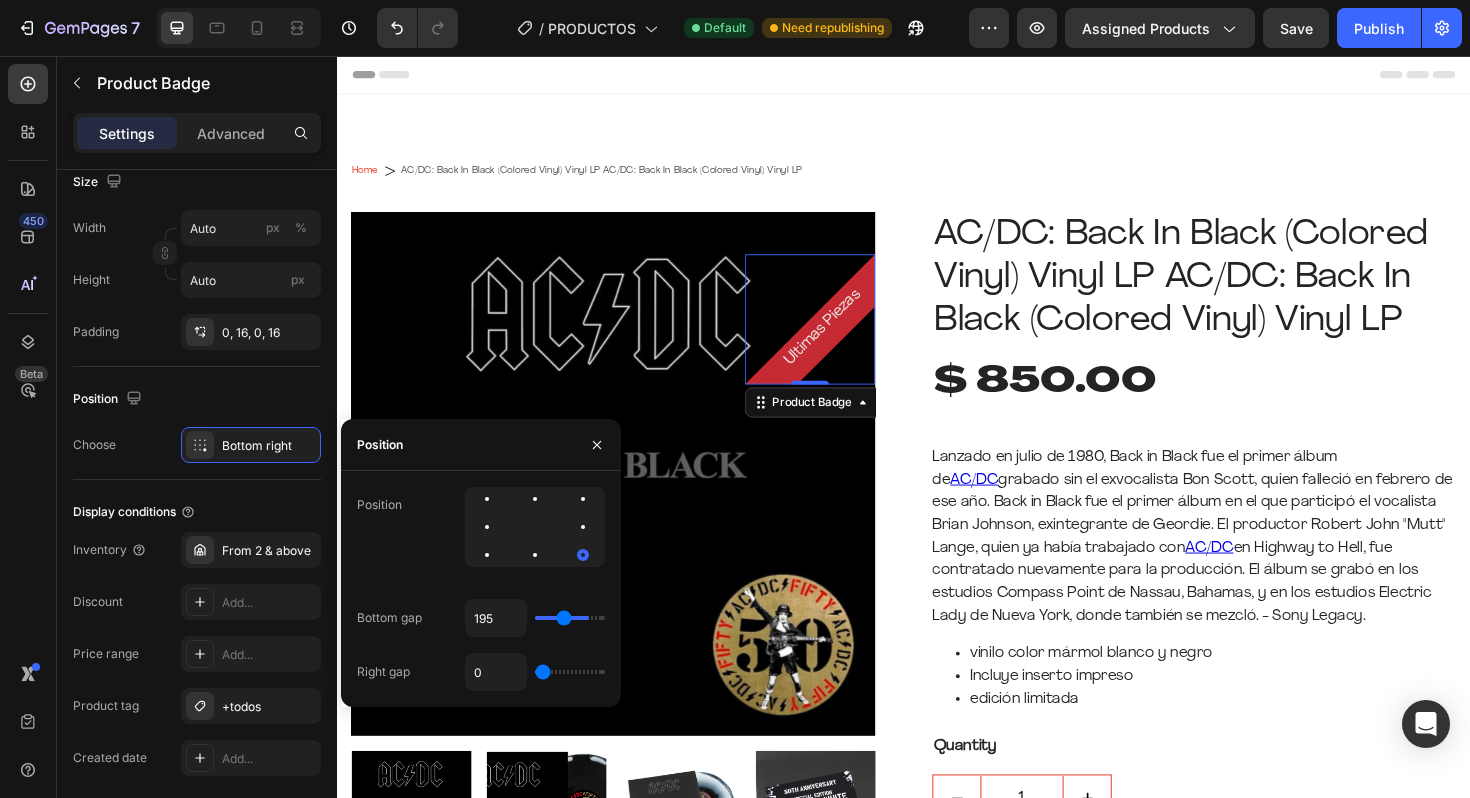 type on "180" 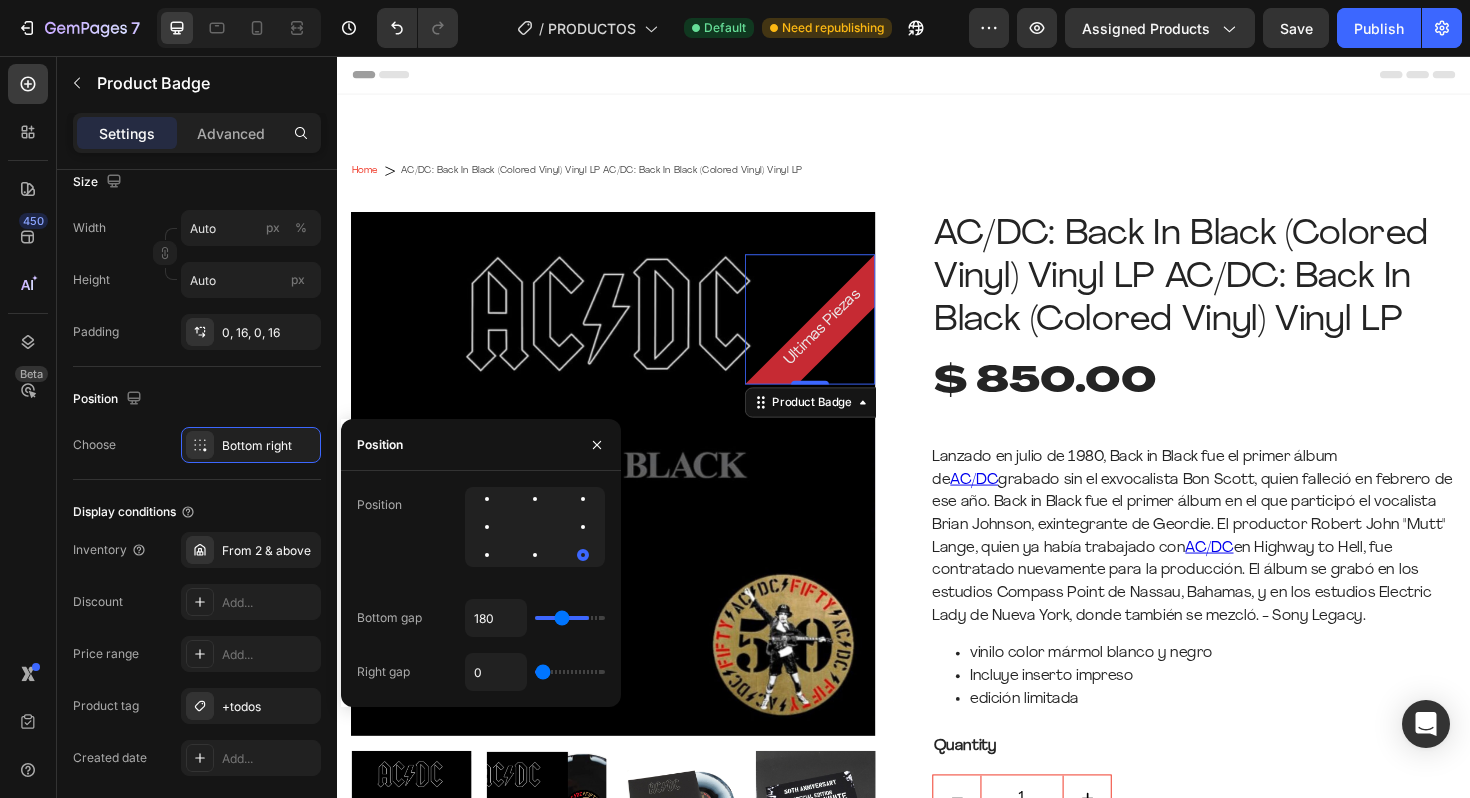 type on "171" 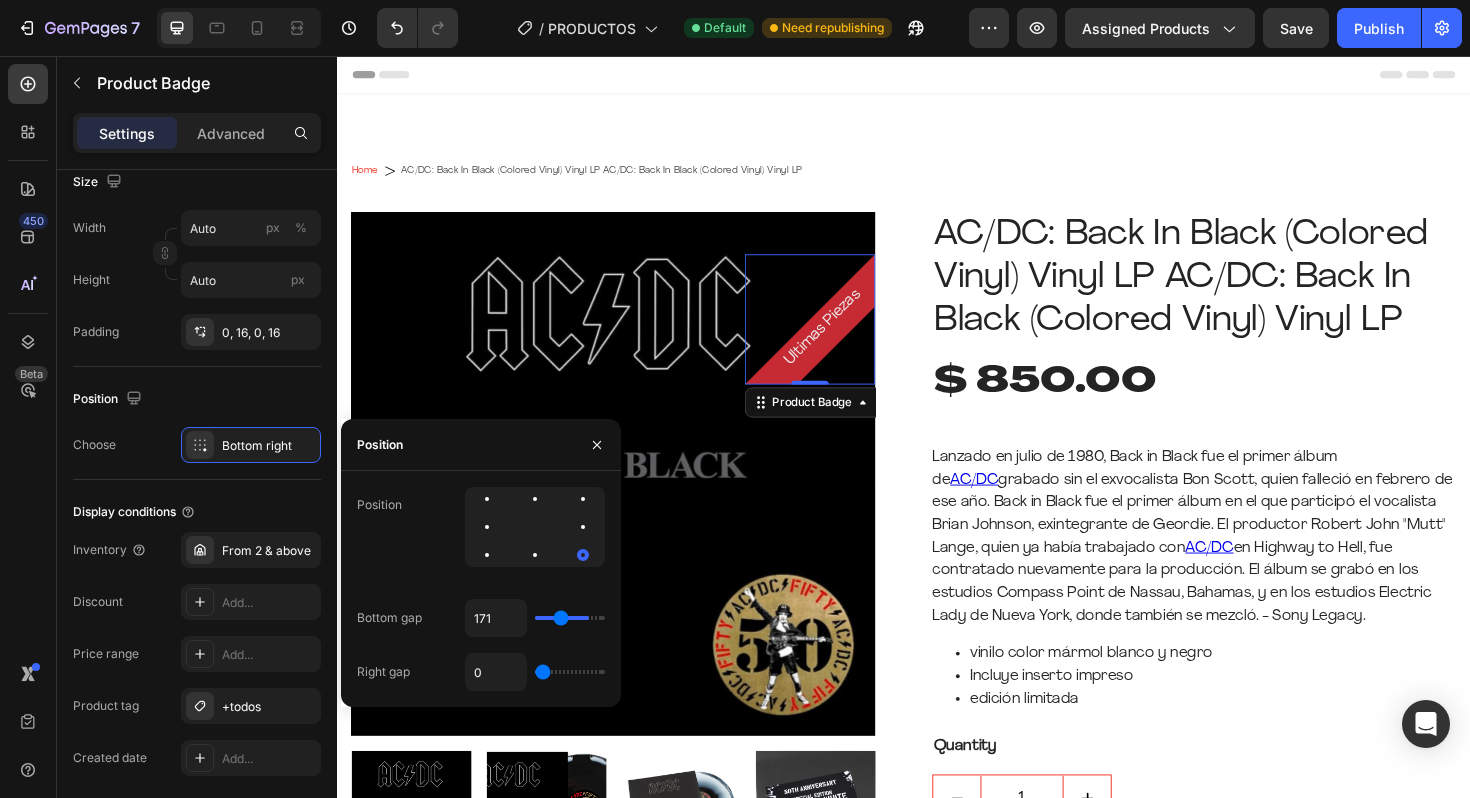 type on "166" 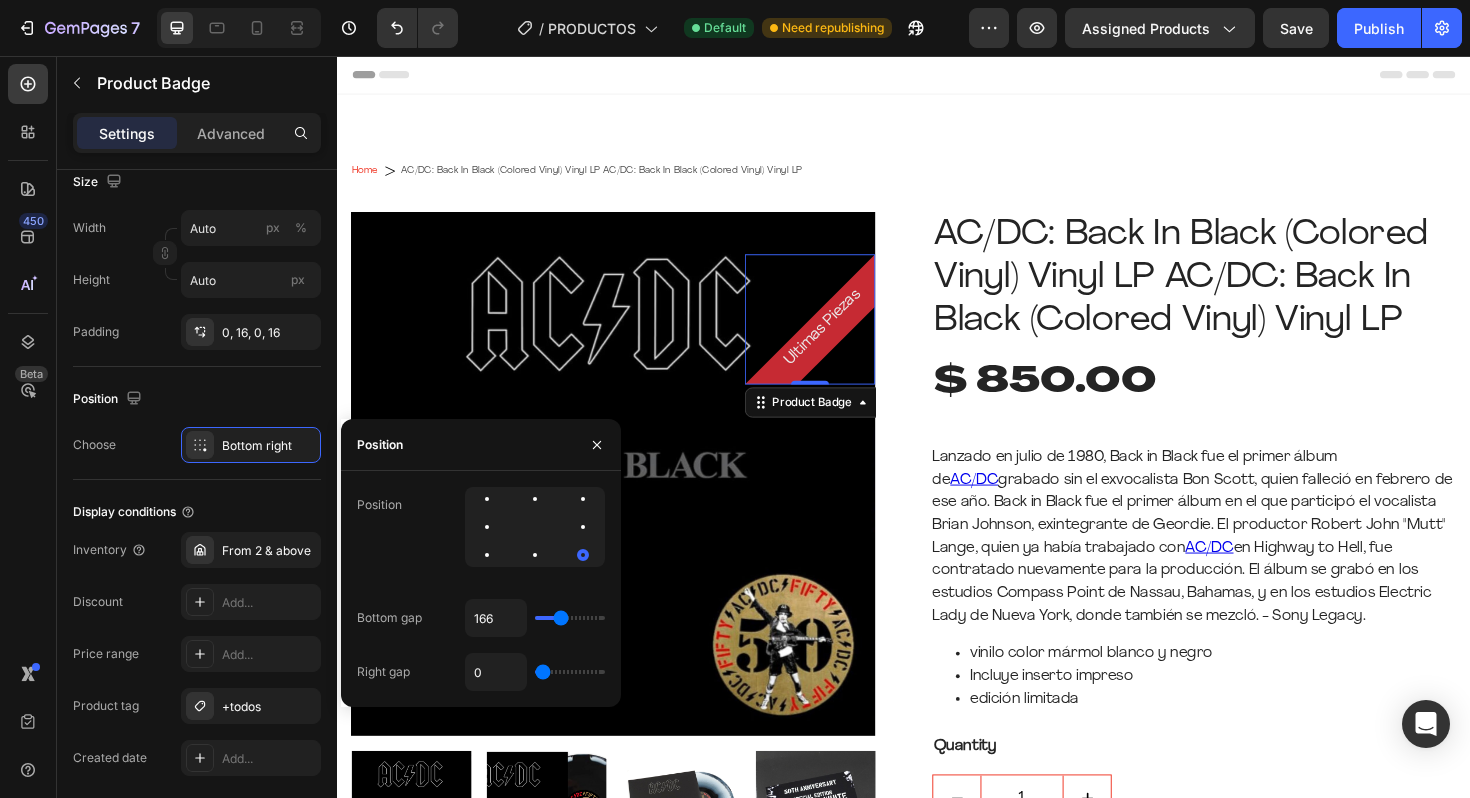 type on "163" 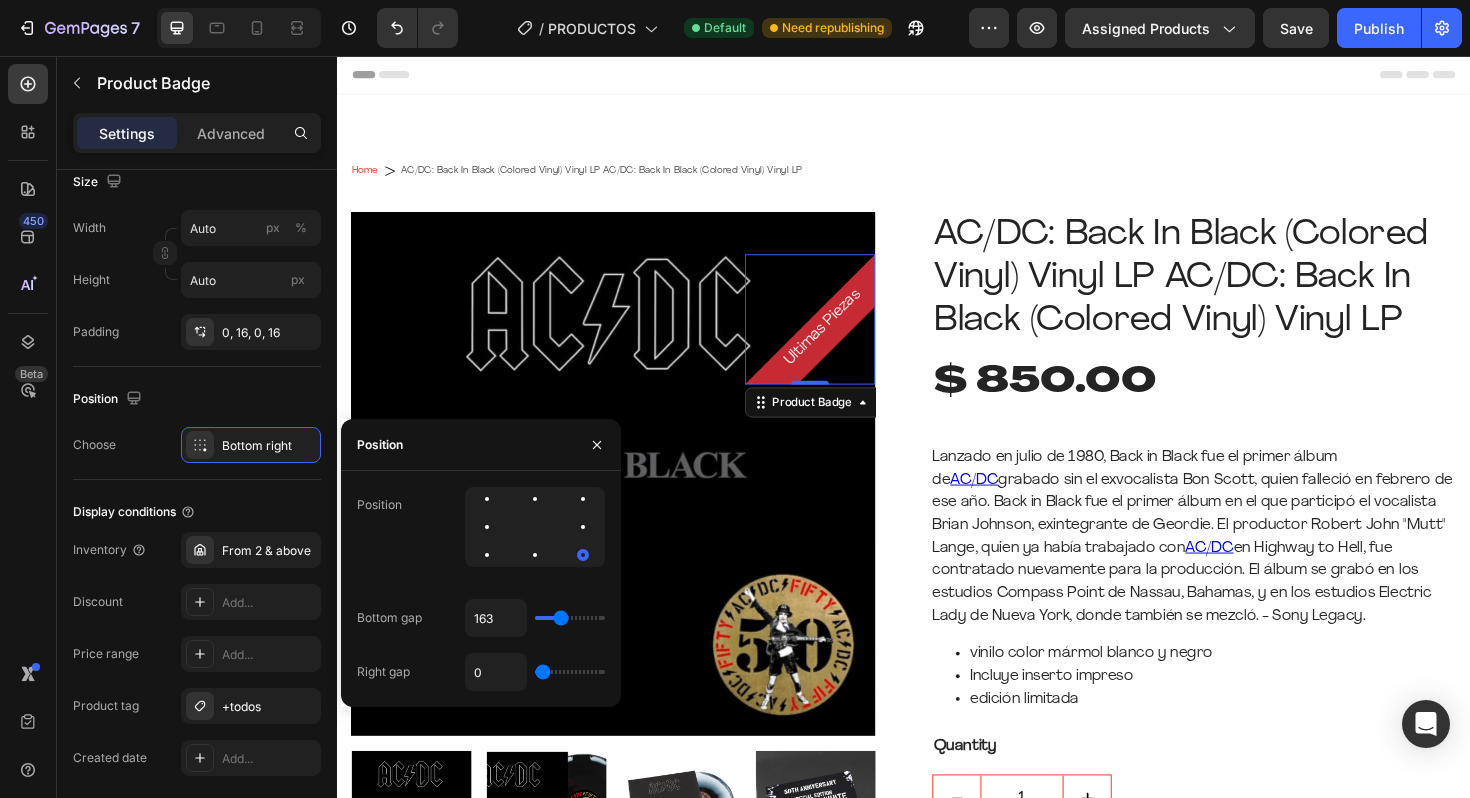 type on "162" 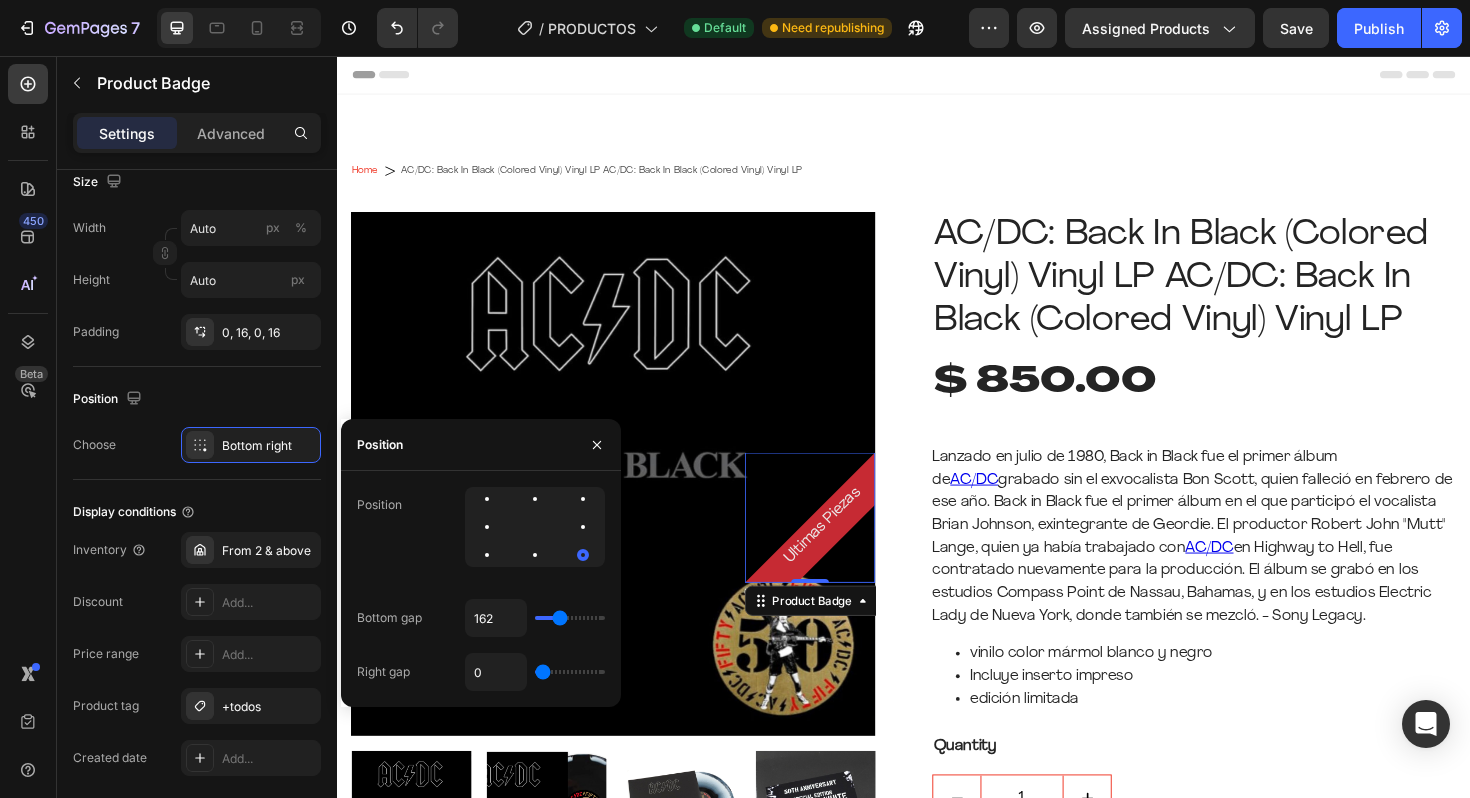 type on "159" 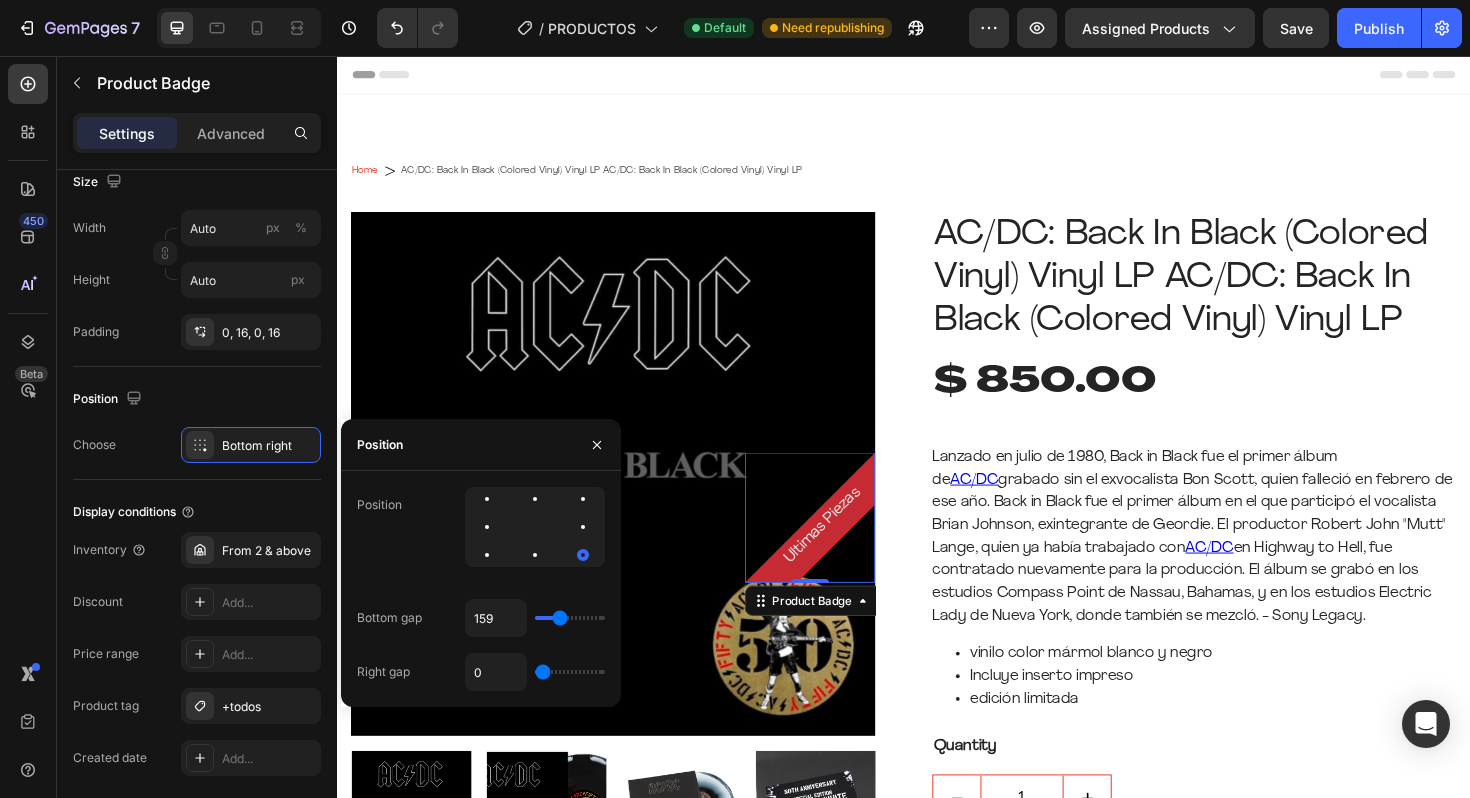 type on "157" 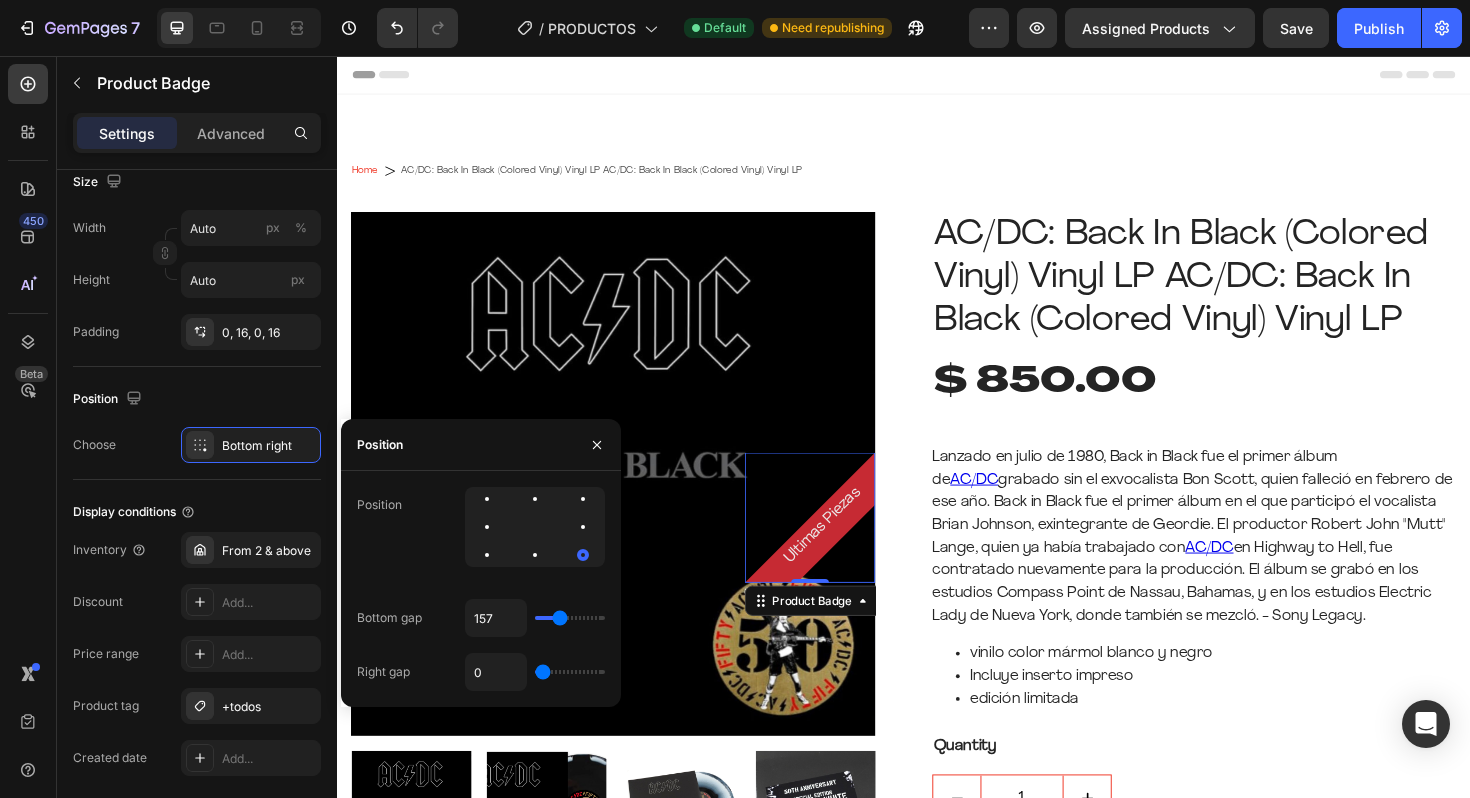 type on "125" 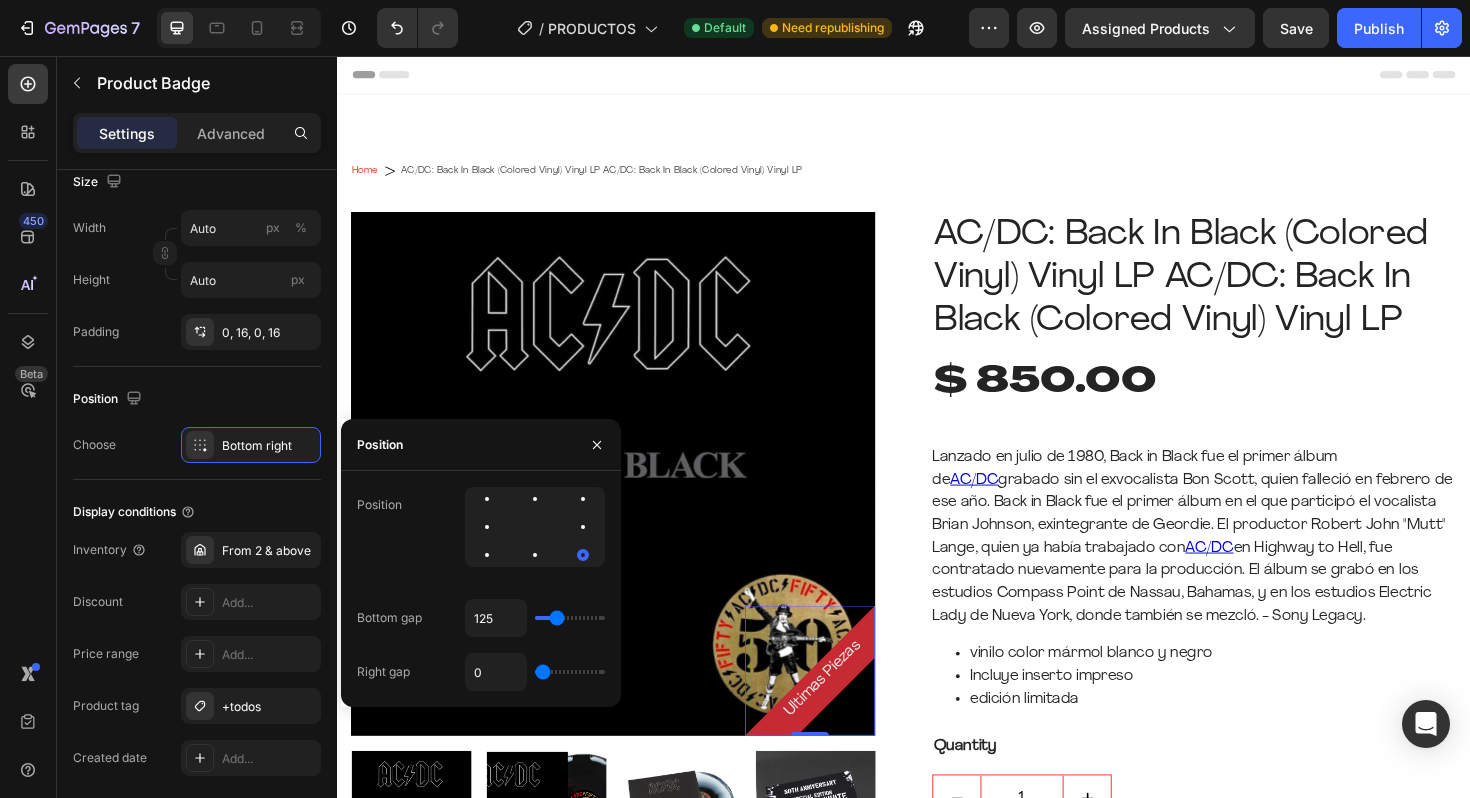 type on "0" 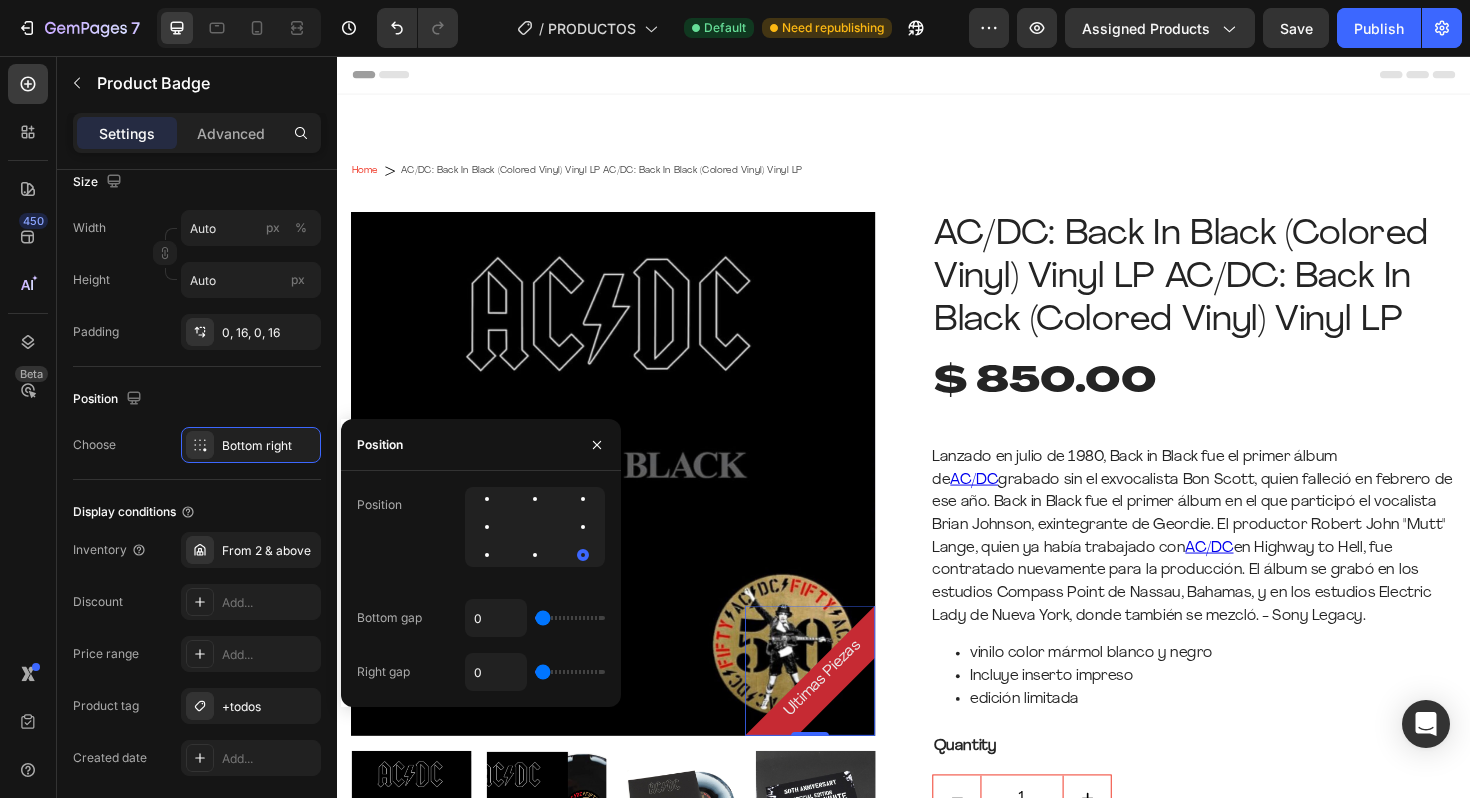 type on "4" 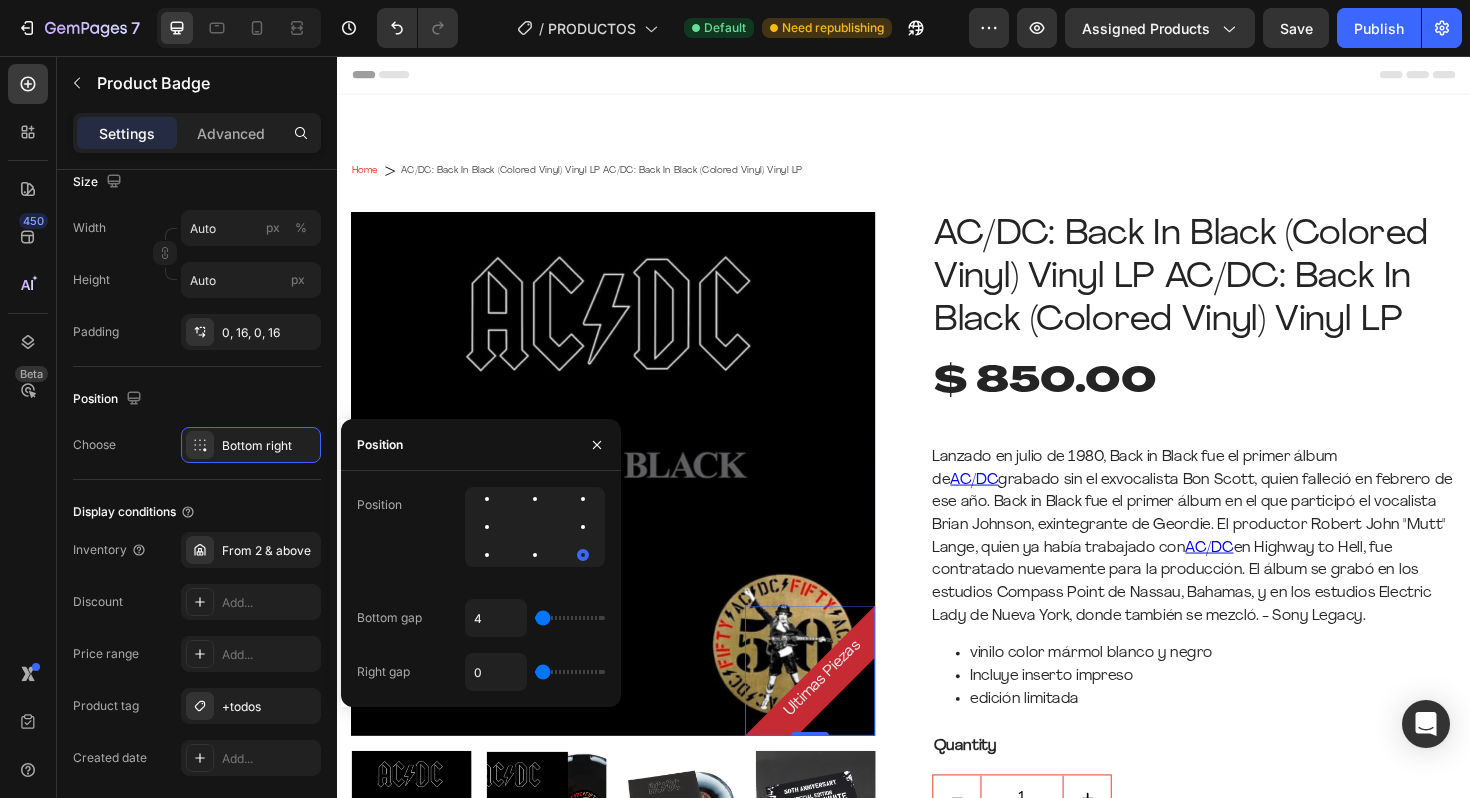 type on "182" 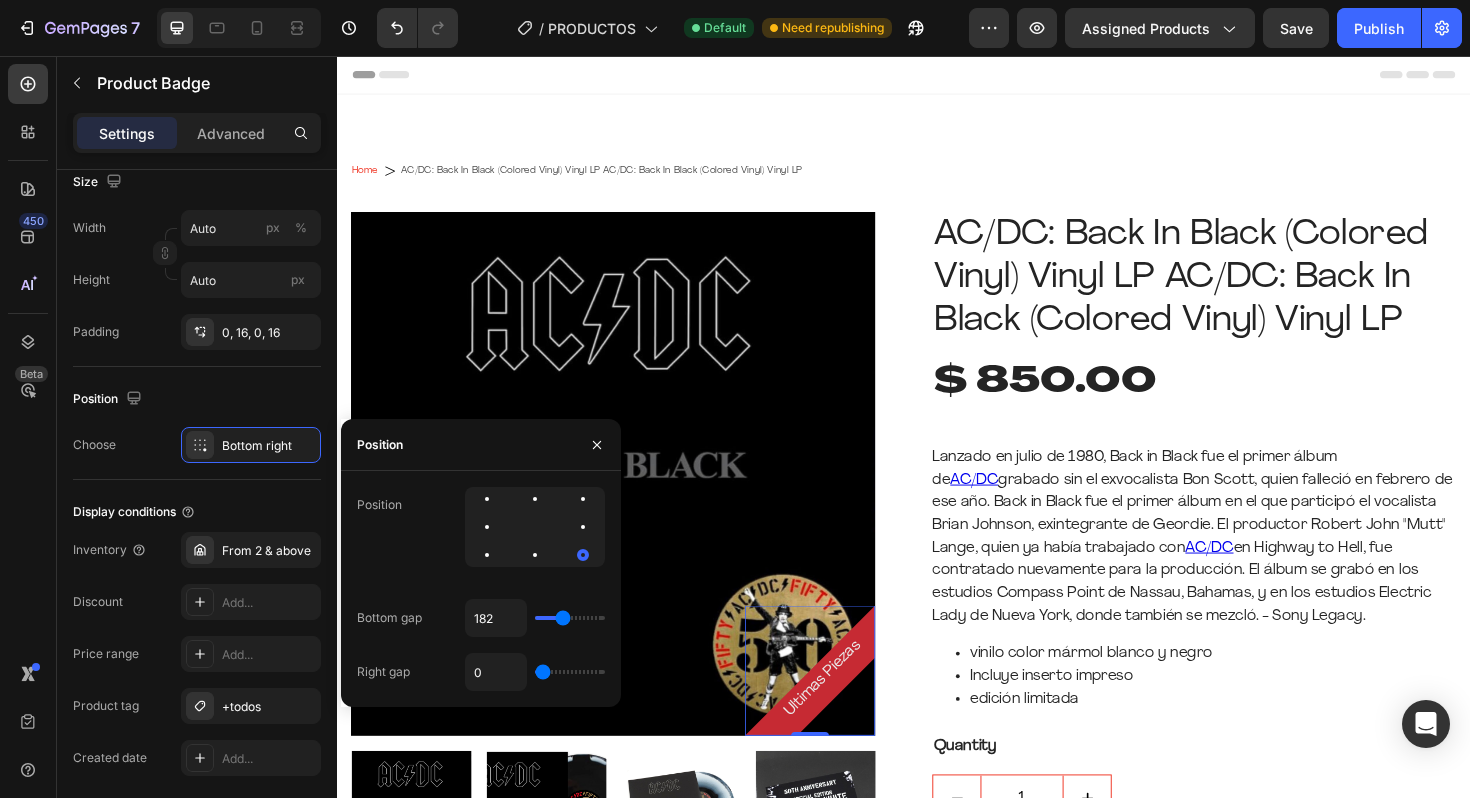 type on "213" 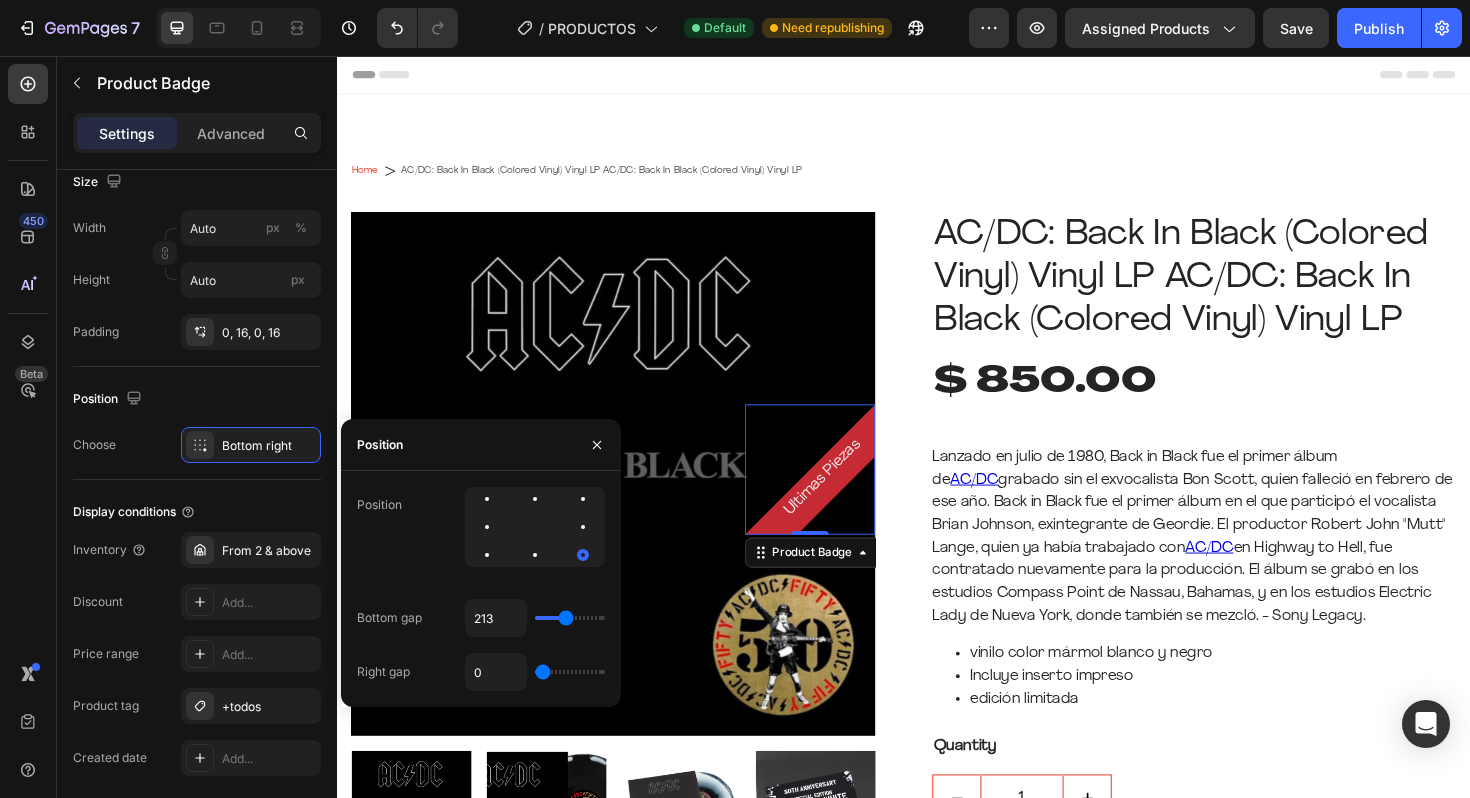 type on "228" 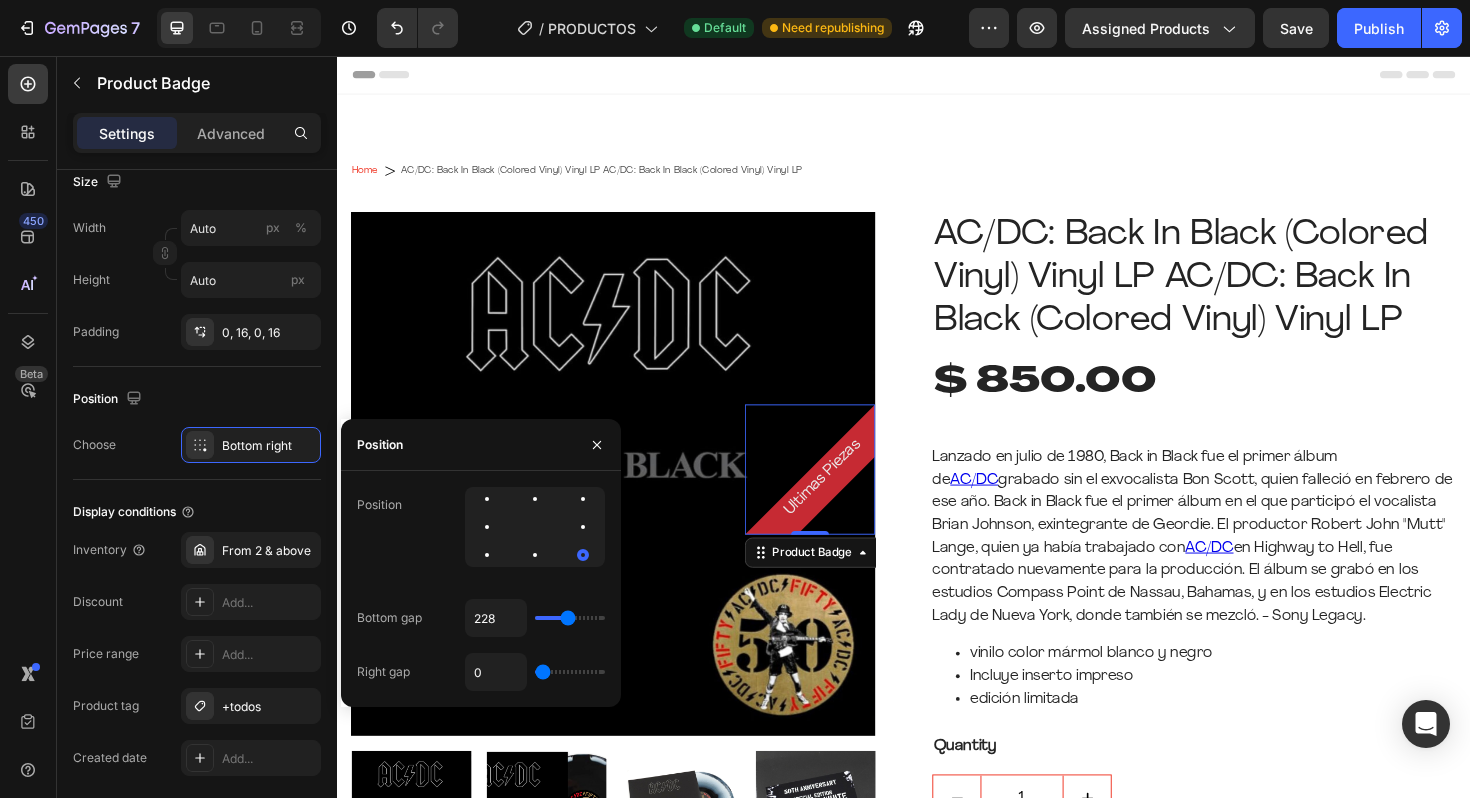 type on "243" 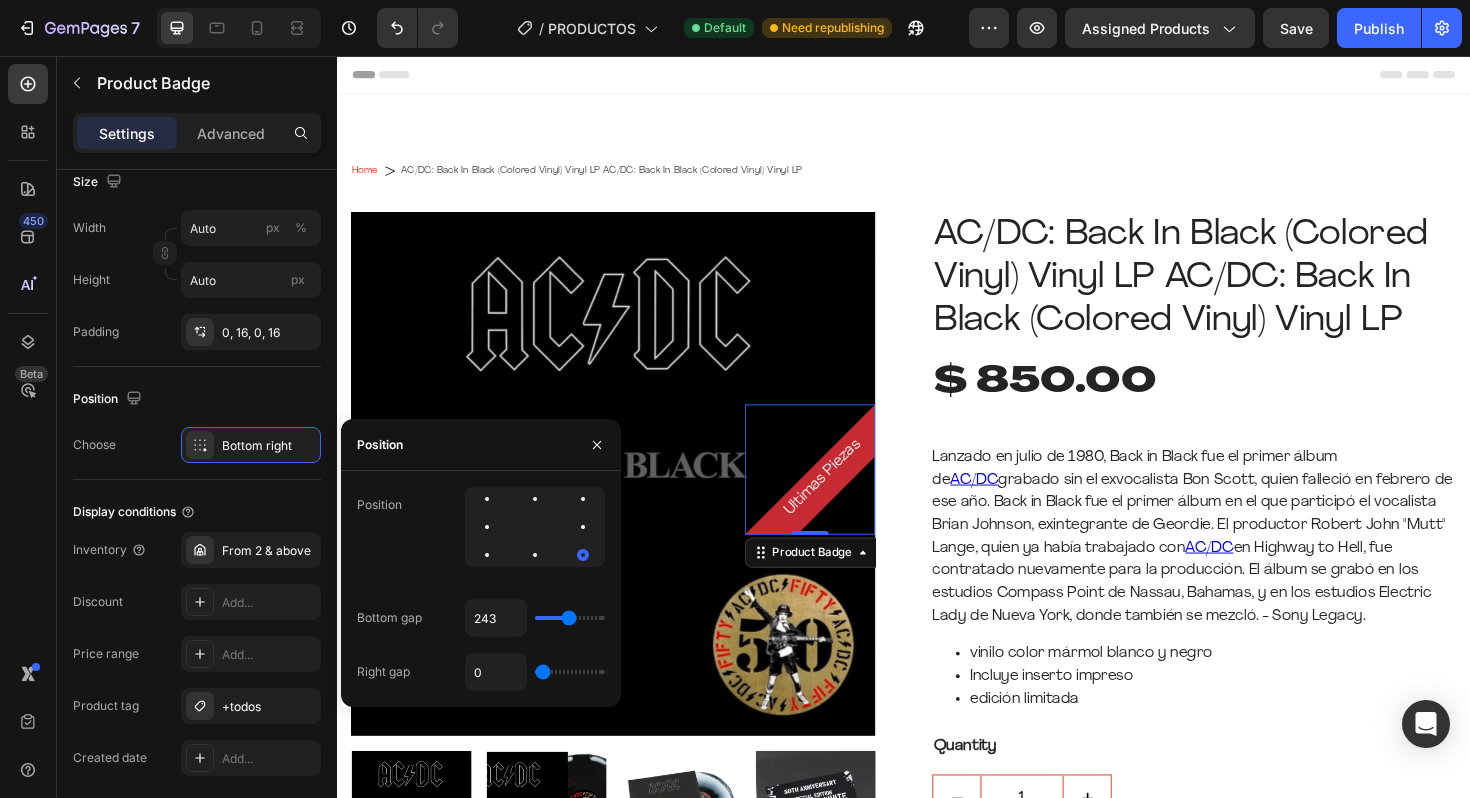type on "256" 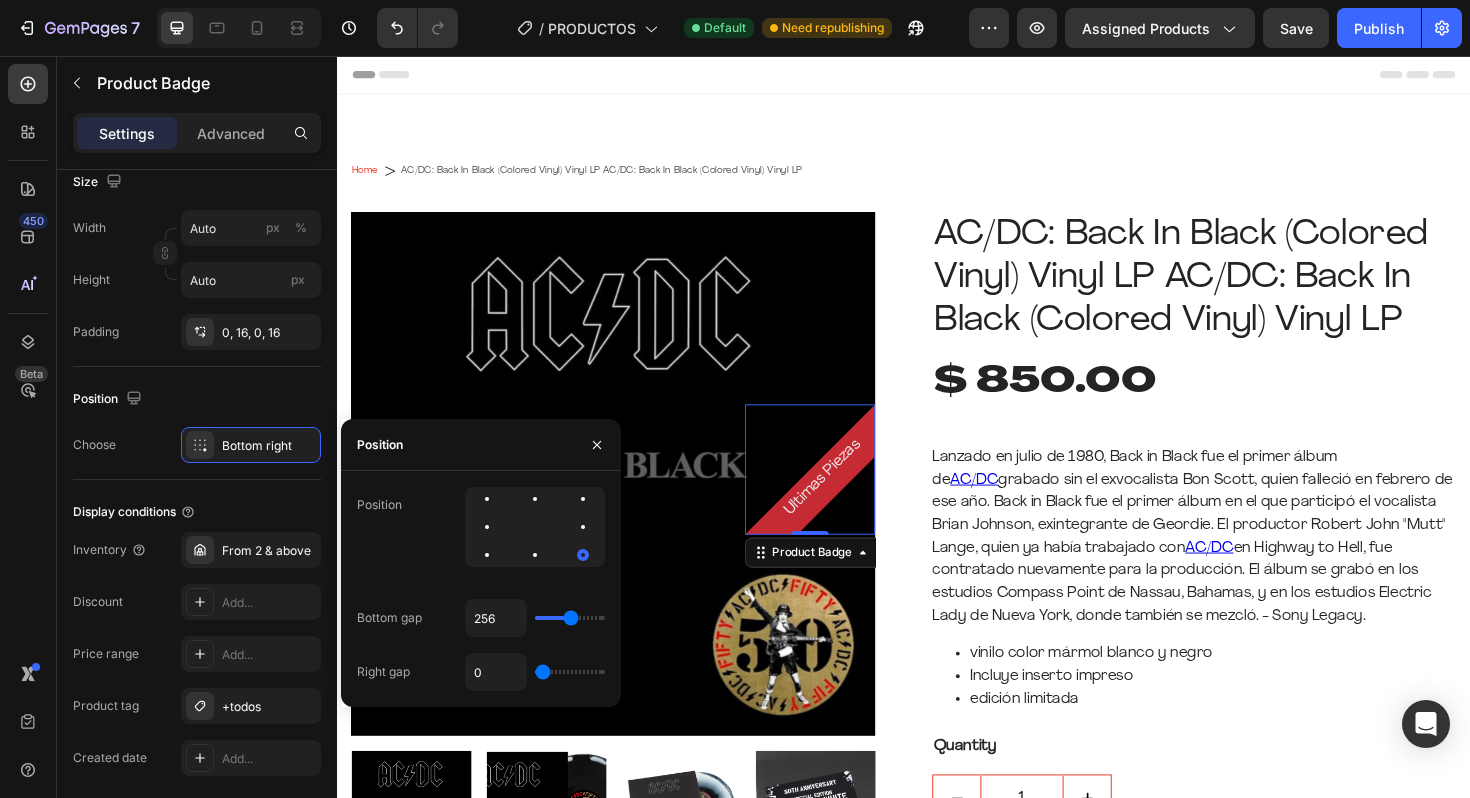 type on "265" 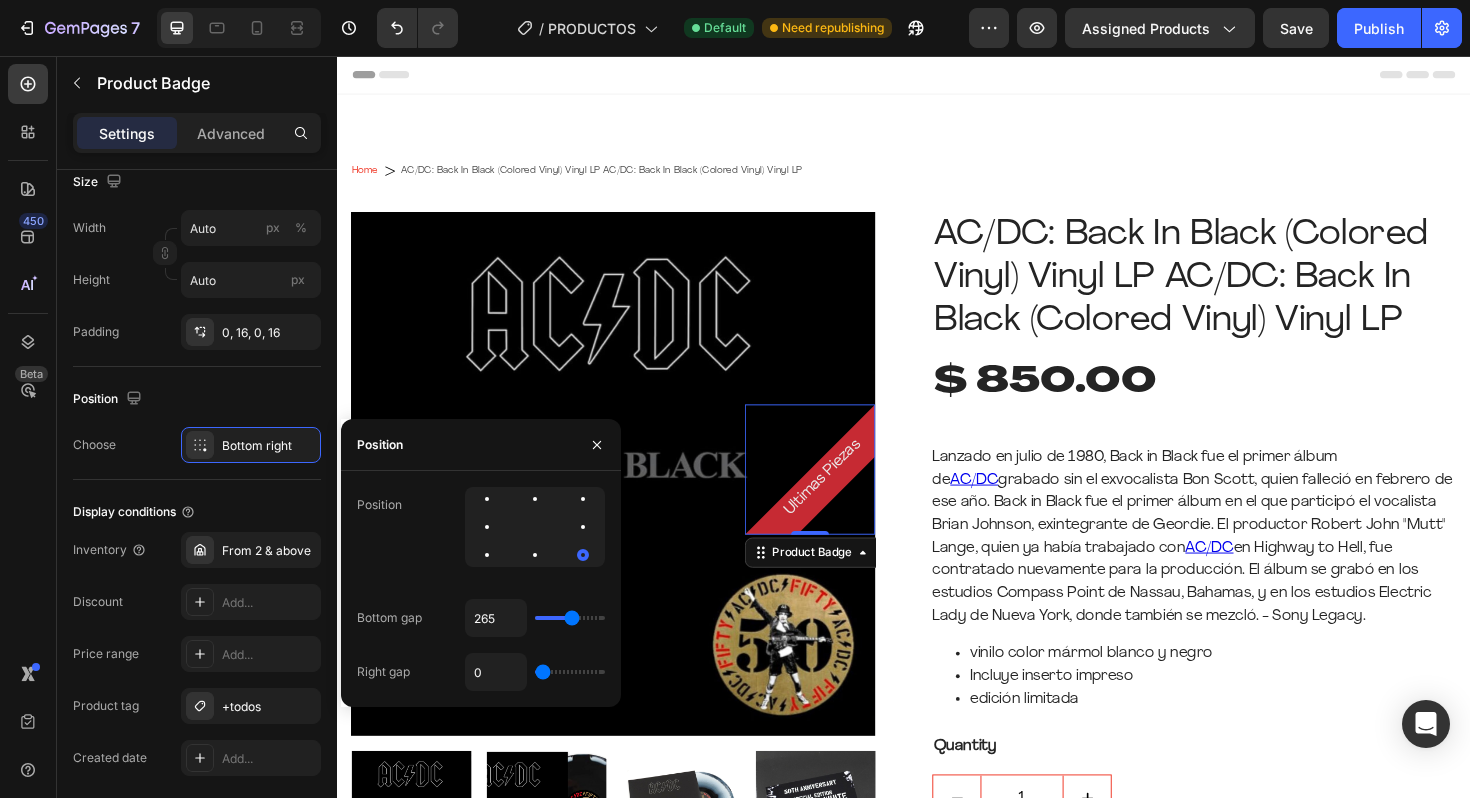 type on "273" 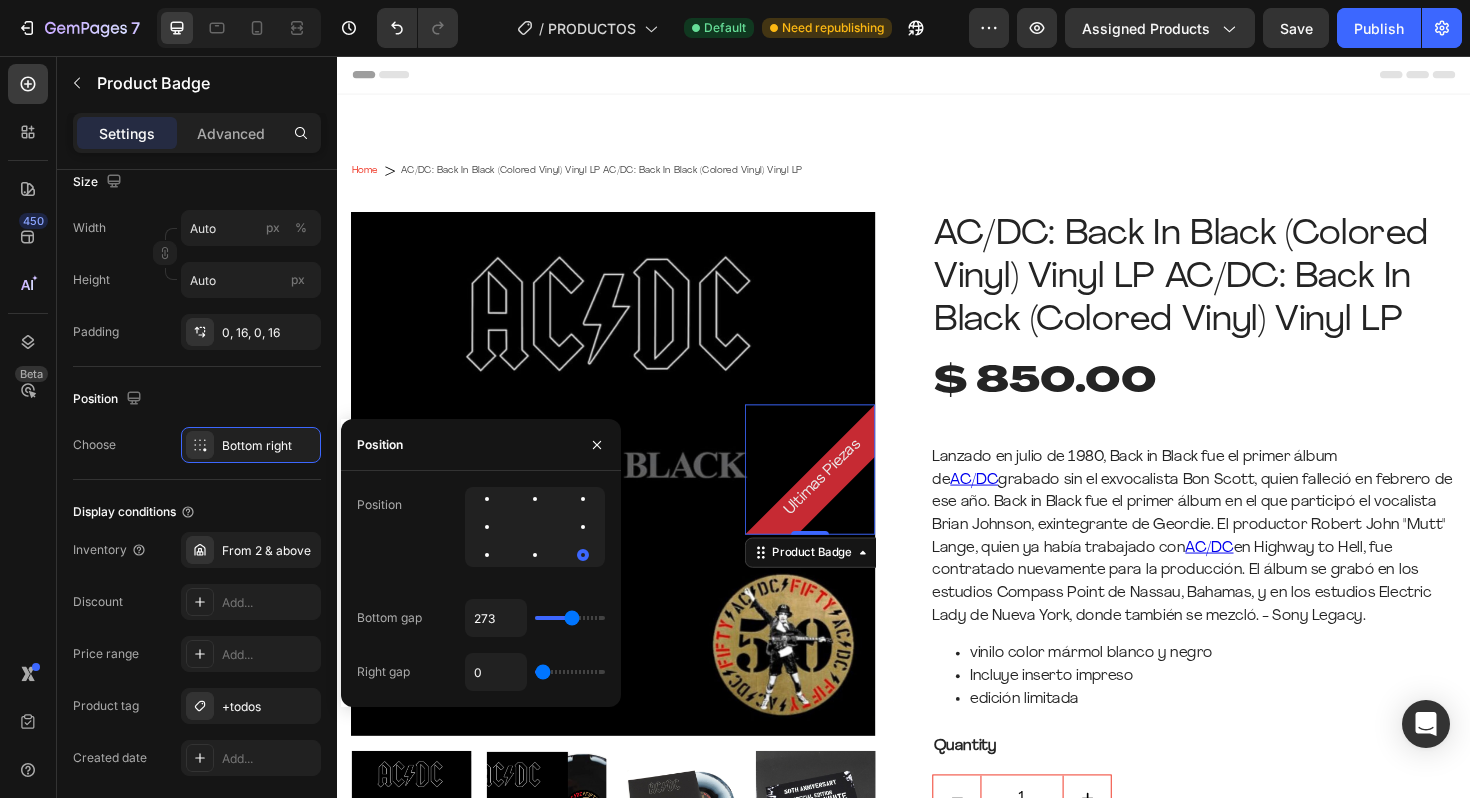 type on "280" 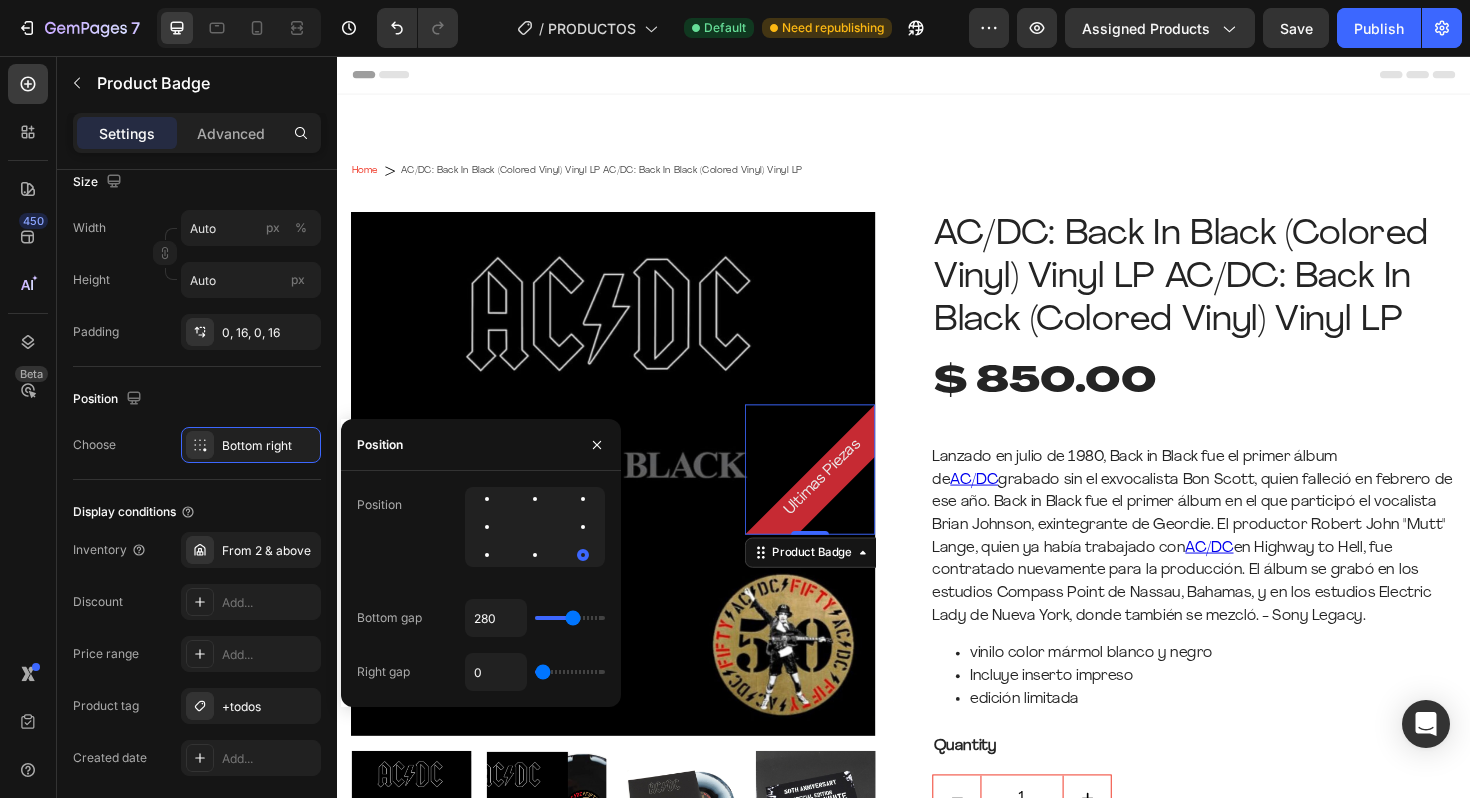 type on "286" 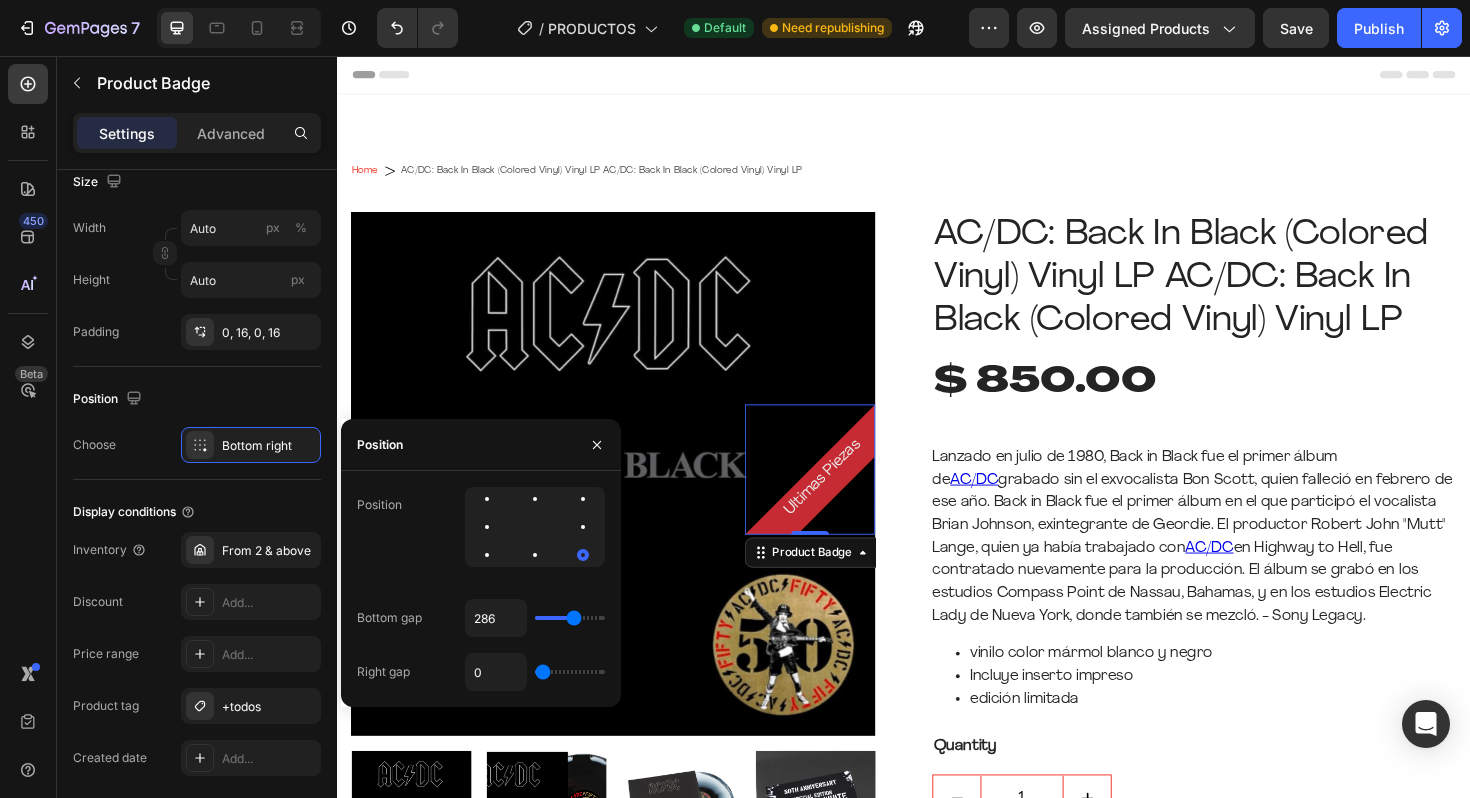 type on "292" 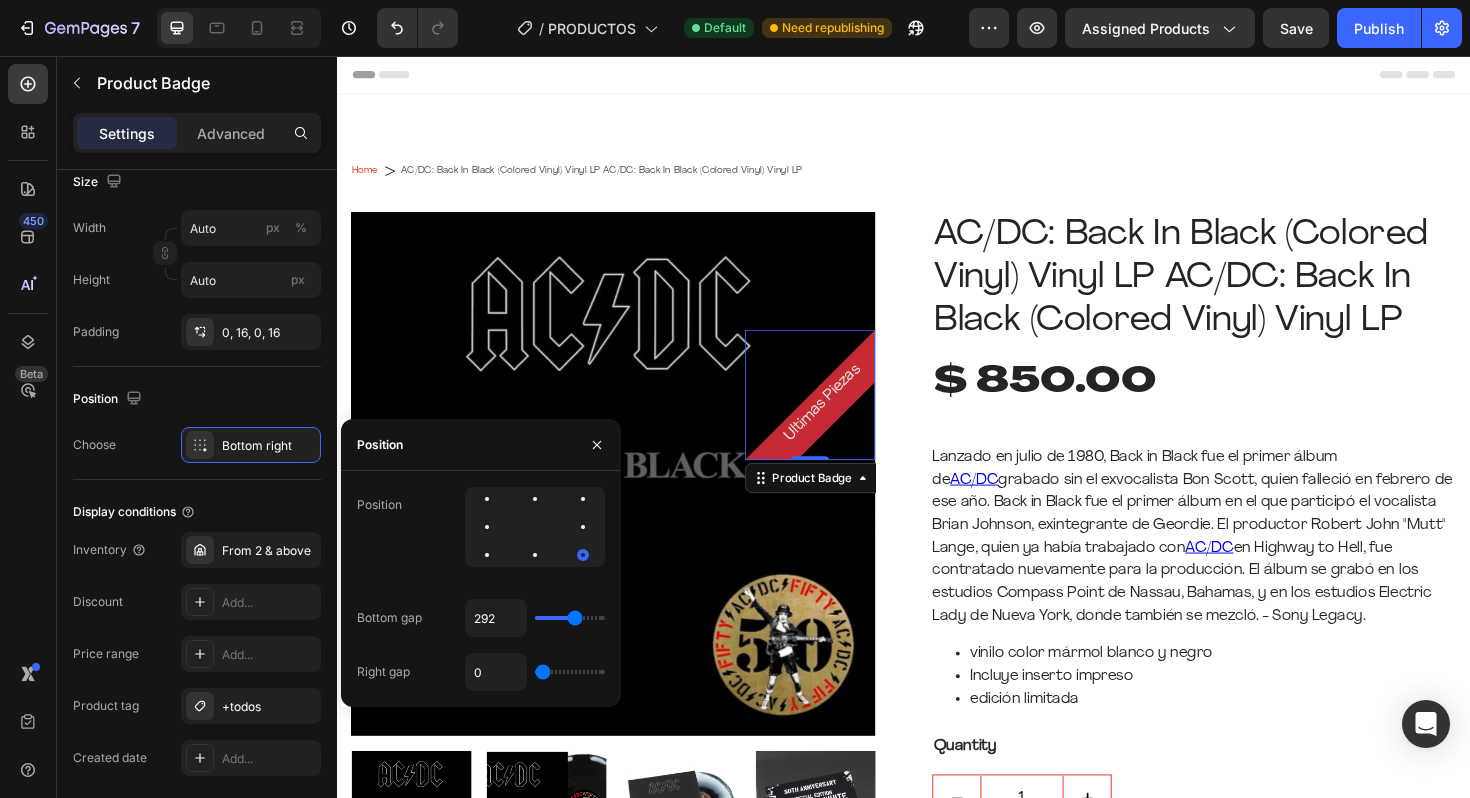 type on "296" 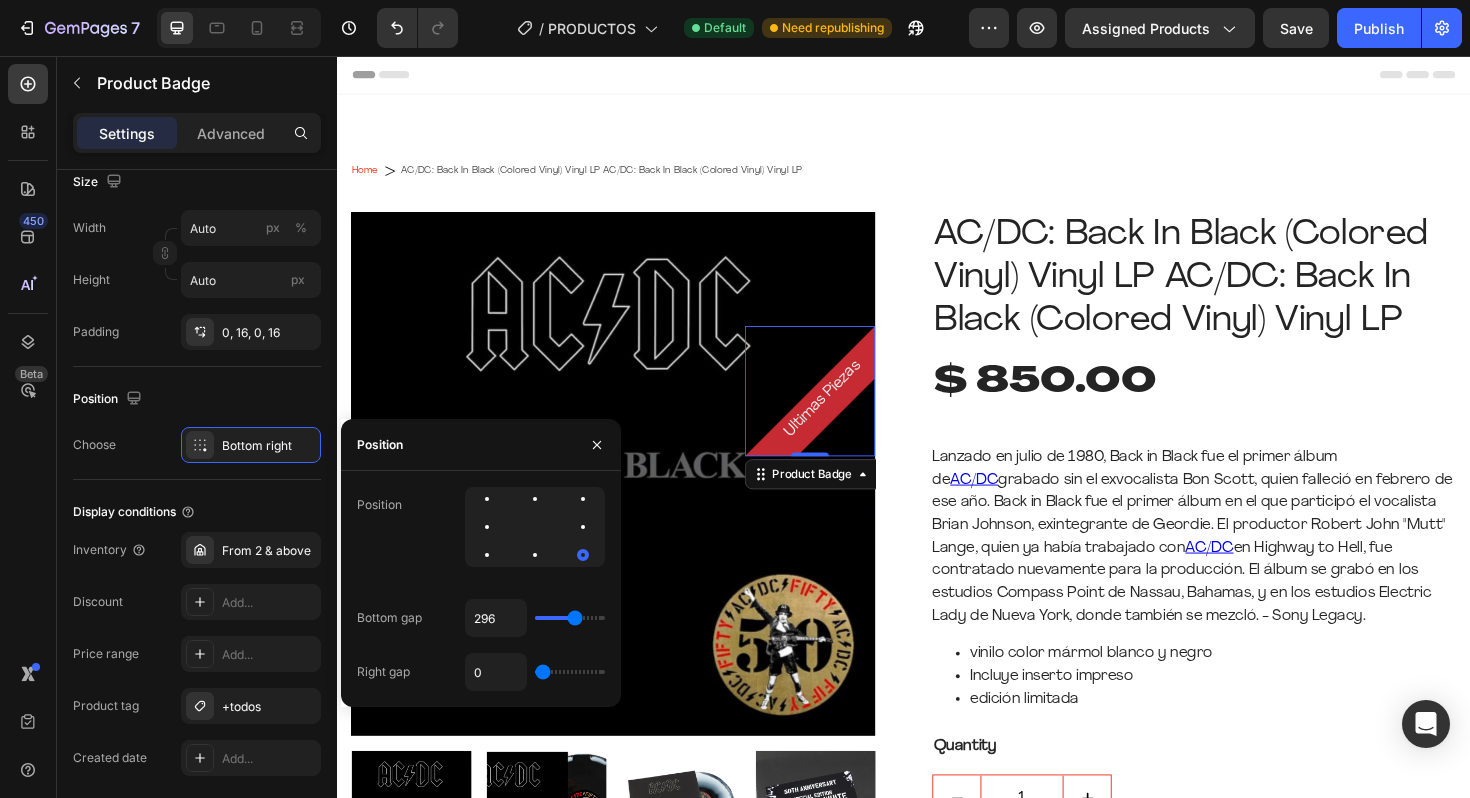 type on "291" 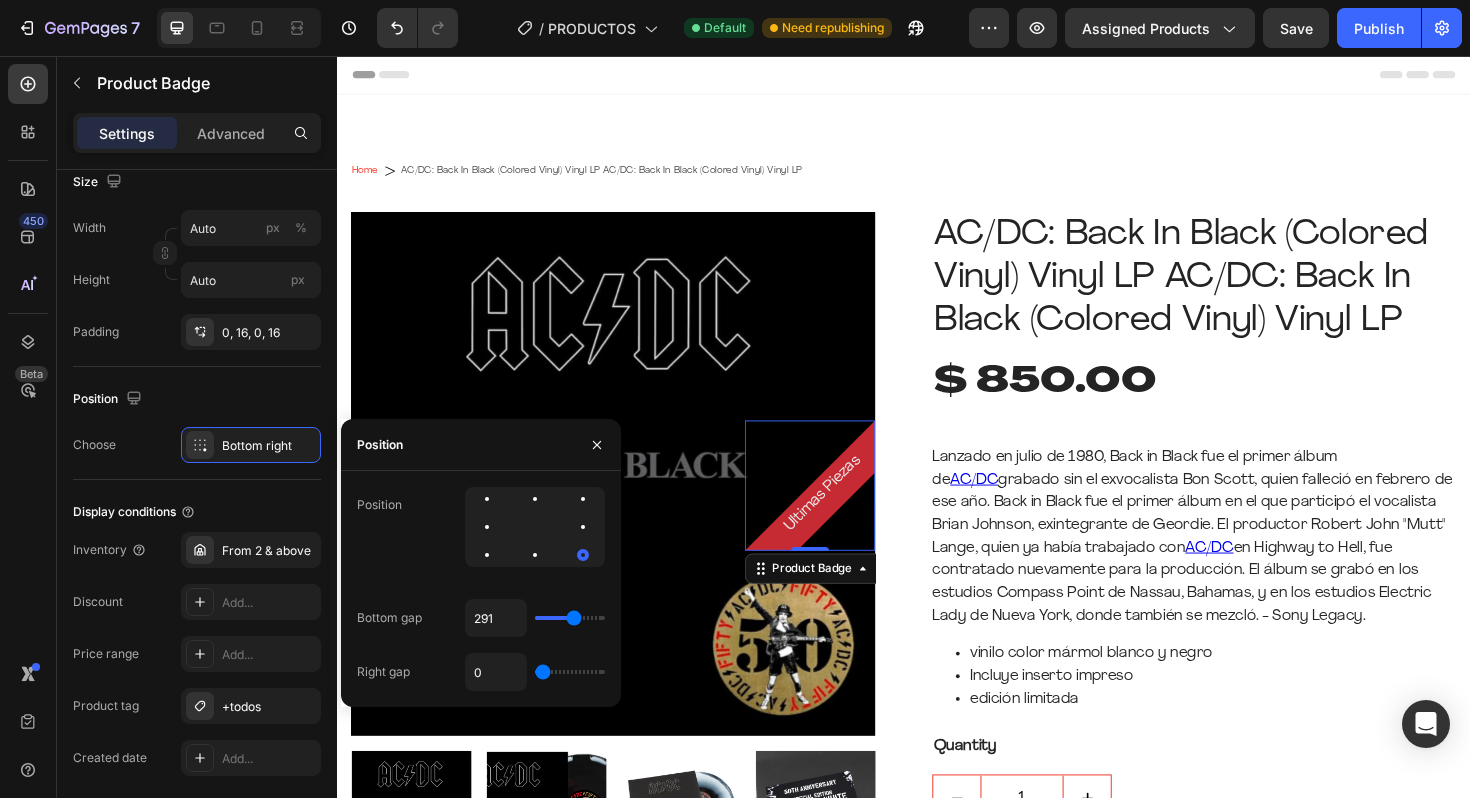 type on "166" 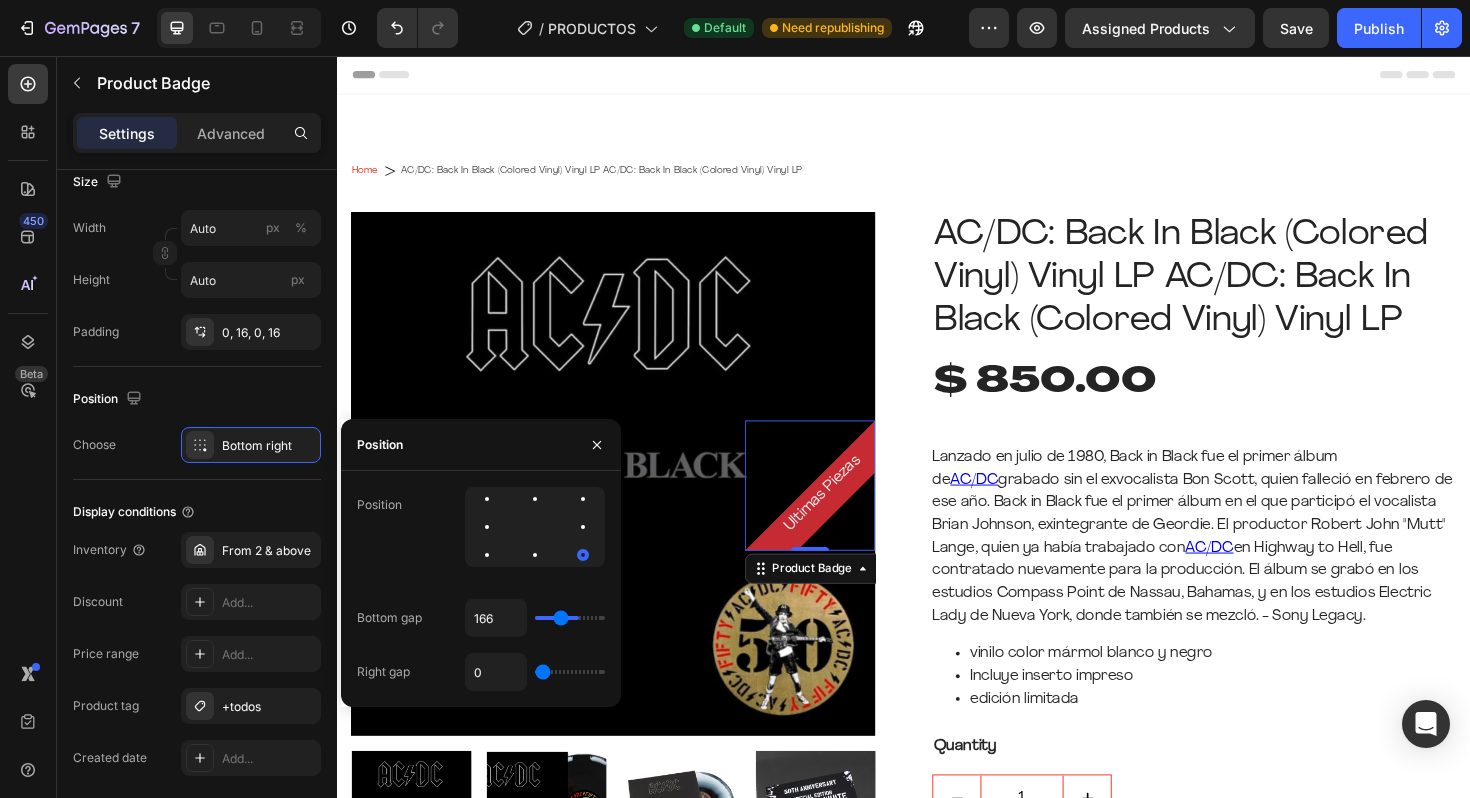 type on "119" 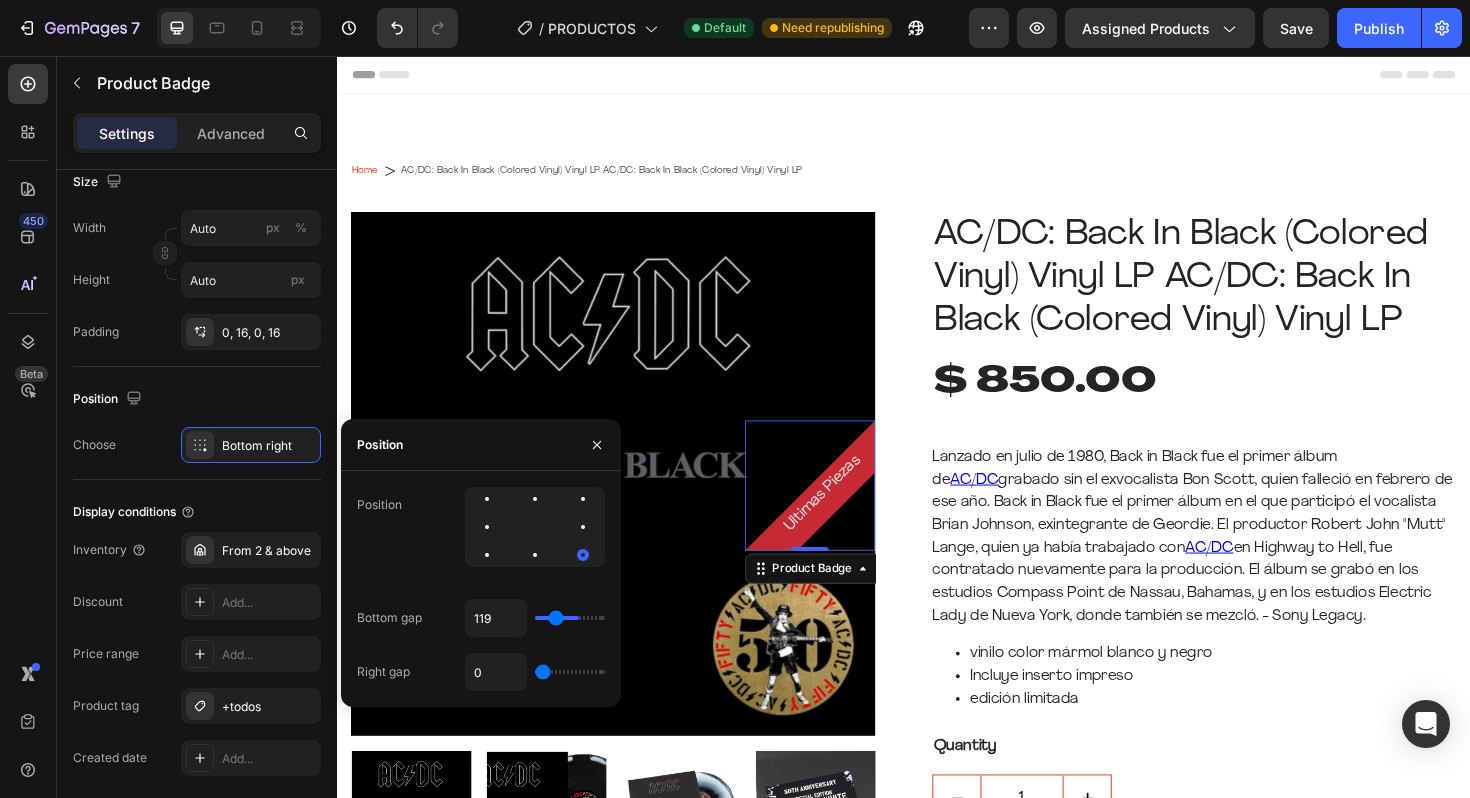 type on "100" 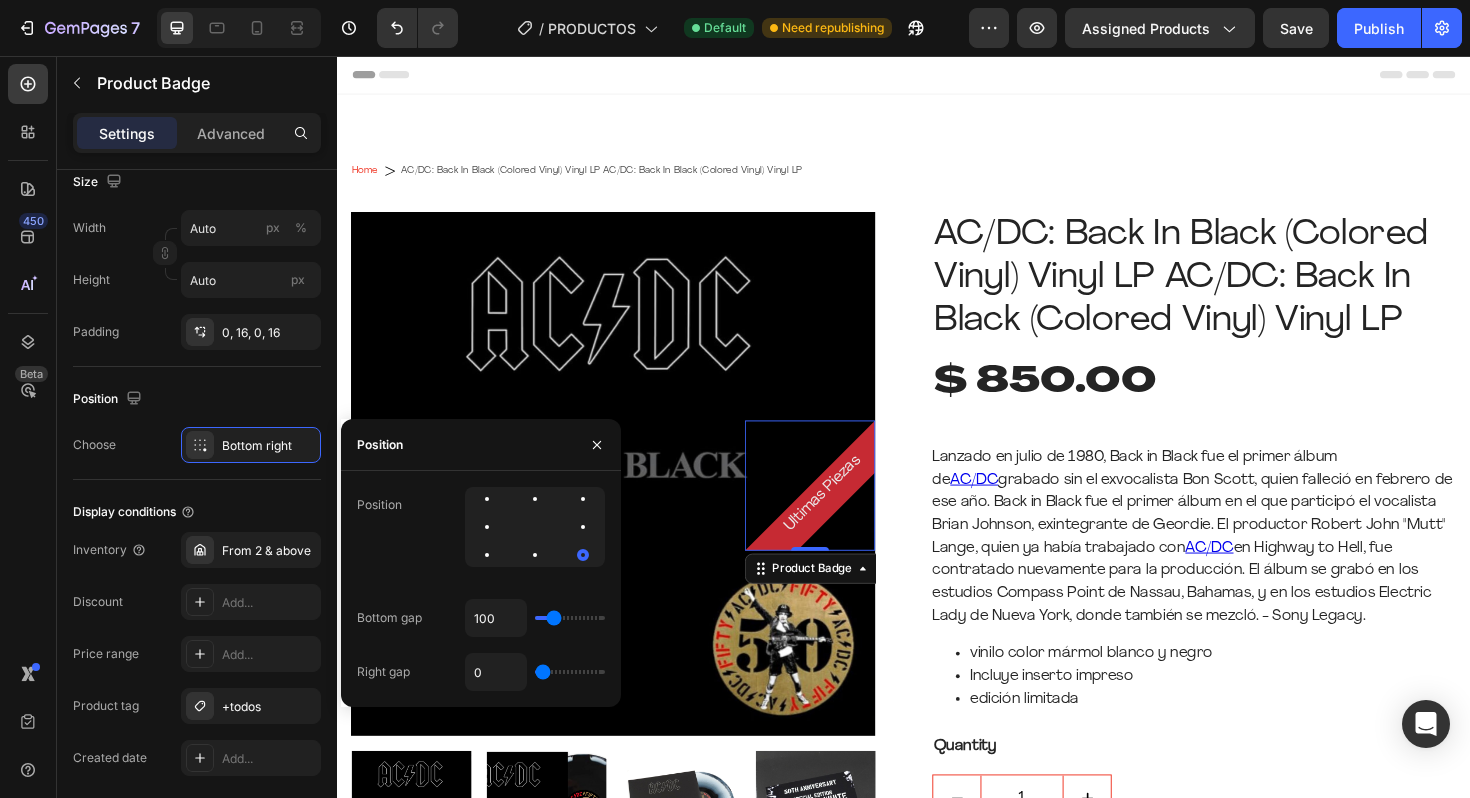 type on "84" 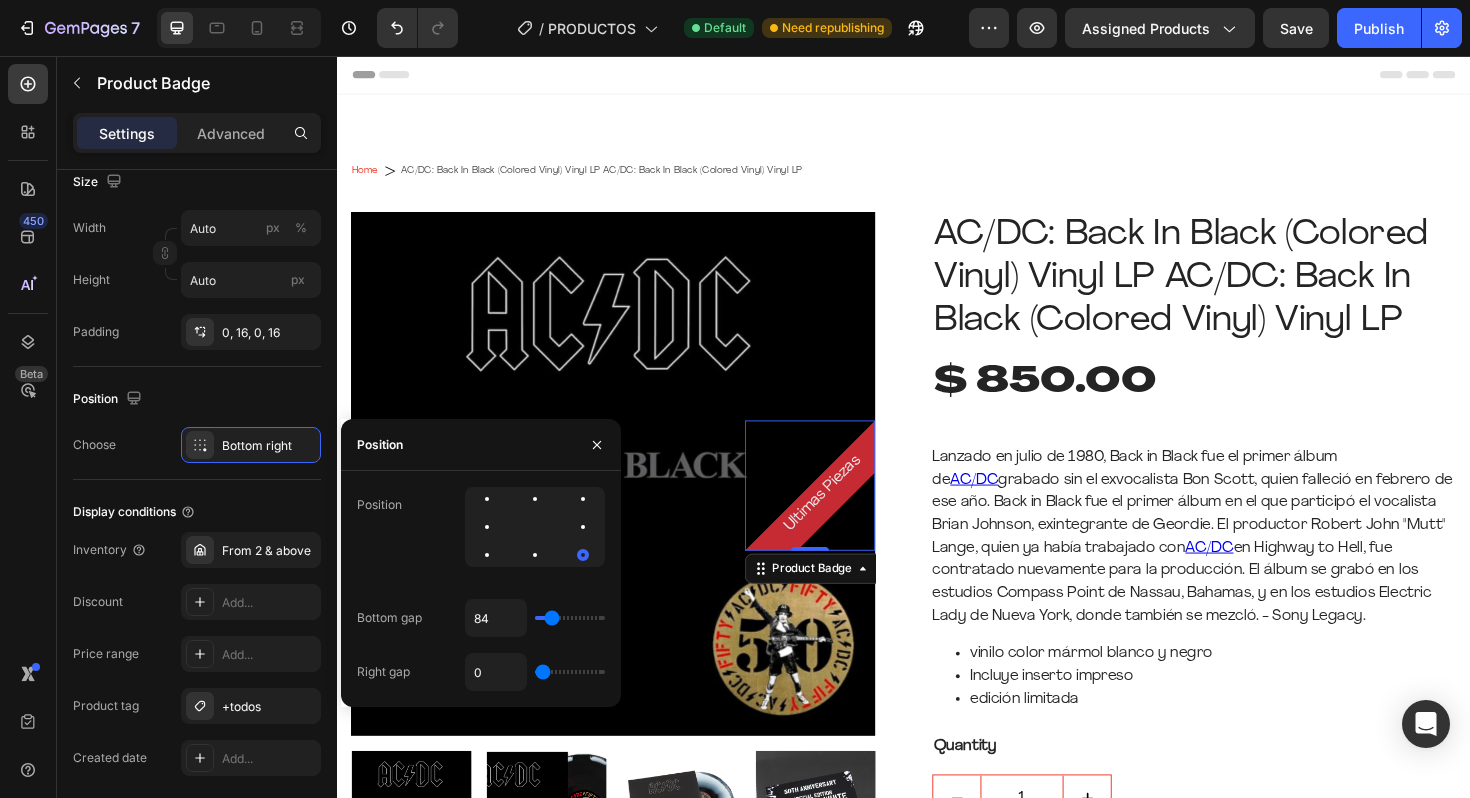 type on "66" 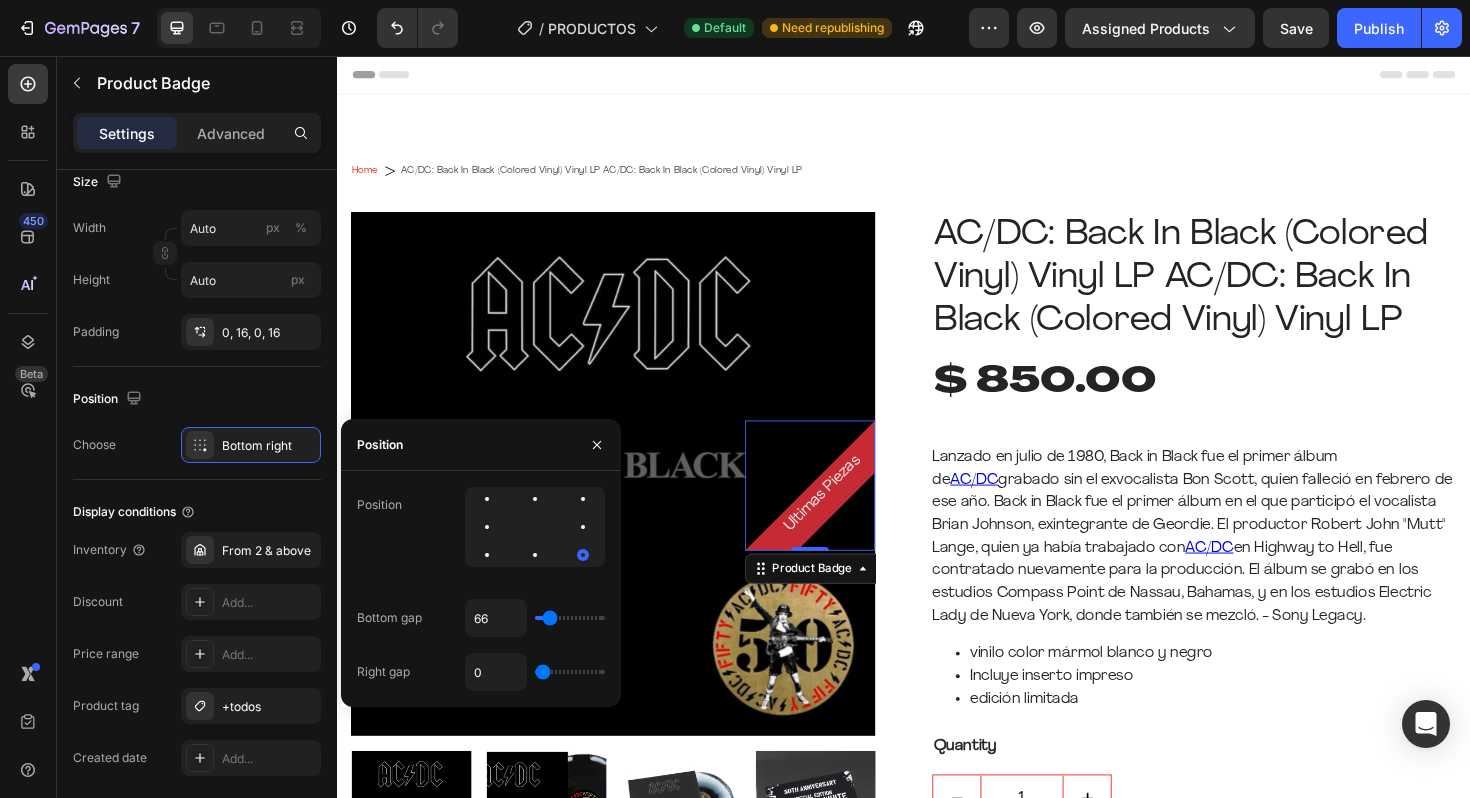 type on "46" 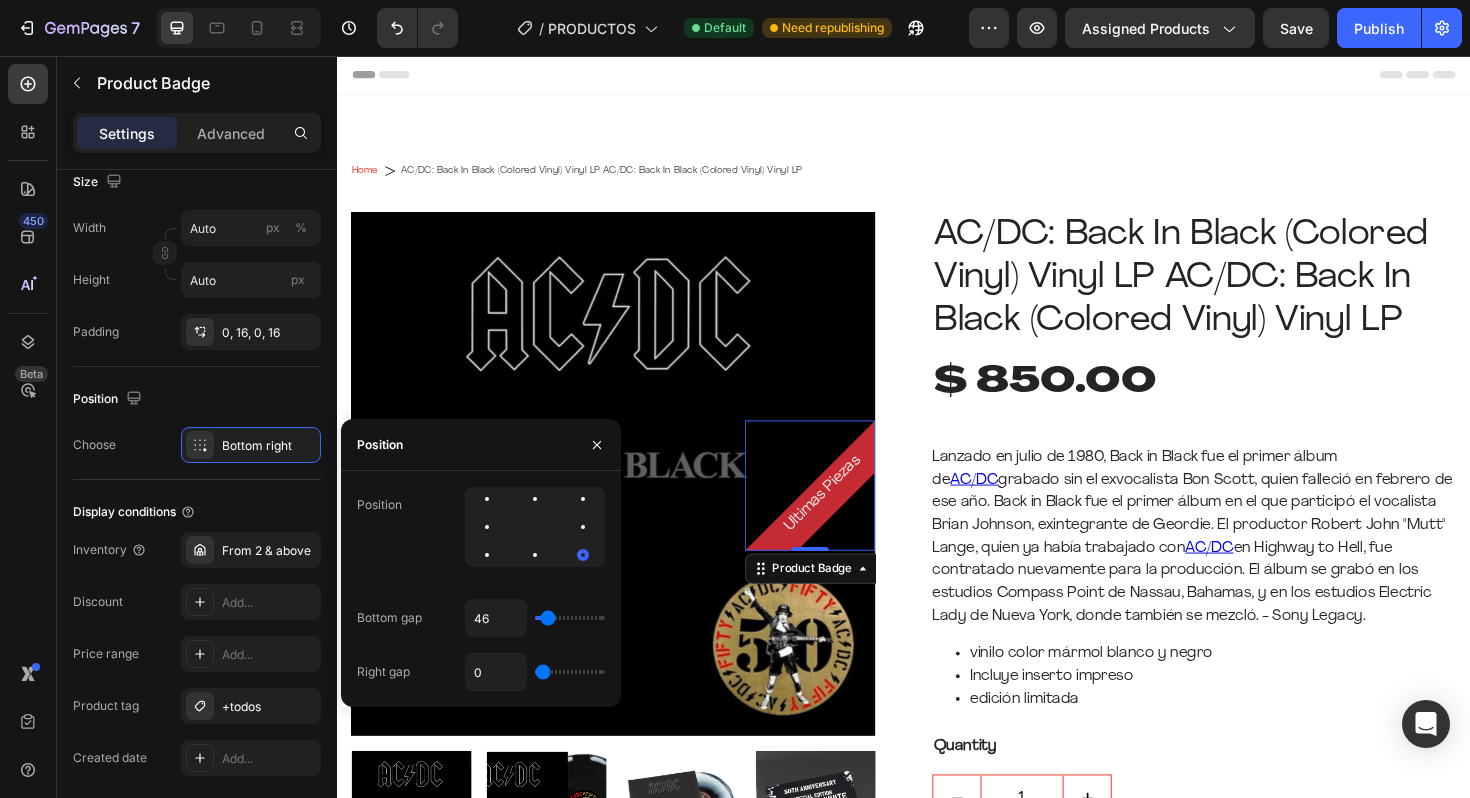 type on "25" 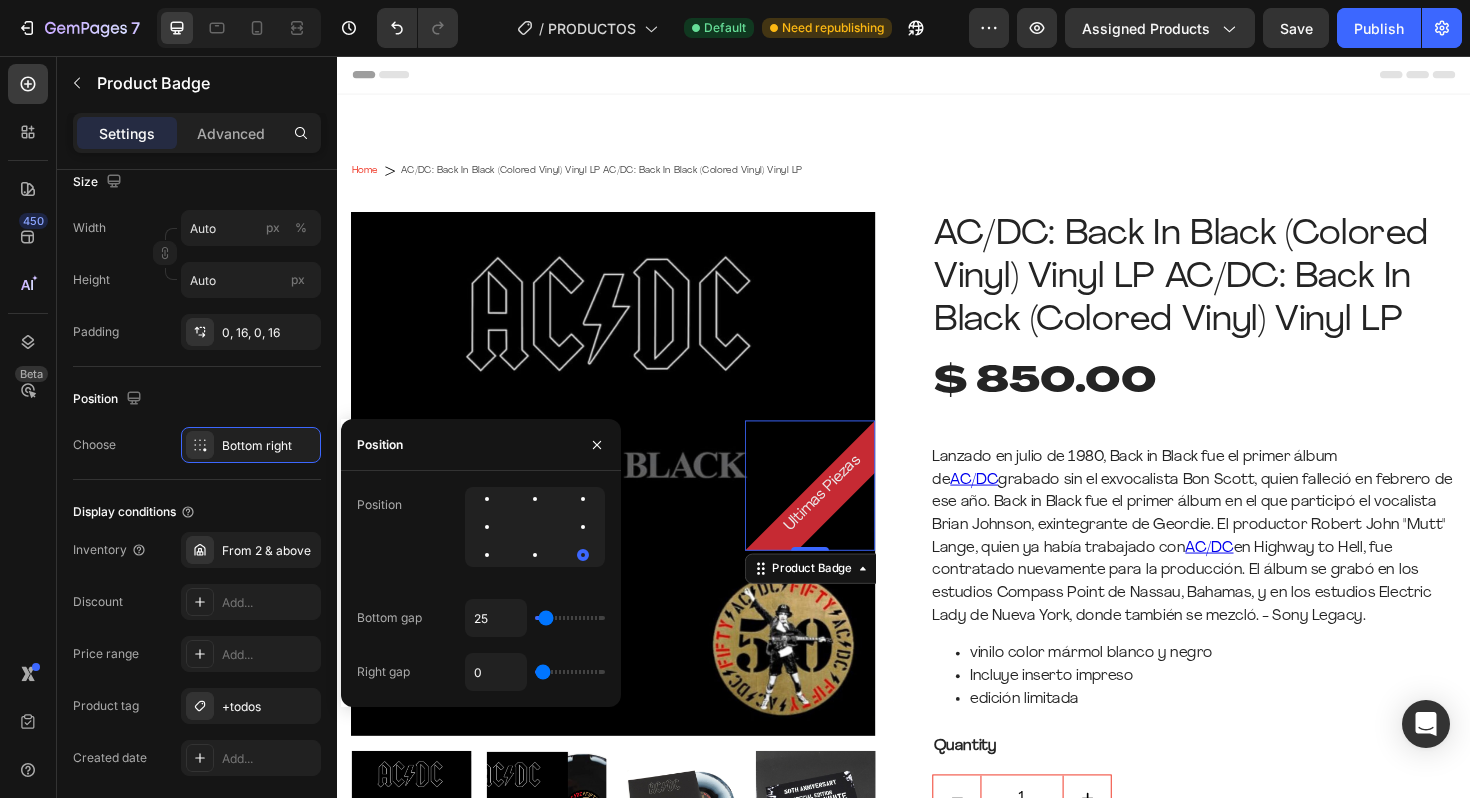 type on "5" 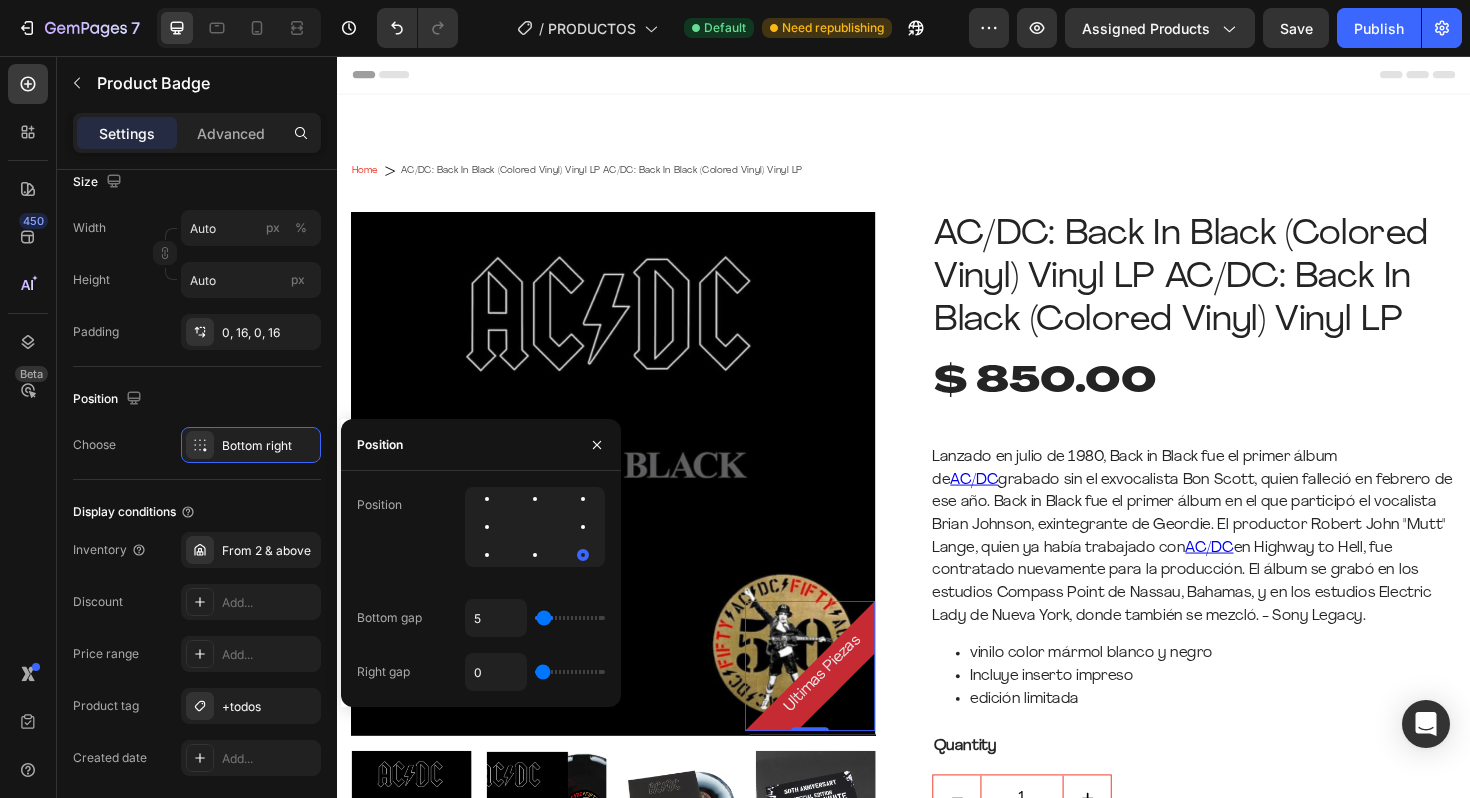type on "0" 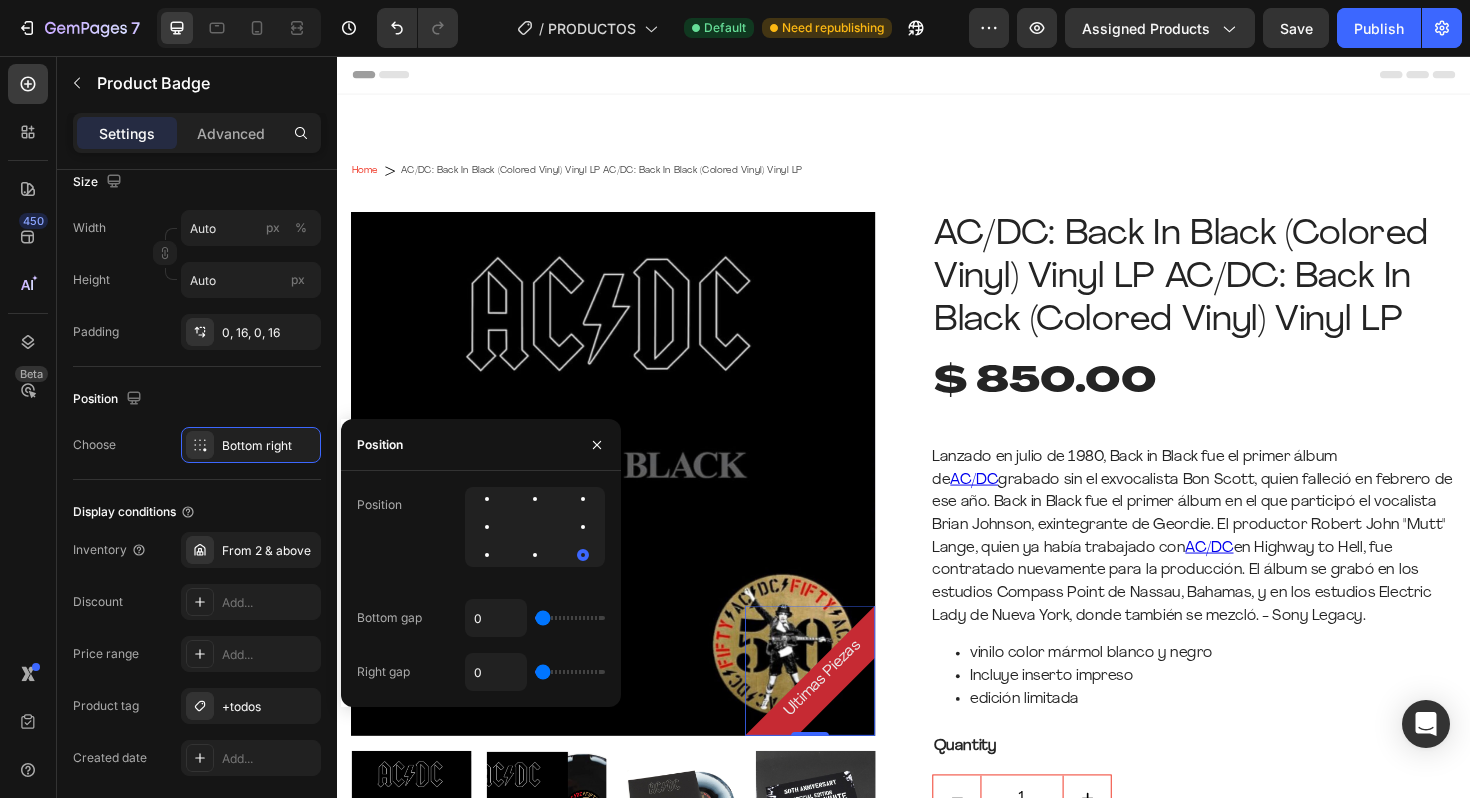 drag, startPoint x: 546, startPoint y: 620, endPoint x: 529, endPoint y: 598, distance: 27.802877 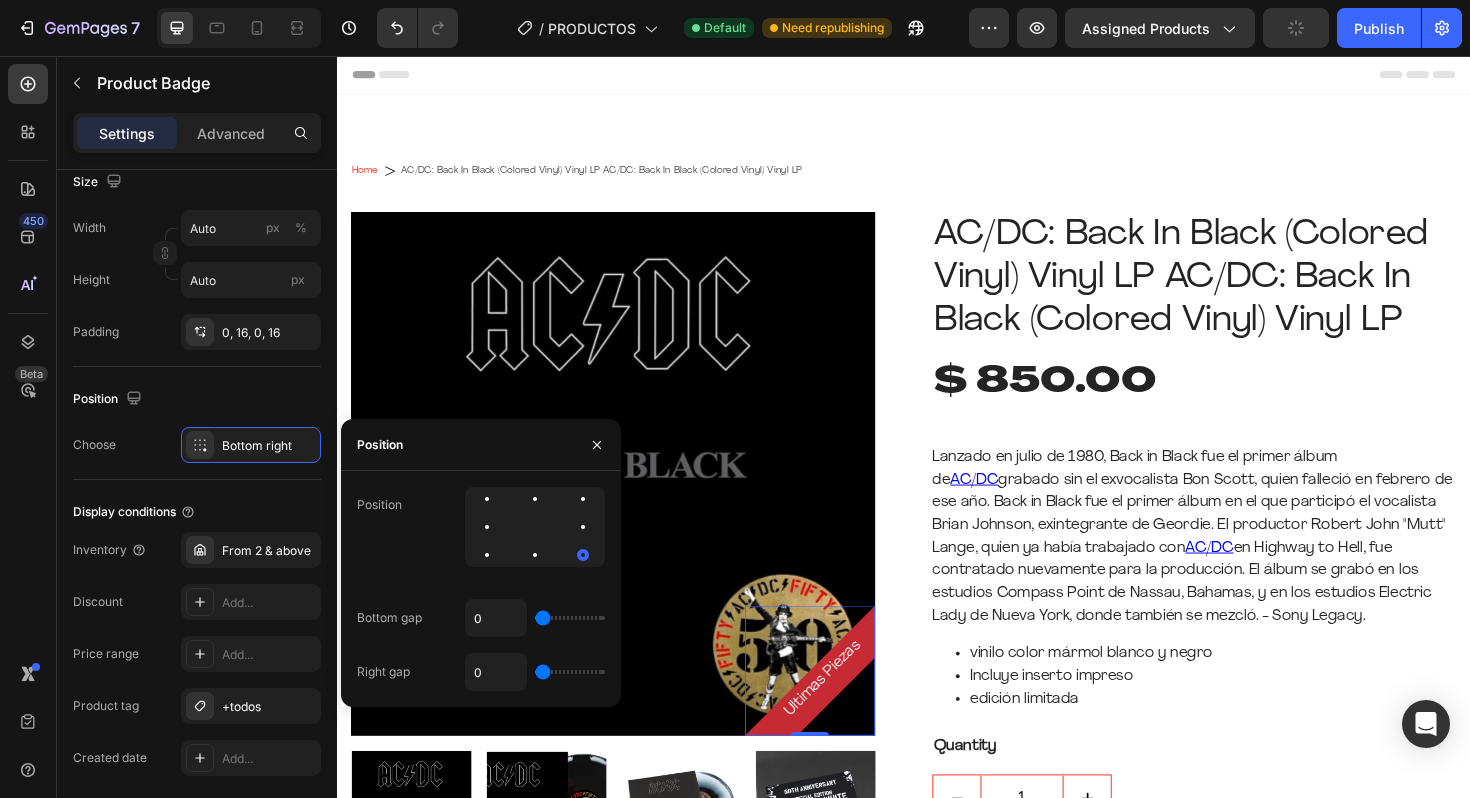 type on "97" 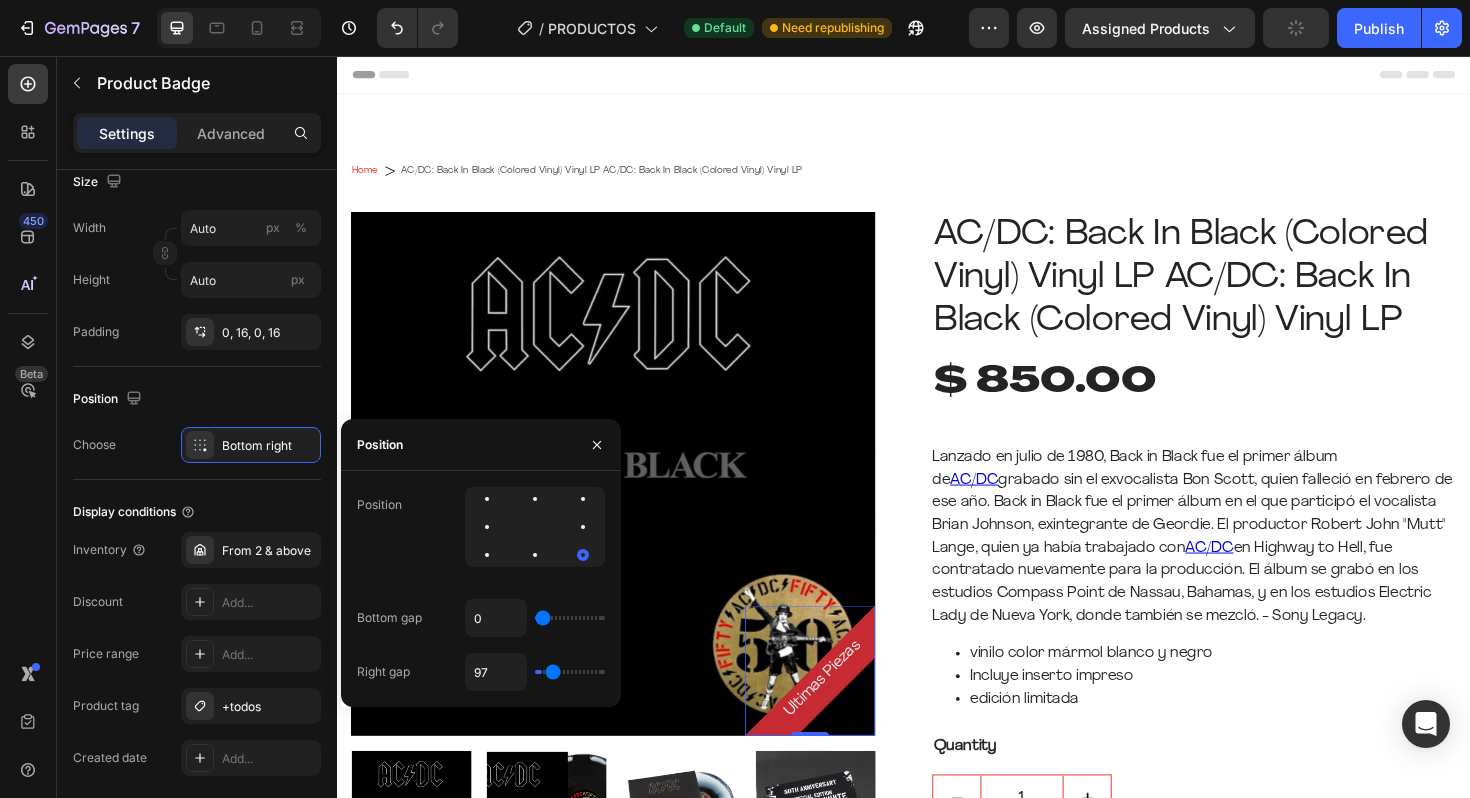 type on "155" 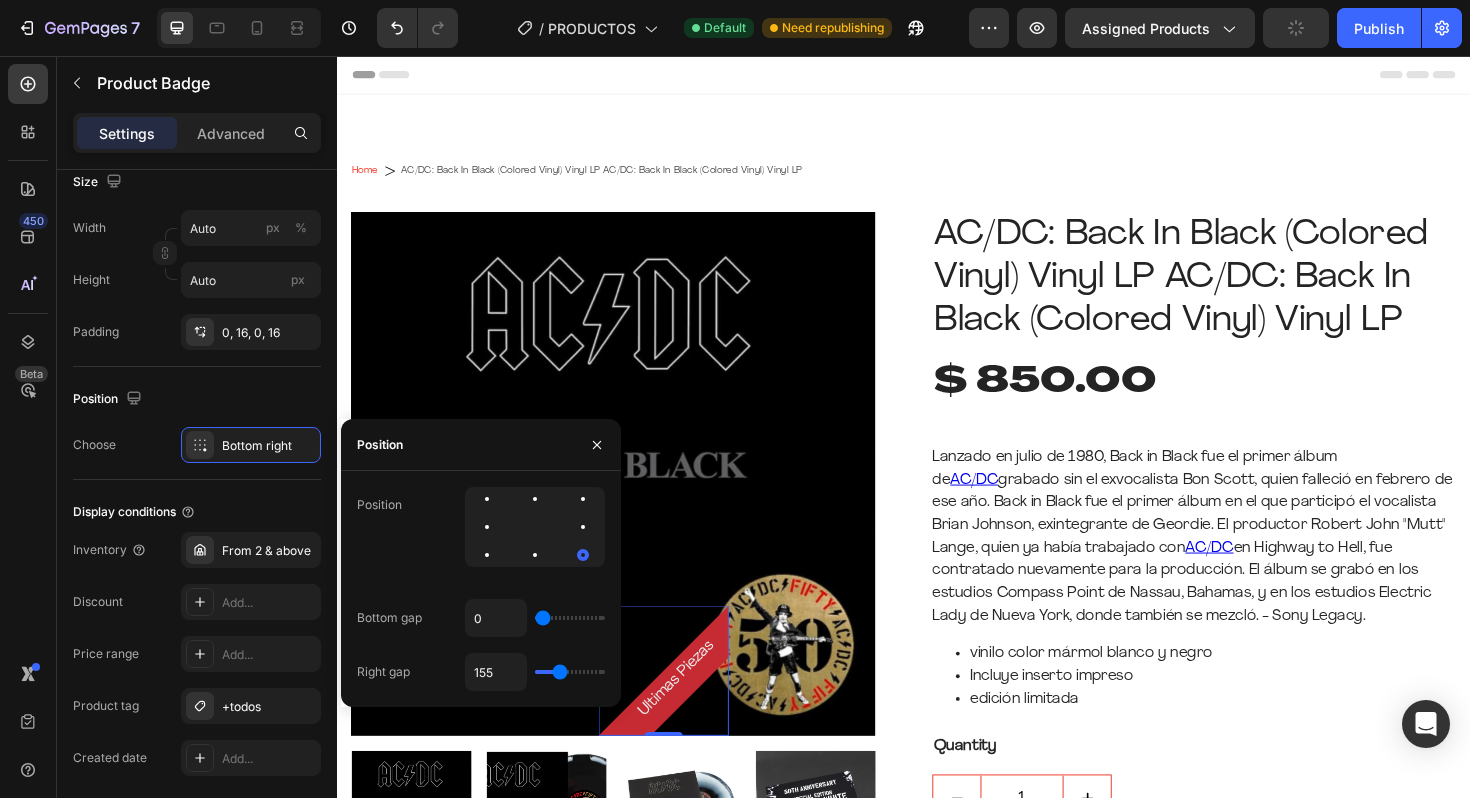 type on "163" 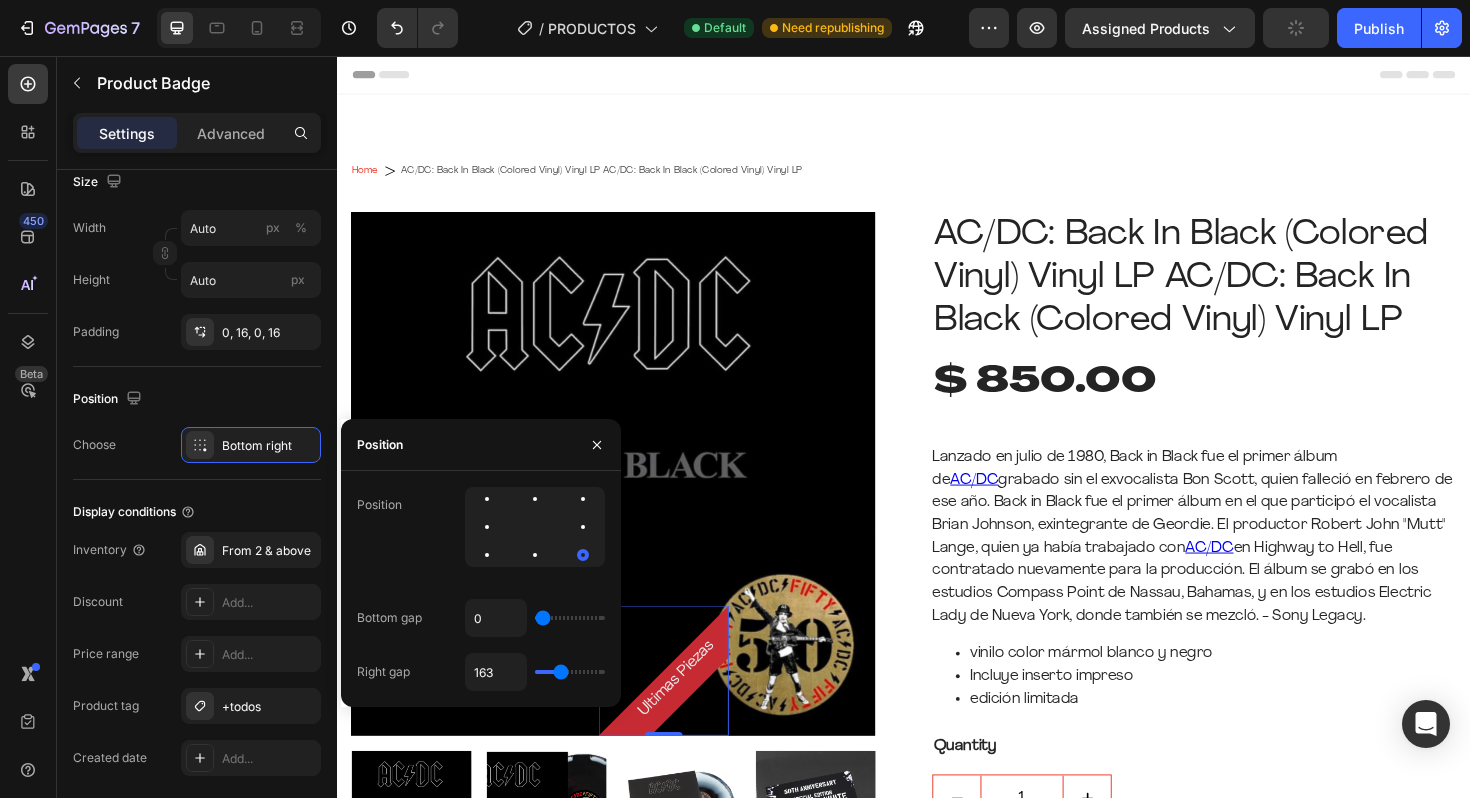 type on "166" 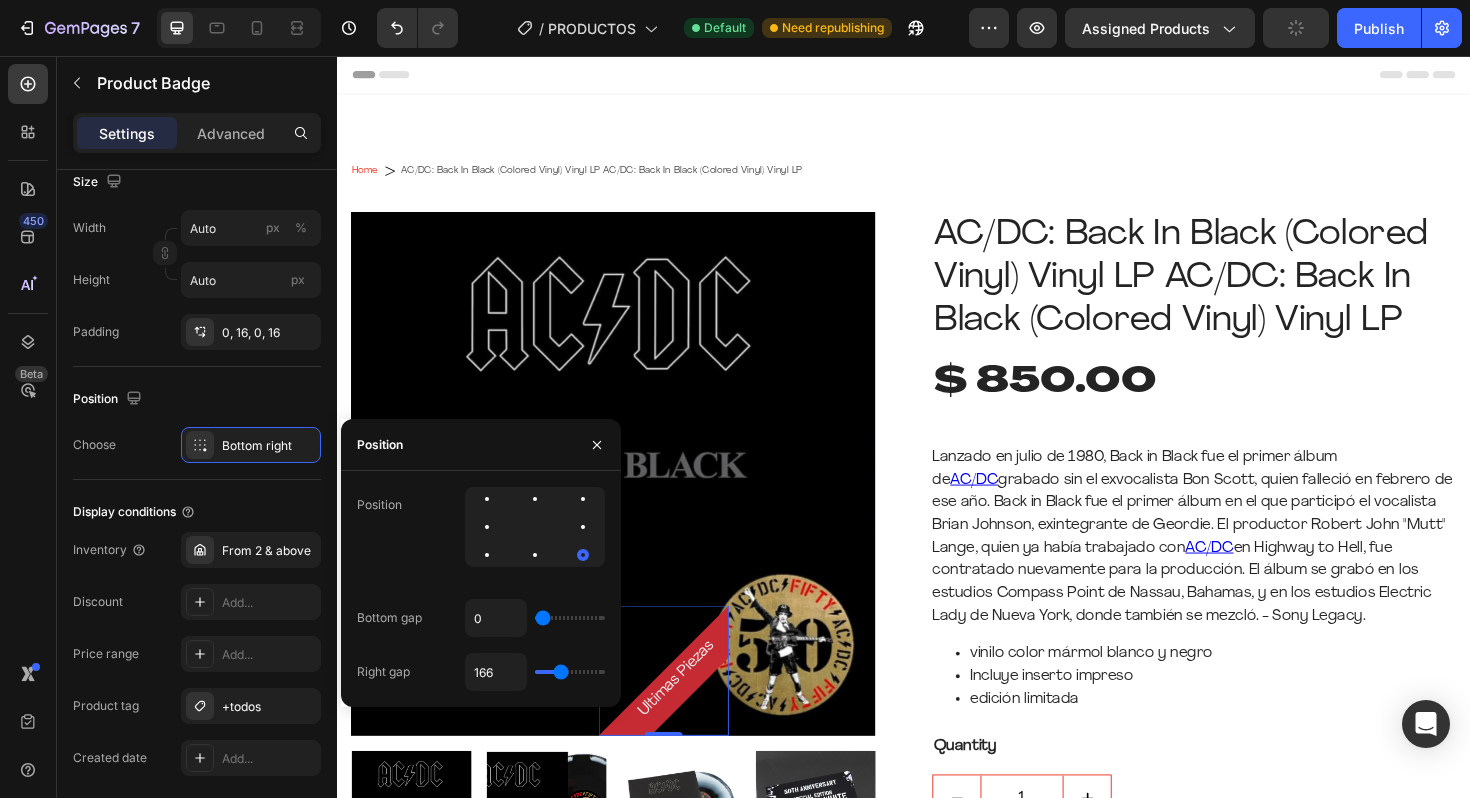 type on "171" 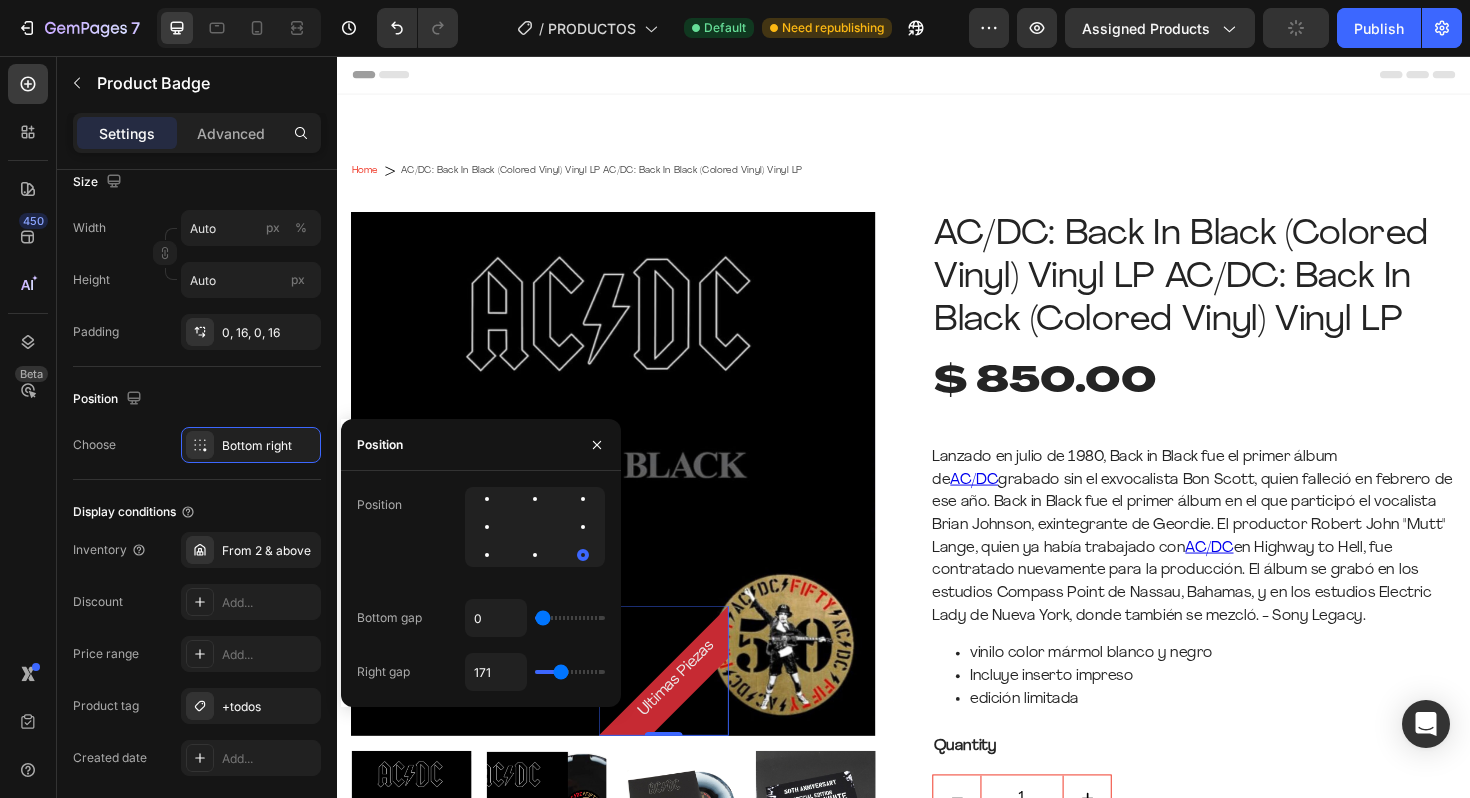 type on "179" 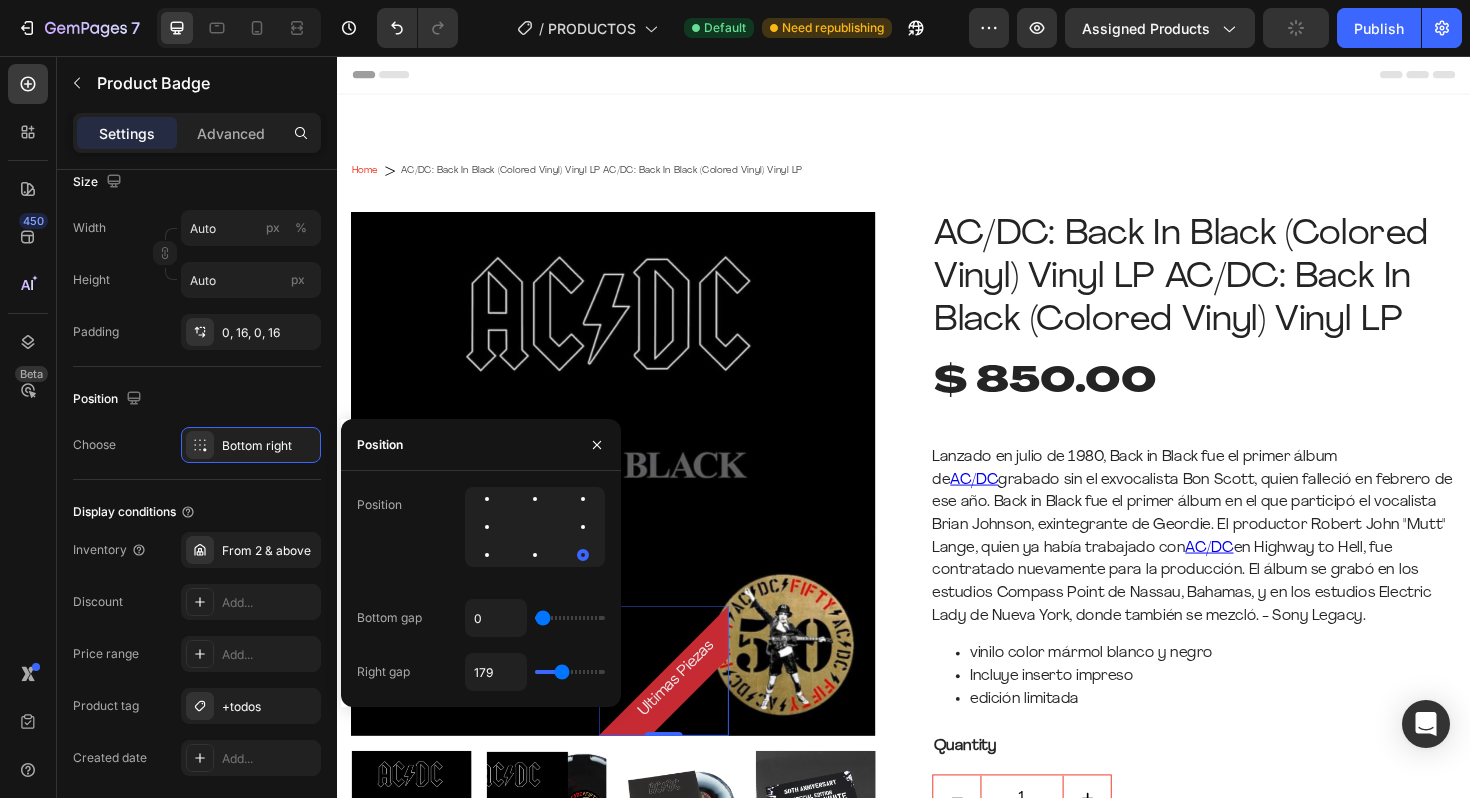 type on "187" 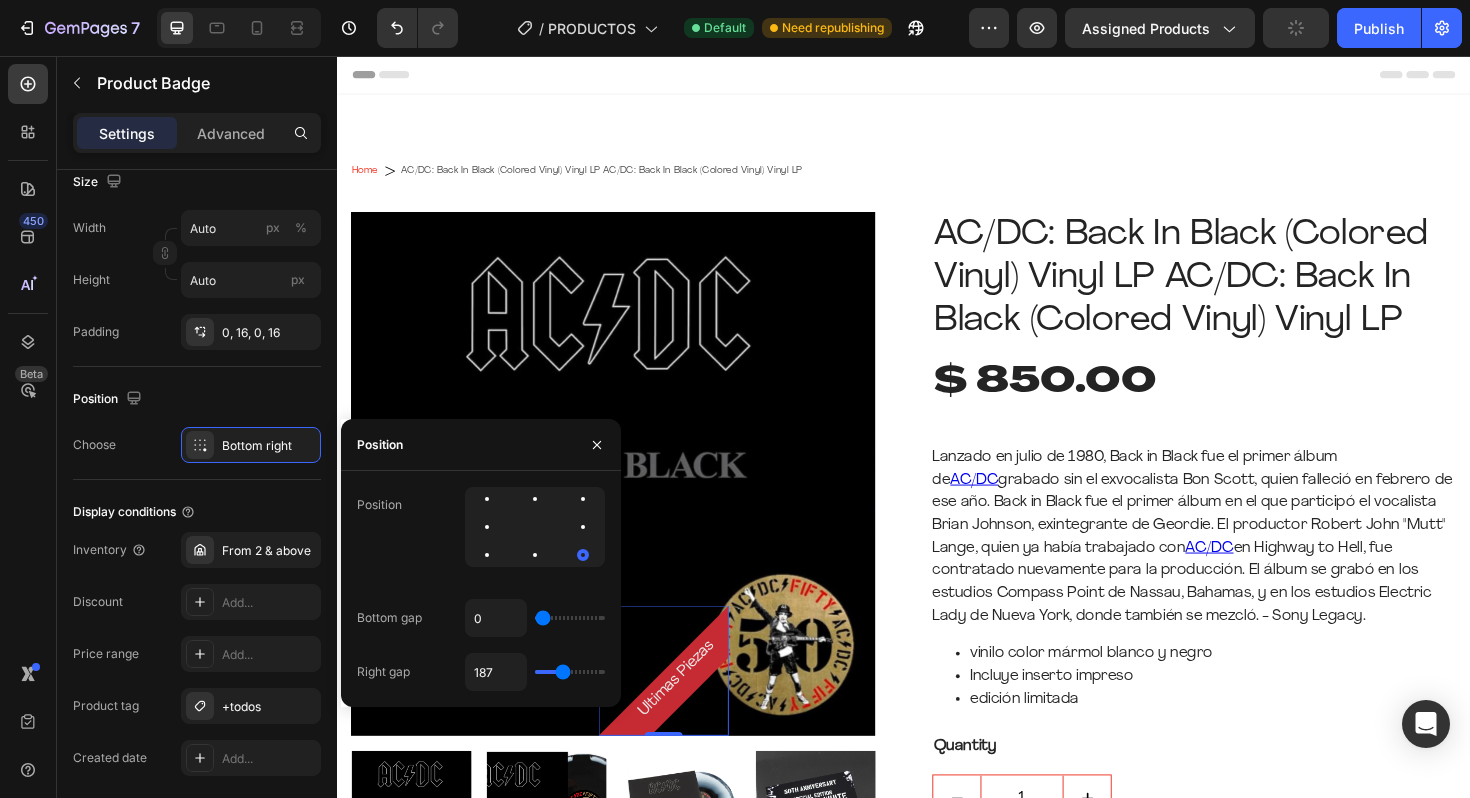 type on "195" 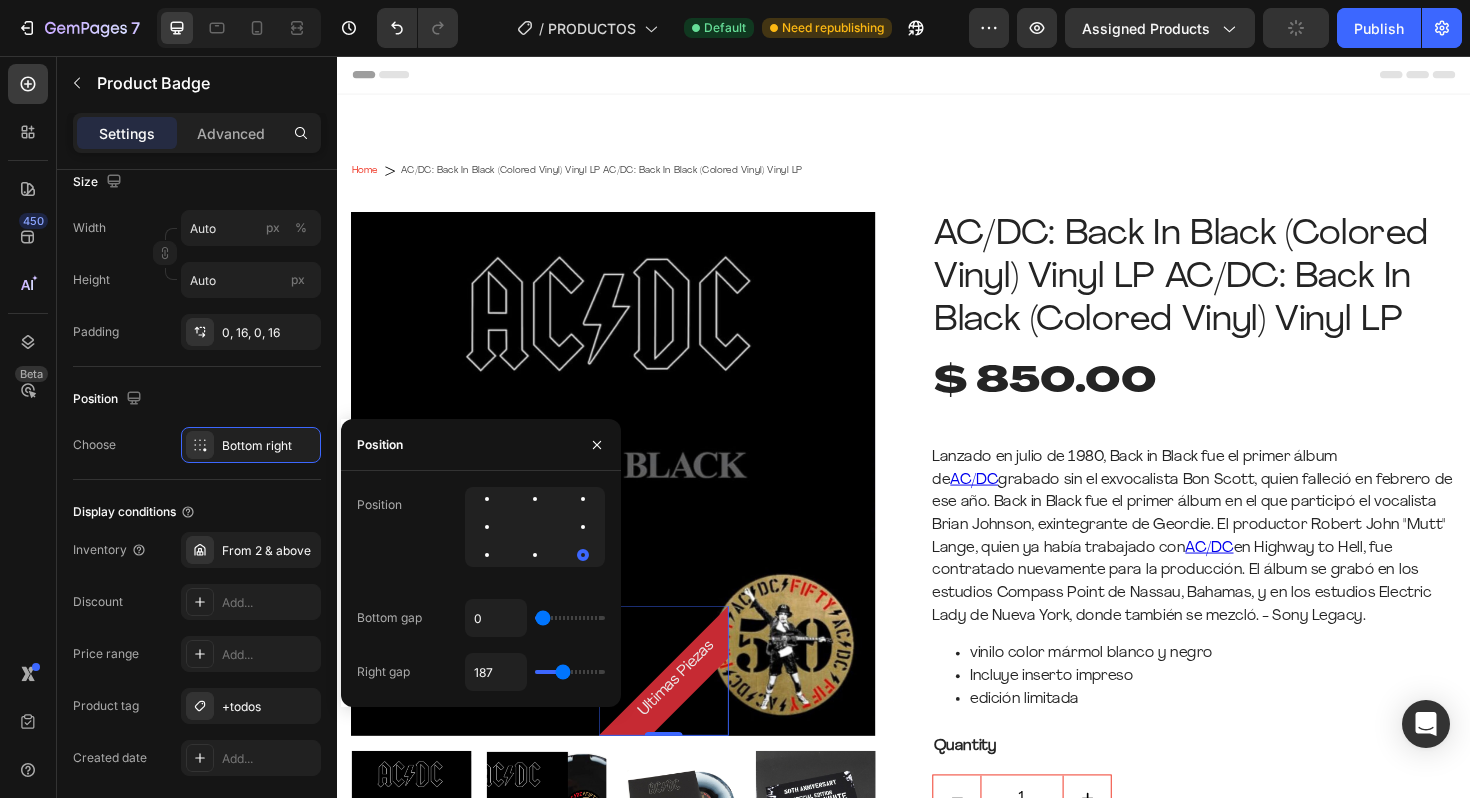 type on "195" 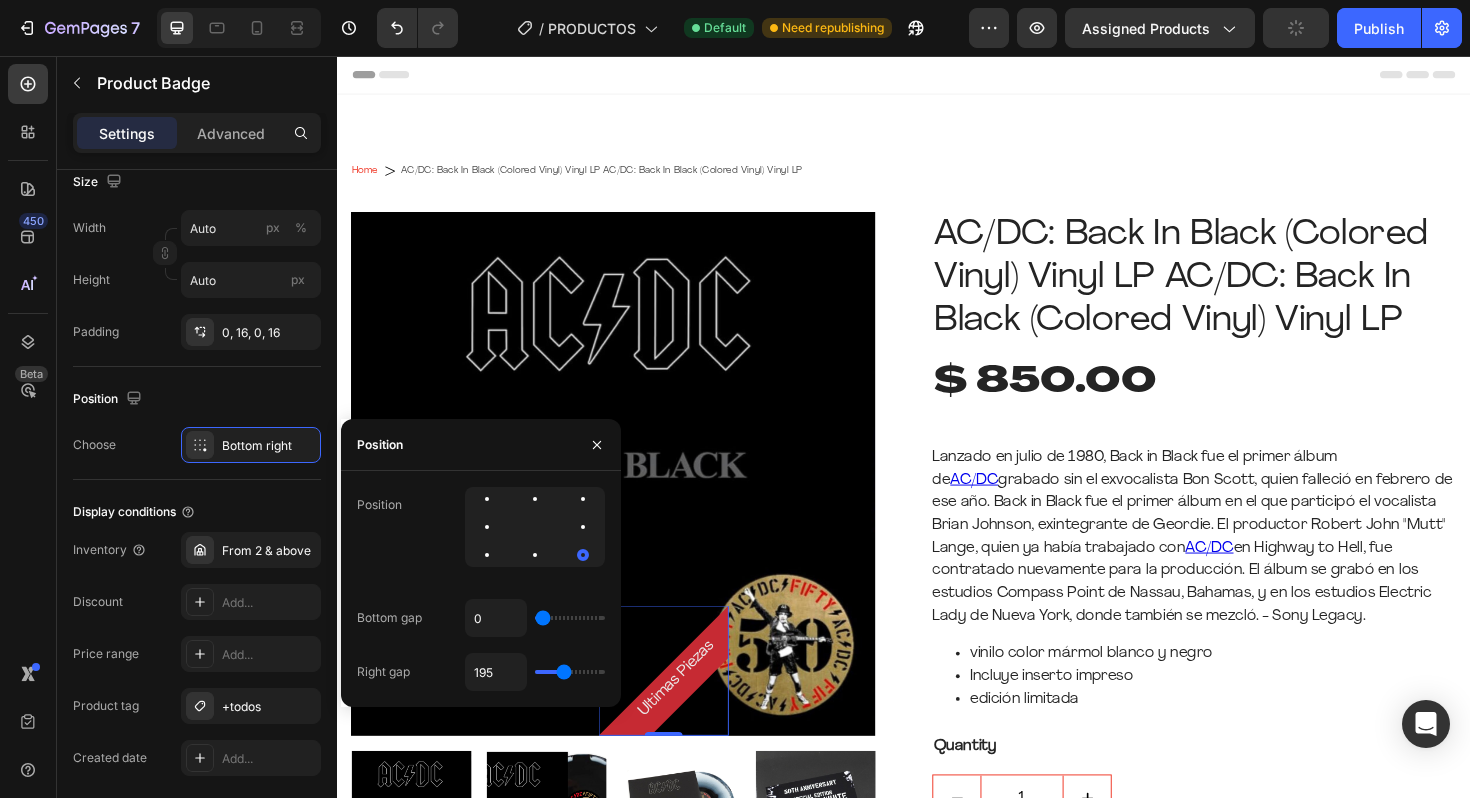 type on "201" 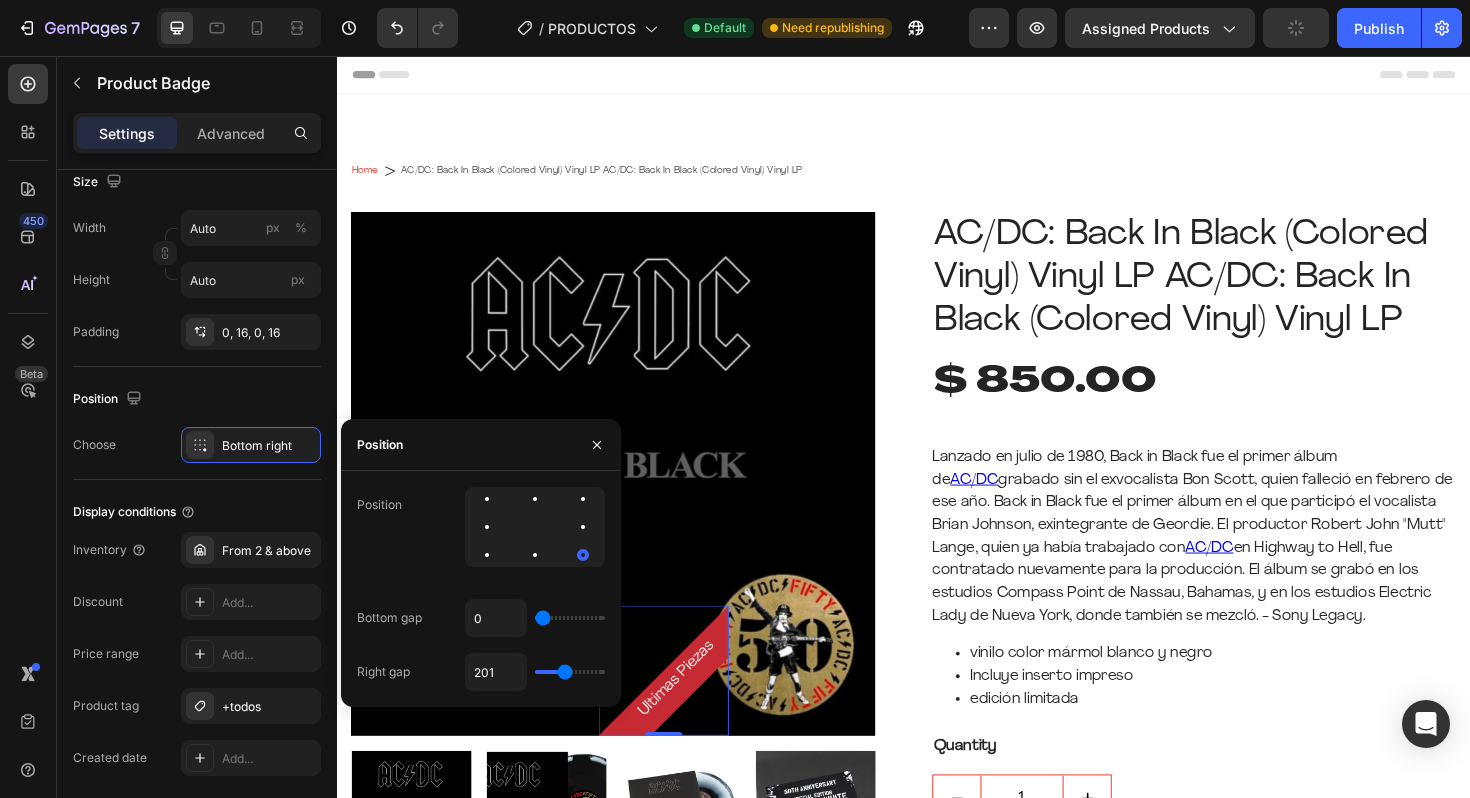 type on "204" 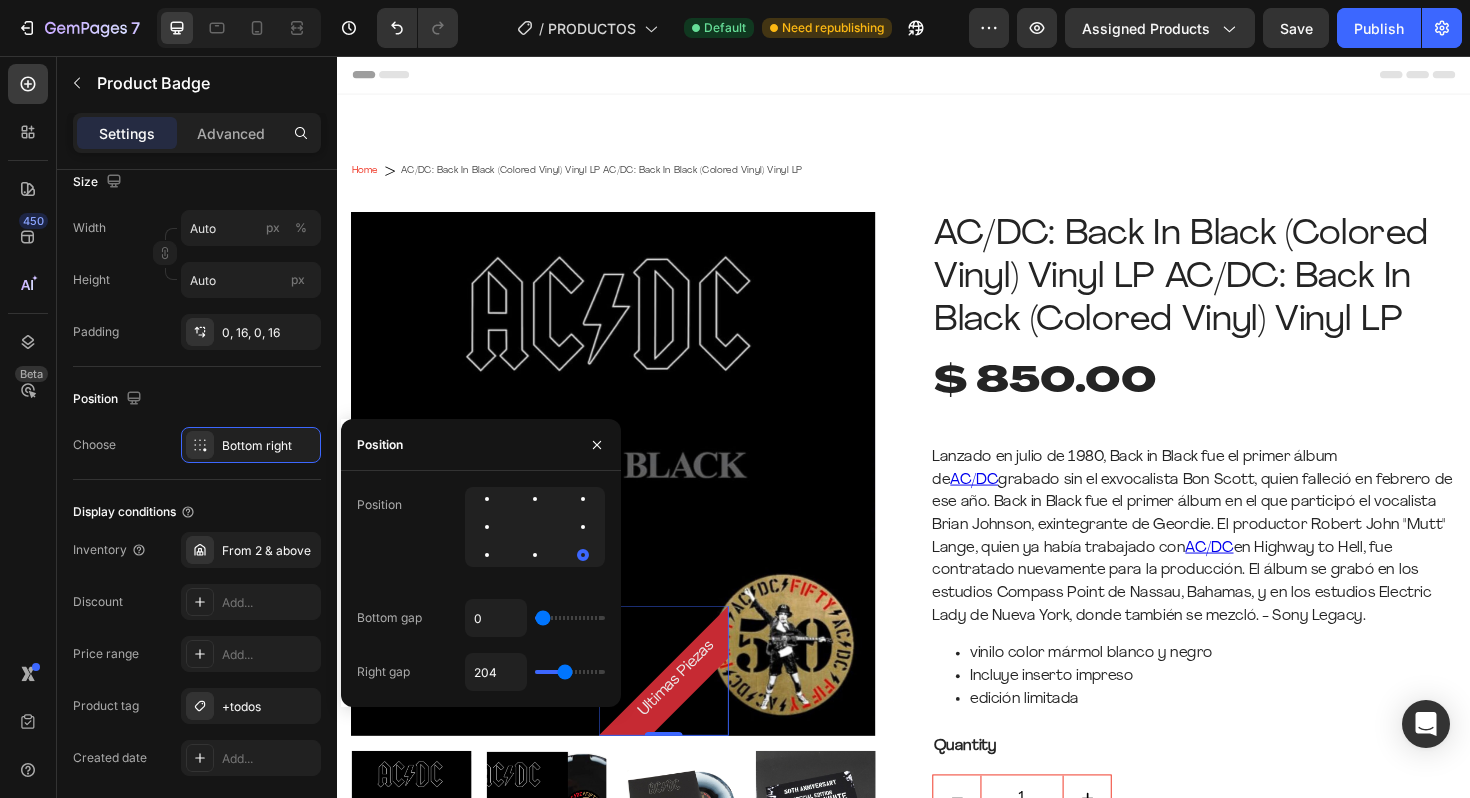 type on "206" 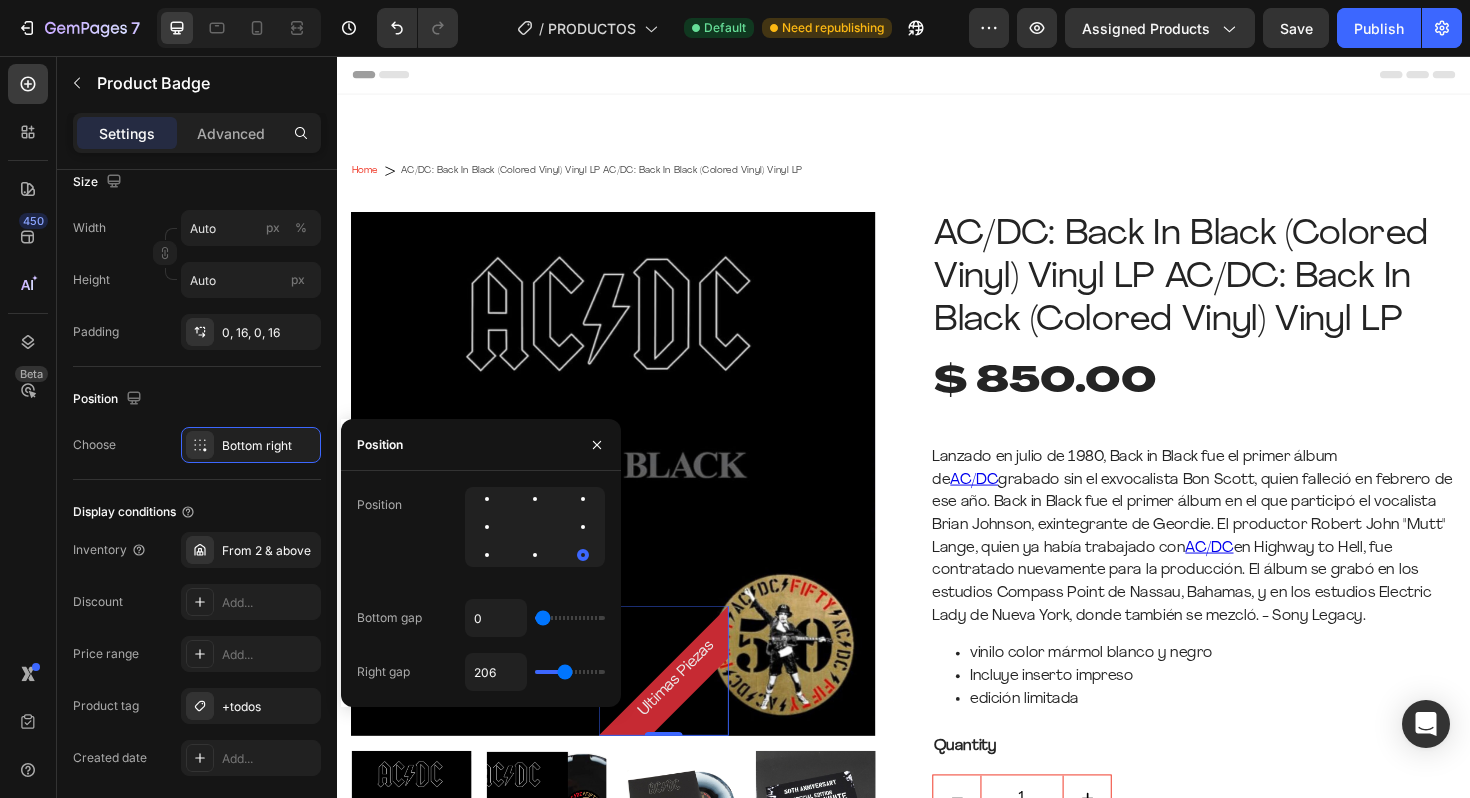type on "209" 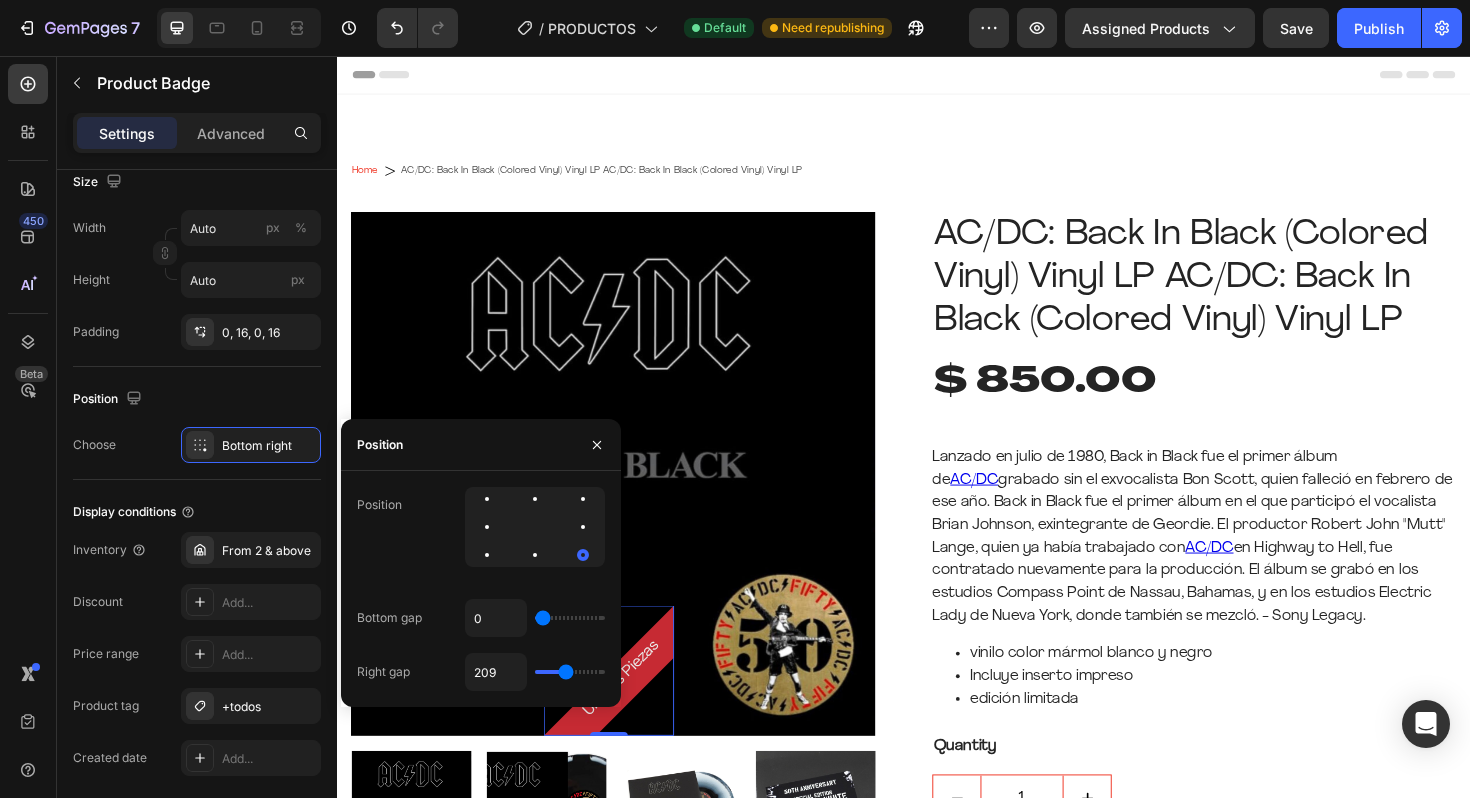 type on "213" 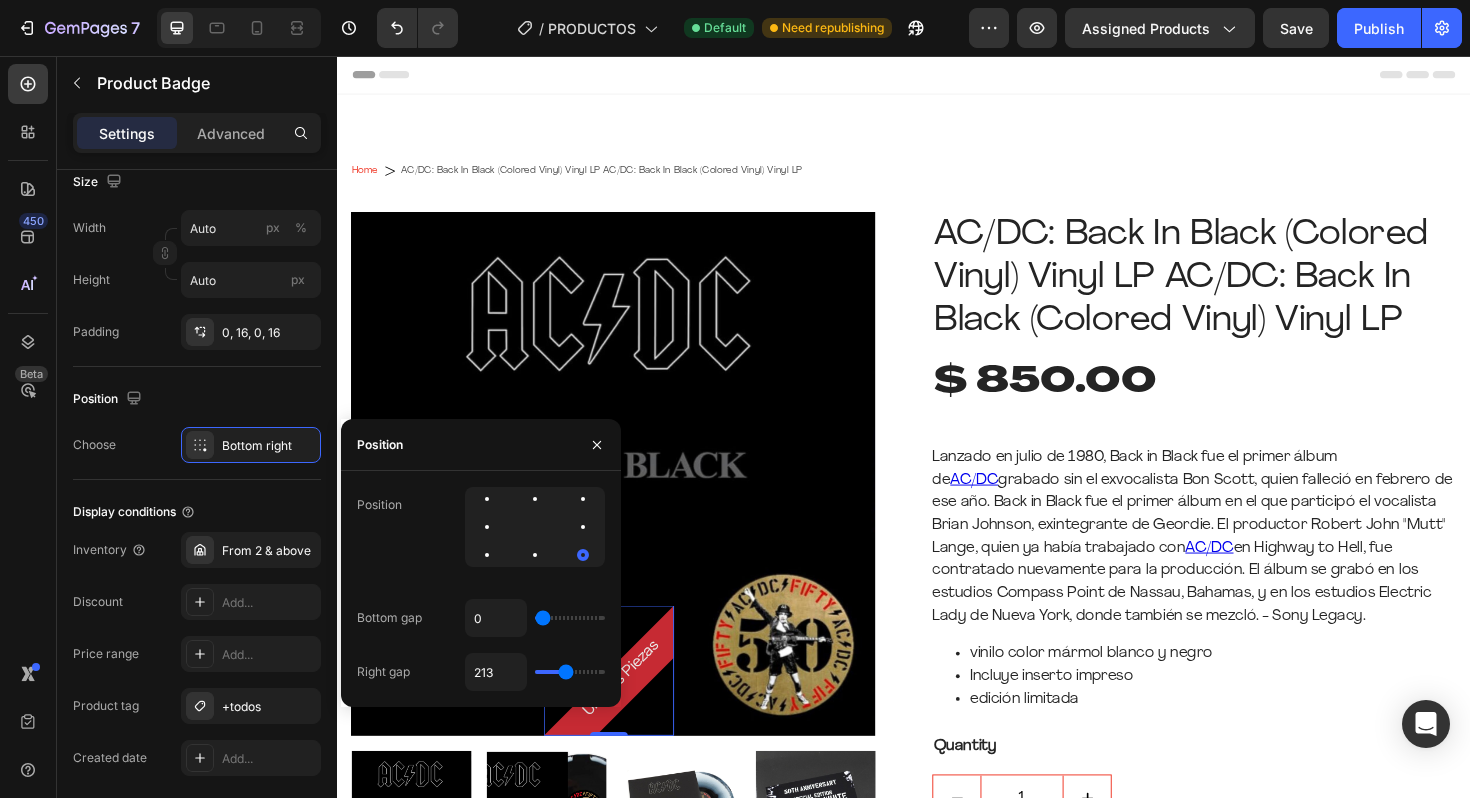 type on "218" 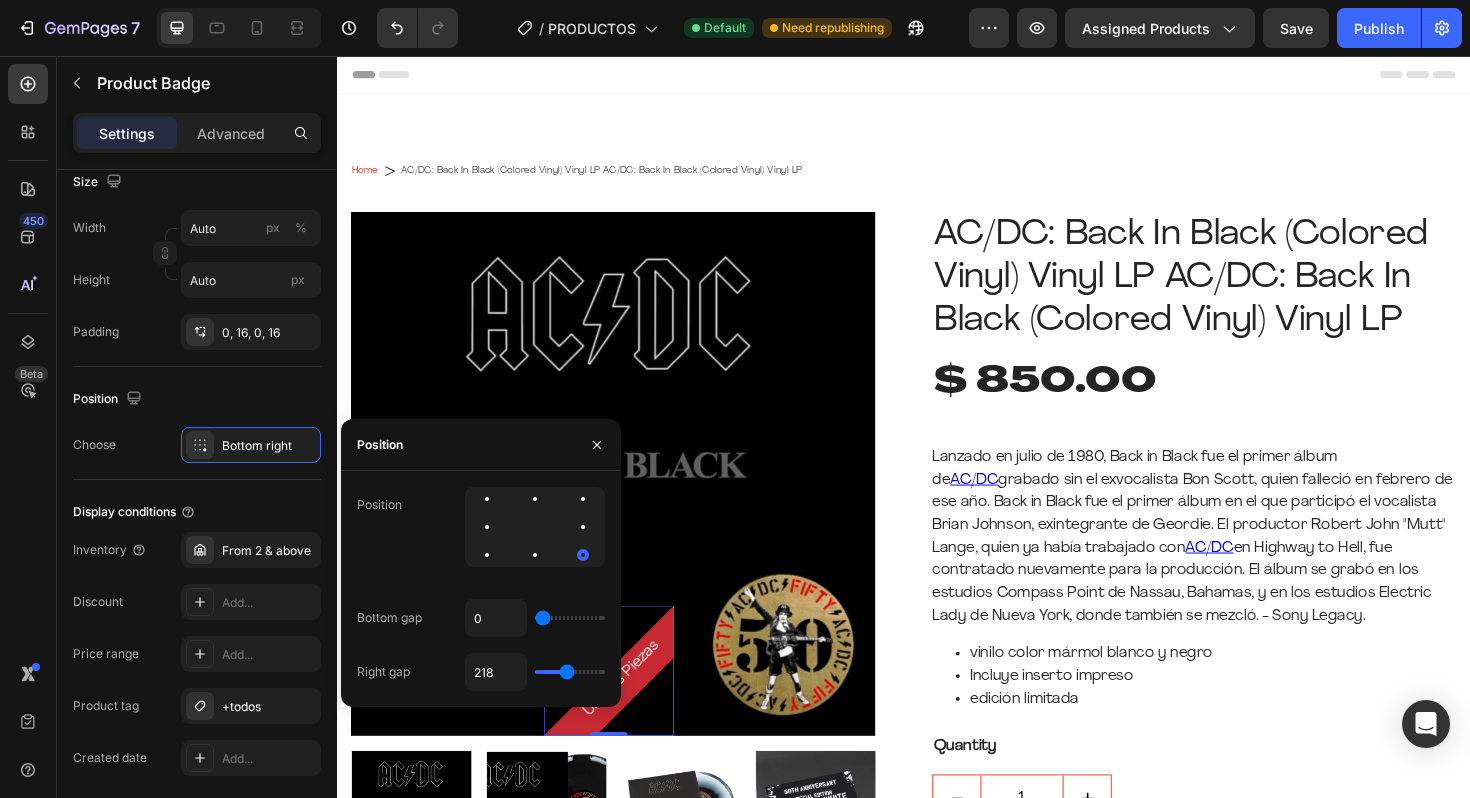 type on "223" 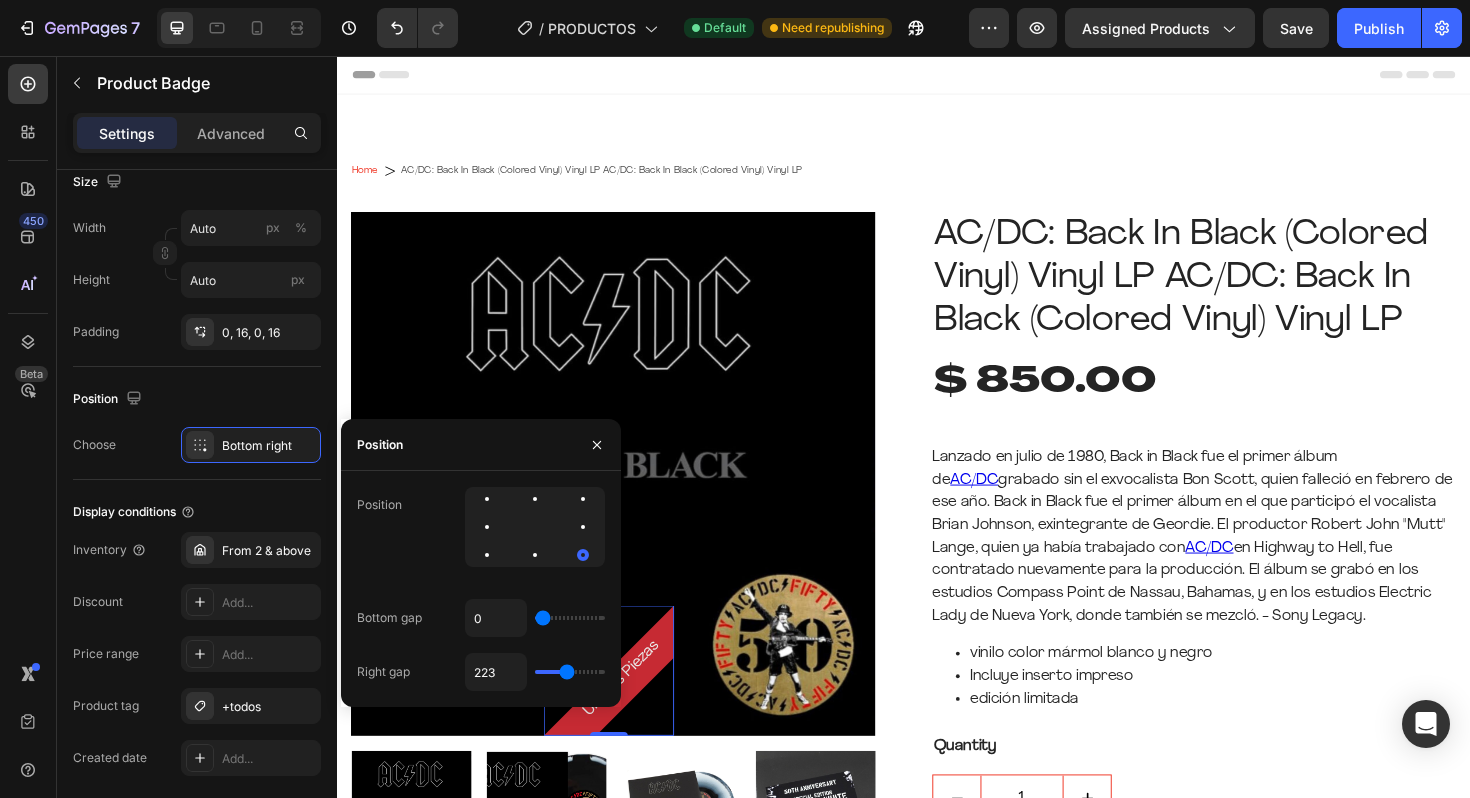 type on "227" 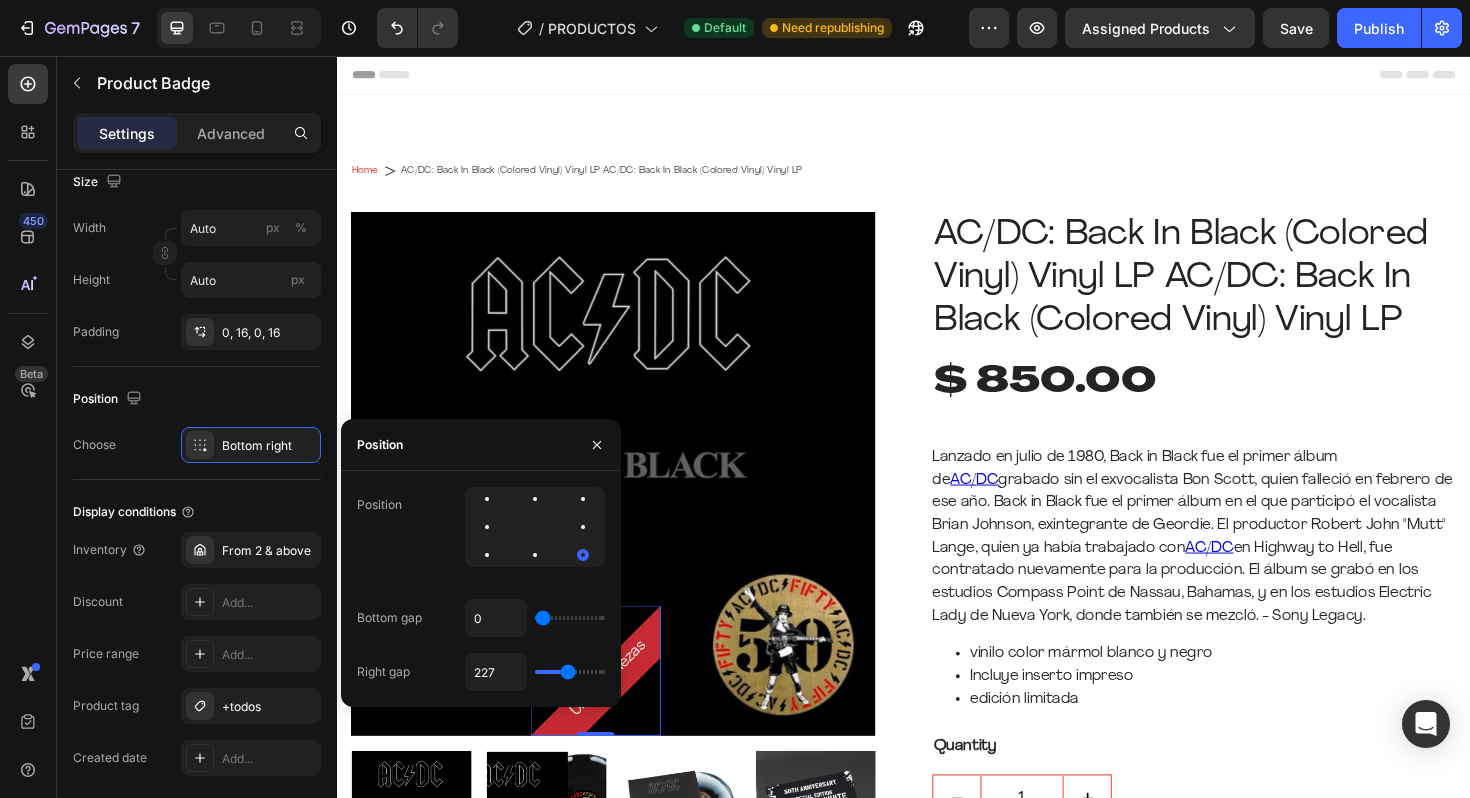 drag, startPoint x: 545, startPoint y: 666, endPoint x: 567, endPoint y: 665, distance: 22.022715 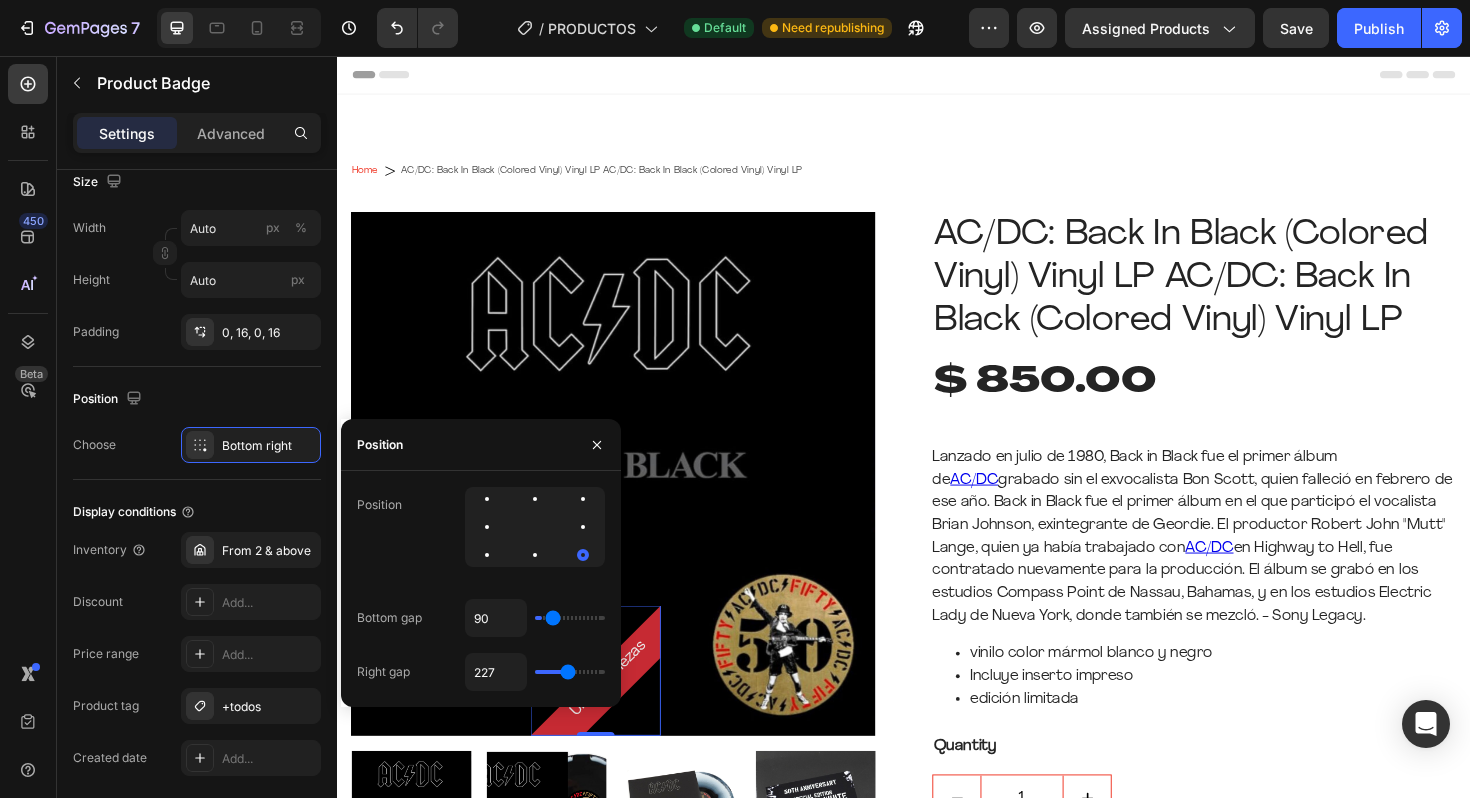 type on "280" 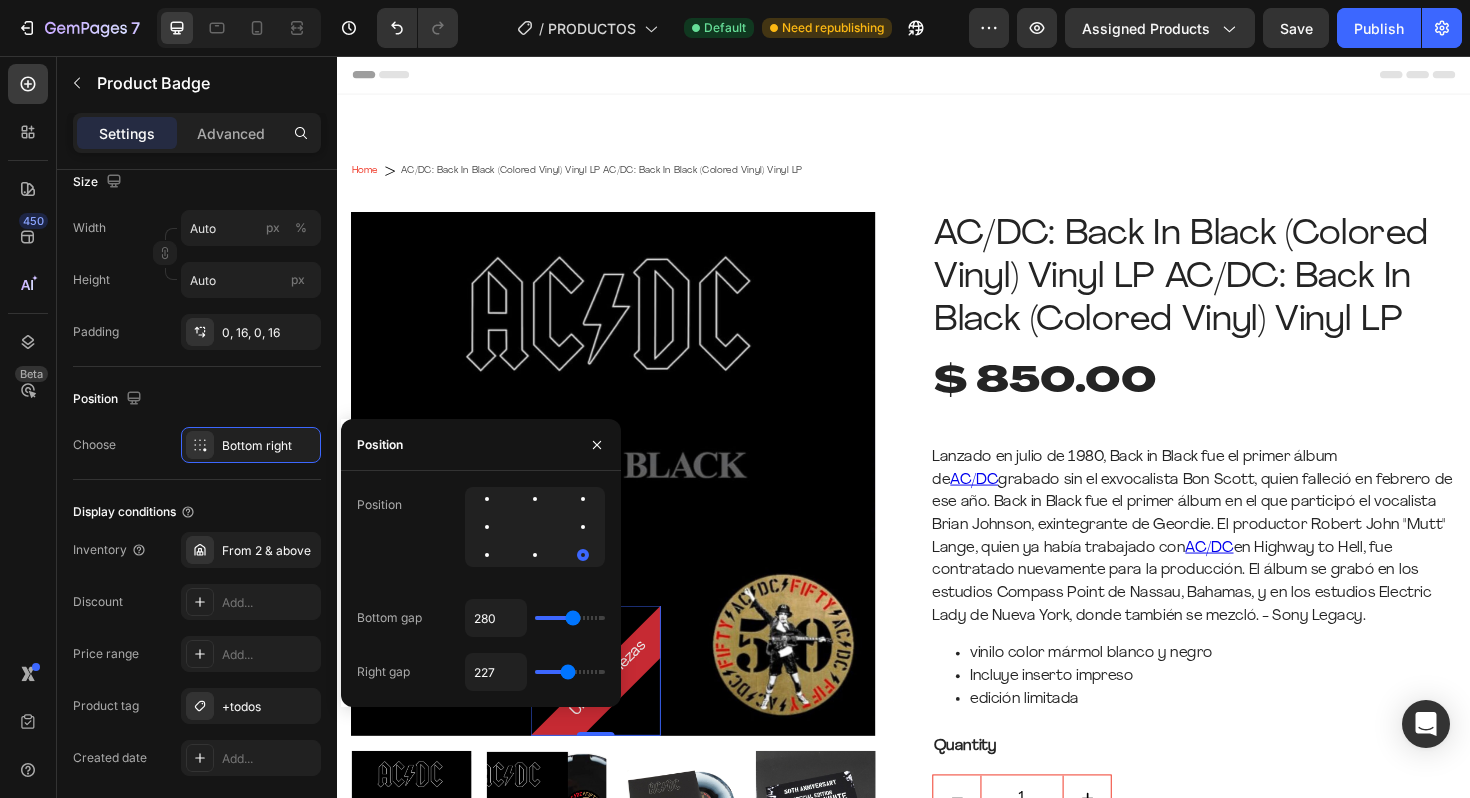 type on "300" 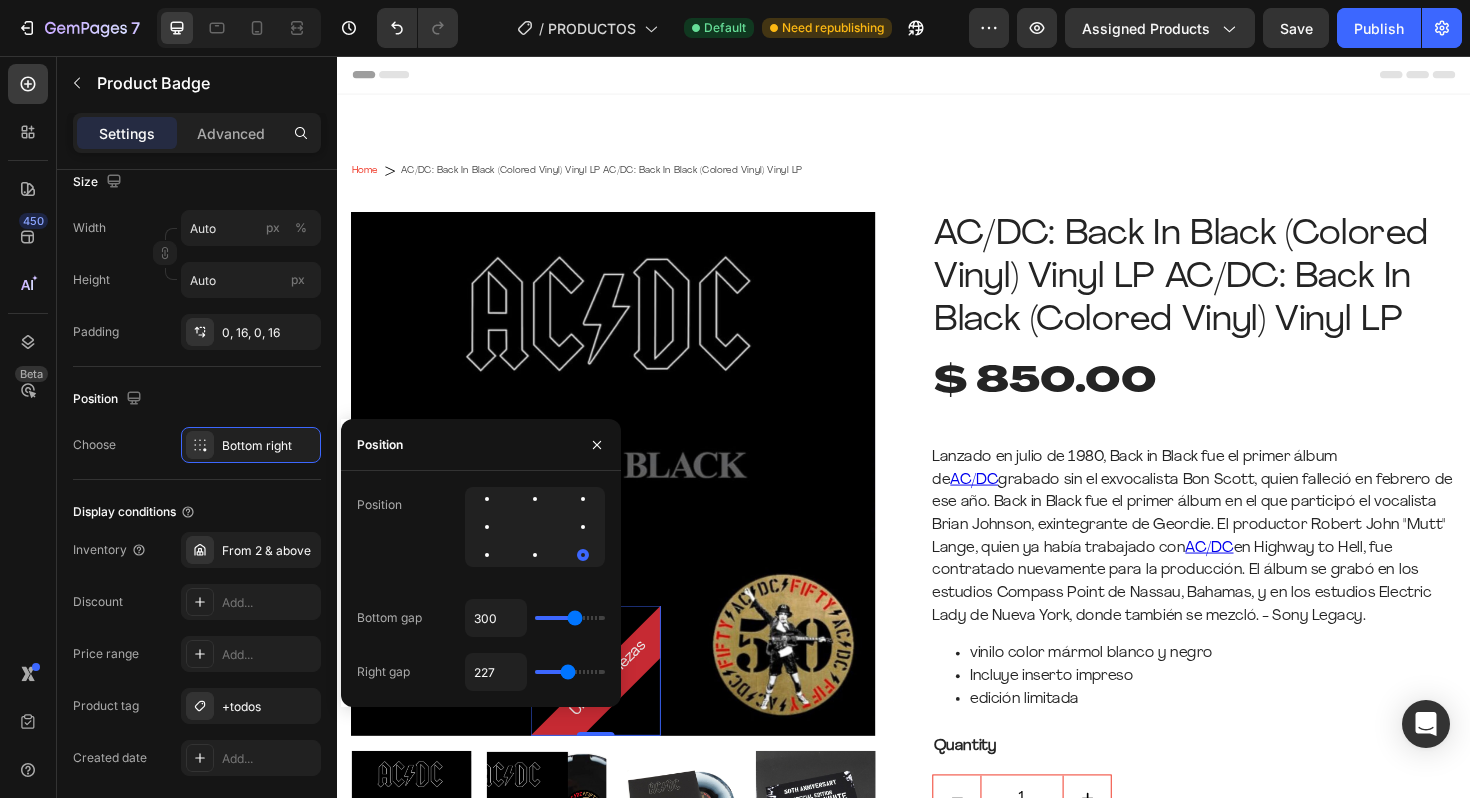 type on "317" 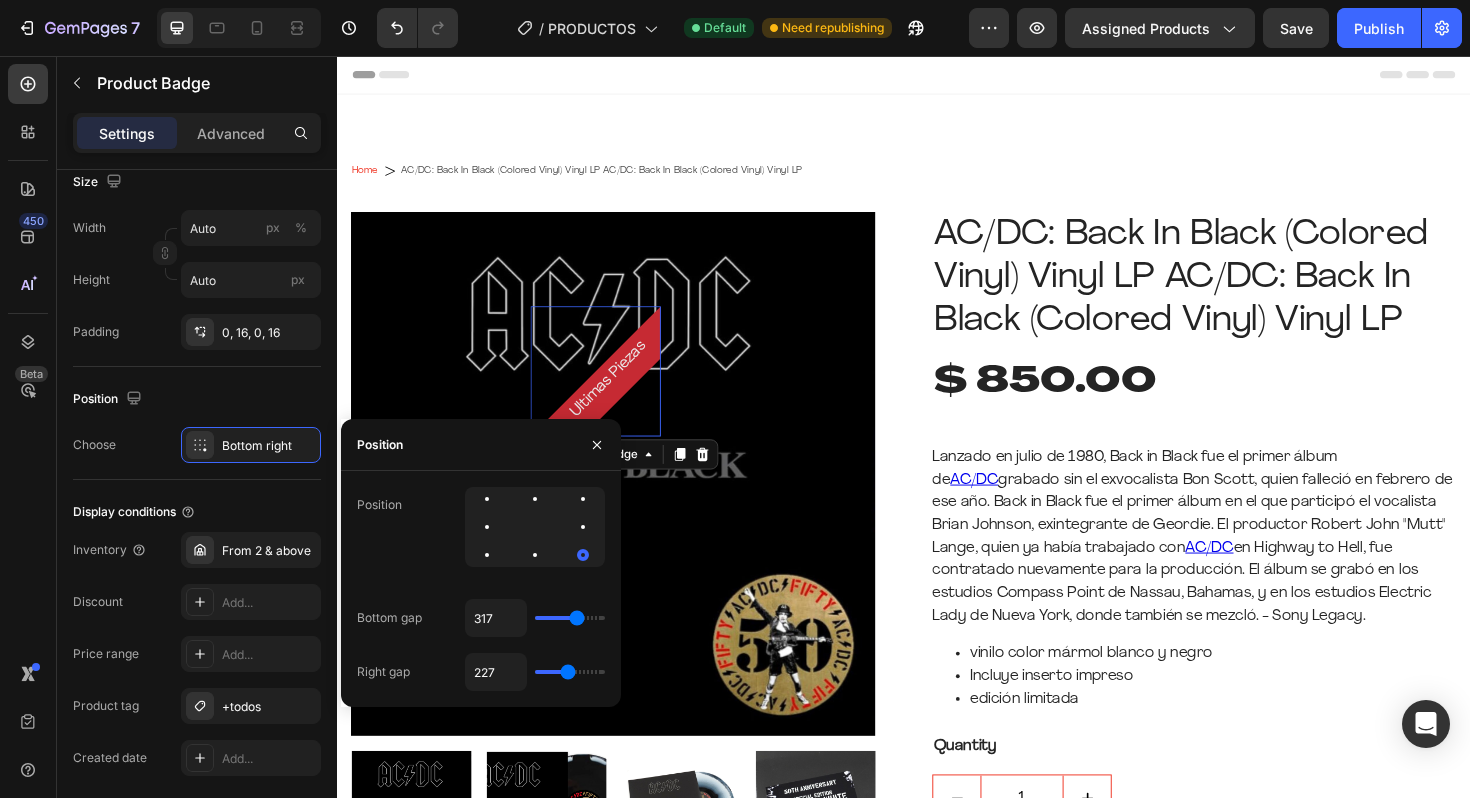 type on "342" 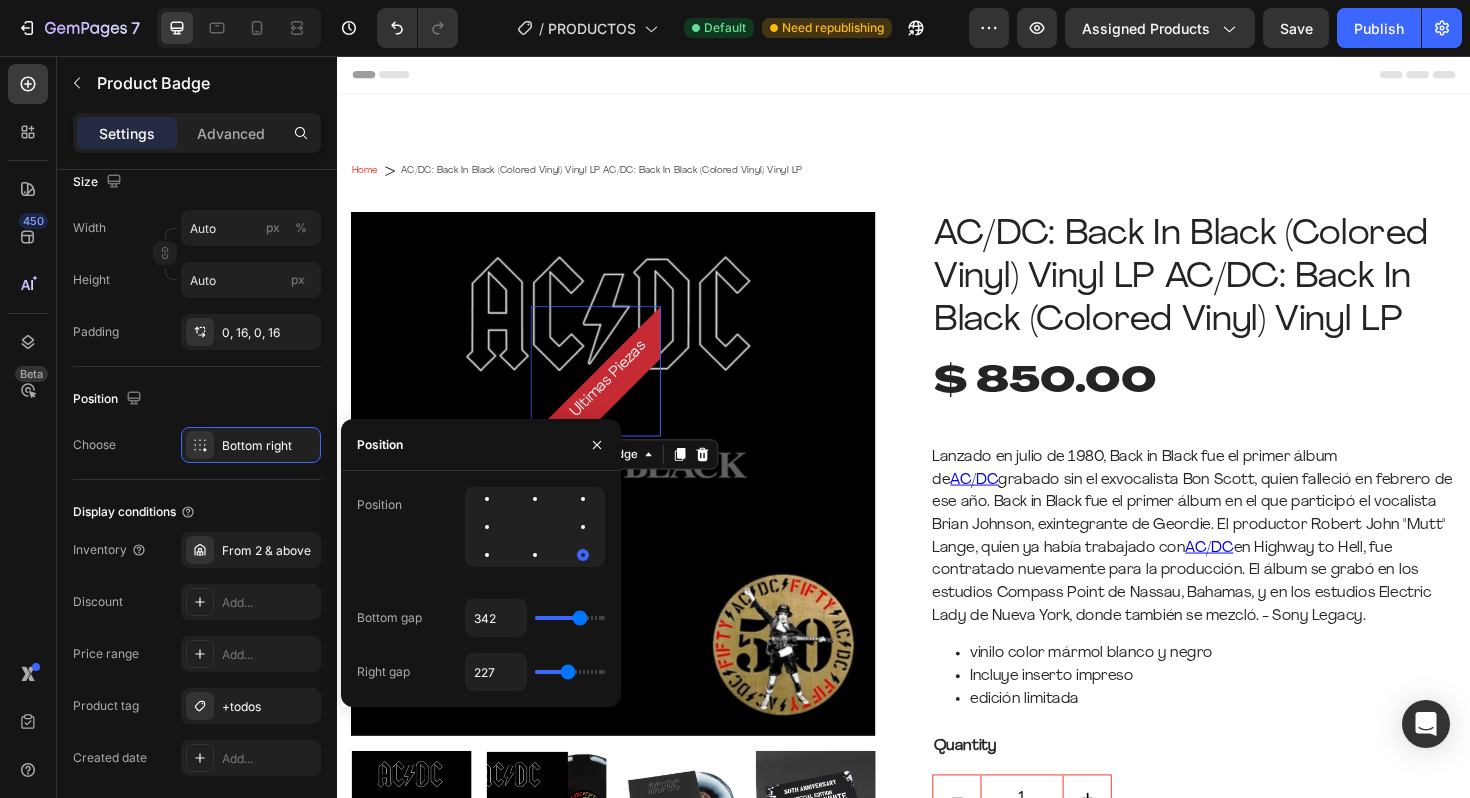 type on "351" 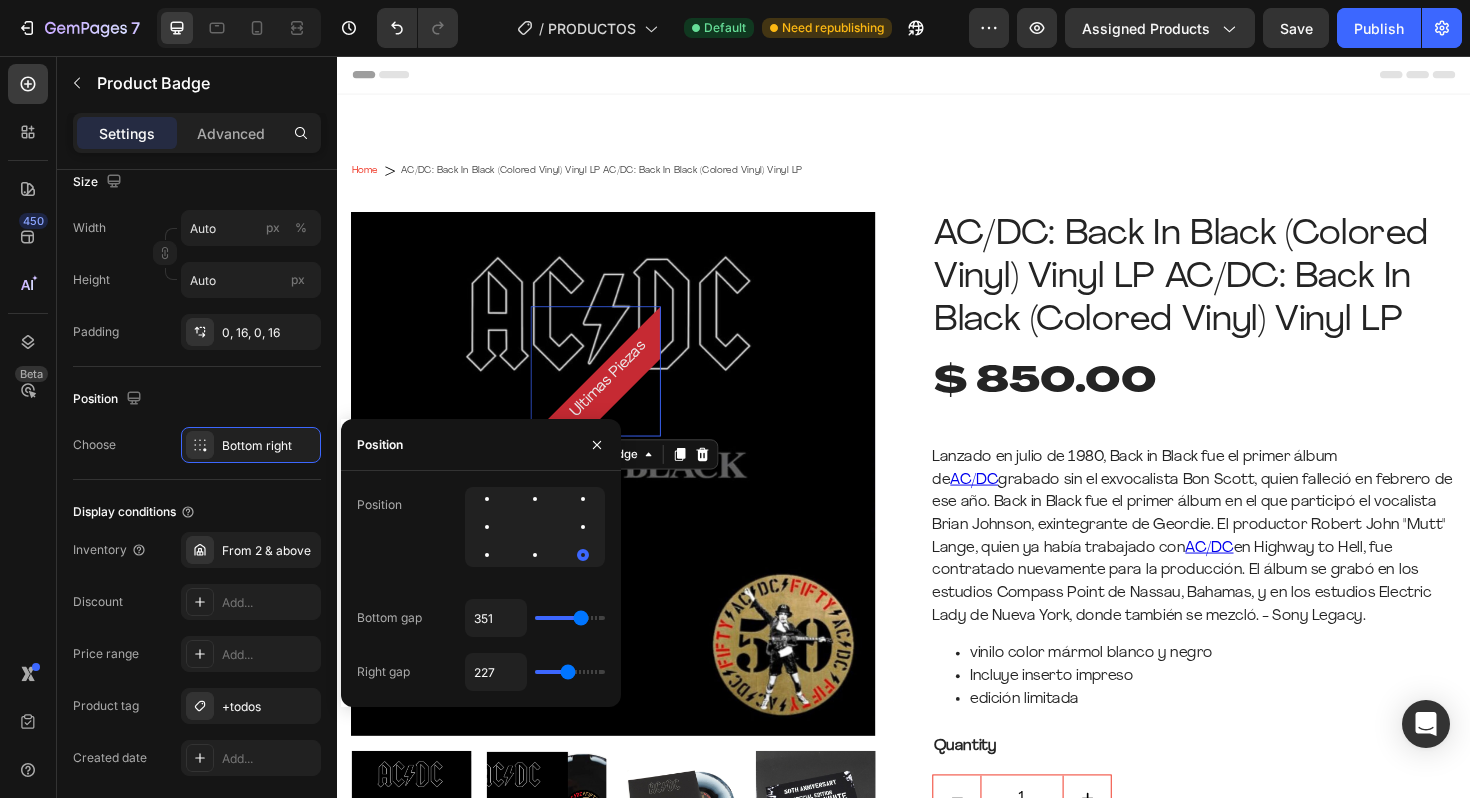 type on "357" 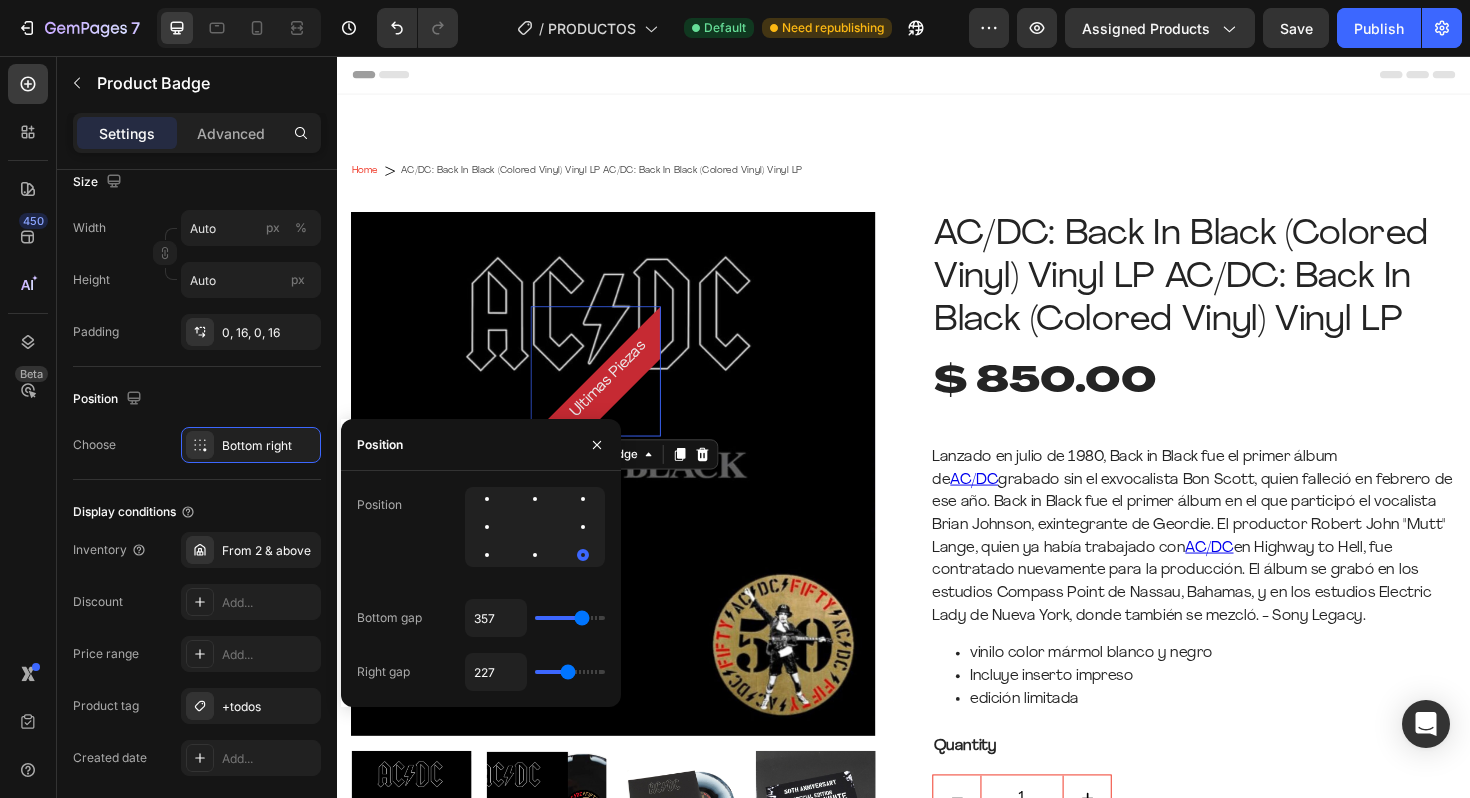 type on "361" 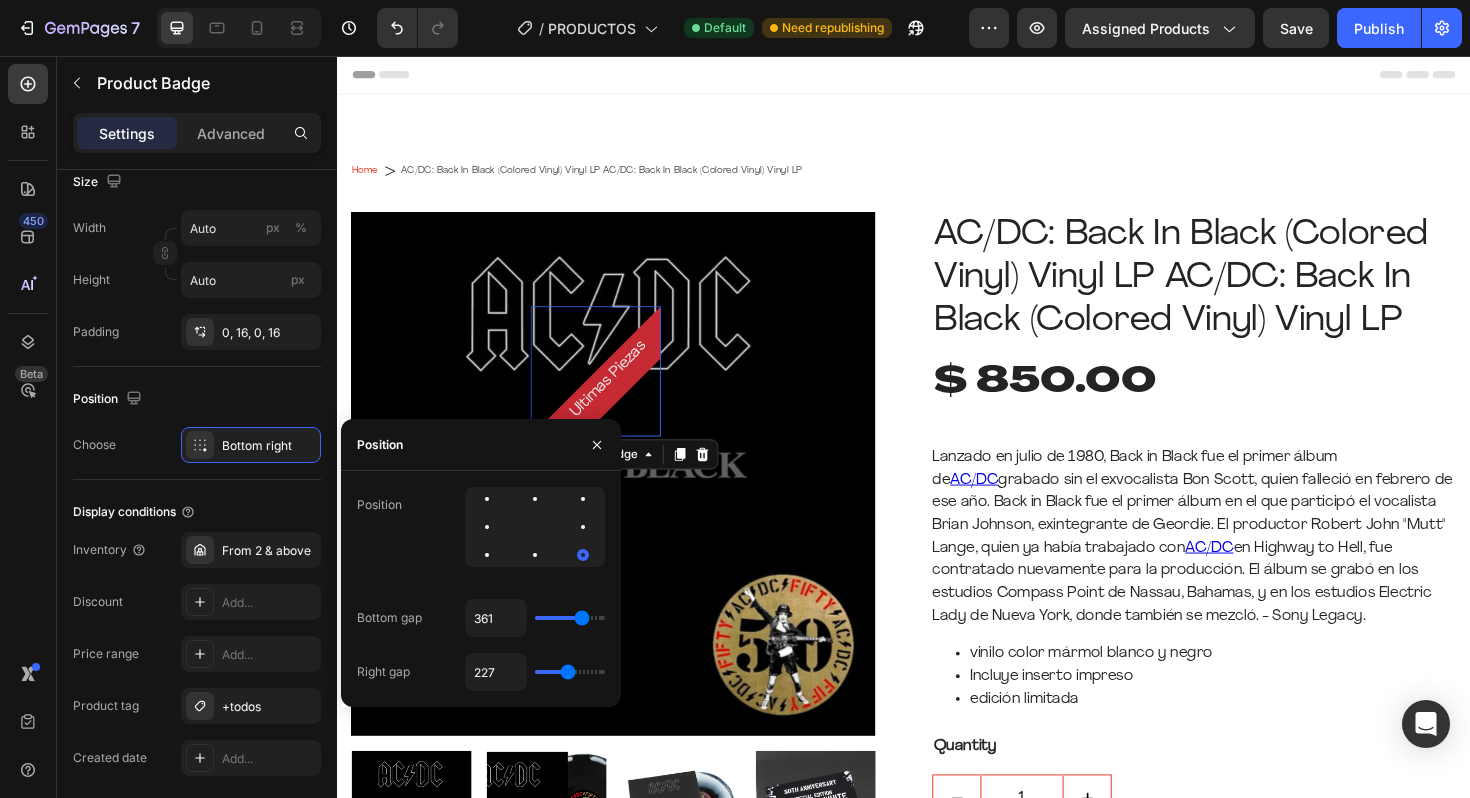 type on "362" 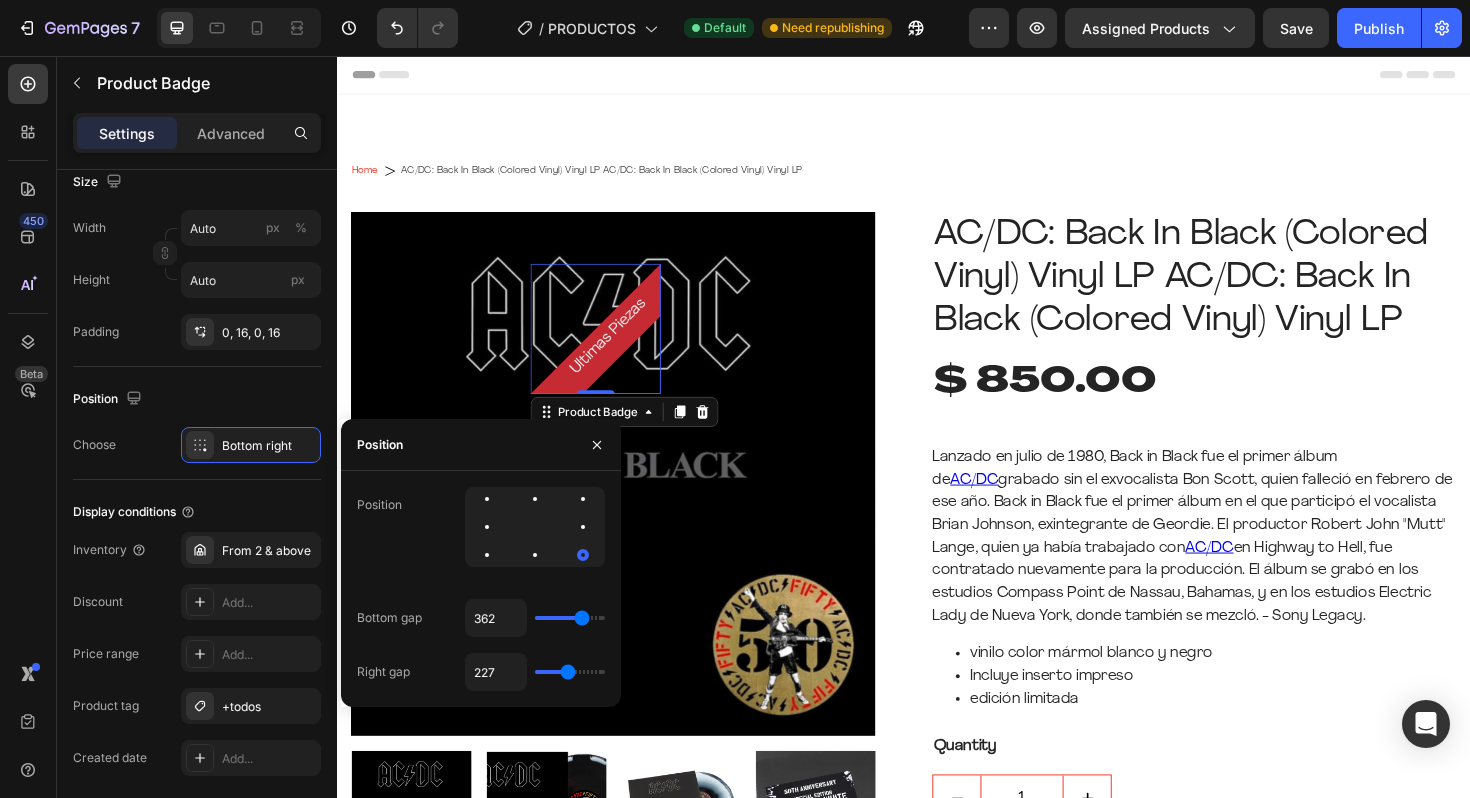 type on "359" 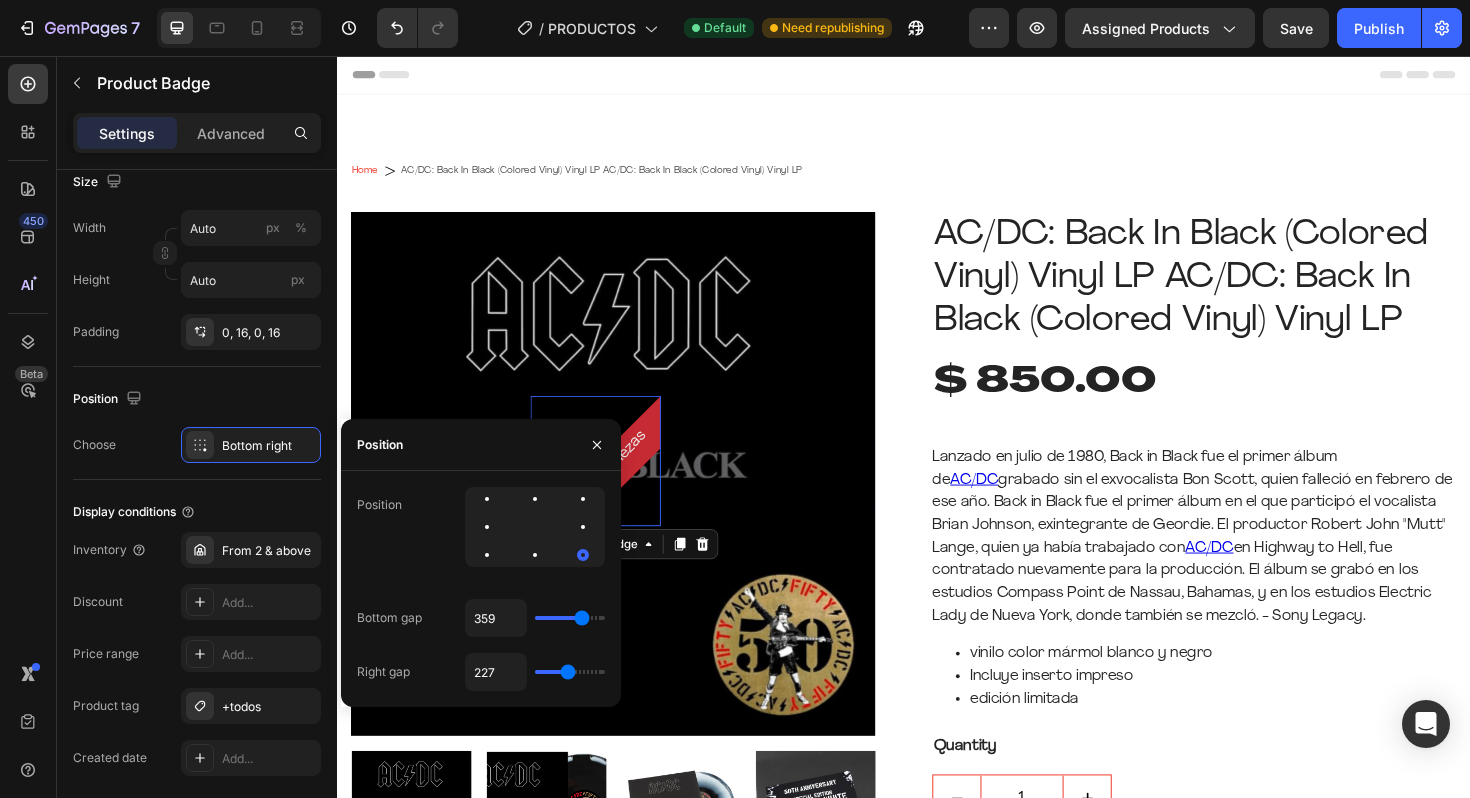 type on "148" 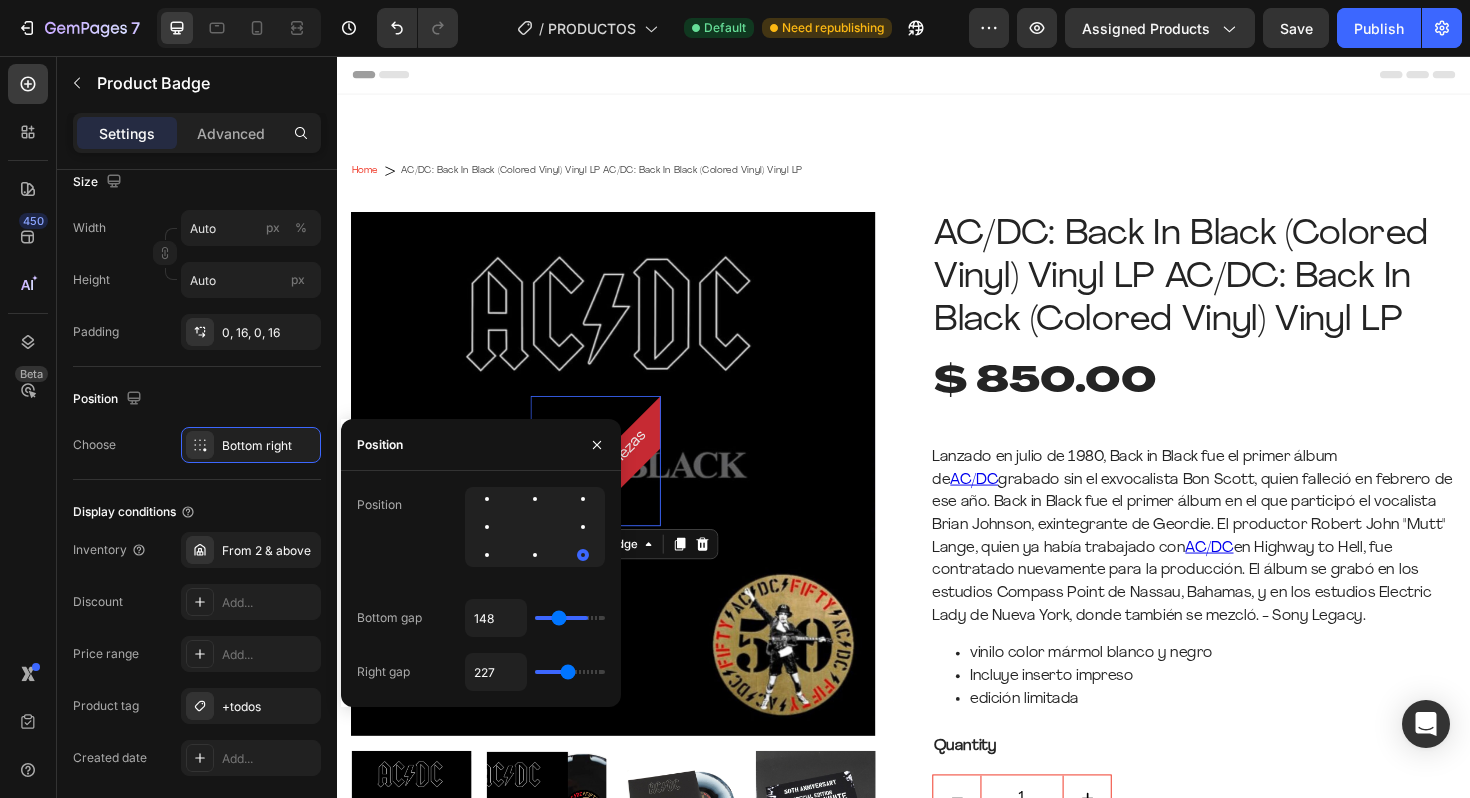 type on "130" 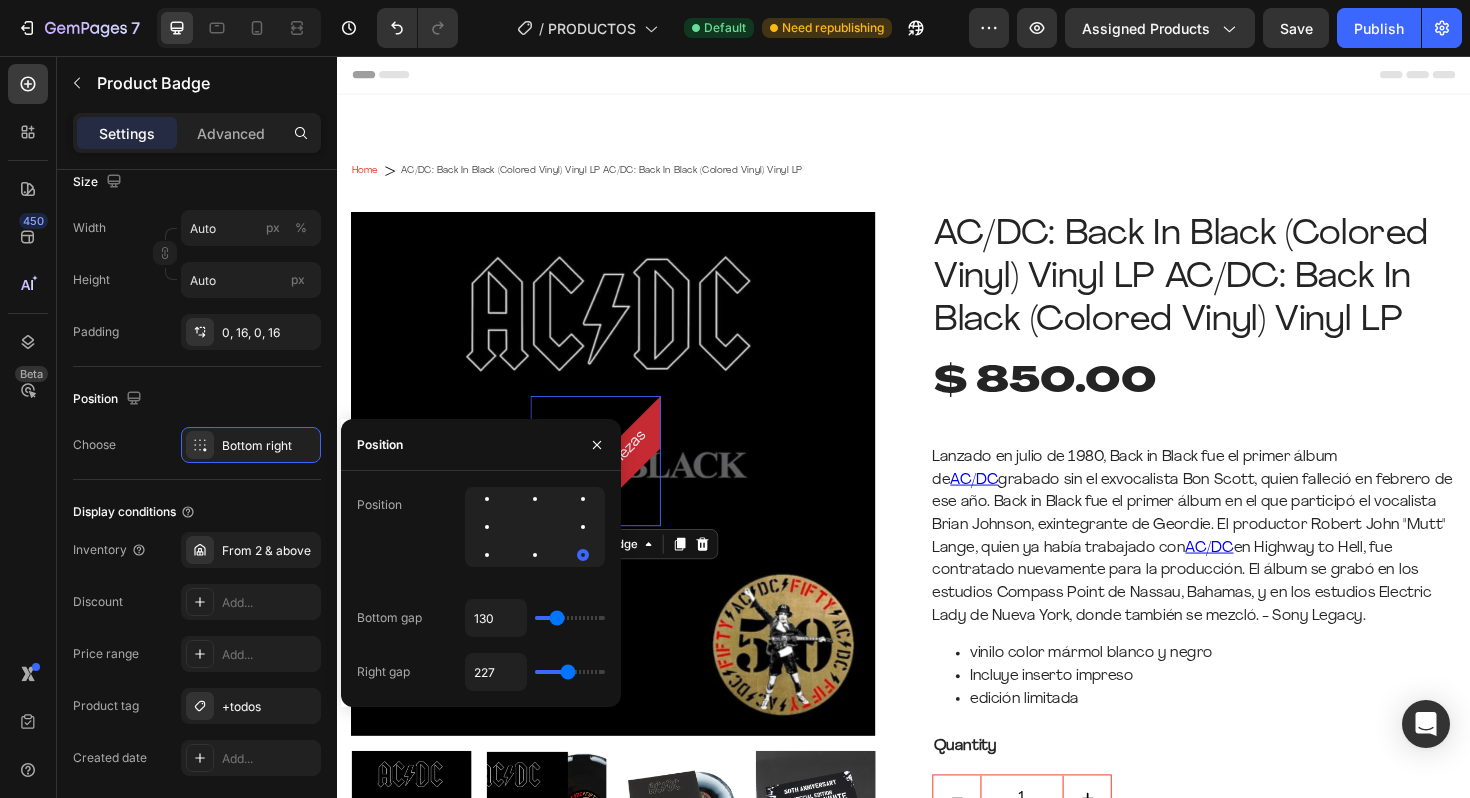 type on "121" 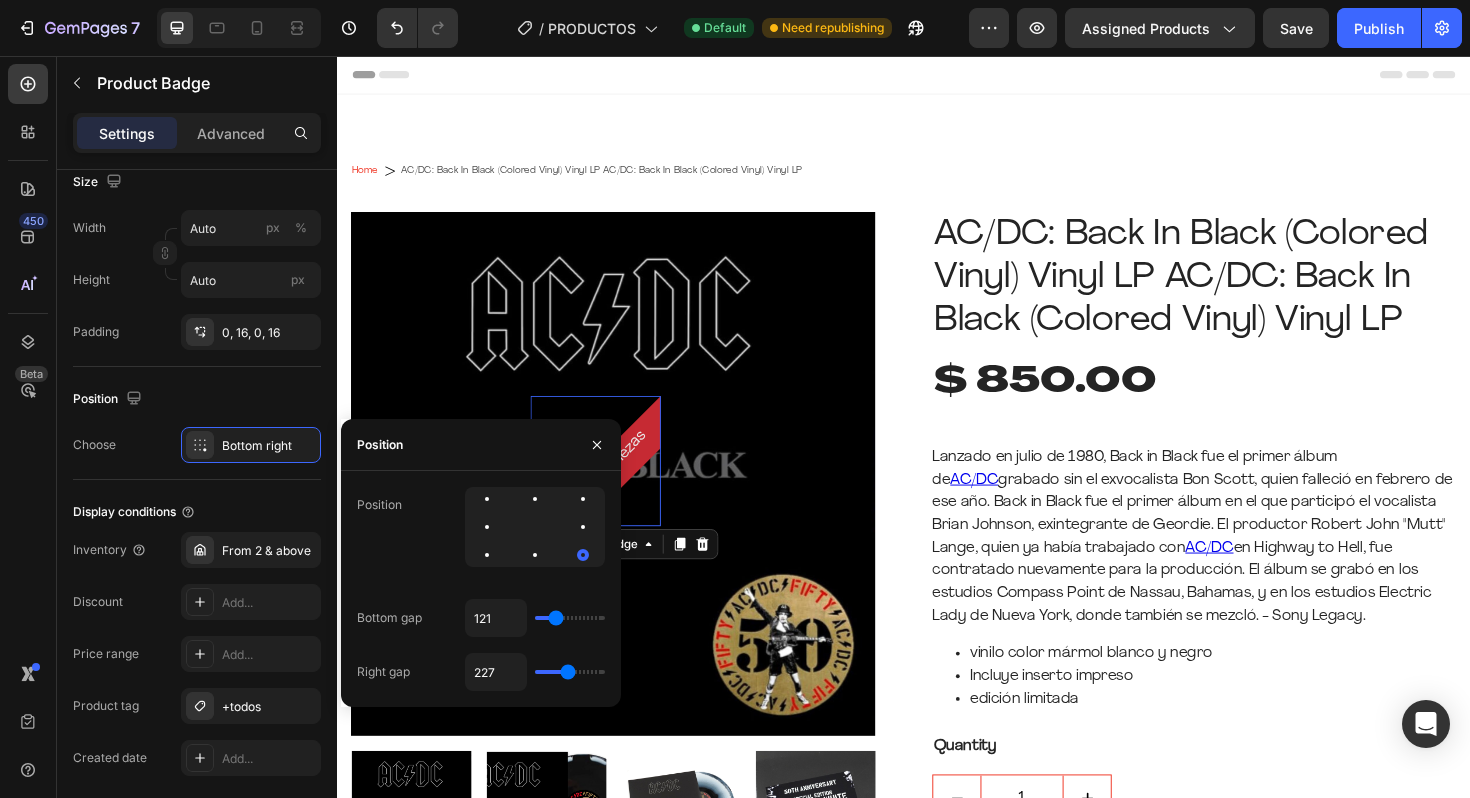 type on "118" 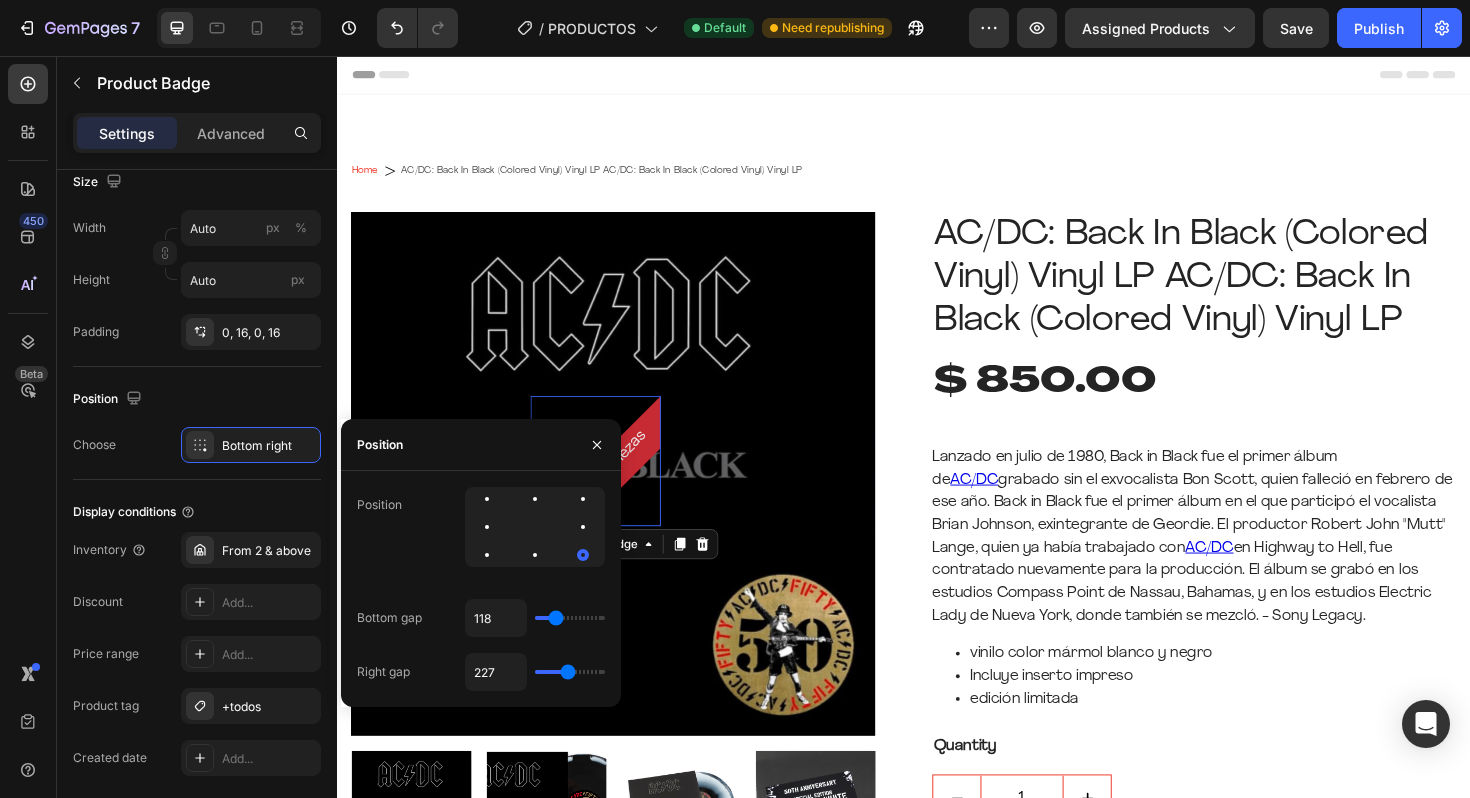 type on "115" 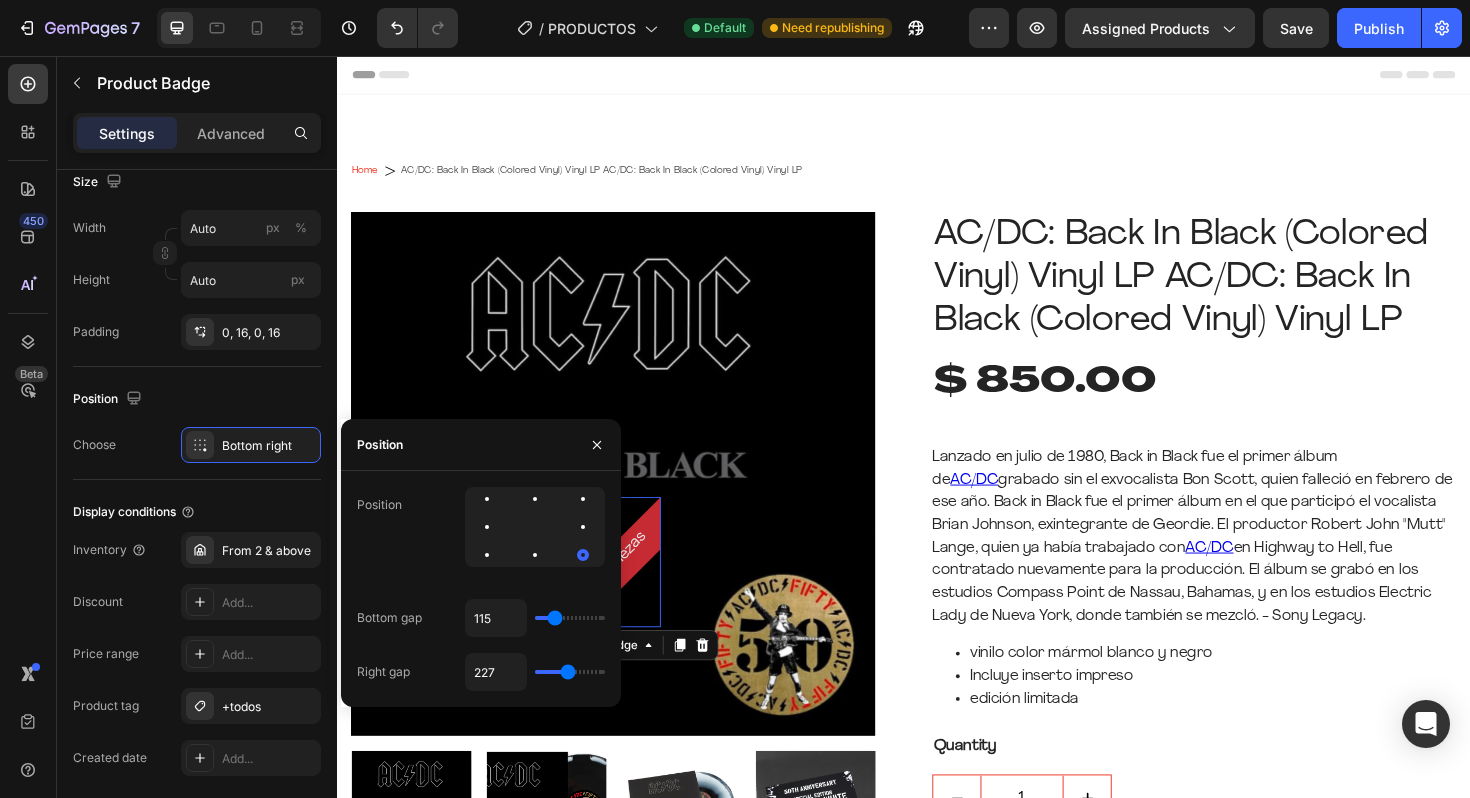 type on "112" 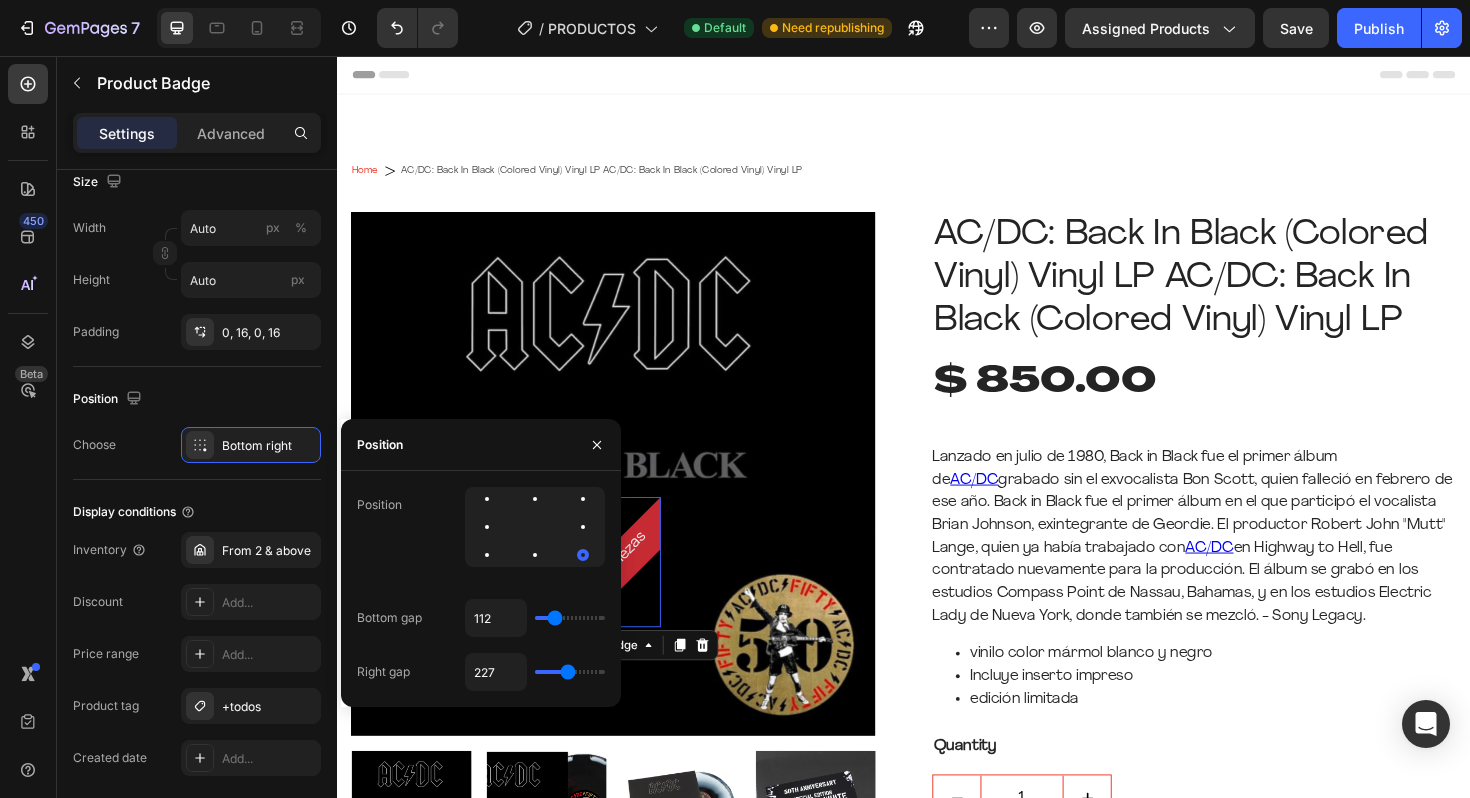 type on "106" 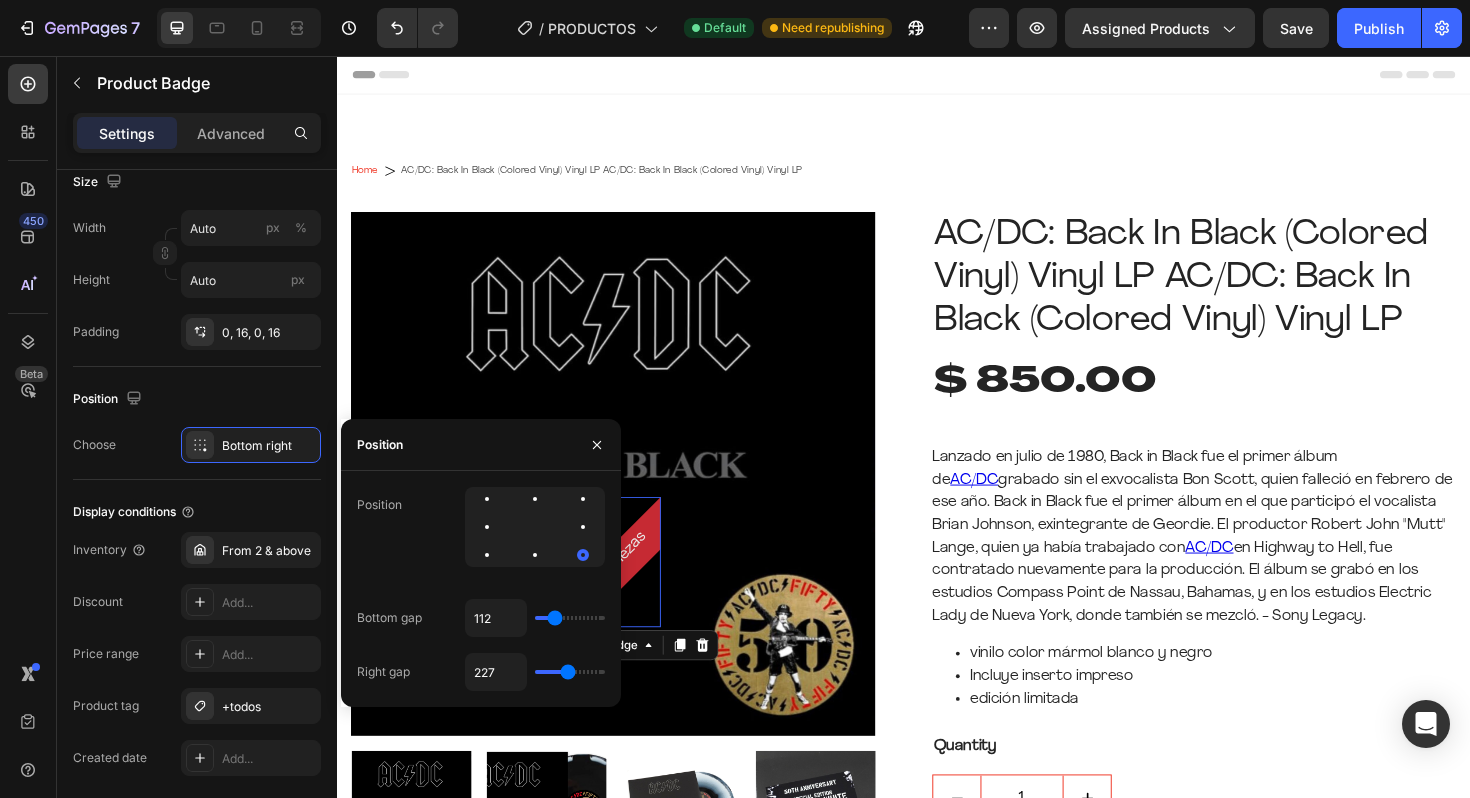 type on "106" 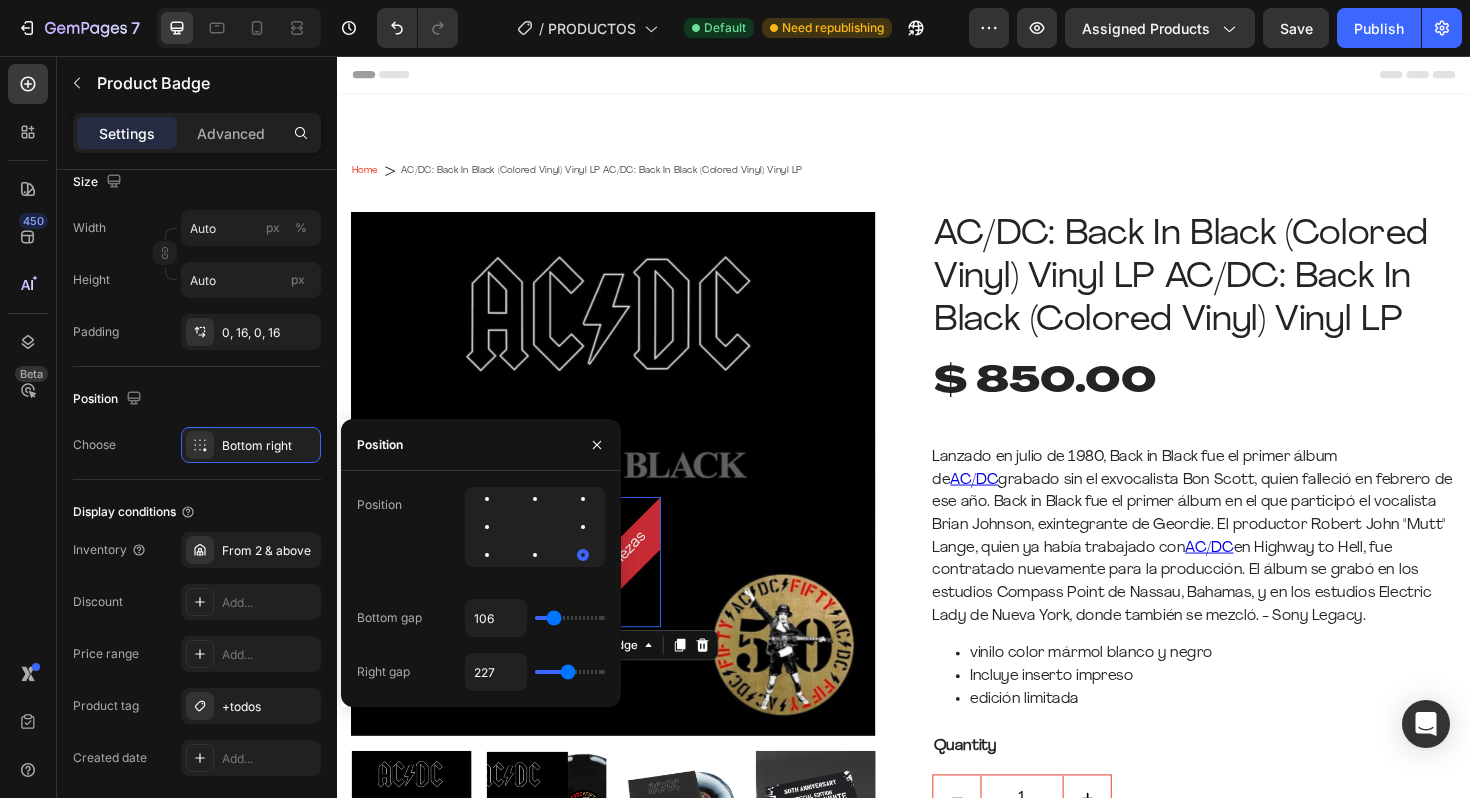 type on "93" 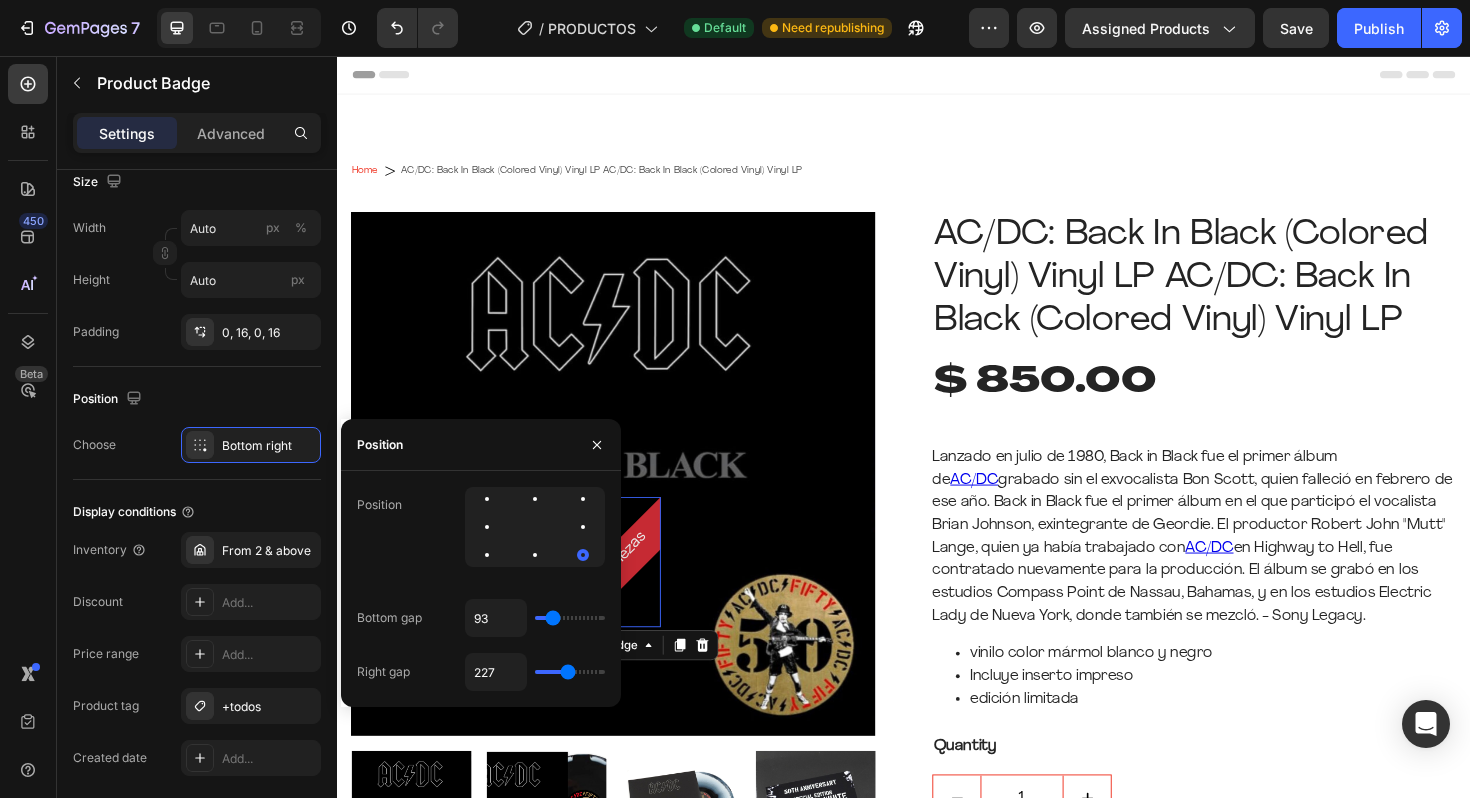 type on "69" 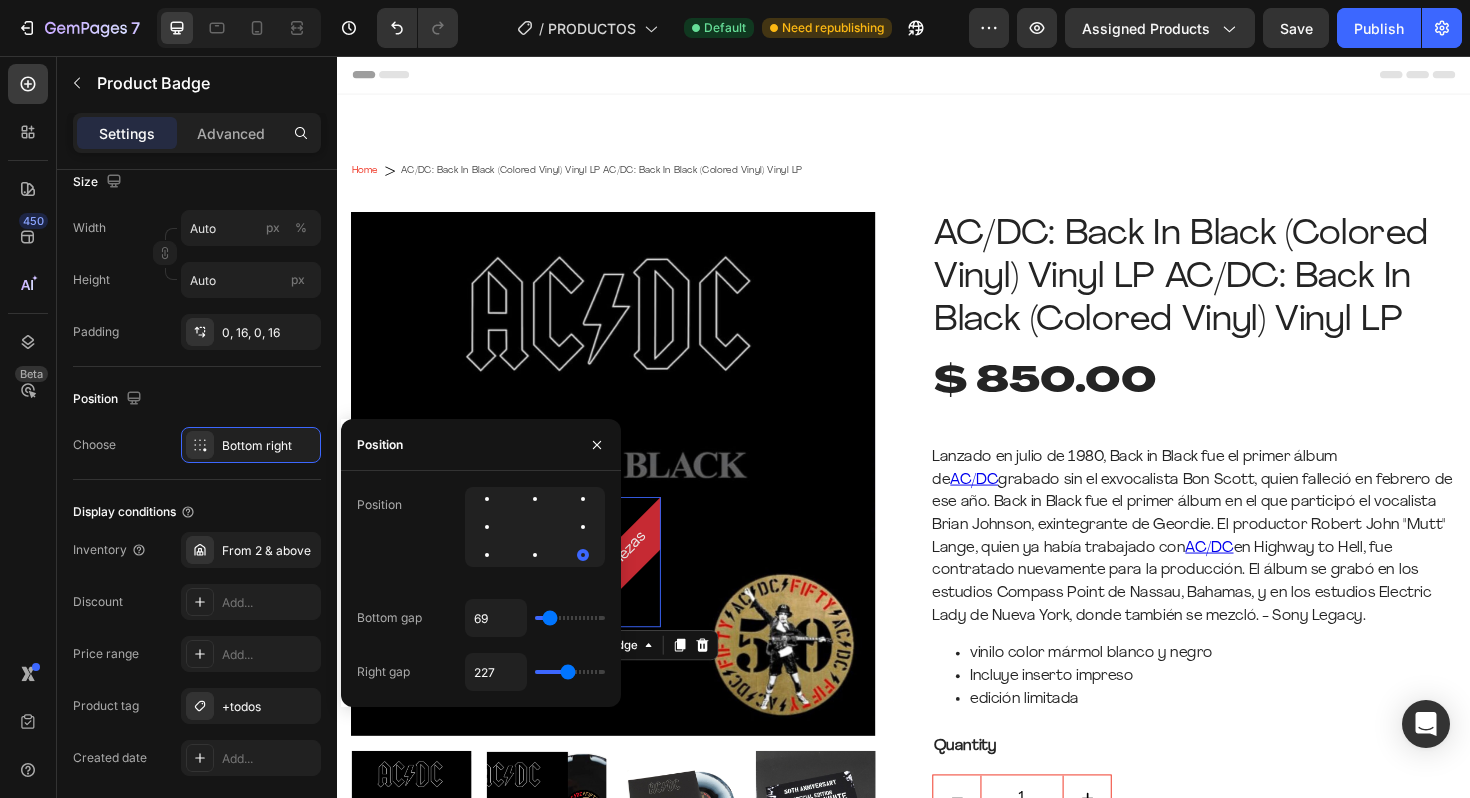 type on "36" 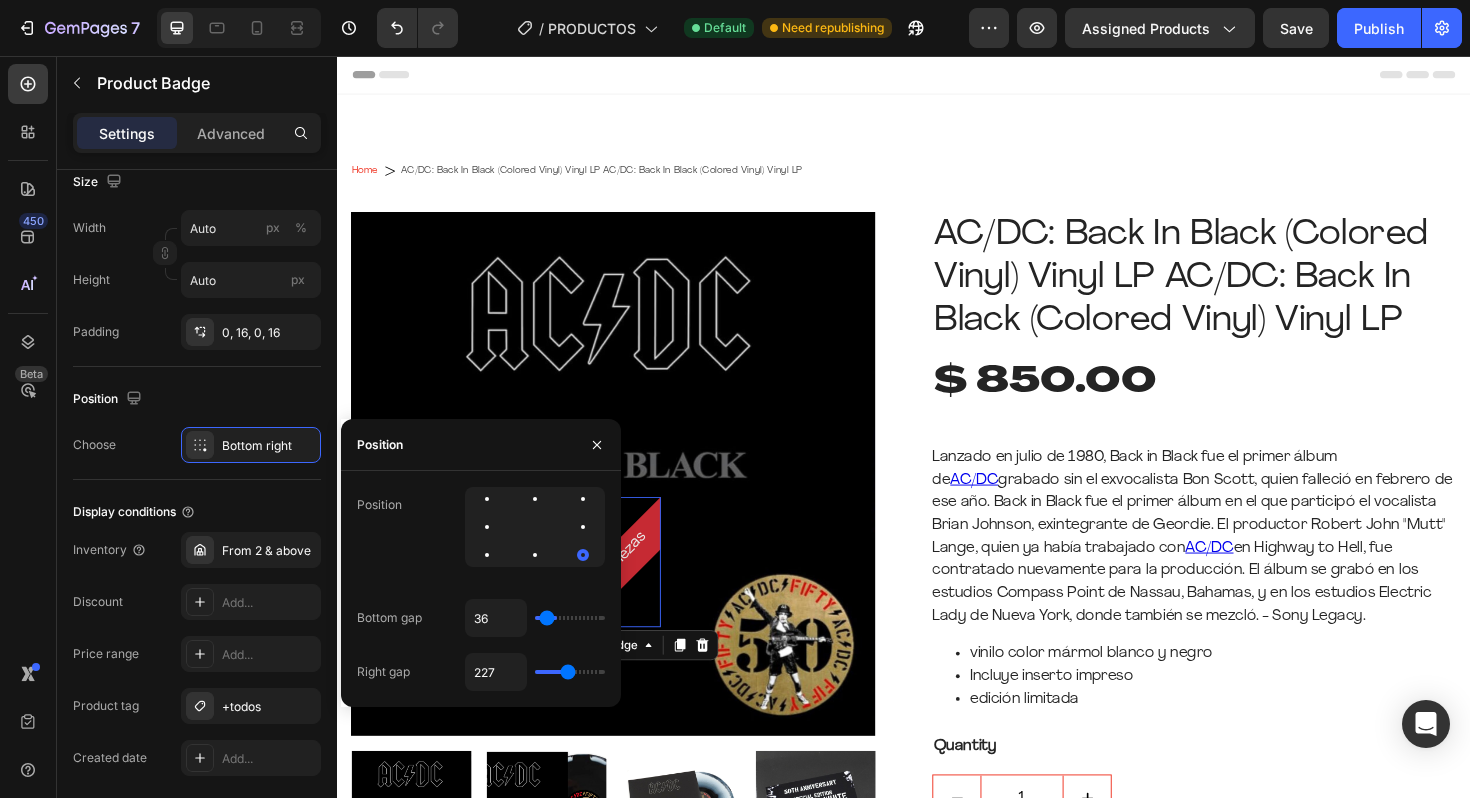 type on "4" 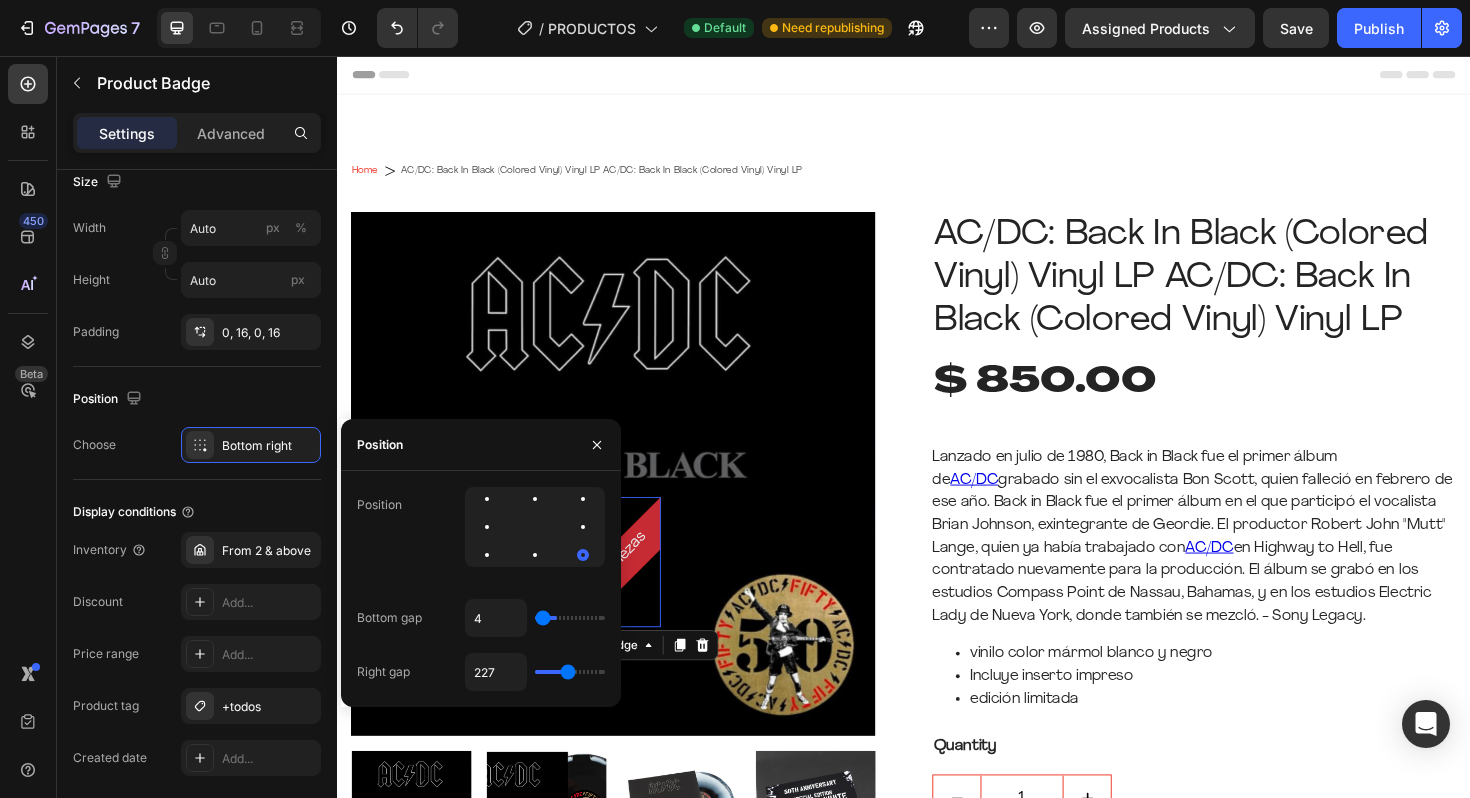type on "0" 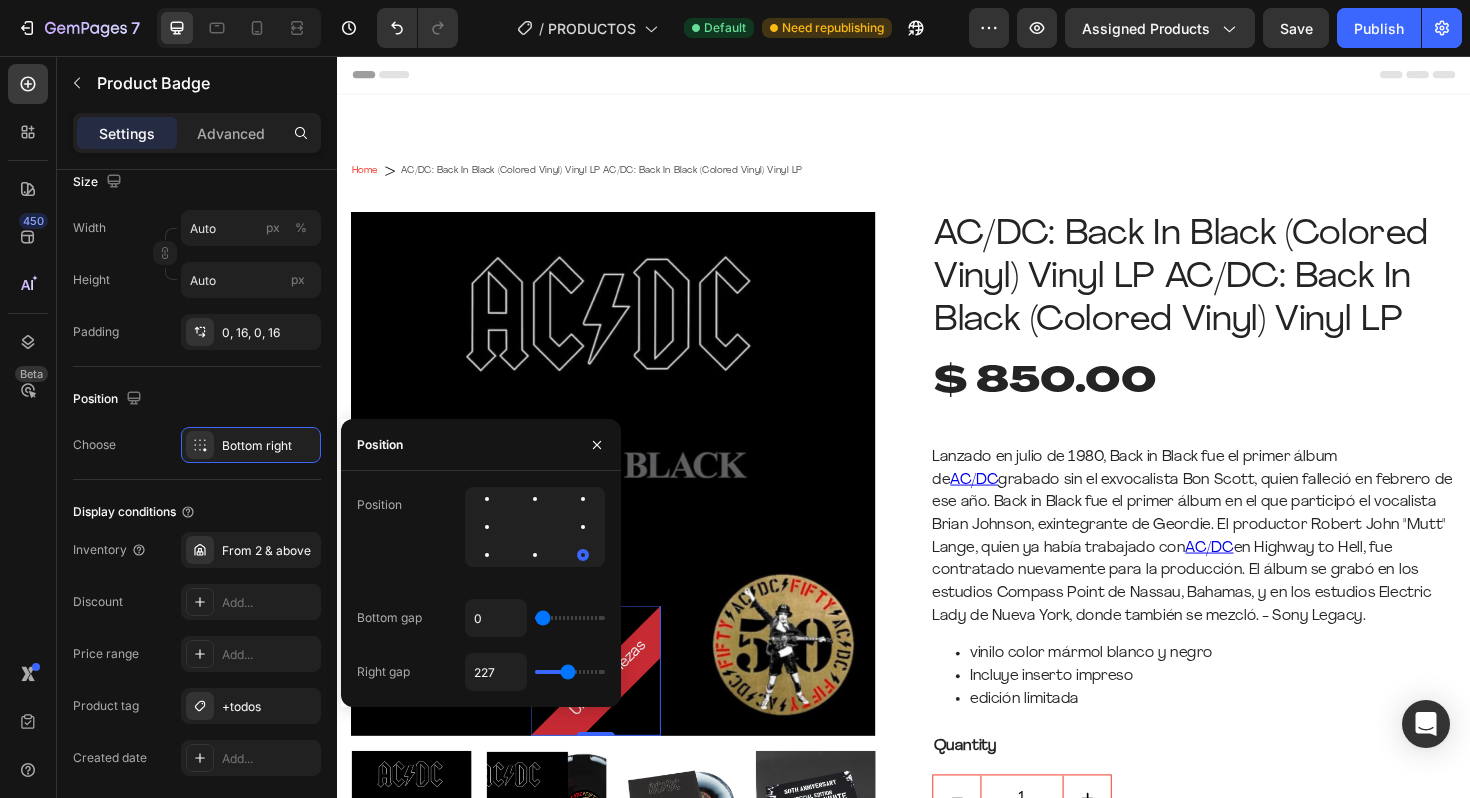 drag, startPoint x: 546, startPoint y: 615, endPoint x: 518, endPoint y: 618, distance: 28.160255 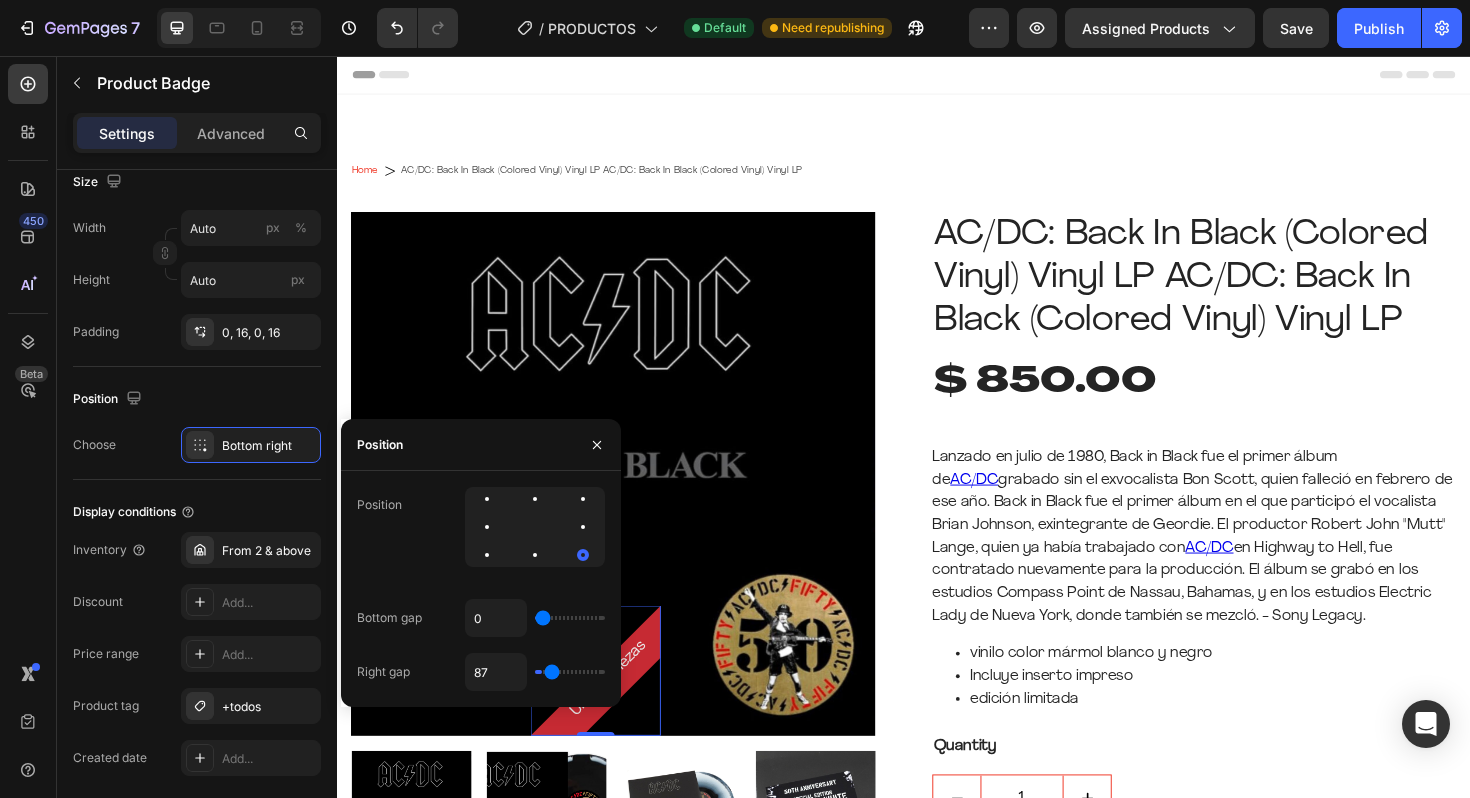 type on "0" 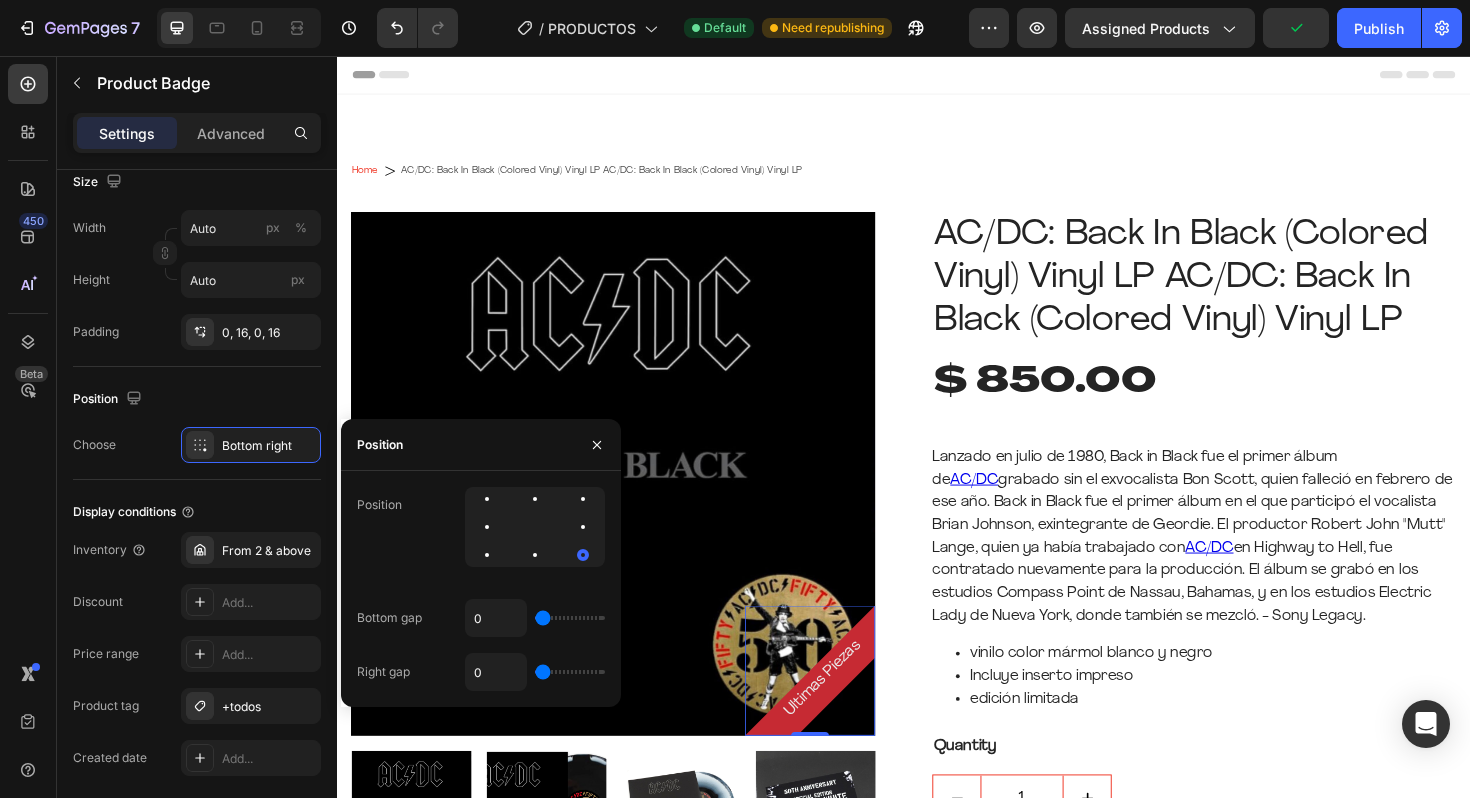 drag, startPoint x: 567, startPoint y: 669, endPoint x: 500, endPoint y: 671, distance: 67.02985 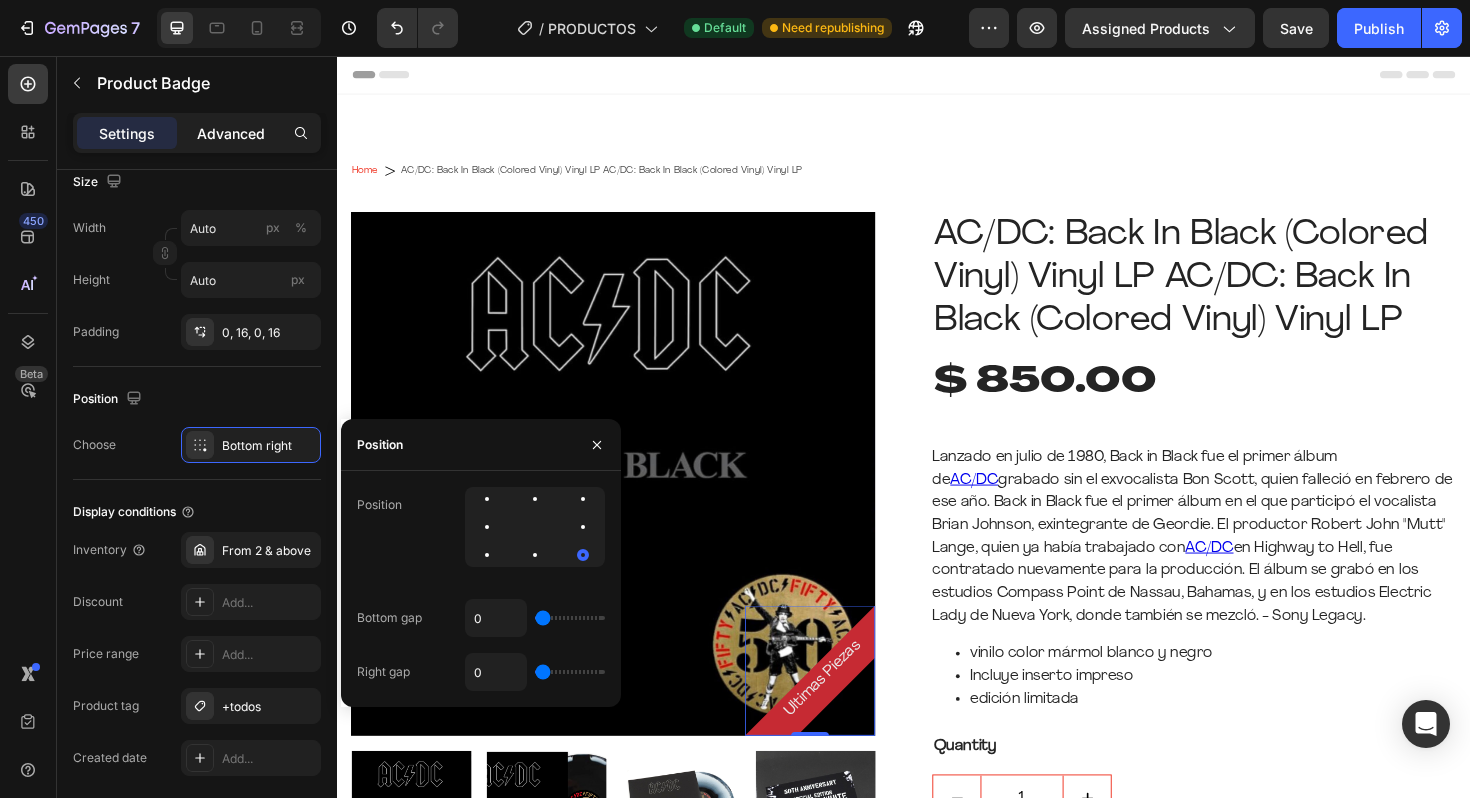 click on "Advanced" 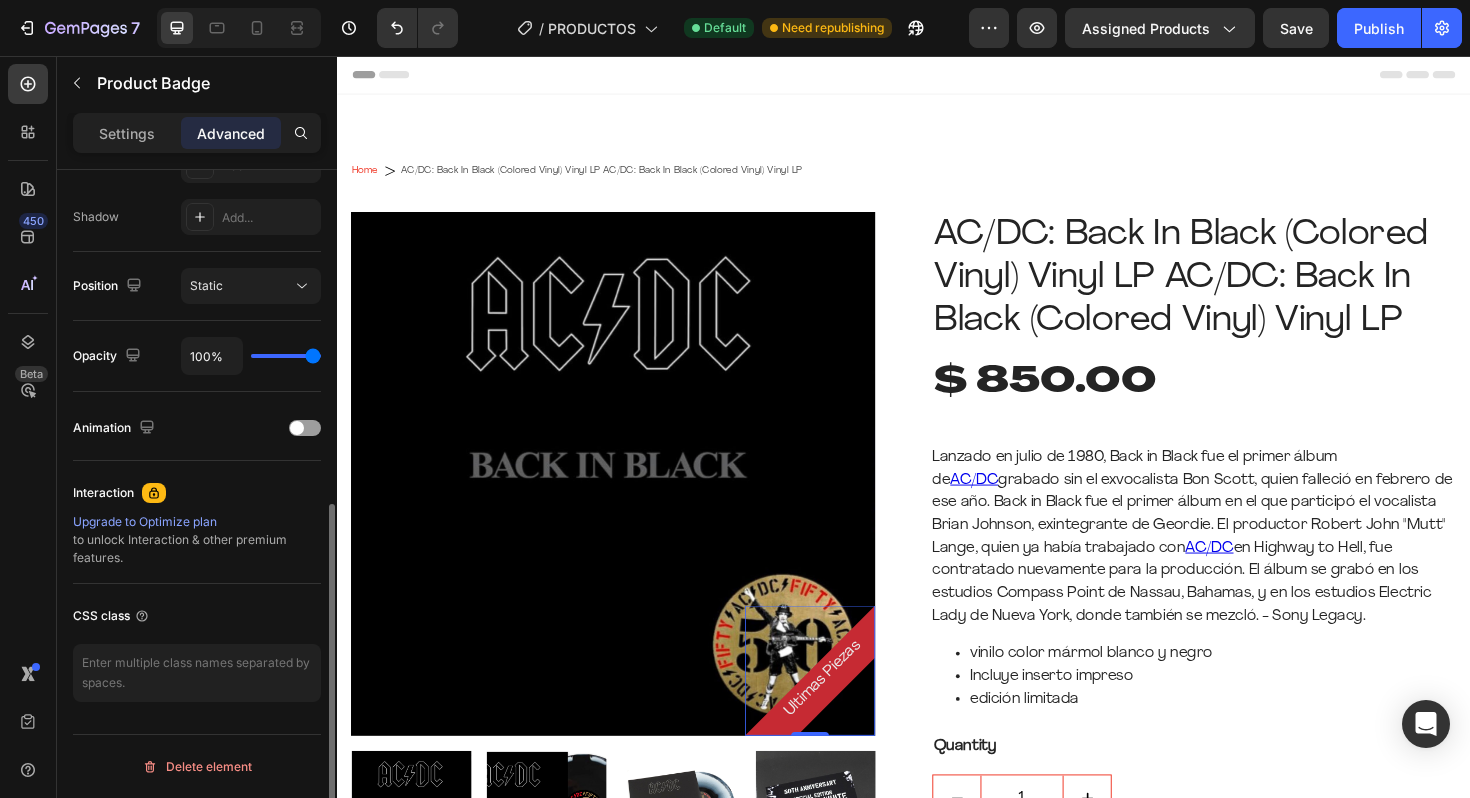 scroll, scrollTop: 649, scrollLeft: 0, axis: vertical 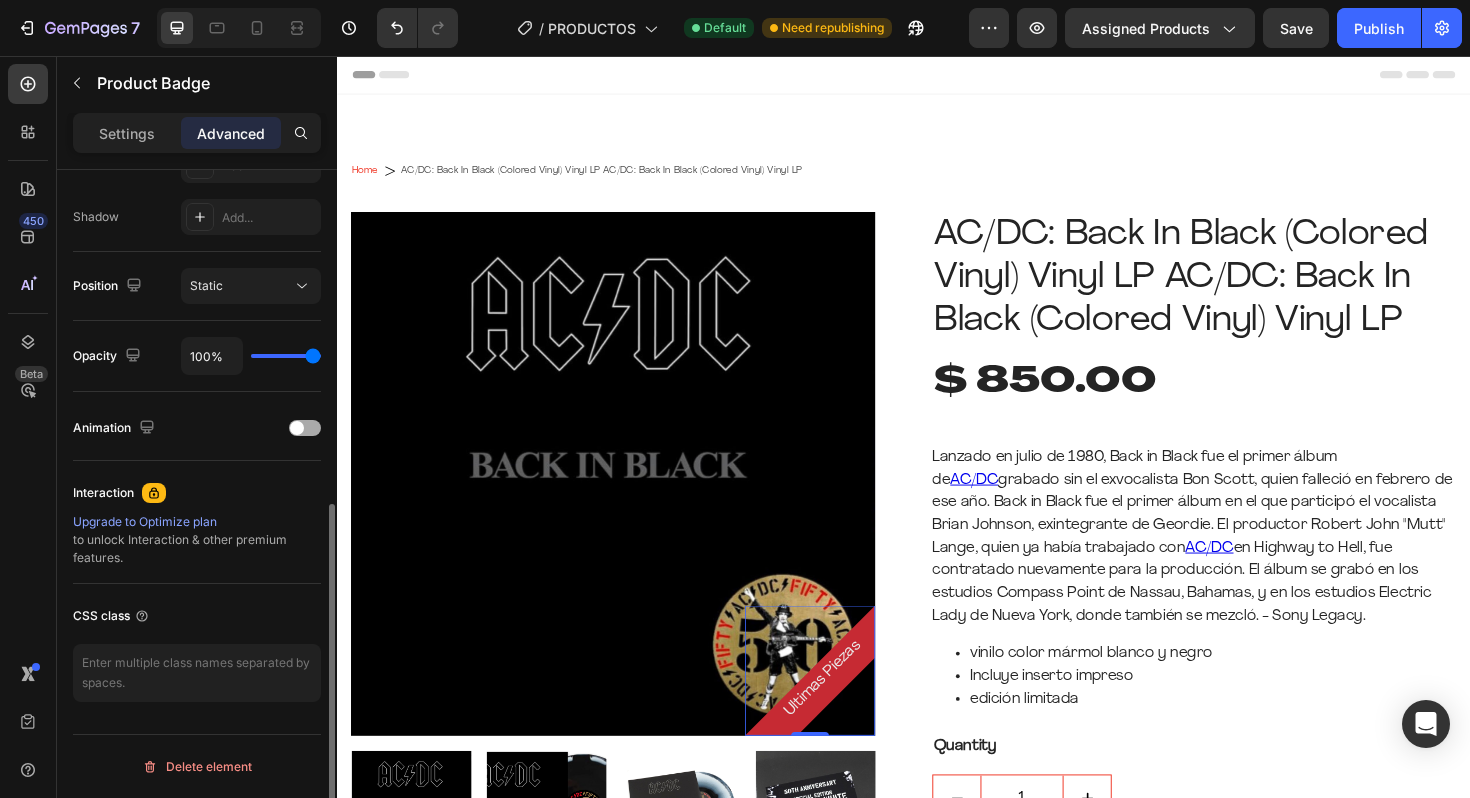 click at bounding box center [297, 428] 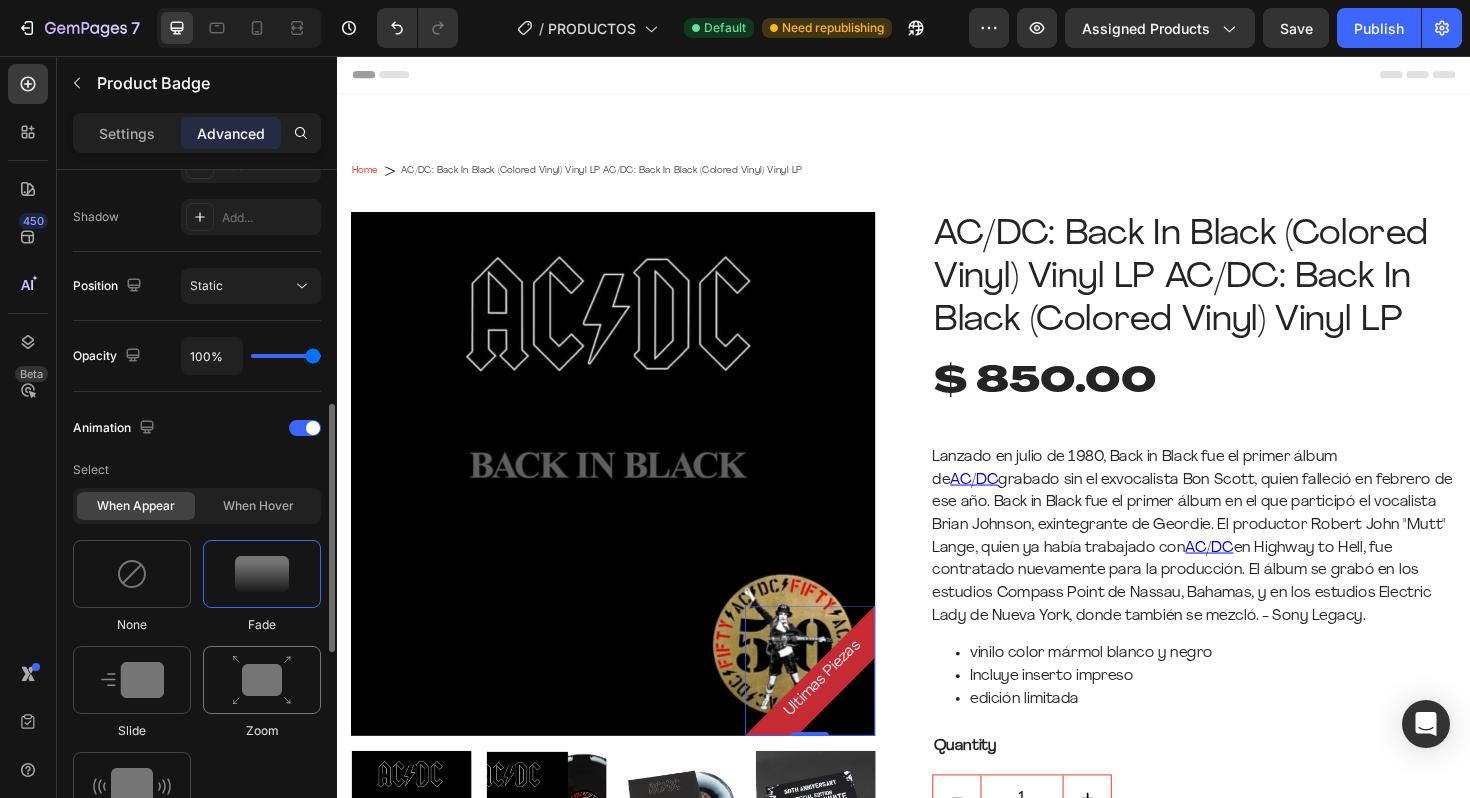 click at bounding box center [262, 680] 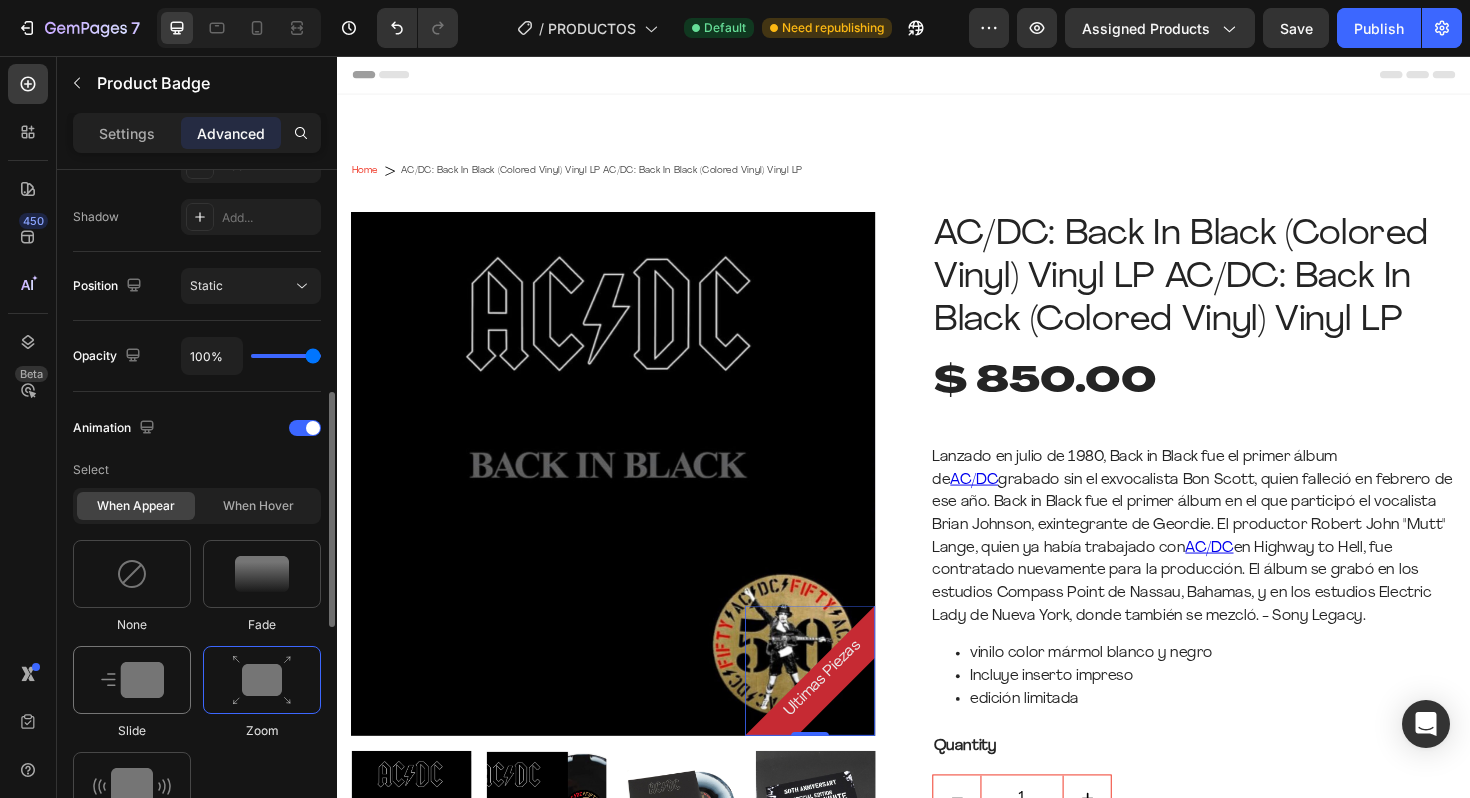 click at bounding box center [132, 680] 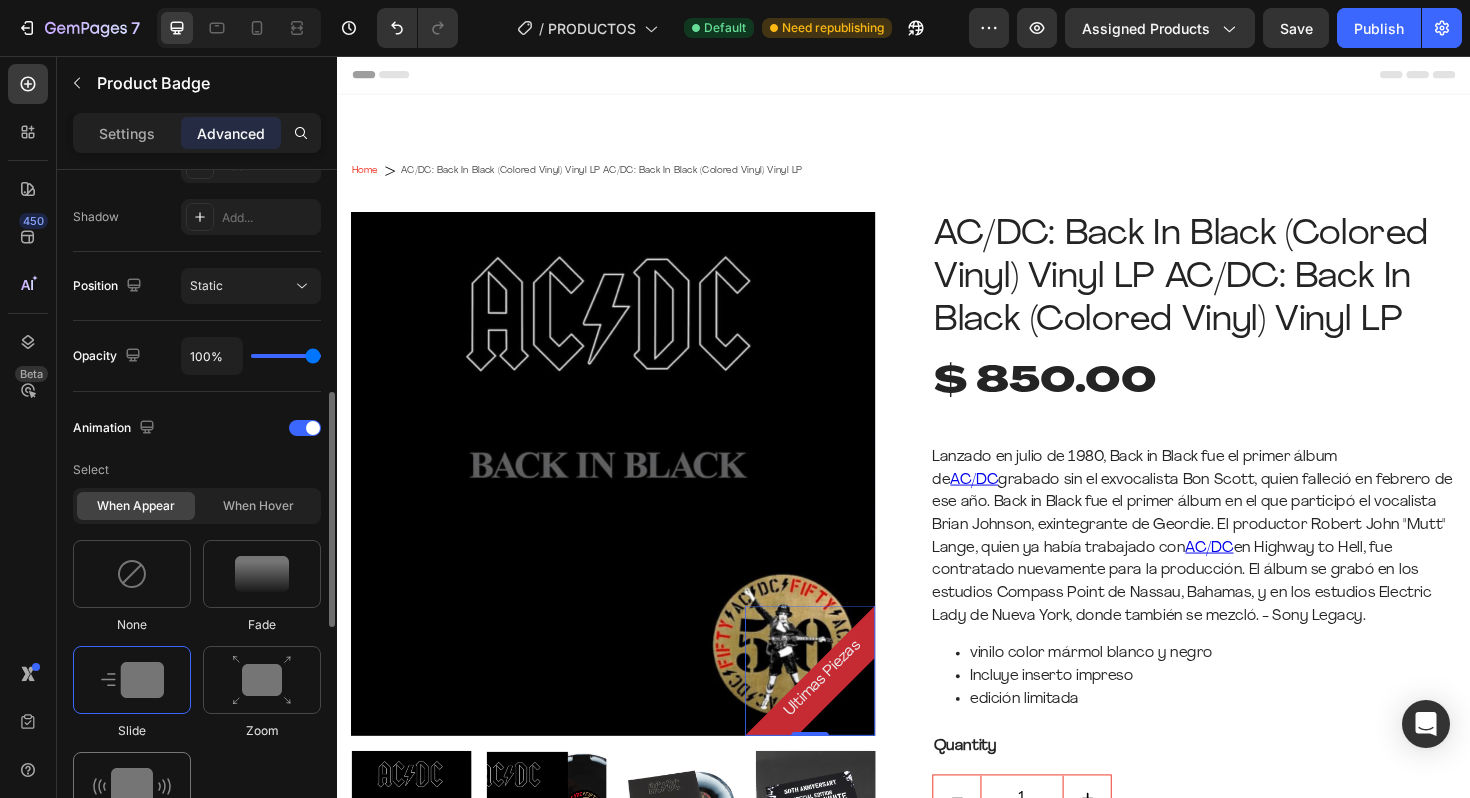 click at bounding box center [132, 786] 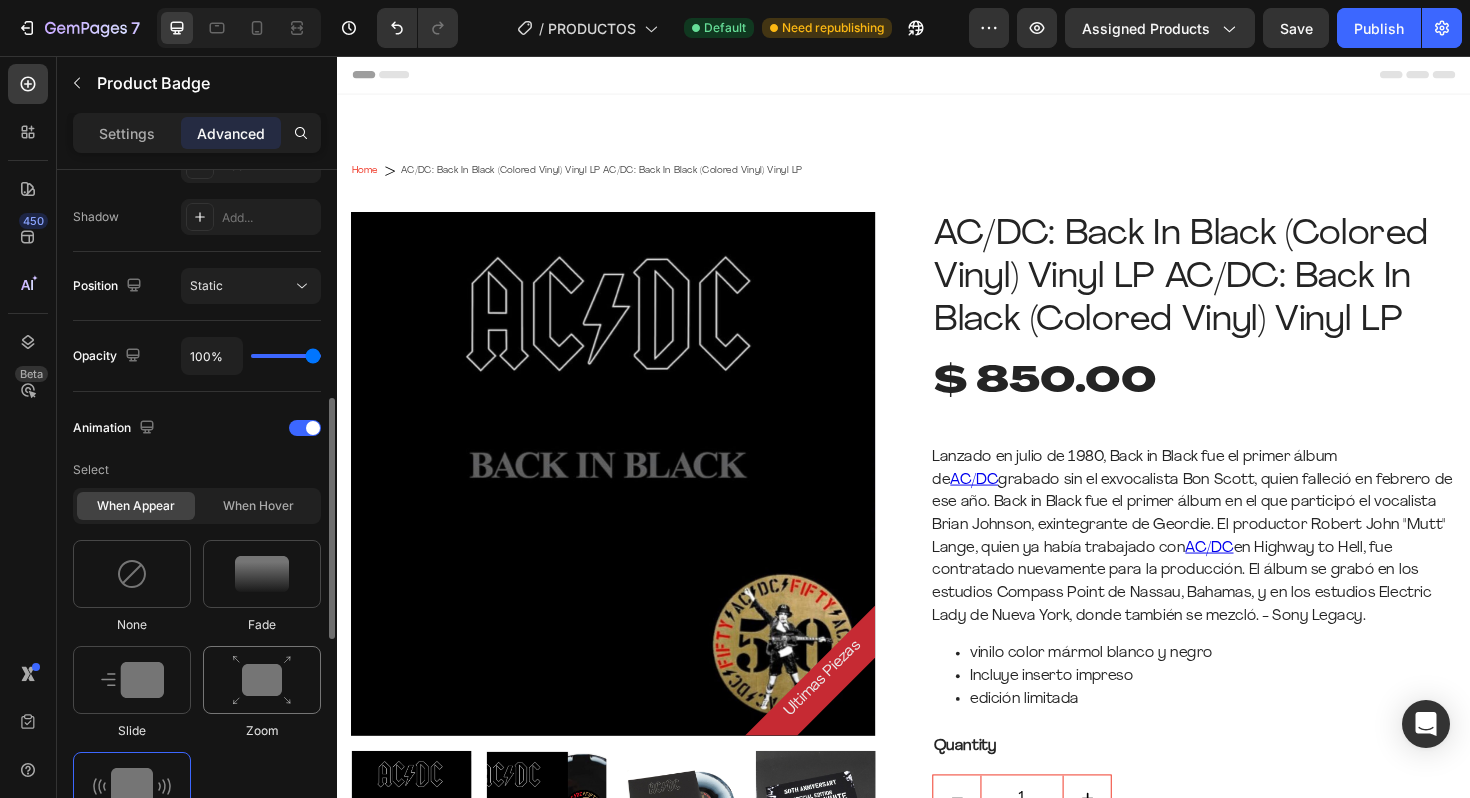 click at bounding box center [262, 680] 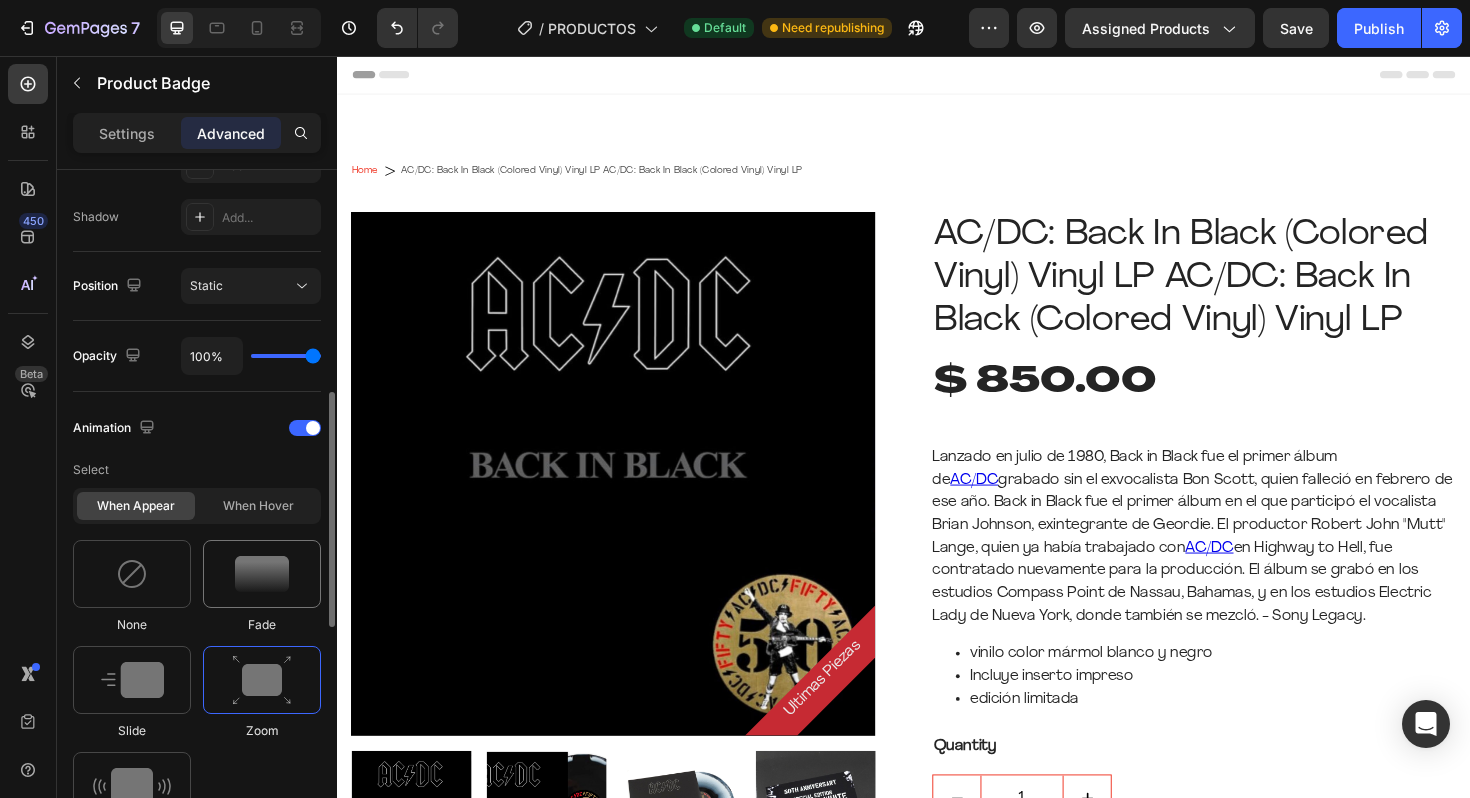 click at bounding box center (262, 574) 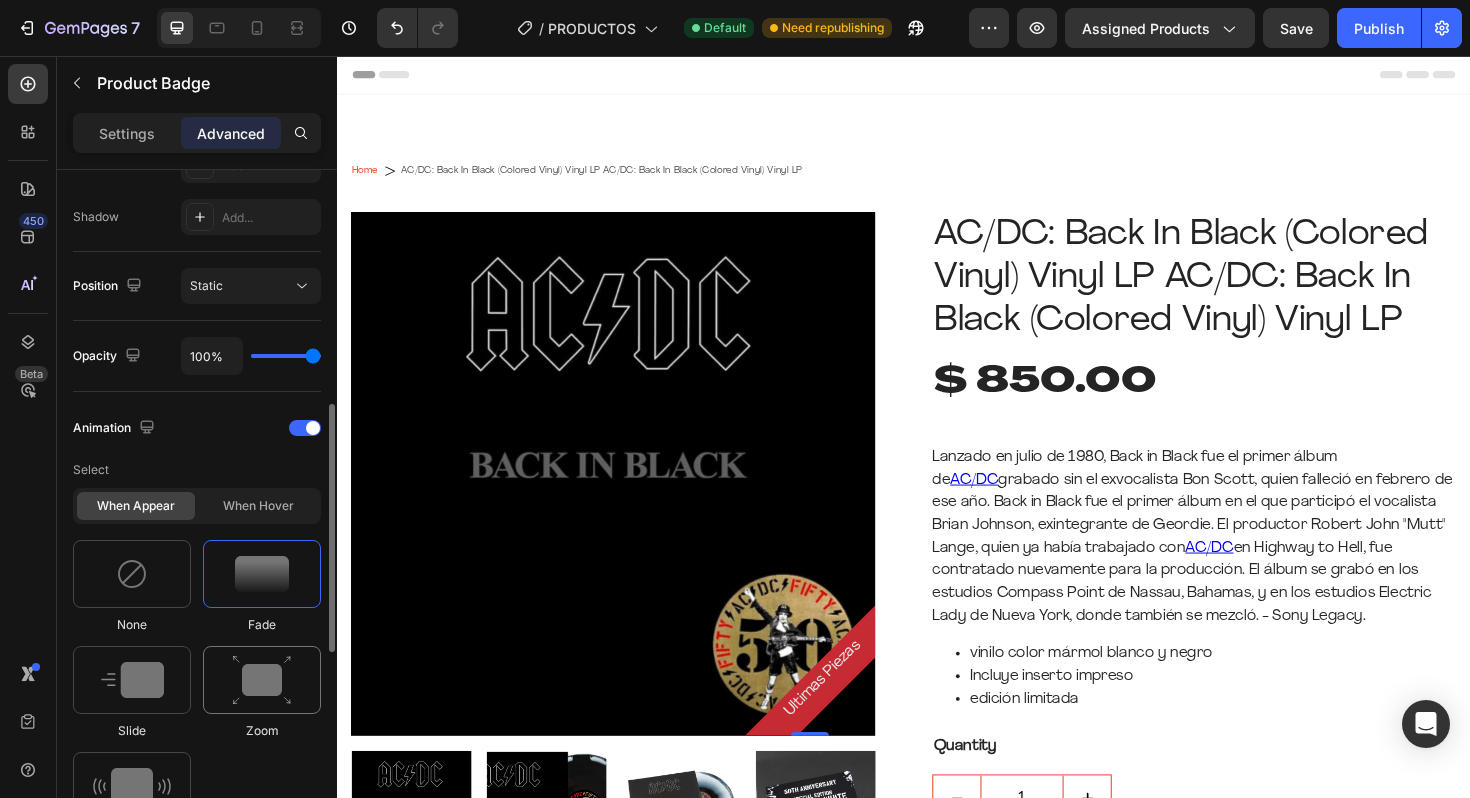 click at bounding box center (262, 680) 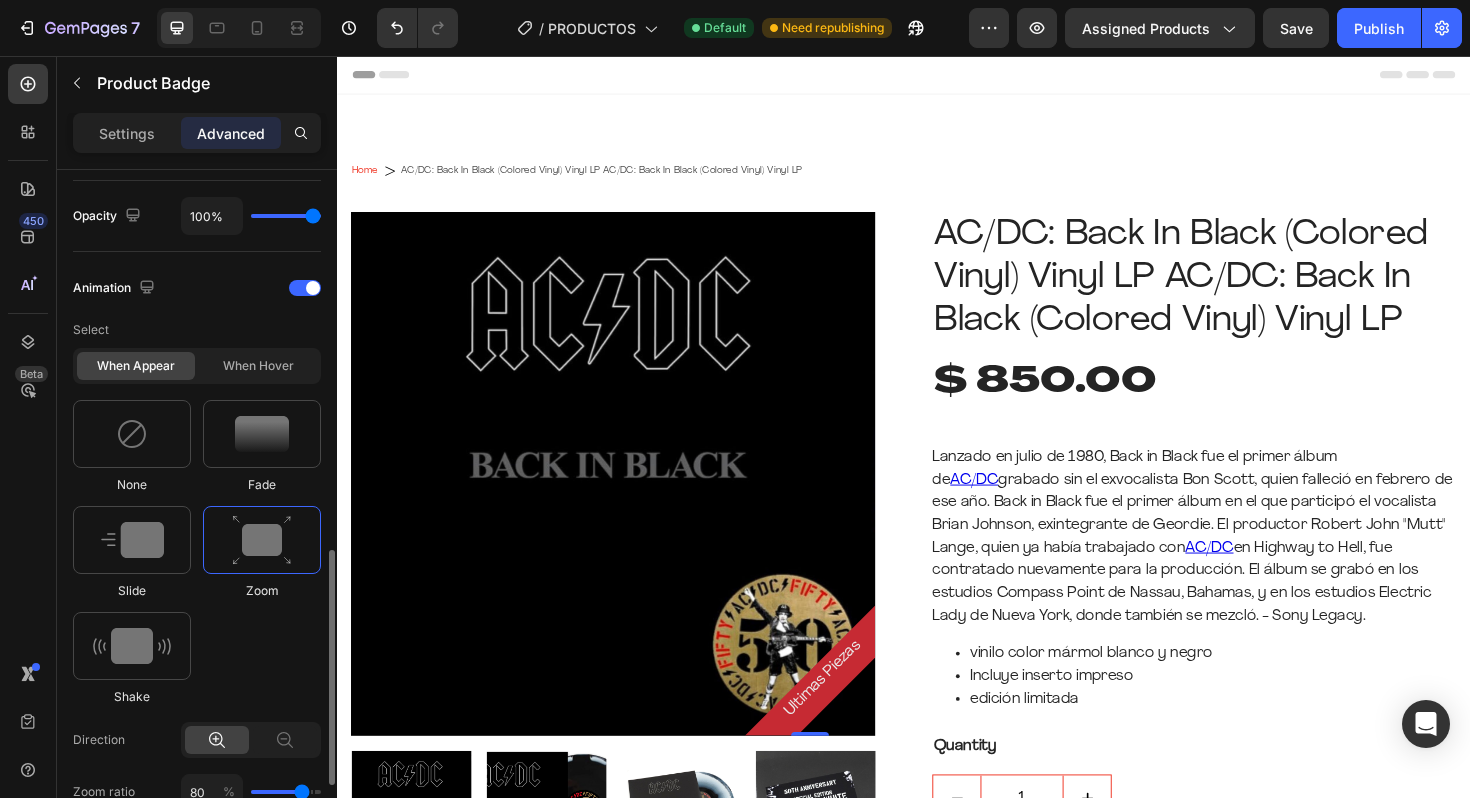 scroll, scrollTop: 881, scrollLeft: 0, axis: vertical 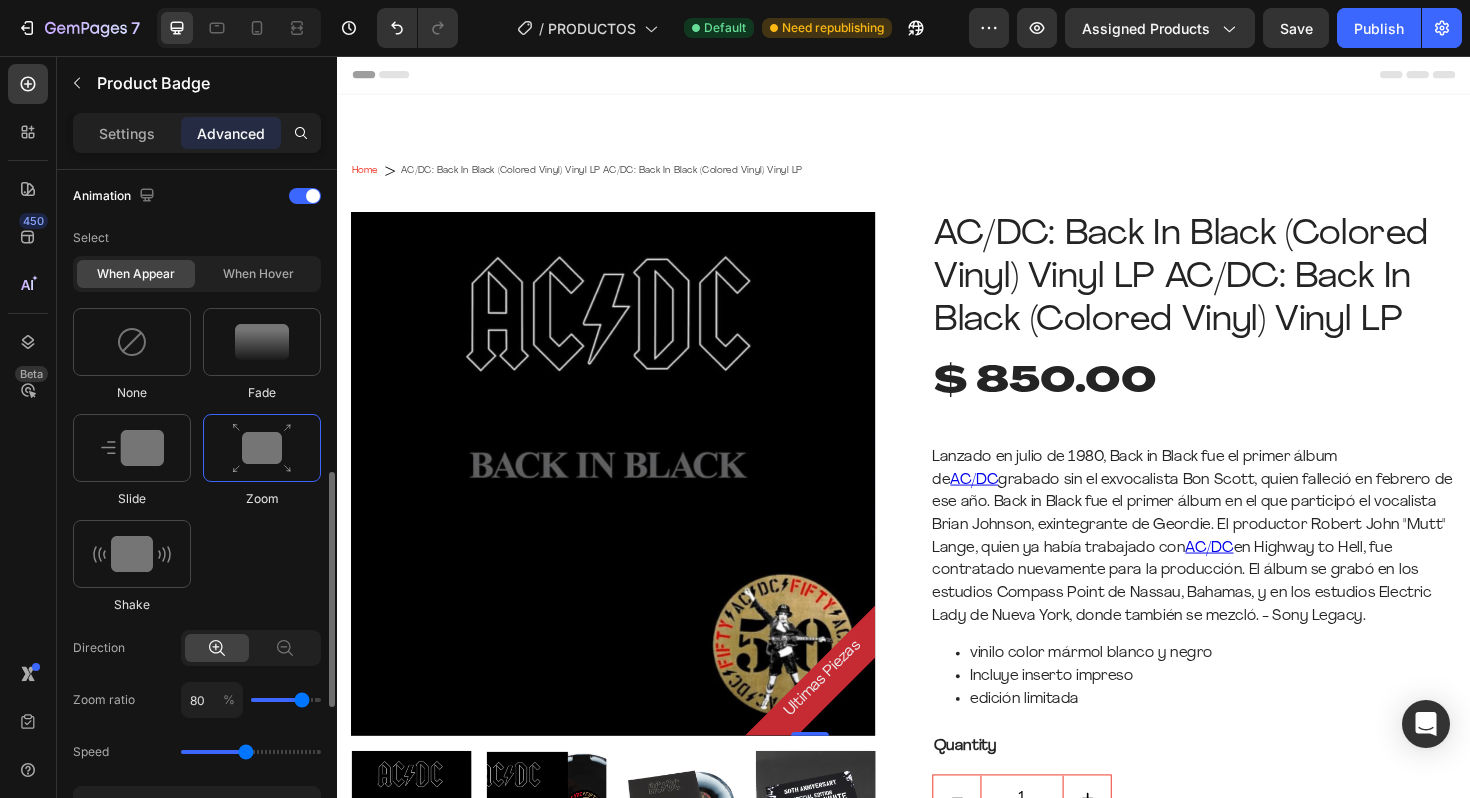 type on "70" 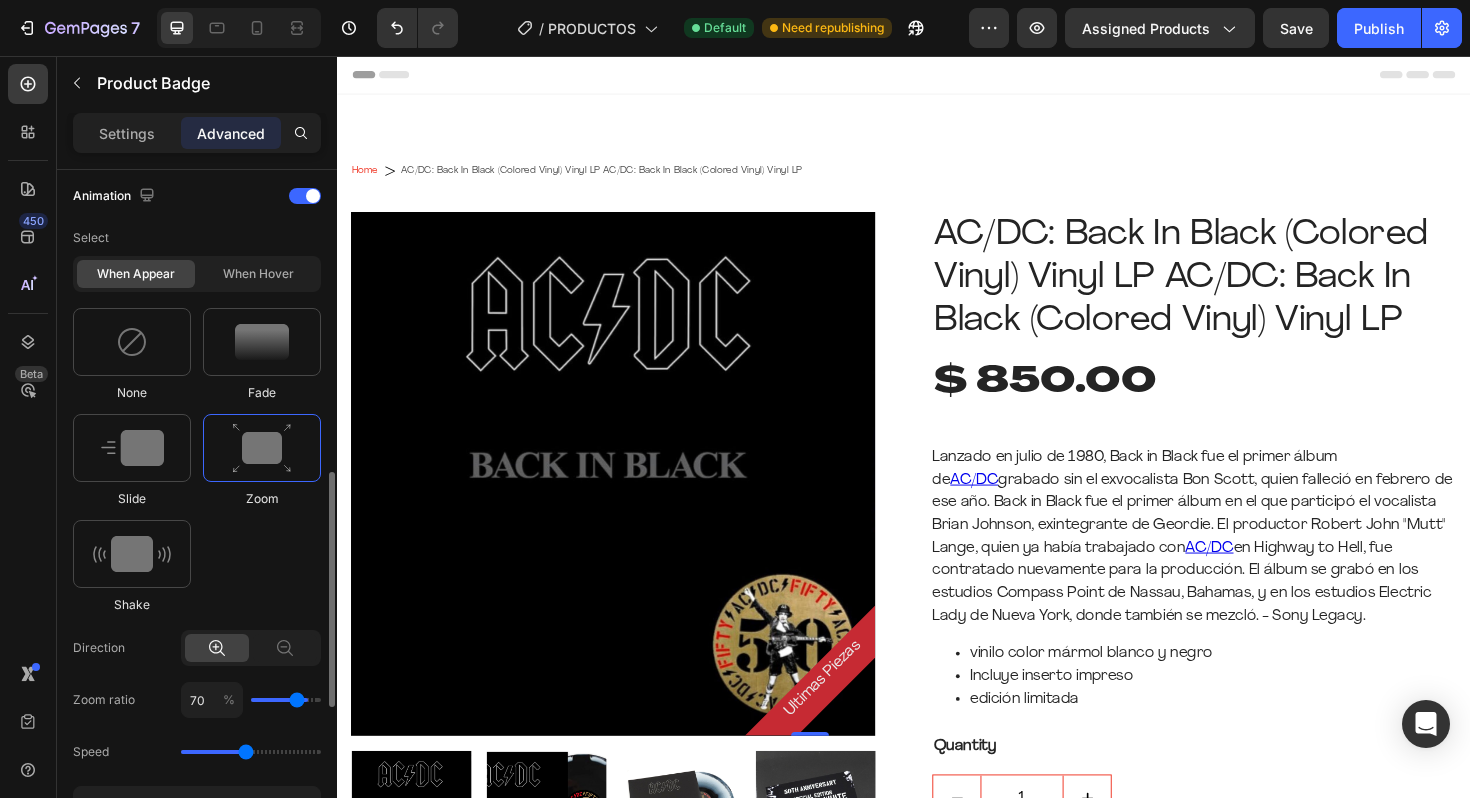 type on "60" 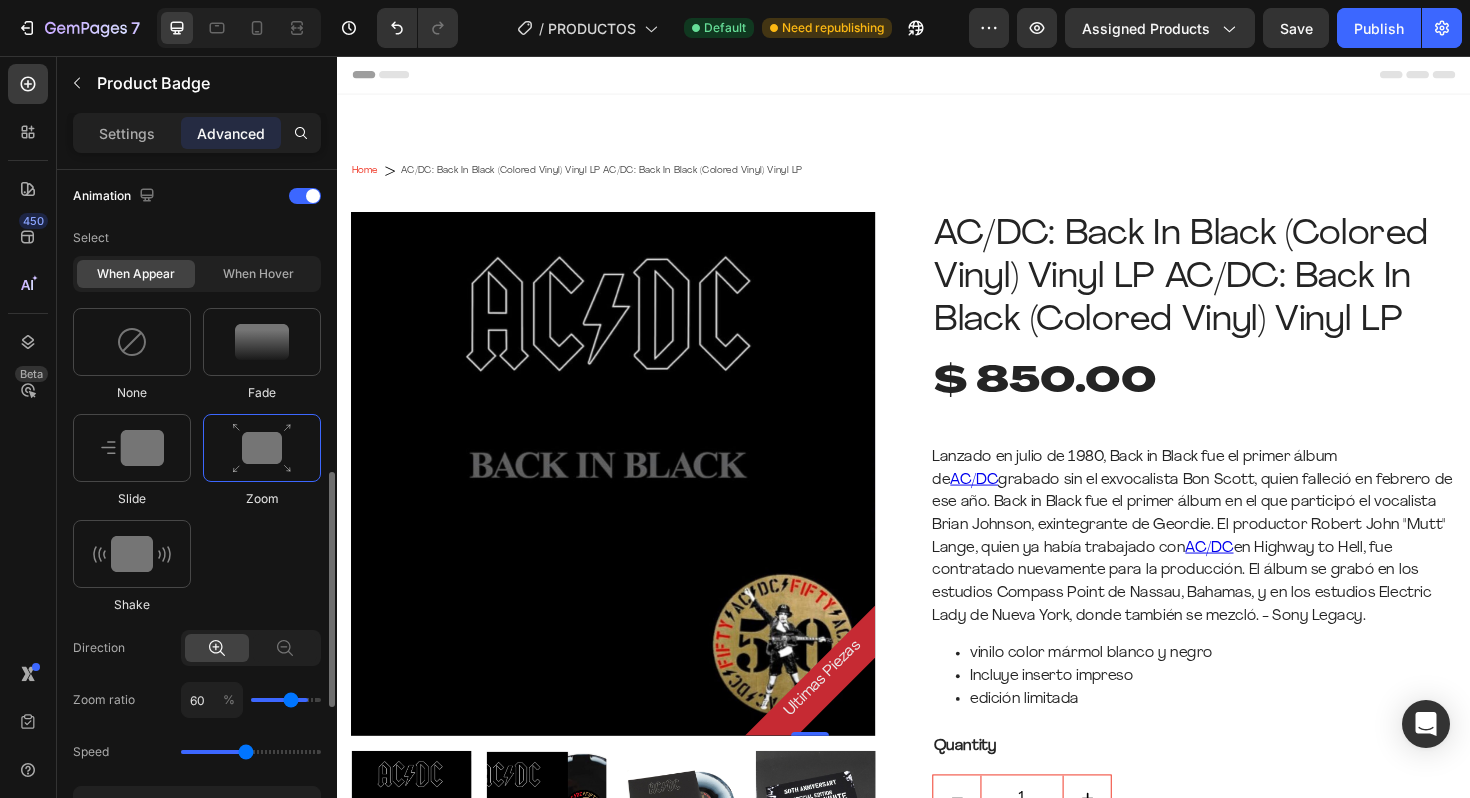 type on "50" 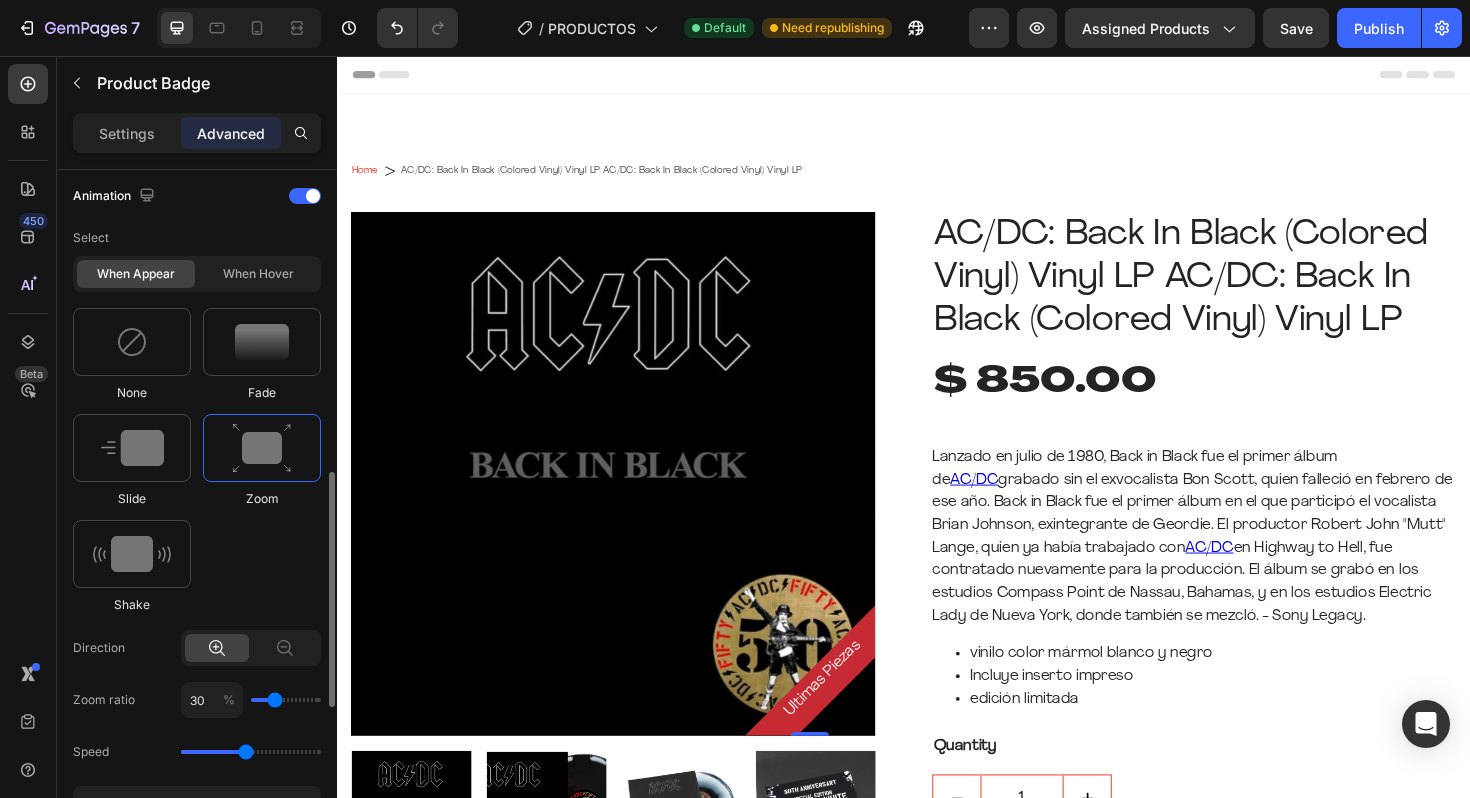 drag, startPoint x: 300, startPoint y: 705, endPoint x: 274, endPoint y: 704, distance: 26.019224 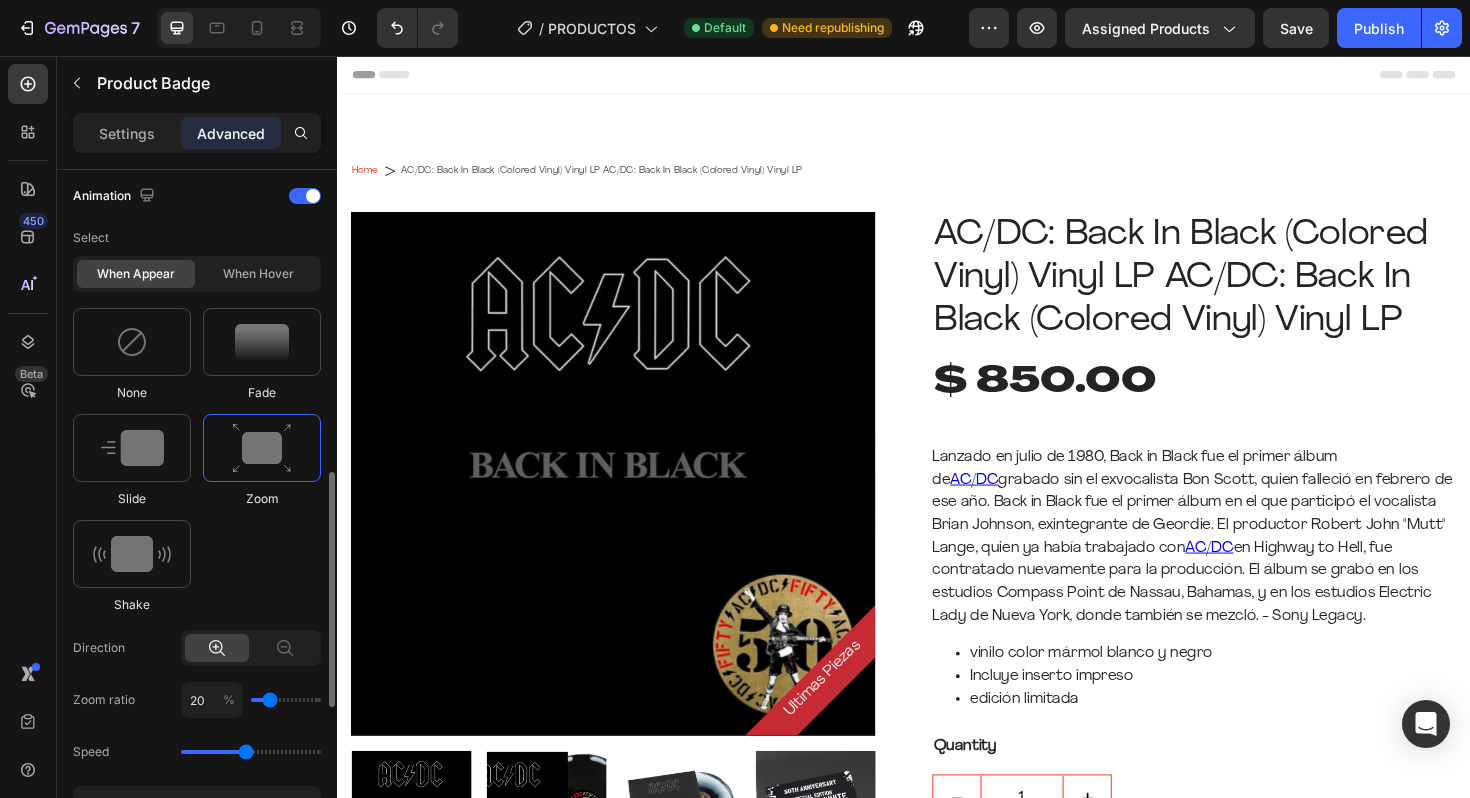 click at bounding box center [286, 700] 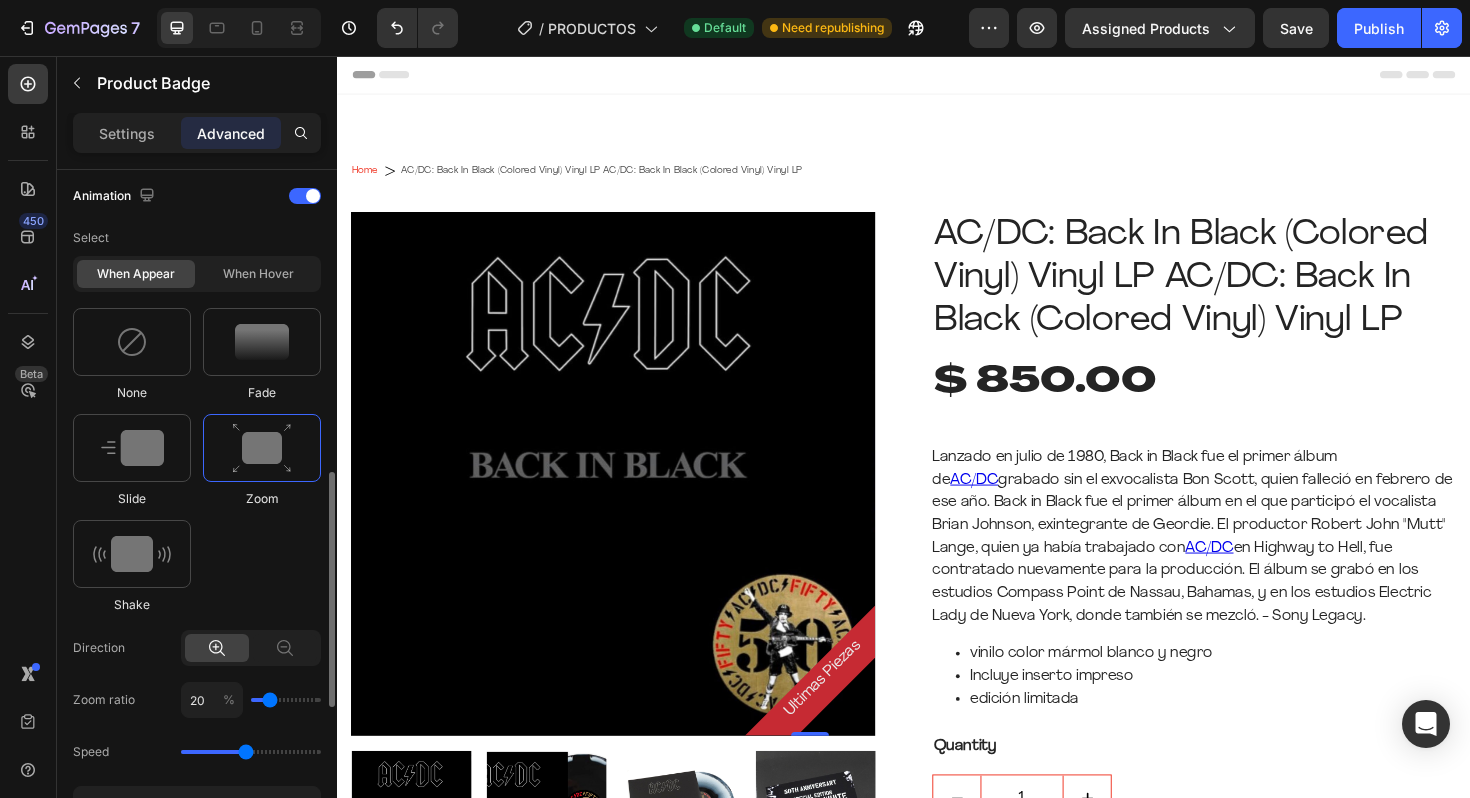 click 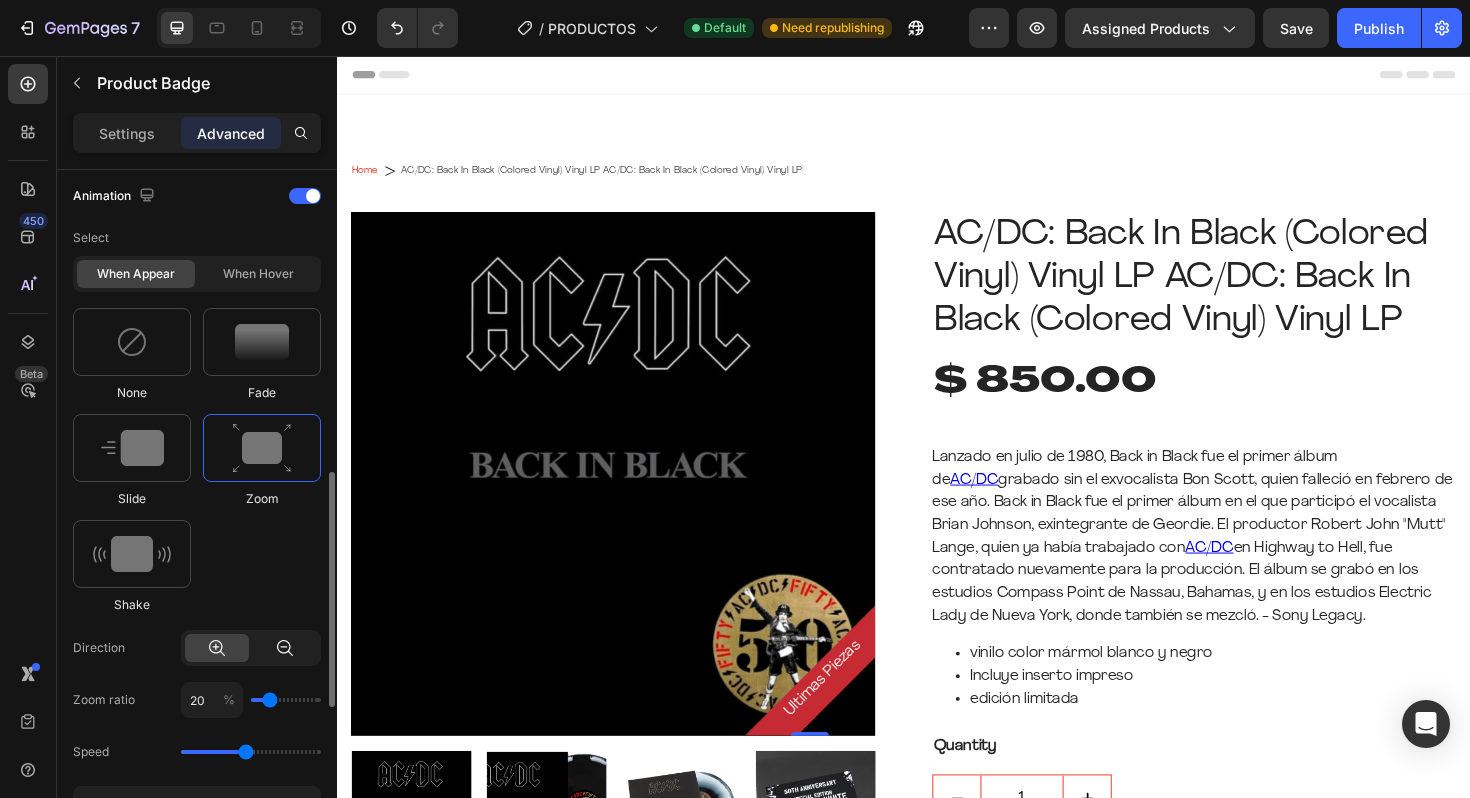 click 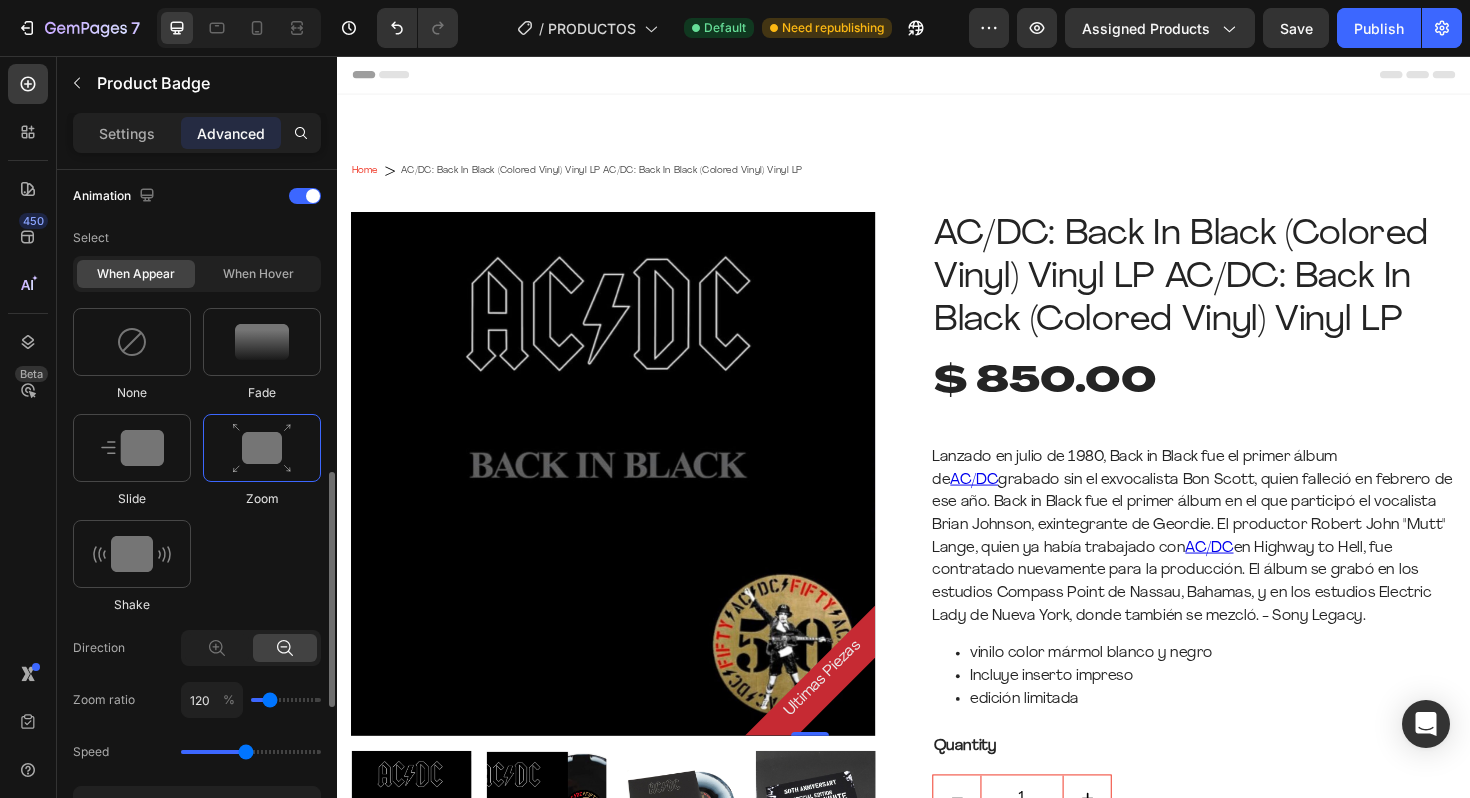 click 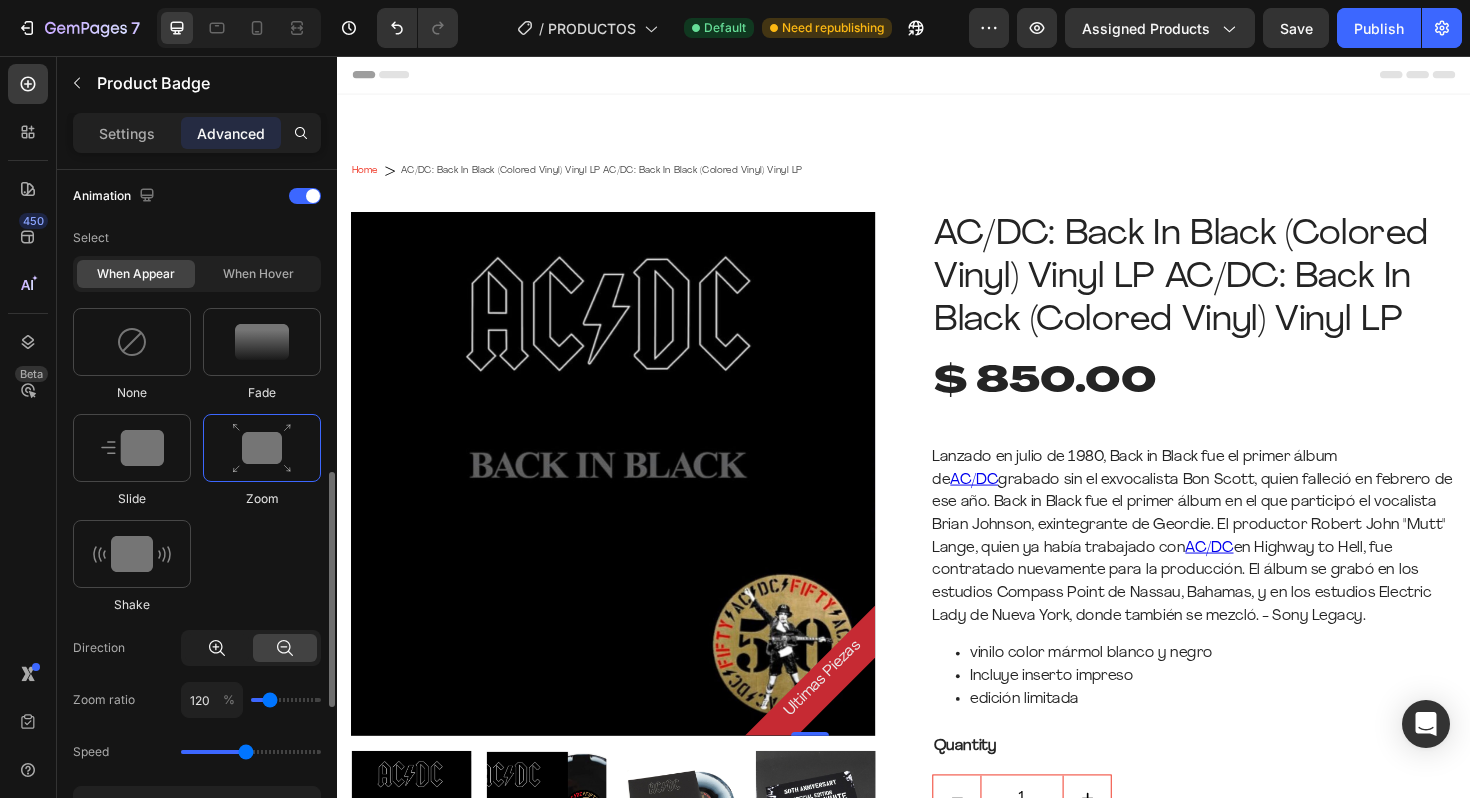 click 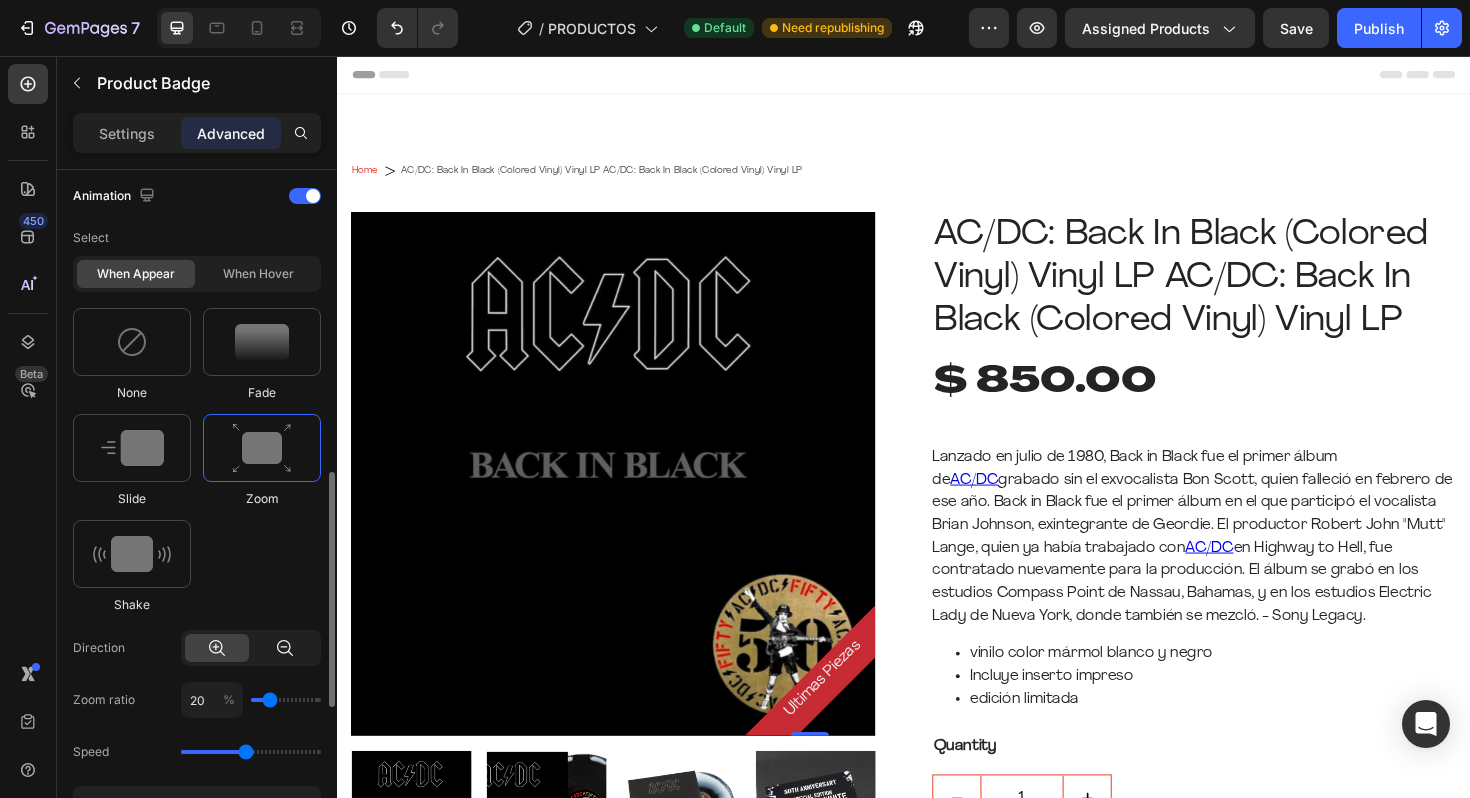 click 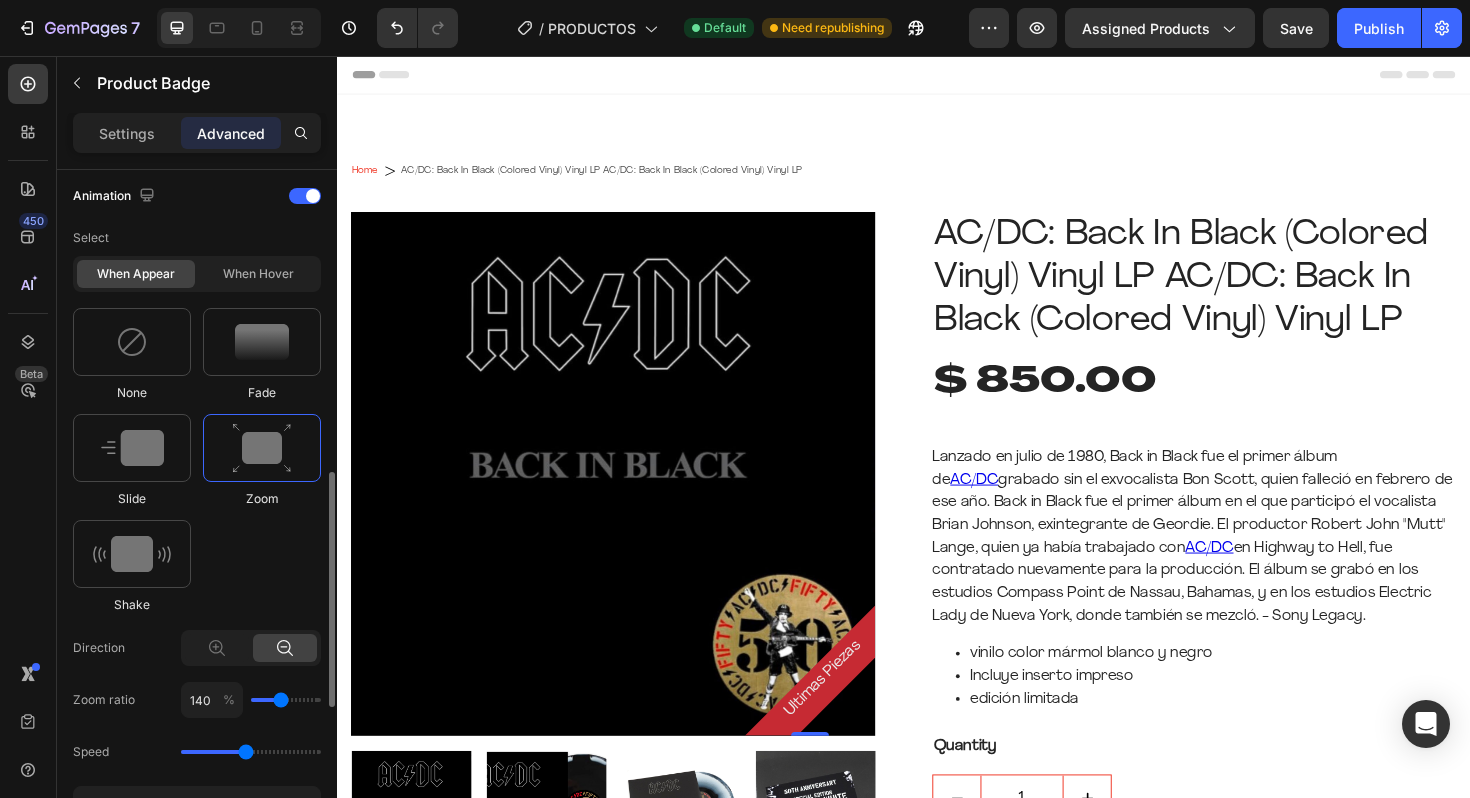 drag, startPoint x: 271, startPoint y: 701, endPoint x: 283, endPoint y: 701, distance: 12 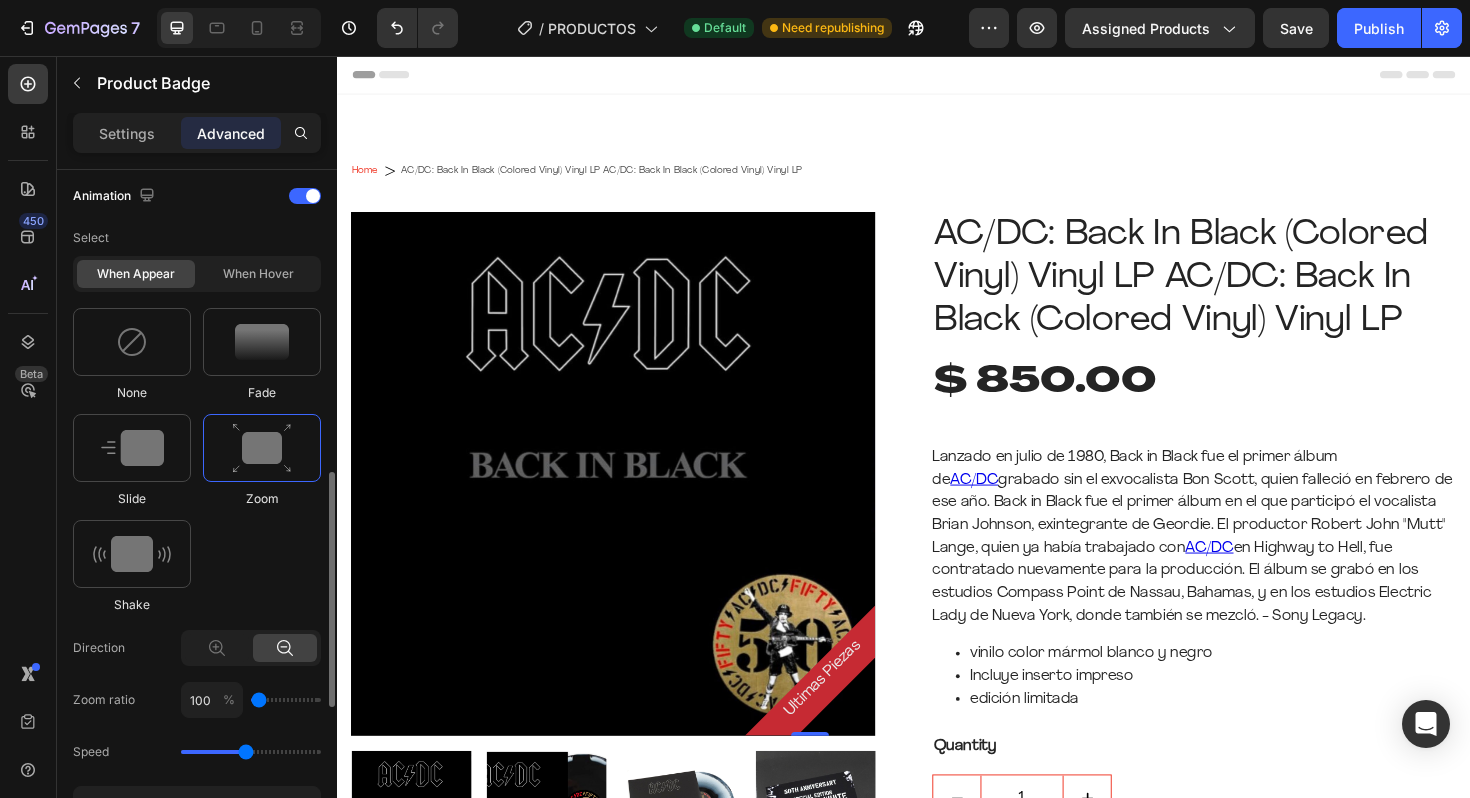 drag, startPoint x: 283, startPoint y: 701, endPoint x: 258, endPoint y: 699, distance: 25.079872 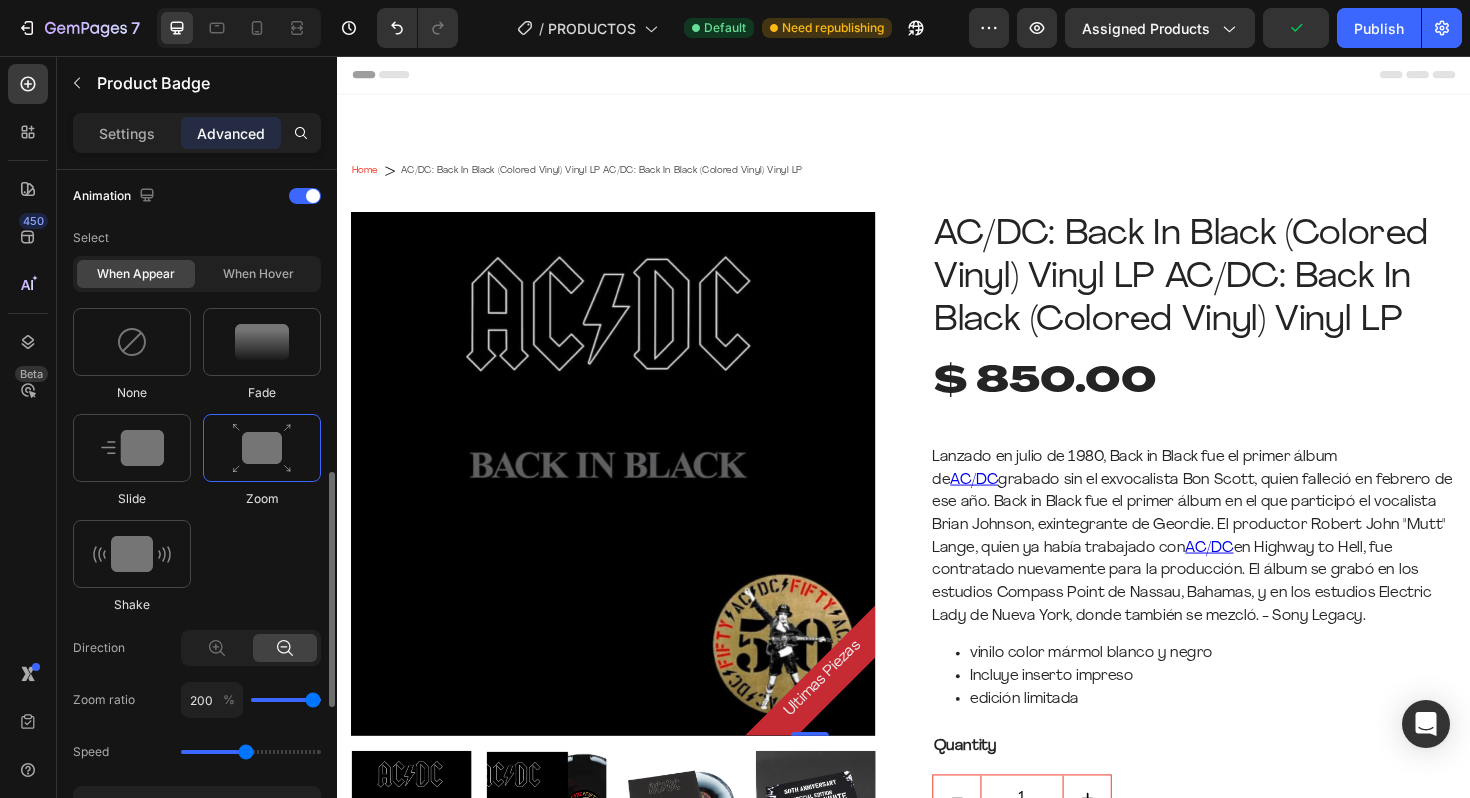 drag, startPoint x: 258, startPoint y: 699, endPoint x: 316, endPoint y: 704, distance: 58.21512 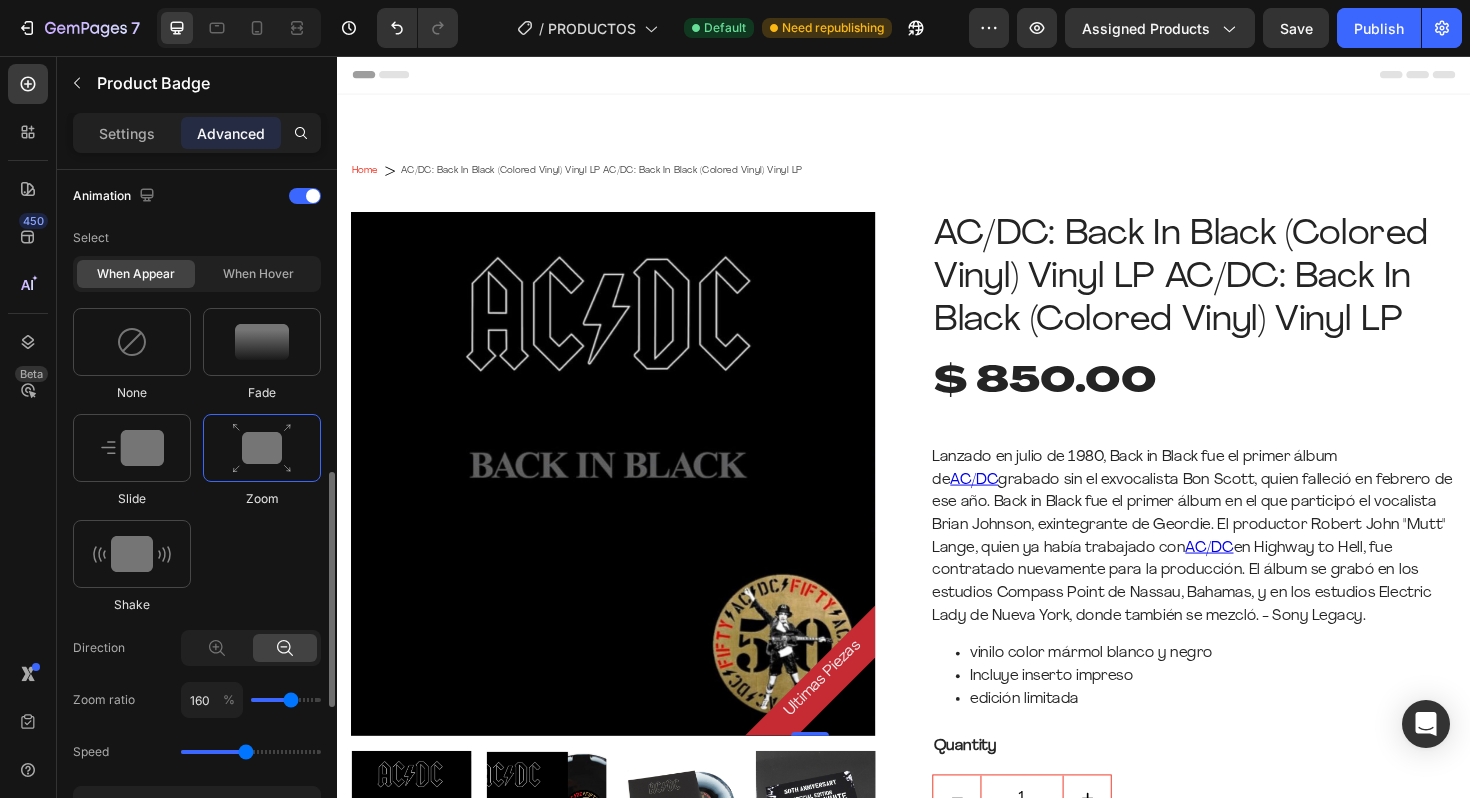 drag, startPoint x: 316, startPoint y: 704, endPoint x: 292, endPoint y: 704, distance: 24 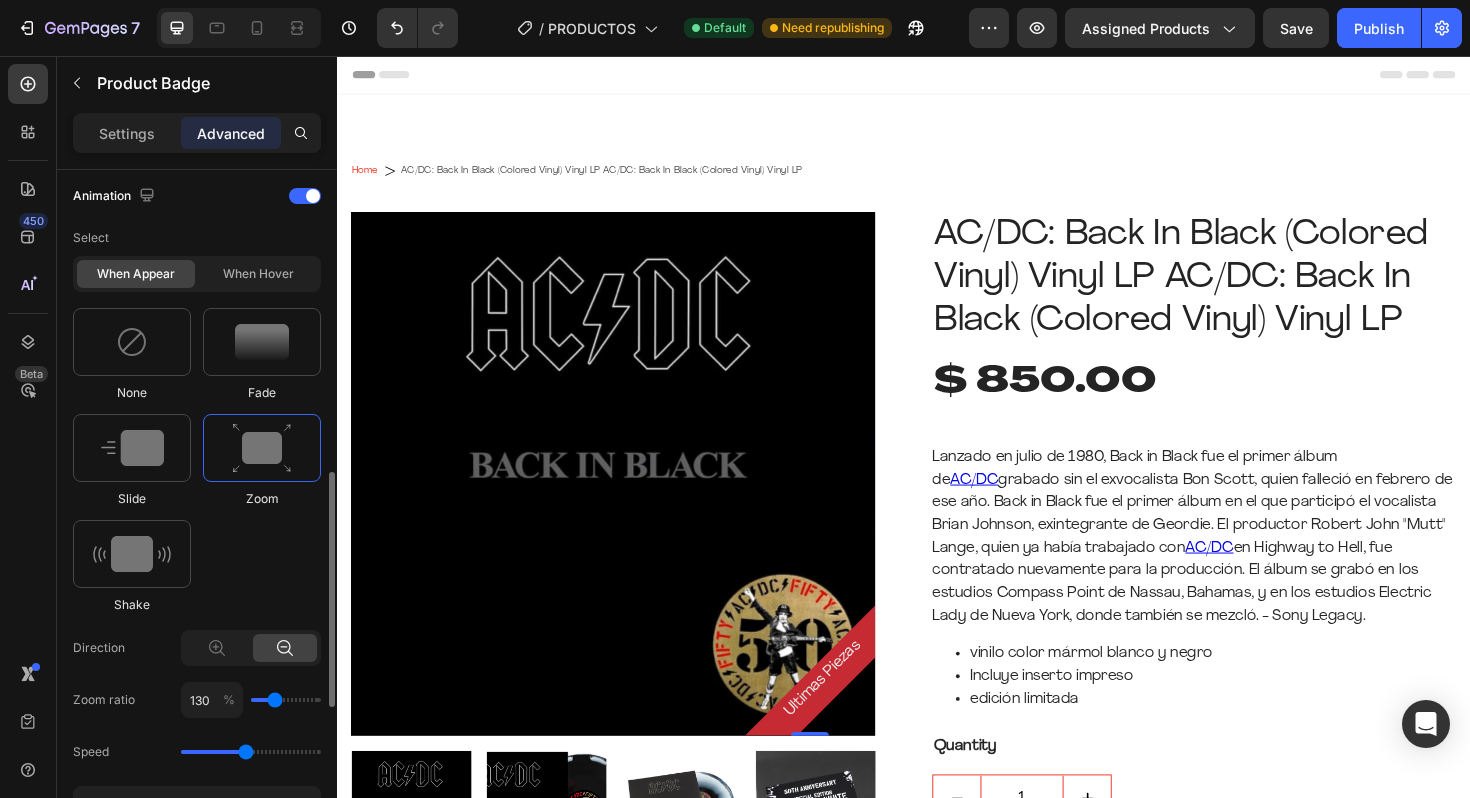 drag, startPoint x: 292, startPoint y: 704, endPoint x: 272, endPoint y: 704, distance: 20 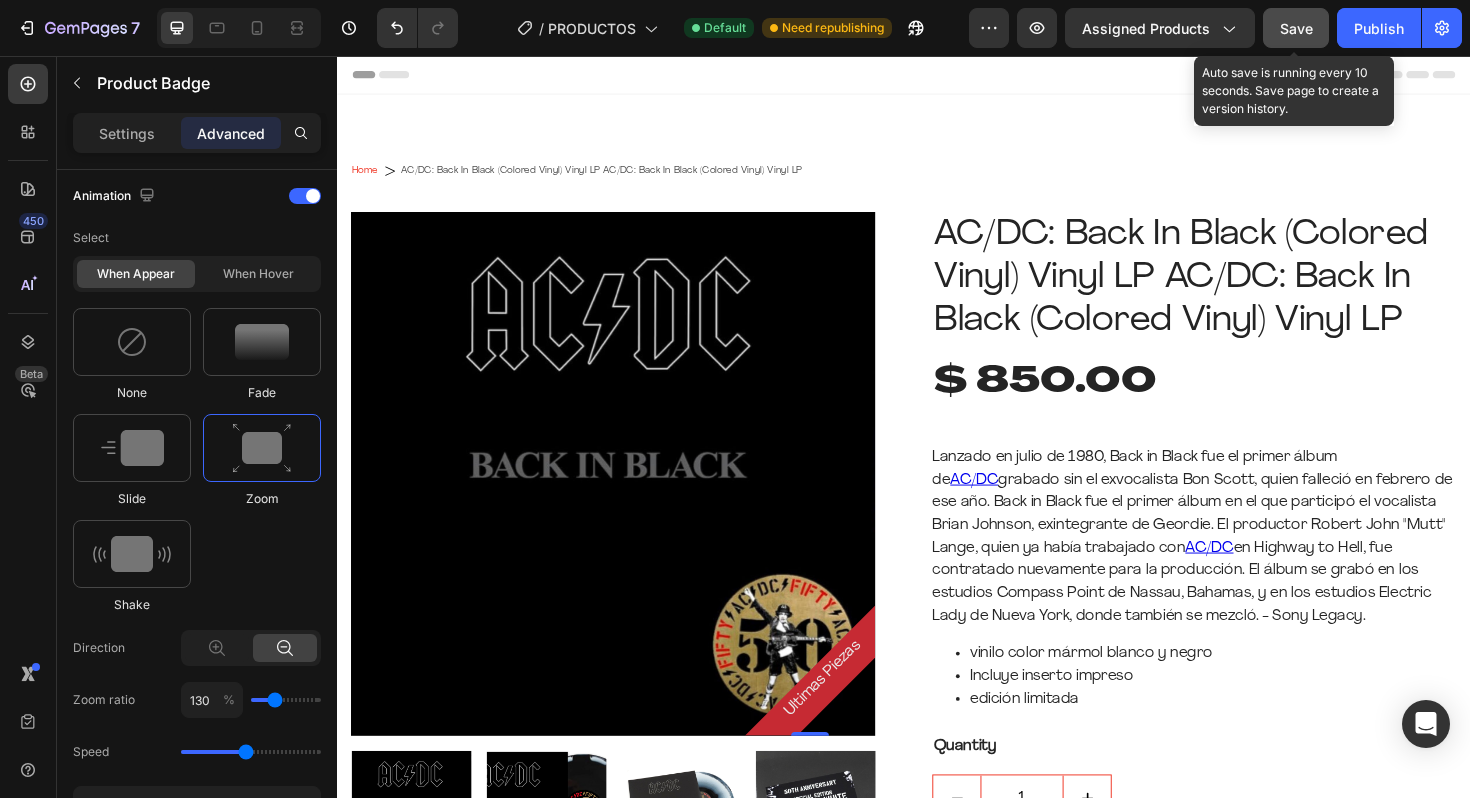 click on "Save" at bounding box center (1296, 28) 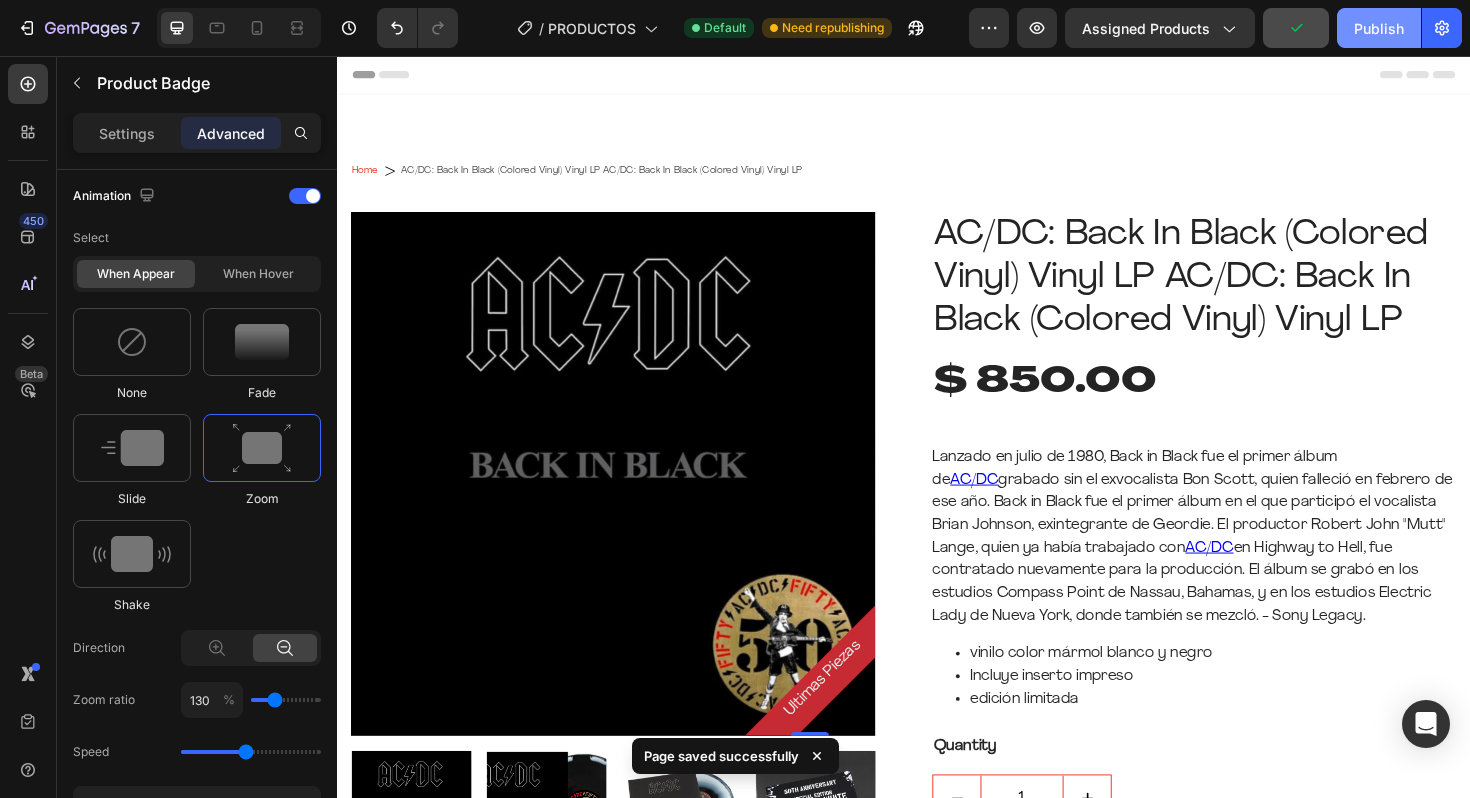 click on "Publish" 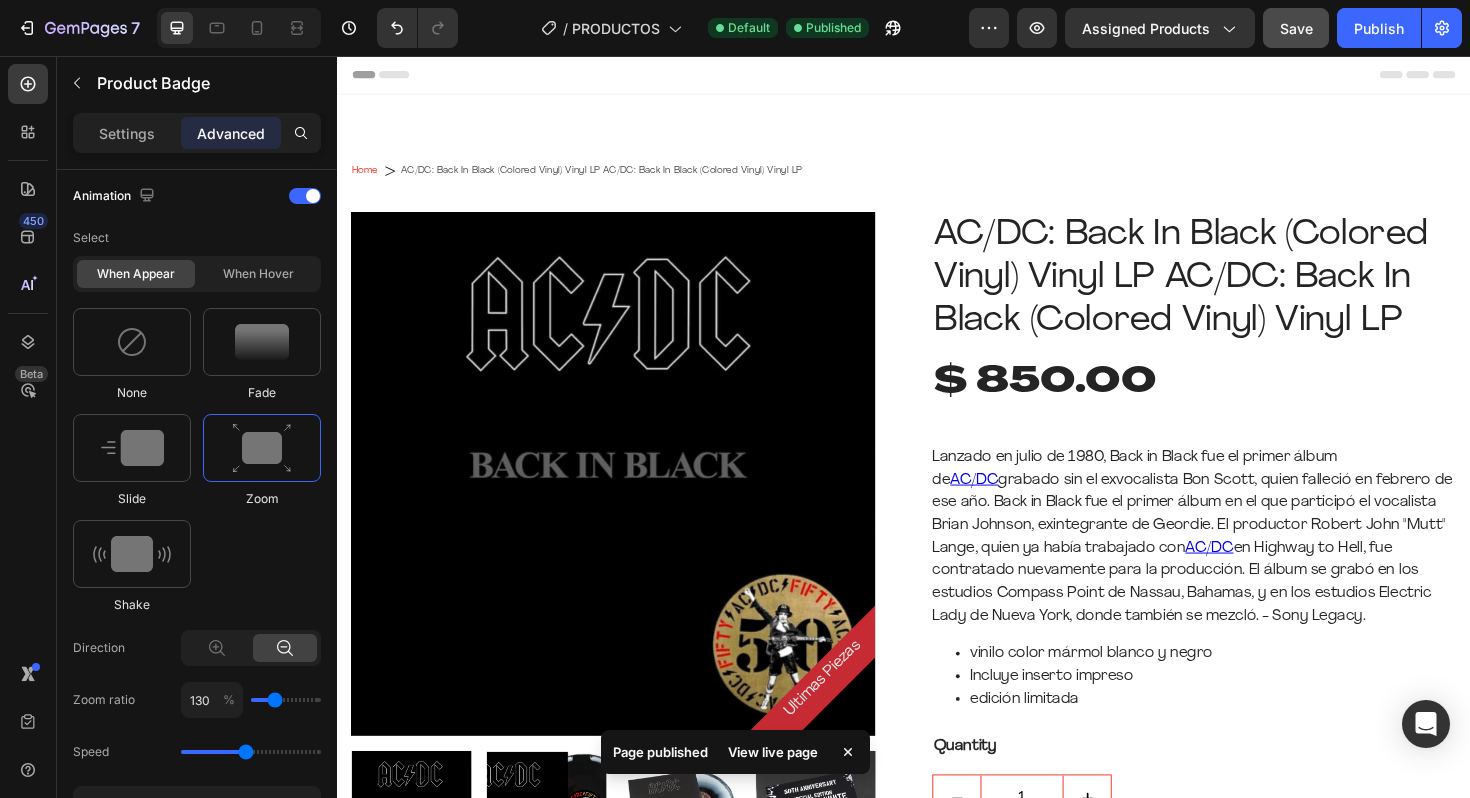 click on "View live page" at bounding box center [773, 752] 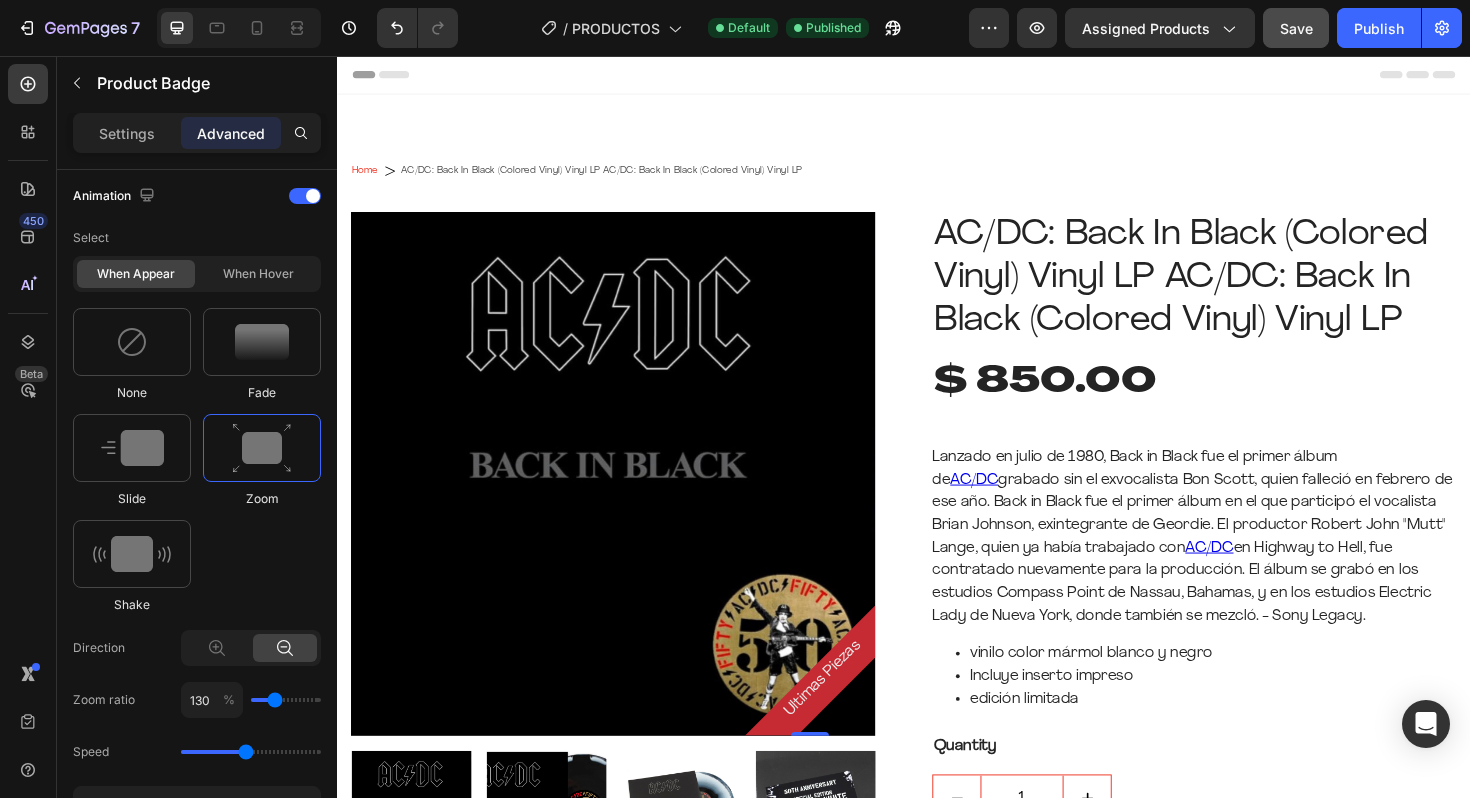 click on "Ultimas Piezas" at bounding box center (852, 716) 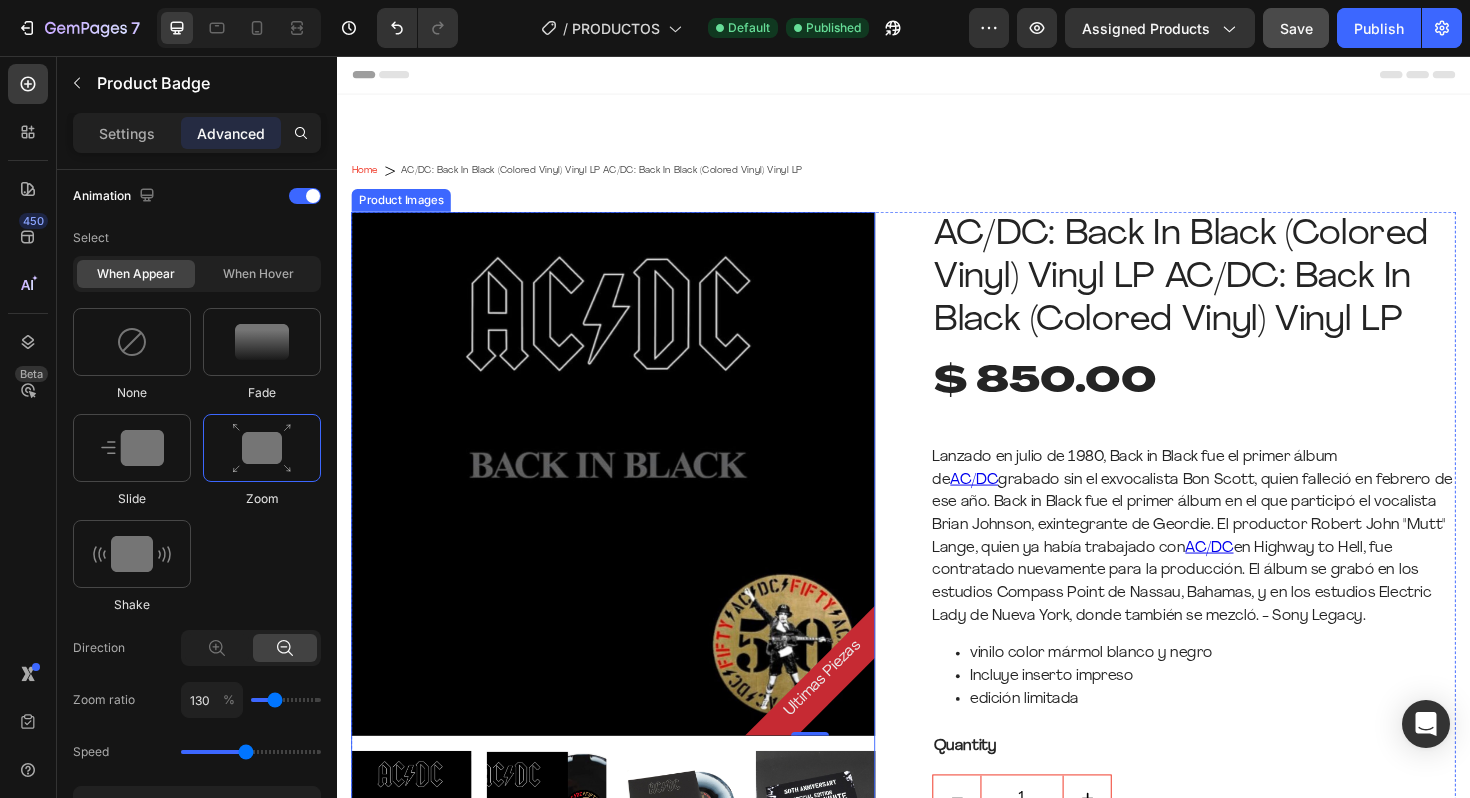 click at bounding box center [629, 498] 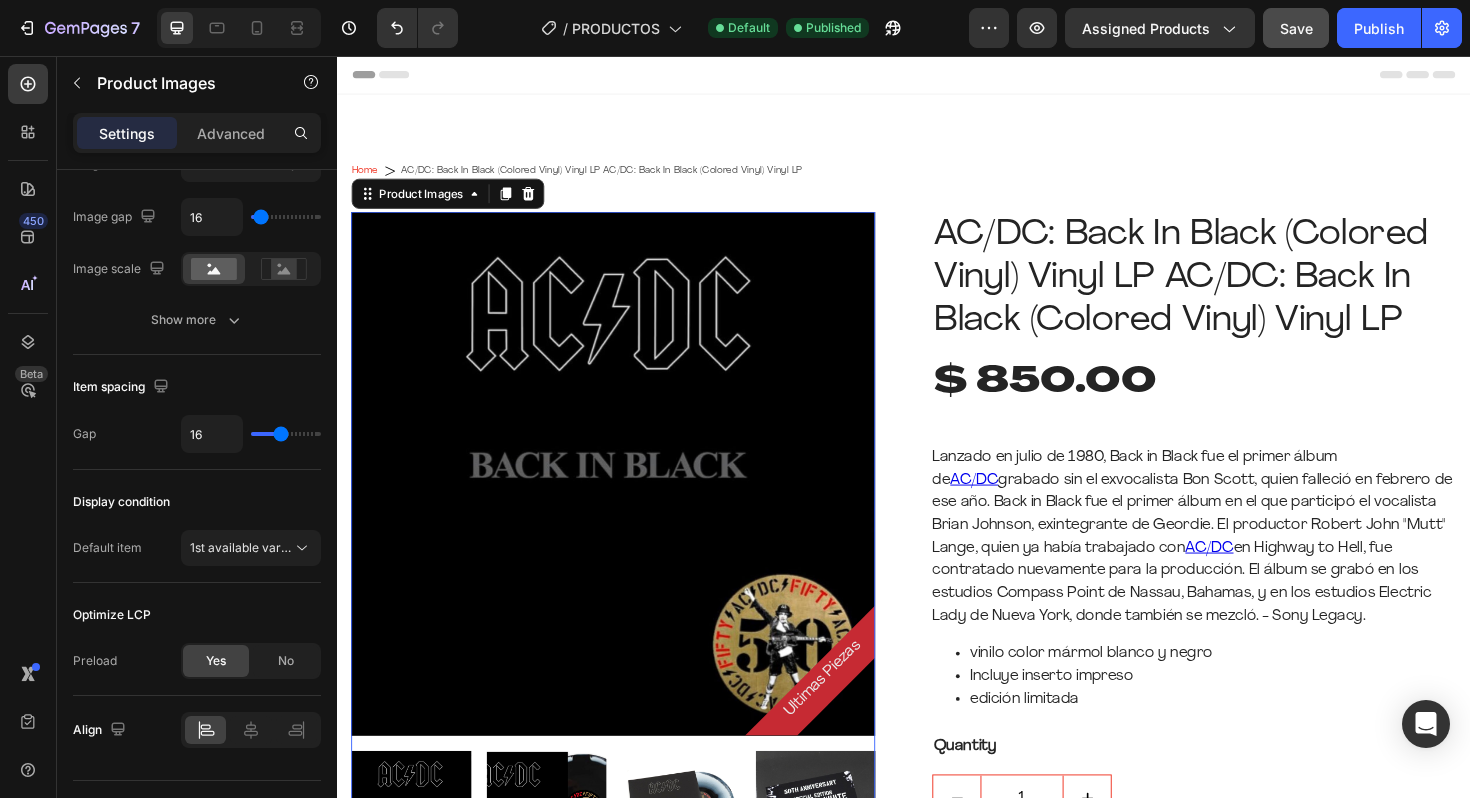 scroll, scrollTop: 0, scrollLeft: 0, axis: both 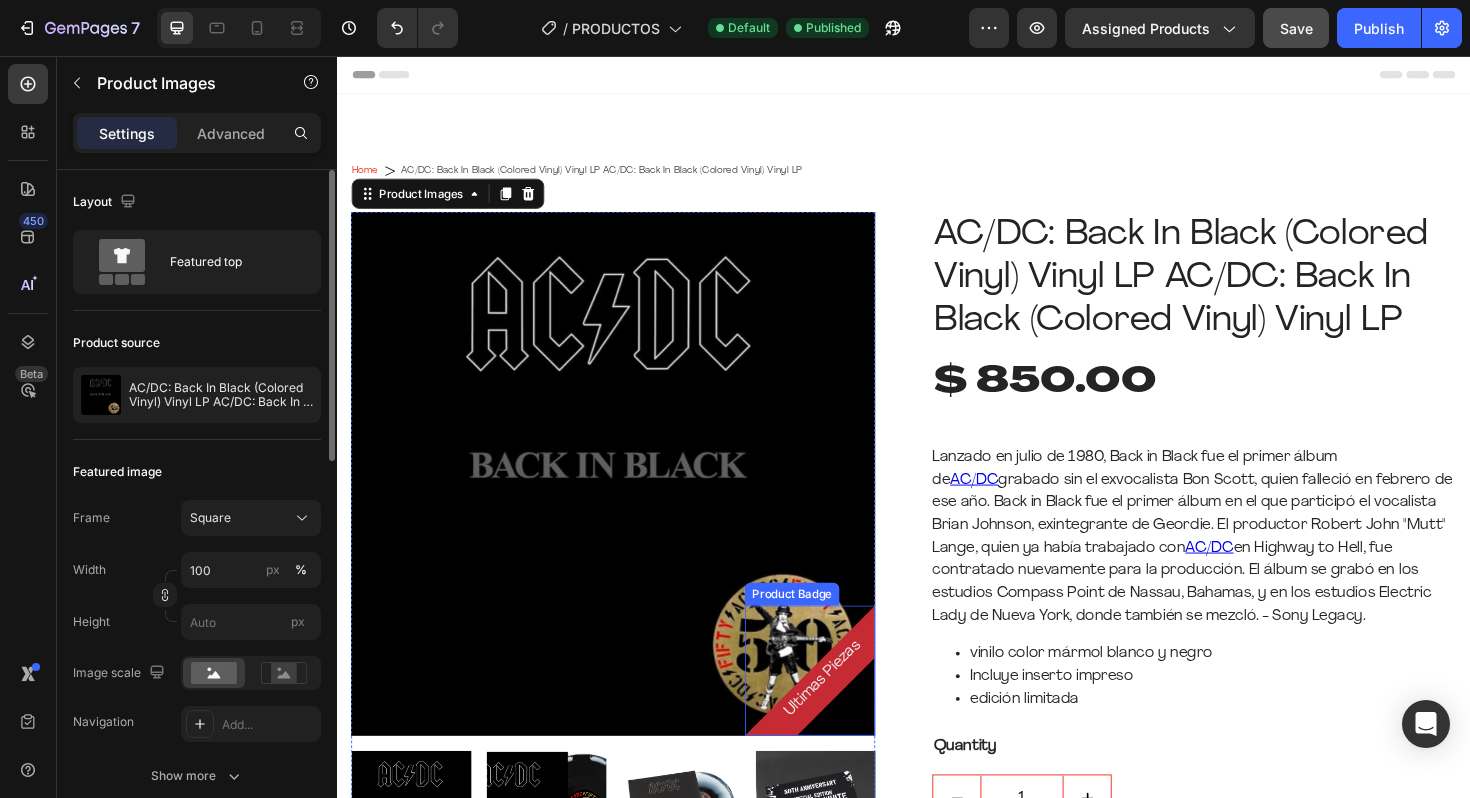 click on "Ultimas Piezas" at bounding box center (852, 716) 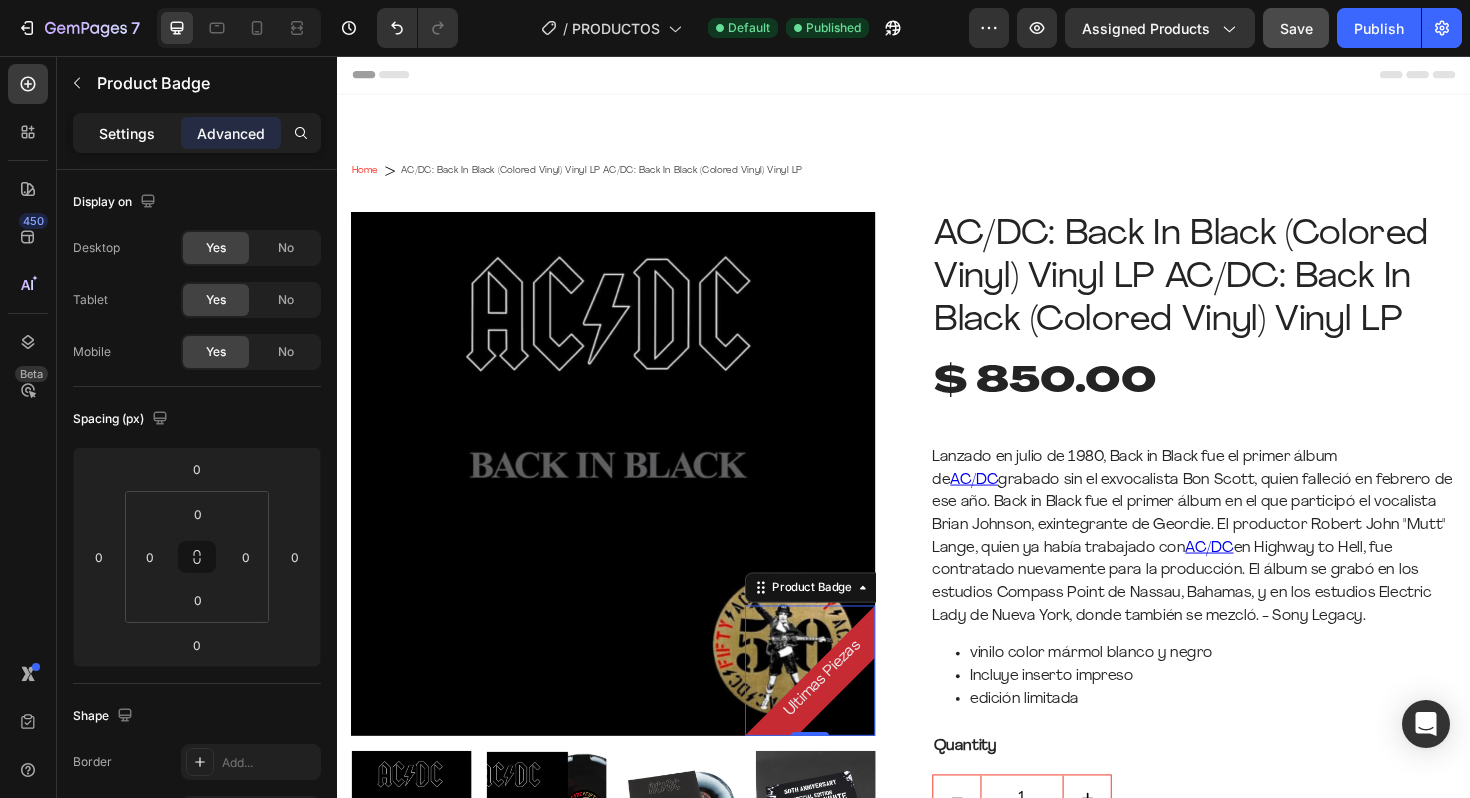 click on "Settings" at bounding box center (127, 133) 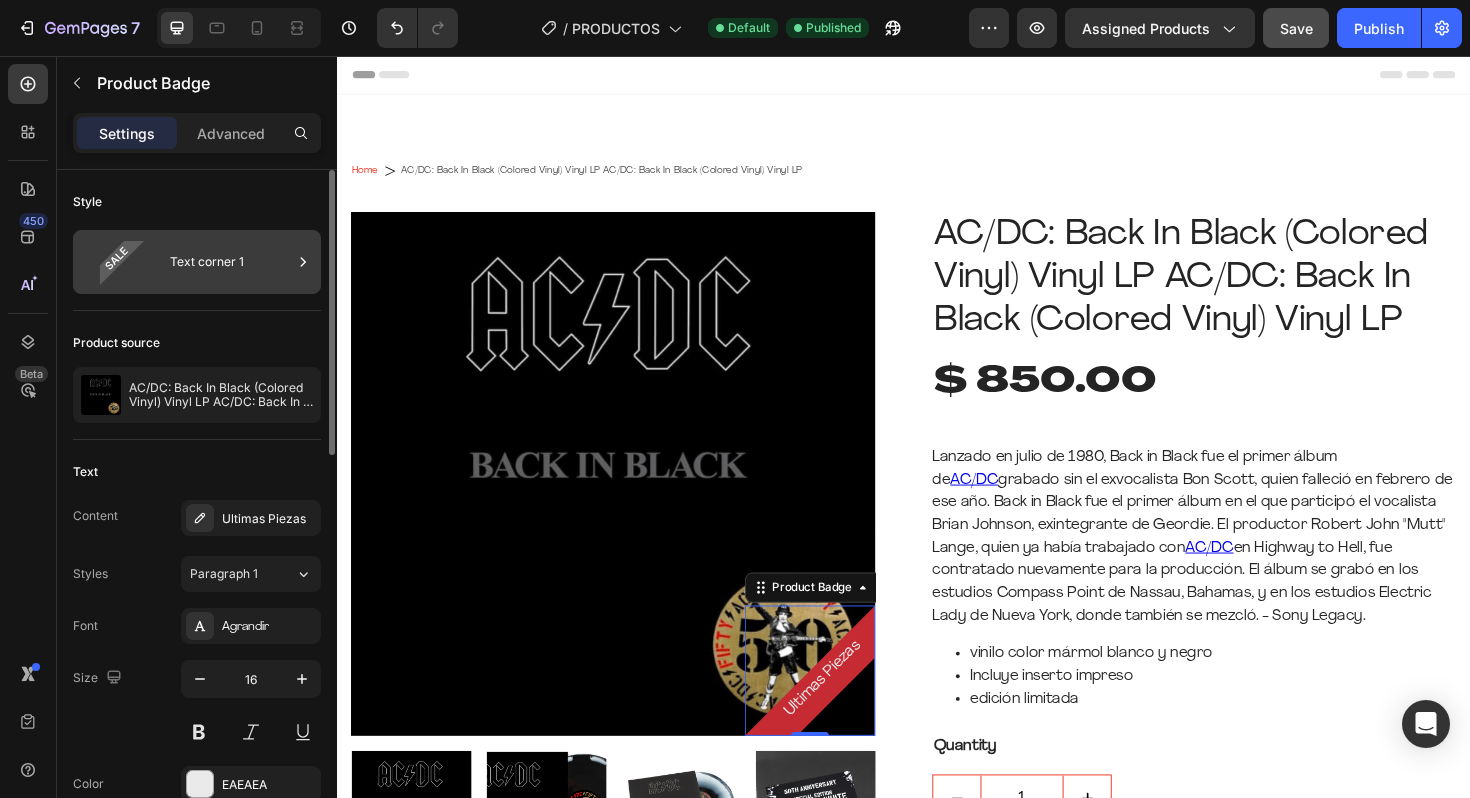 click on "Text corner 1" at bounding box center (197, 262) 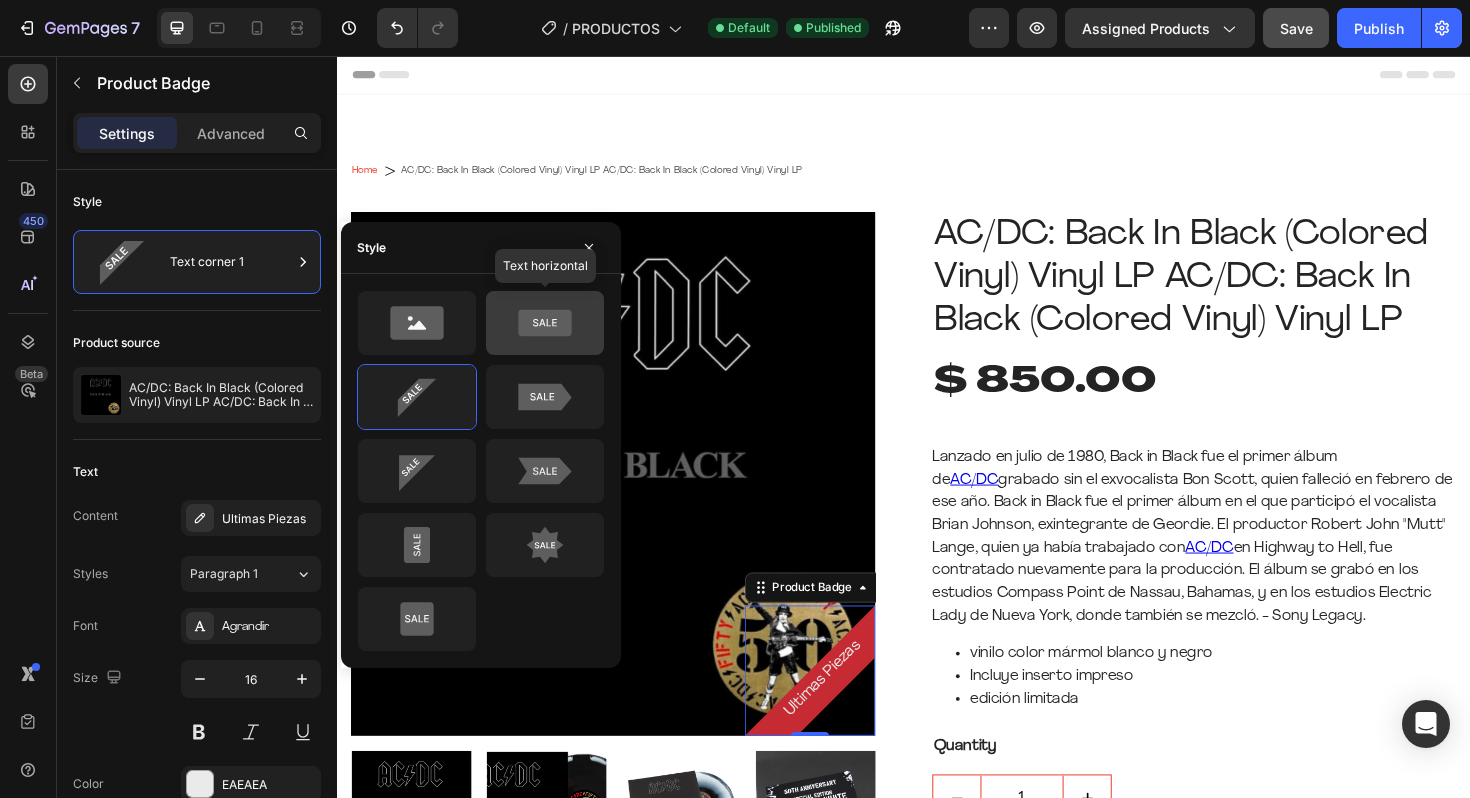 click 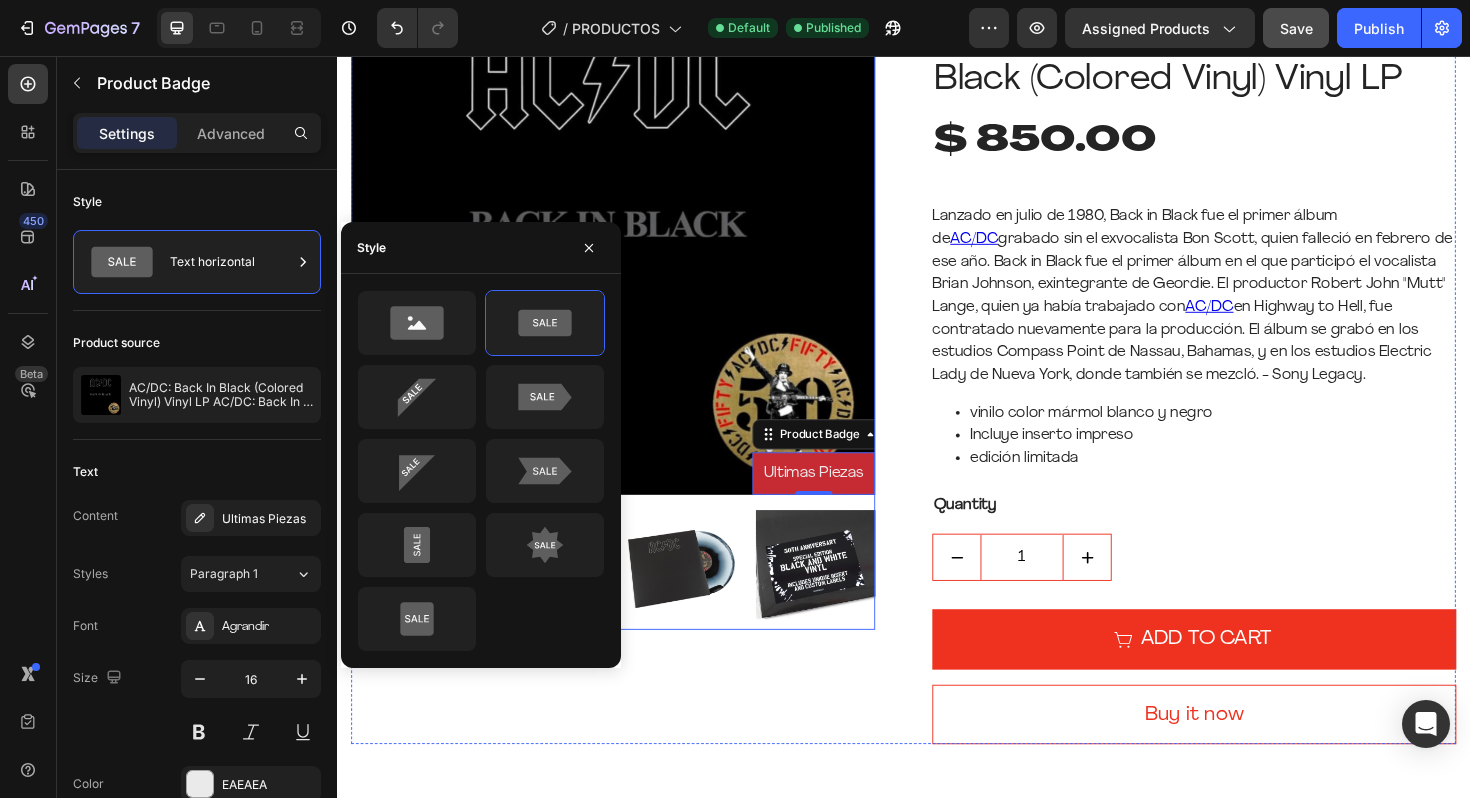 scroll, scrollTop: 226, scrollLeft: 0, axis: vertical 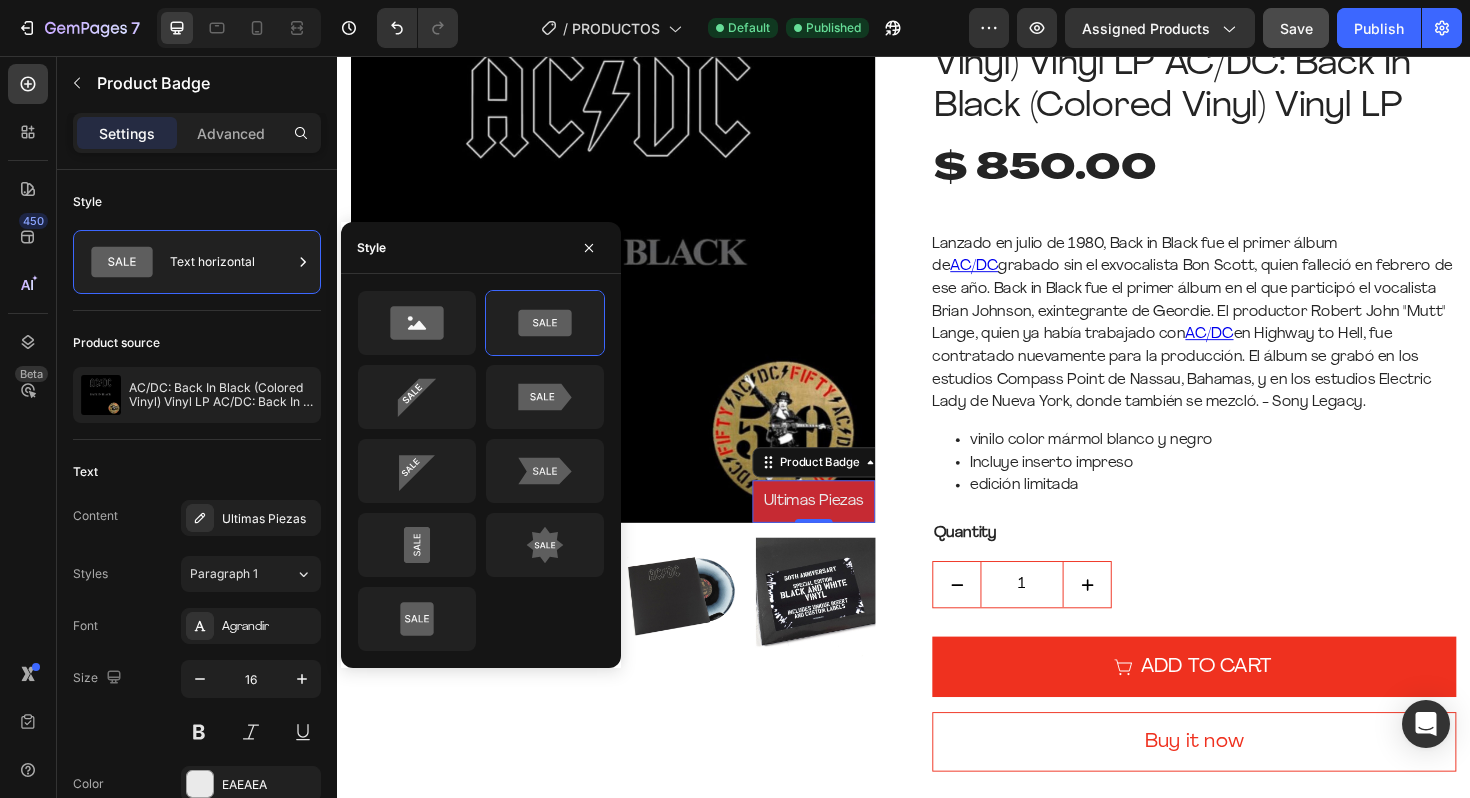 click on "Ultimas Piezas" at bounding box center [842, 527] 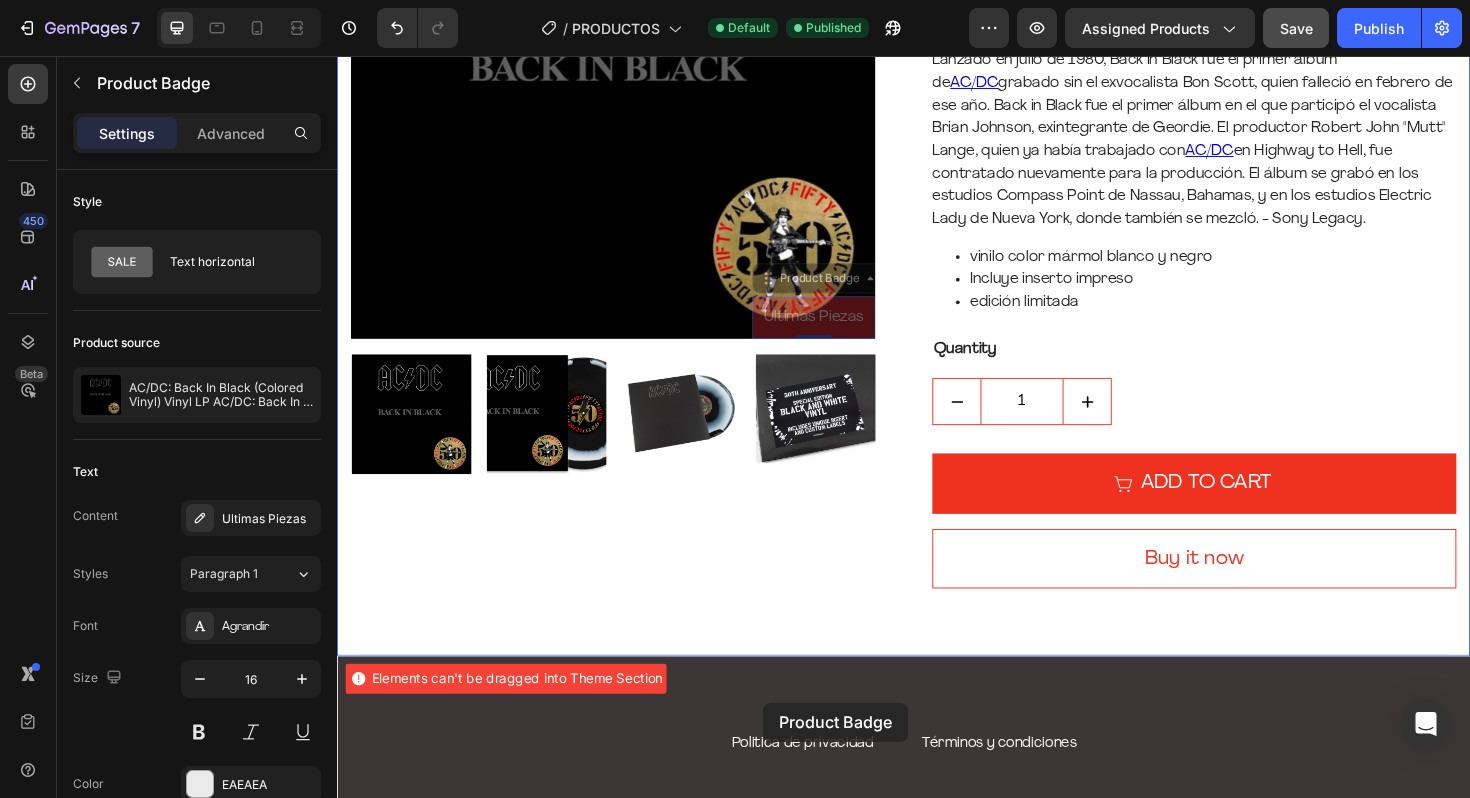 scroll, scrollTop: 424, scrollLeft: 0, axis: vertical 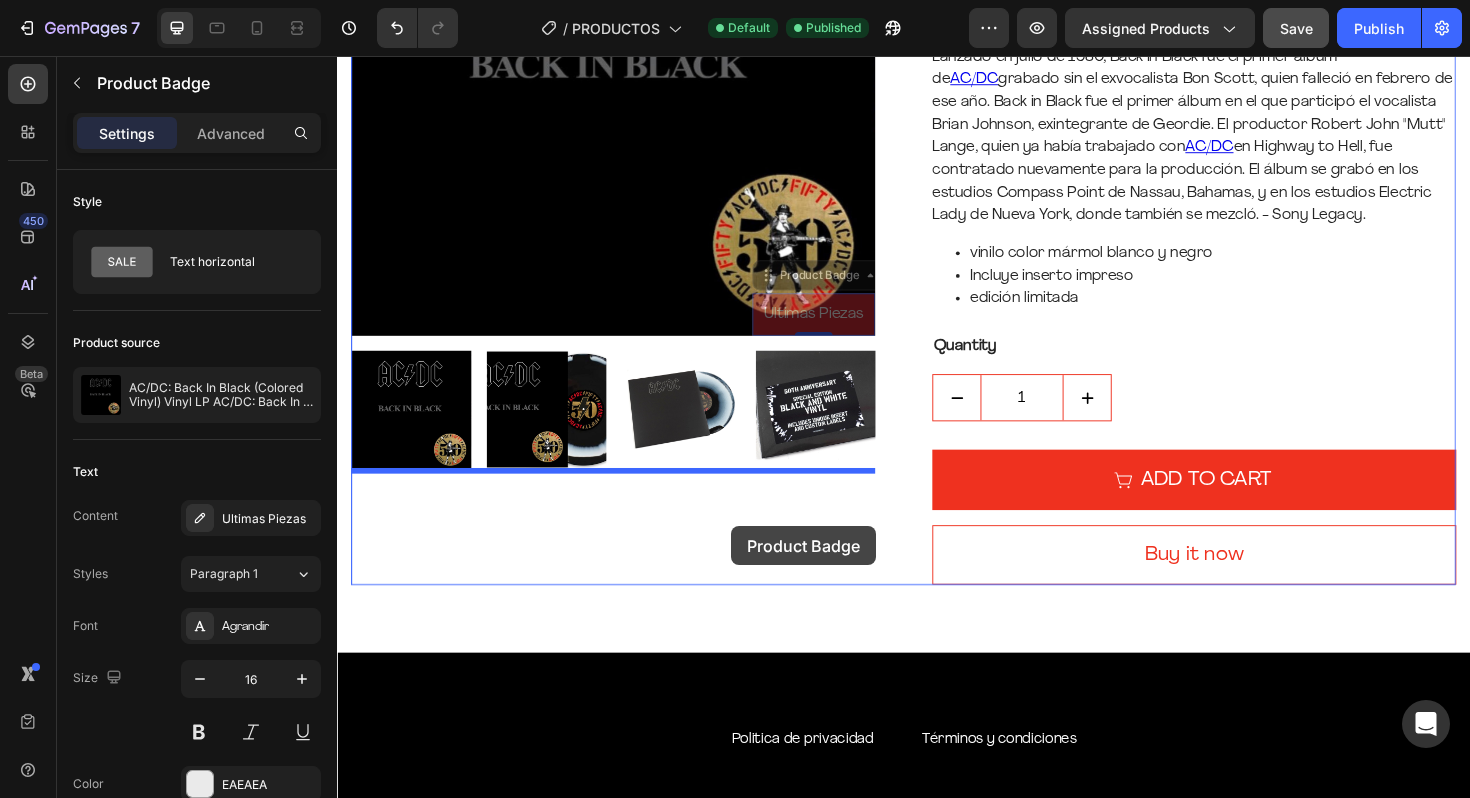 drag, startPoint x: 798, startPoint y: 492, endPoint x: 754, endPoint y: 555, distance: 76.843994 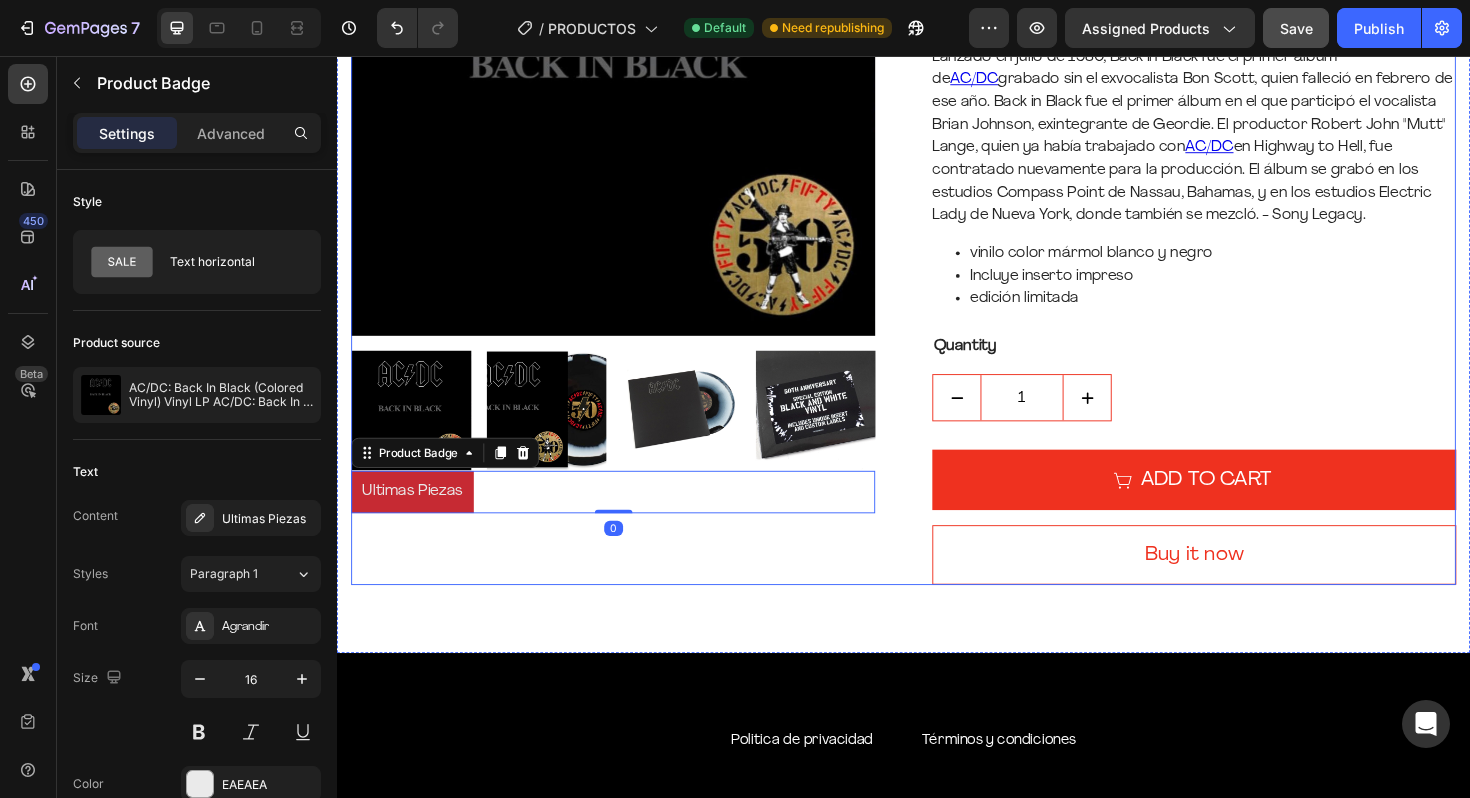 click on "Product Images Ultimas Piezas Product Badge   0" at bounding box center [629, 206] 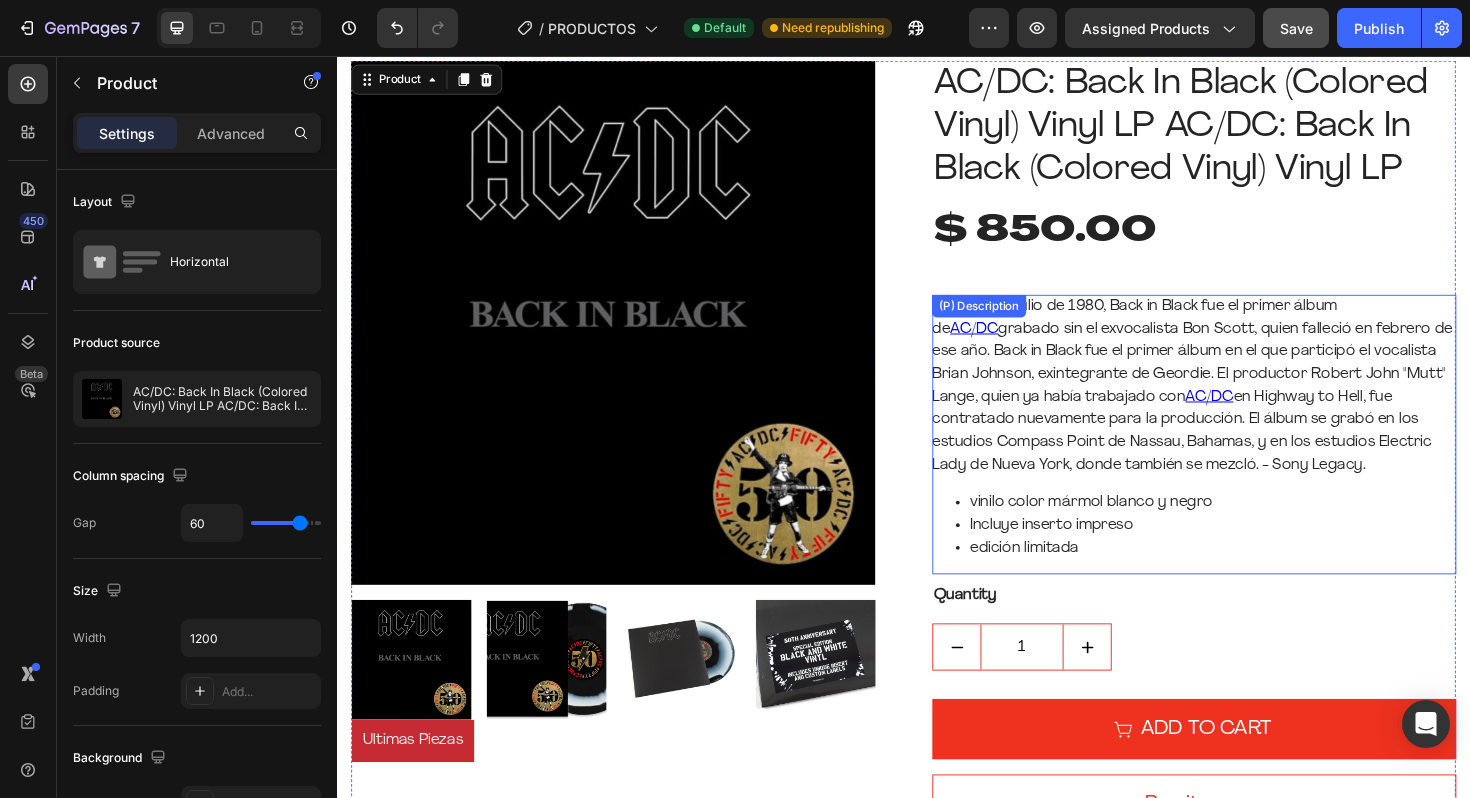 scroll, scrollTop: 203, scrollLeft: 0, axis: vertical 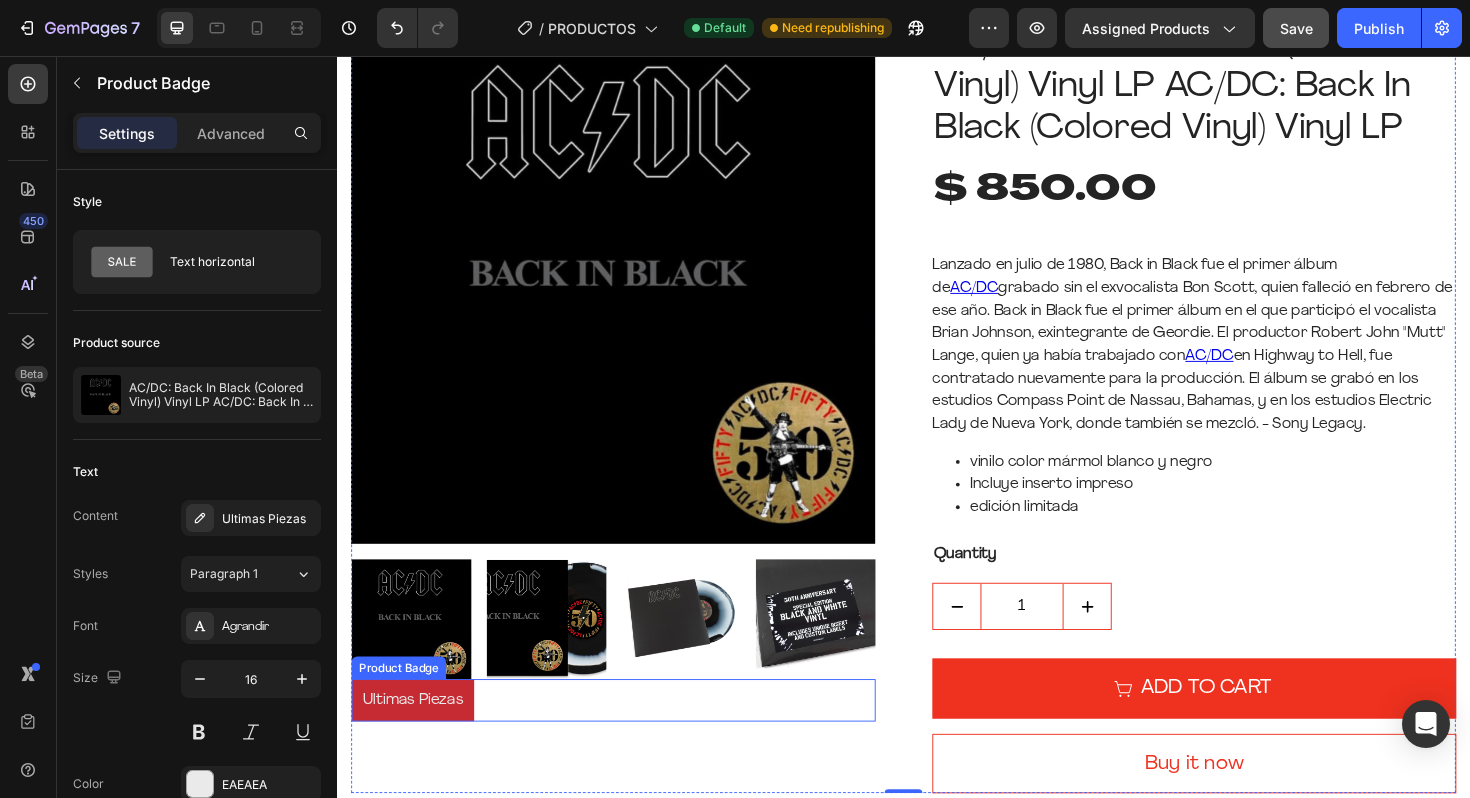 click on "Ultimas Piezas" at bounding box center (417, 738) 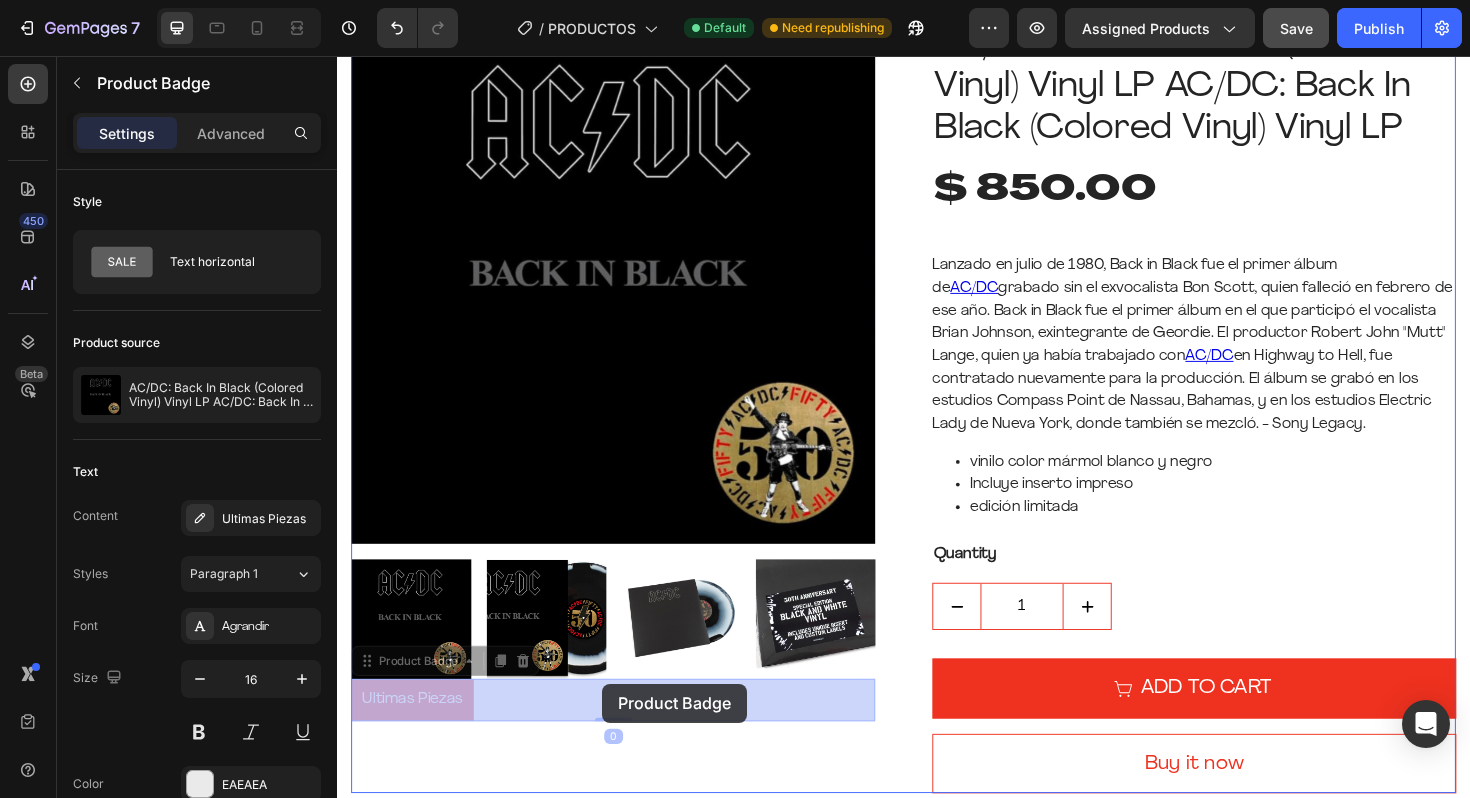 drag, startPoint x: 370, startPoint y: 702, endPoint x: 618, endPoint y: 721, distance: 248.72676 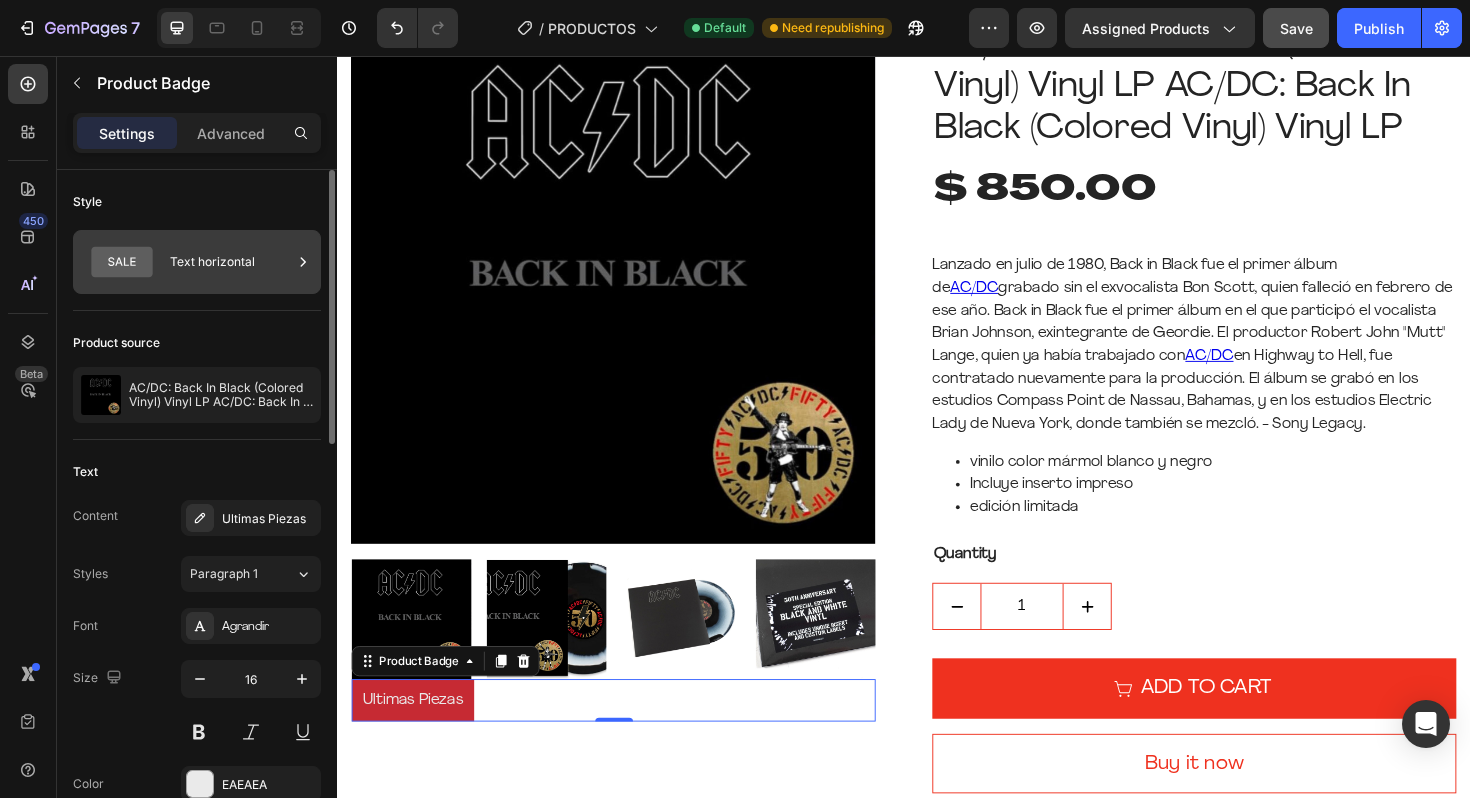 click on "Text horizontal" at bounding box center [231, 262] 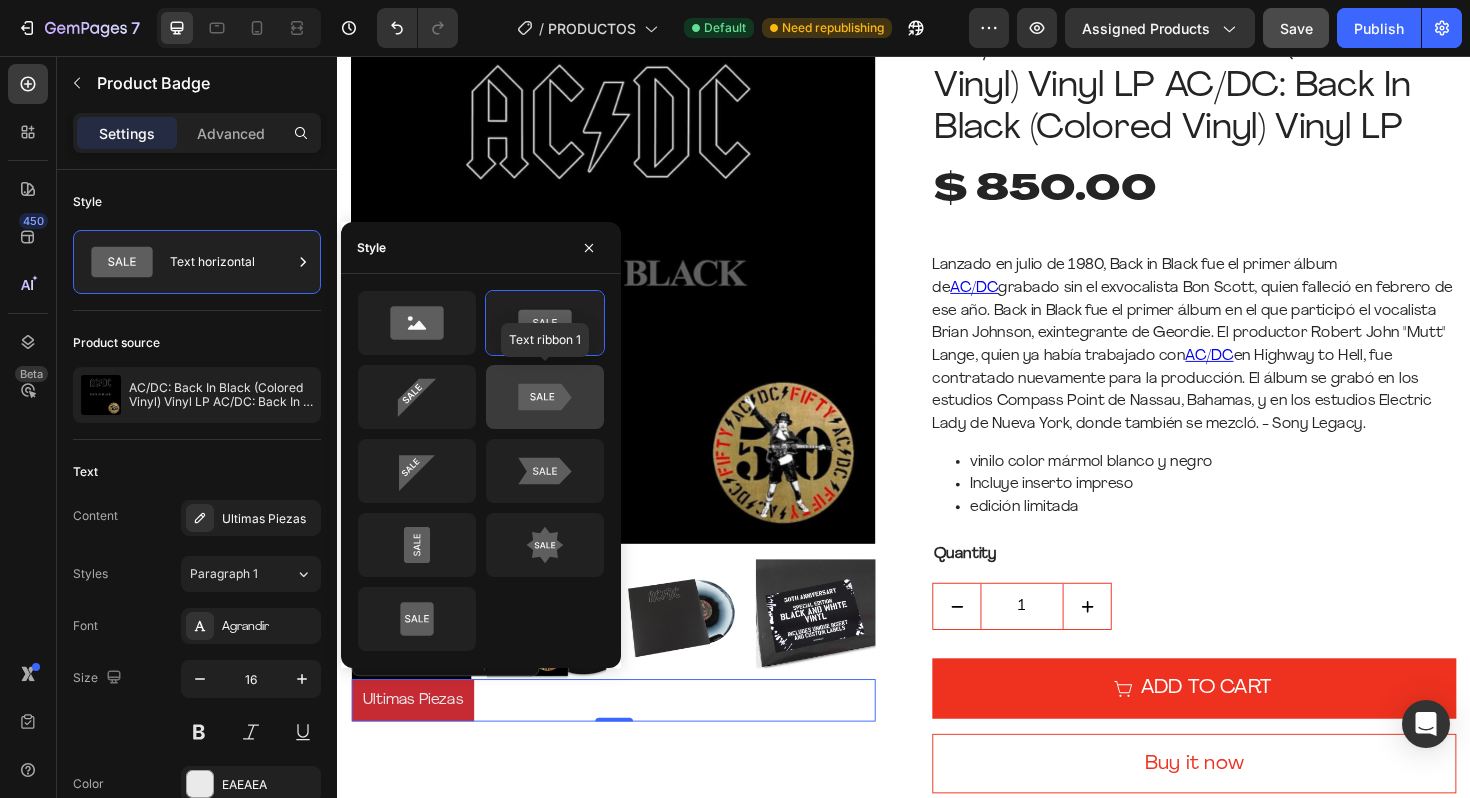 click 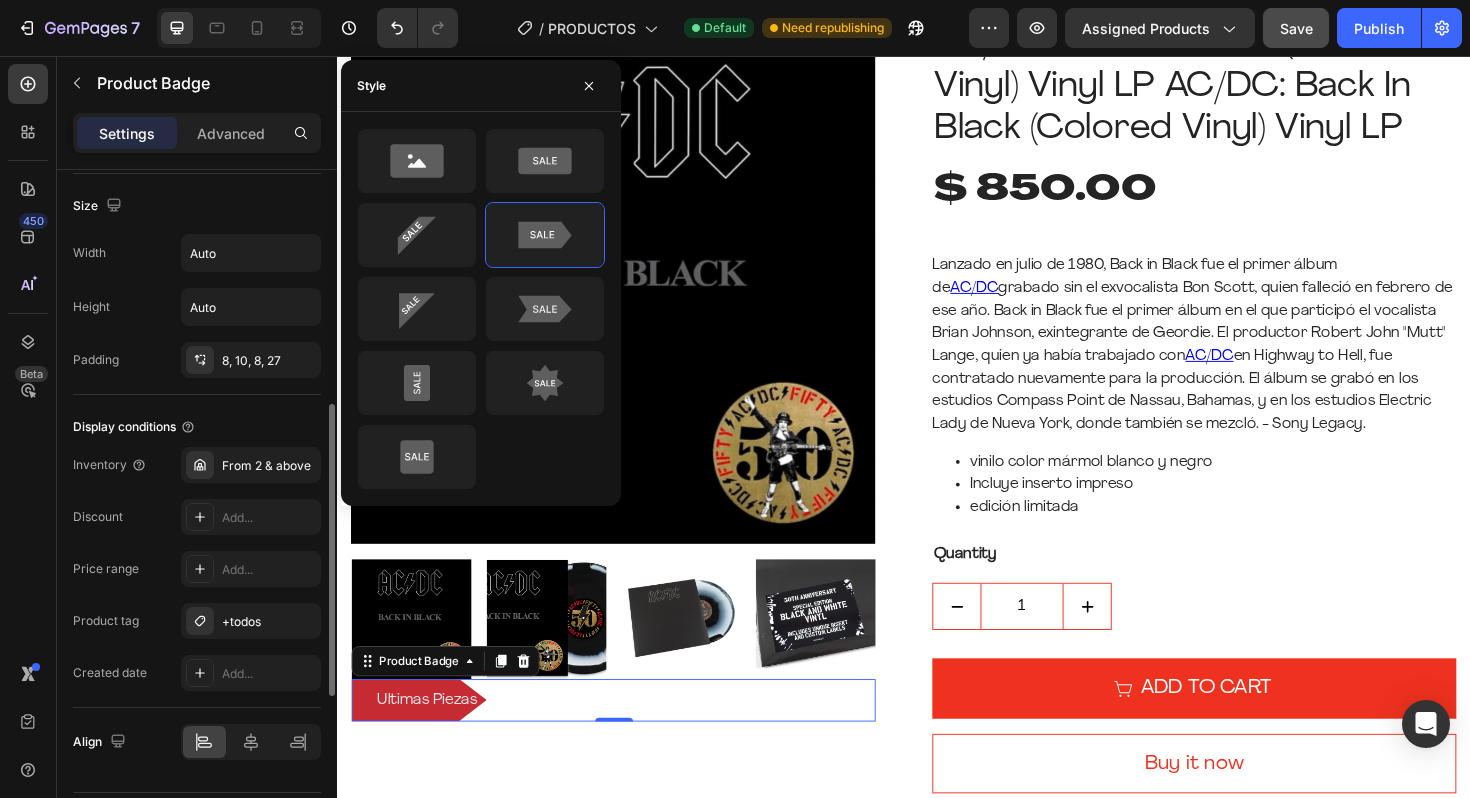 scroll, scrollTop: 920, scrollLeft: 0, axis: vertical 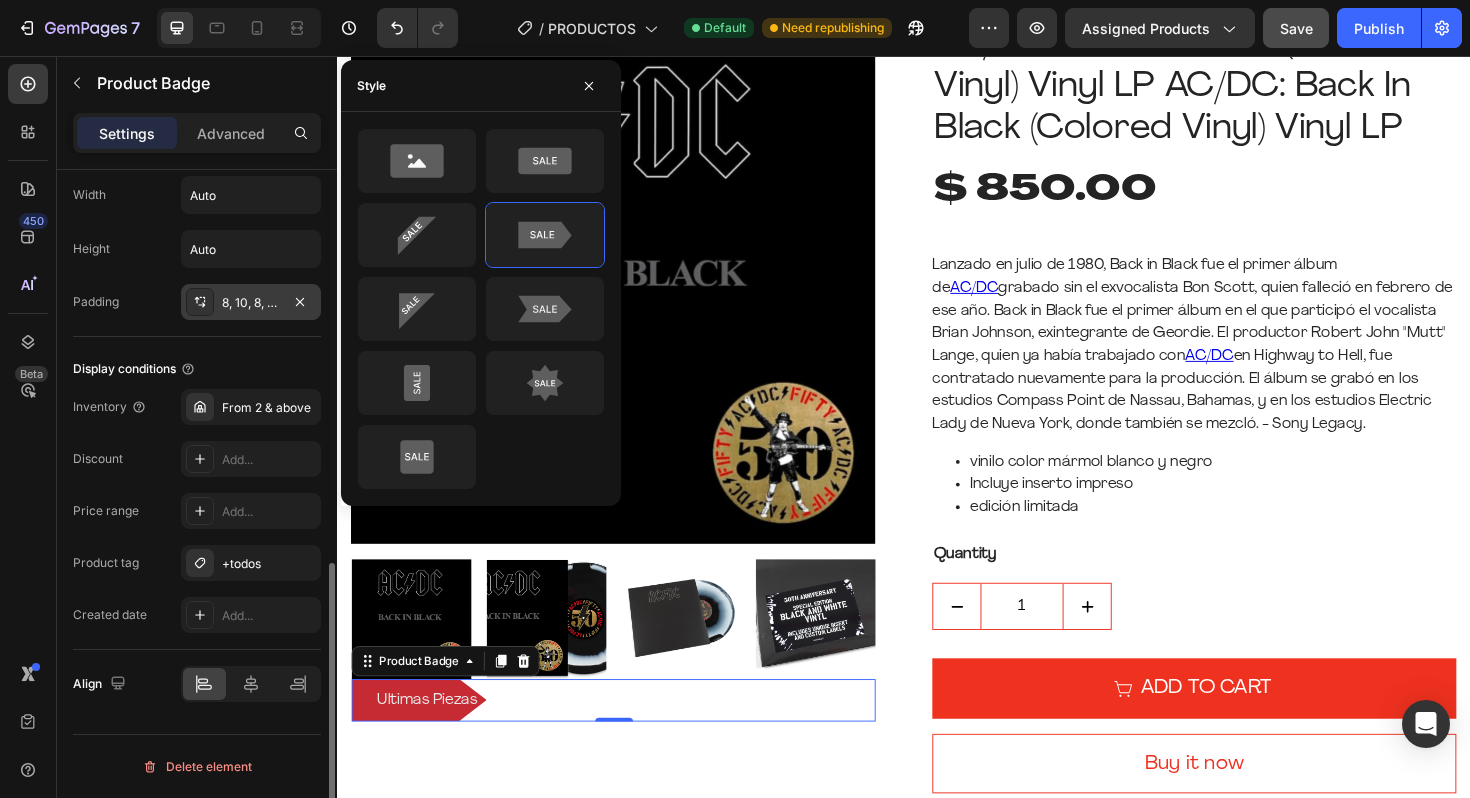 click on "8, 10, 8, 27" at bounding box center [251, 302] 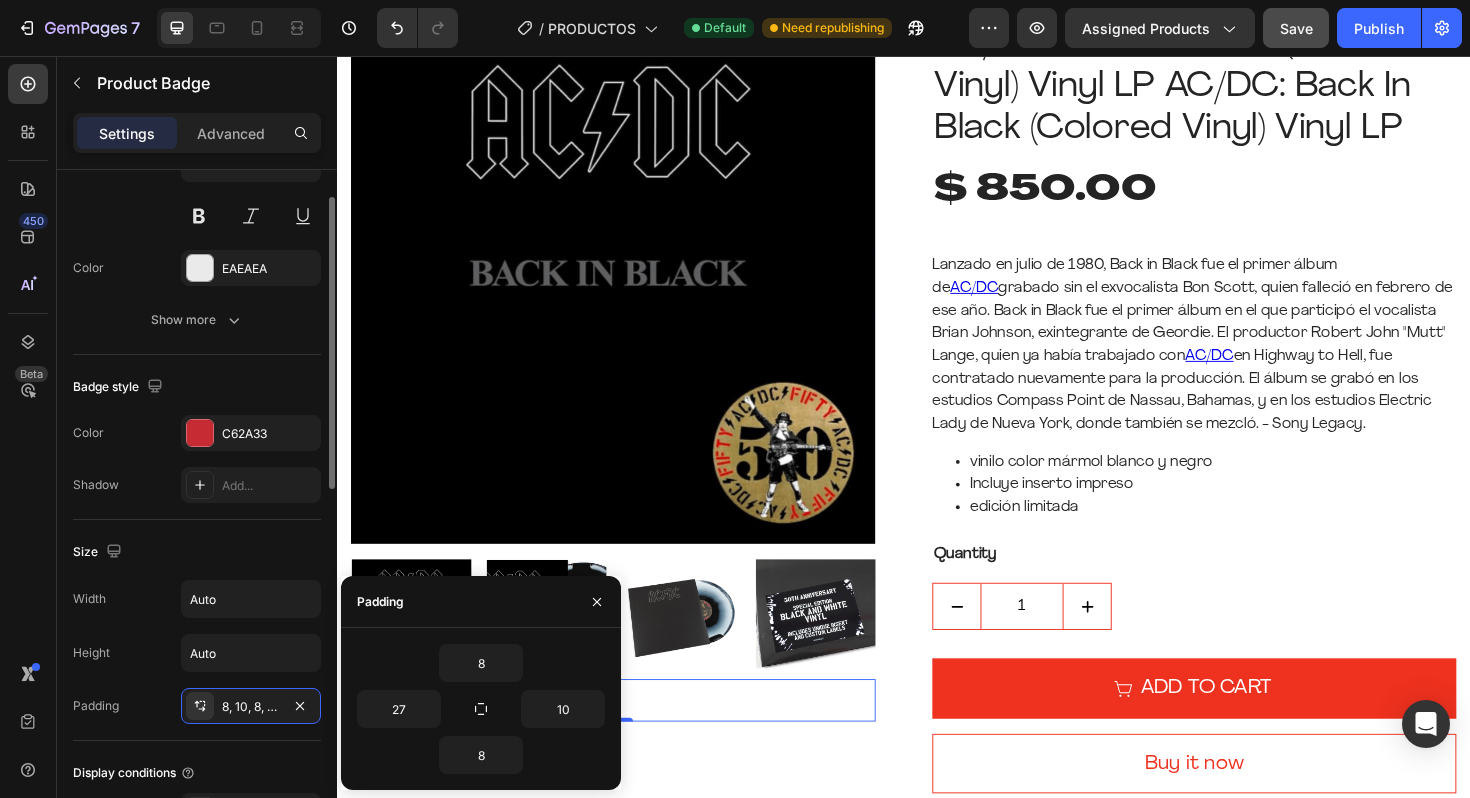 scroll, scrollTop: 598, scrollLeft: 0, axis: vertical 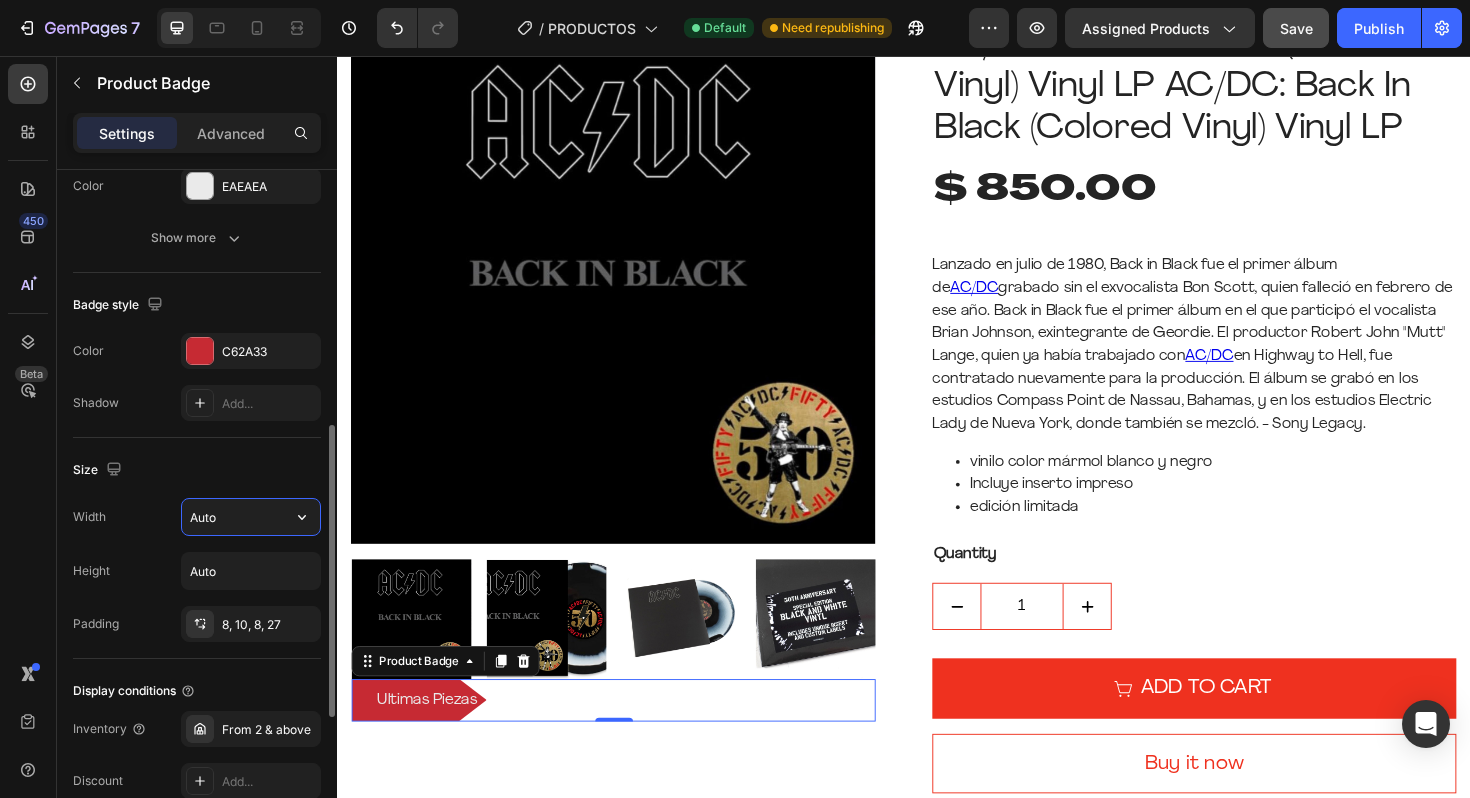 click on "Auto" at bounding box center (251, 517) 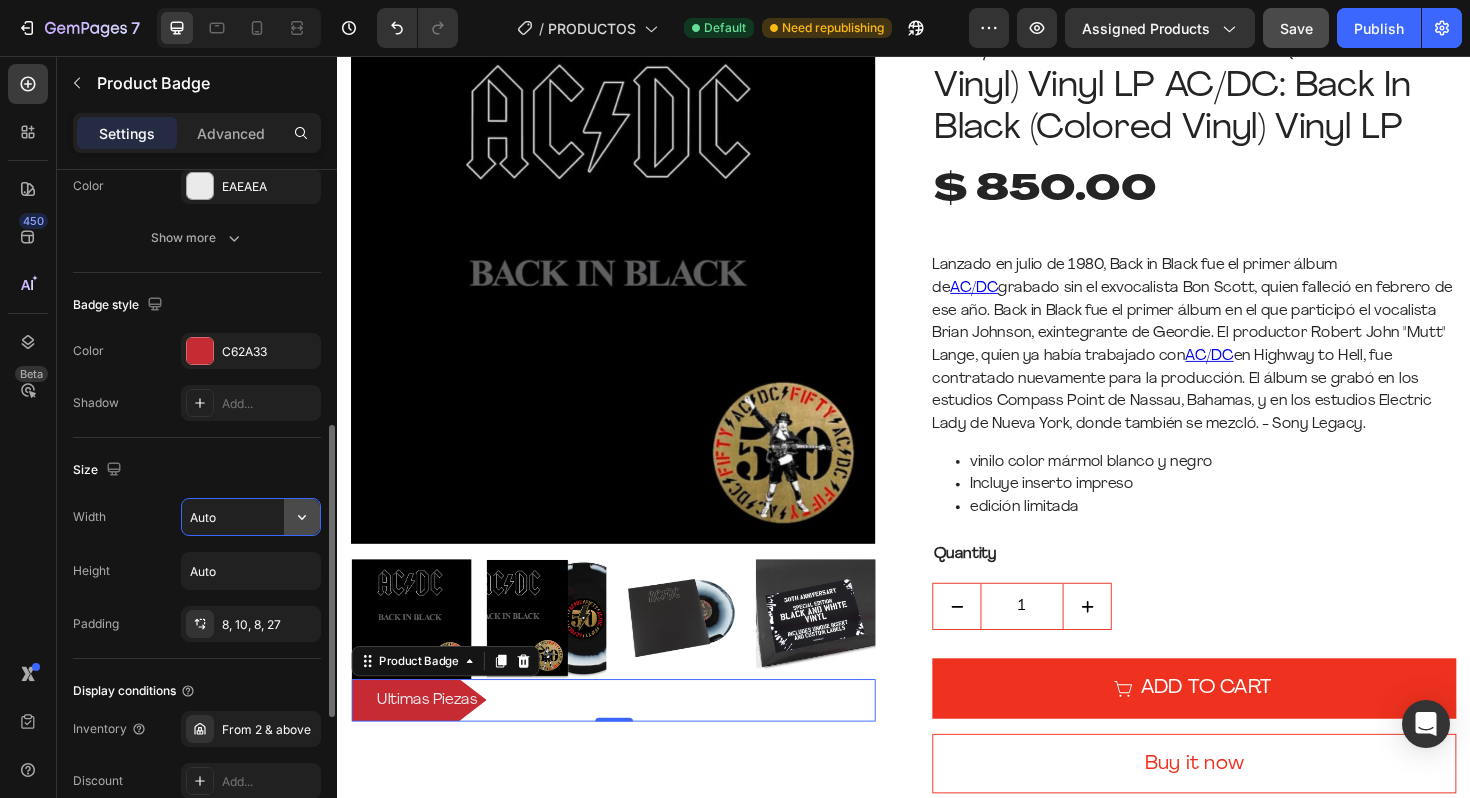 click 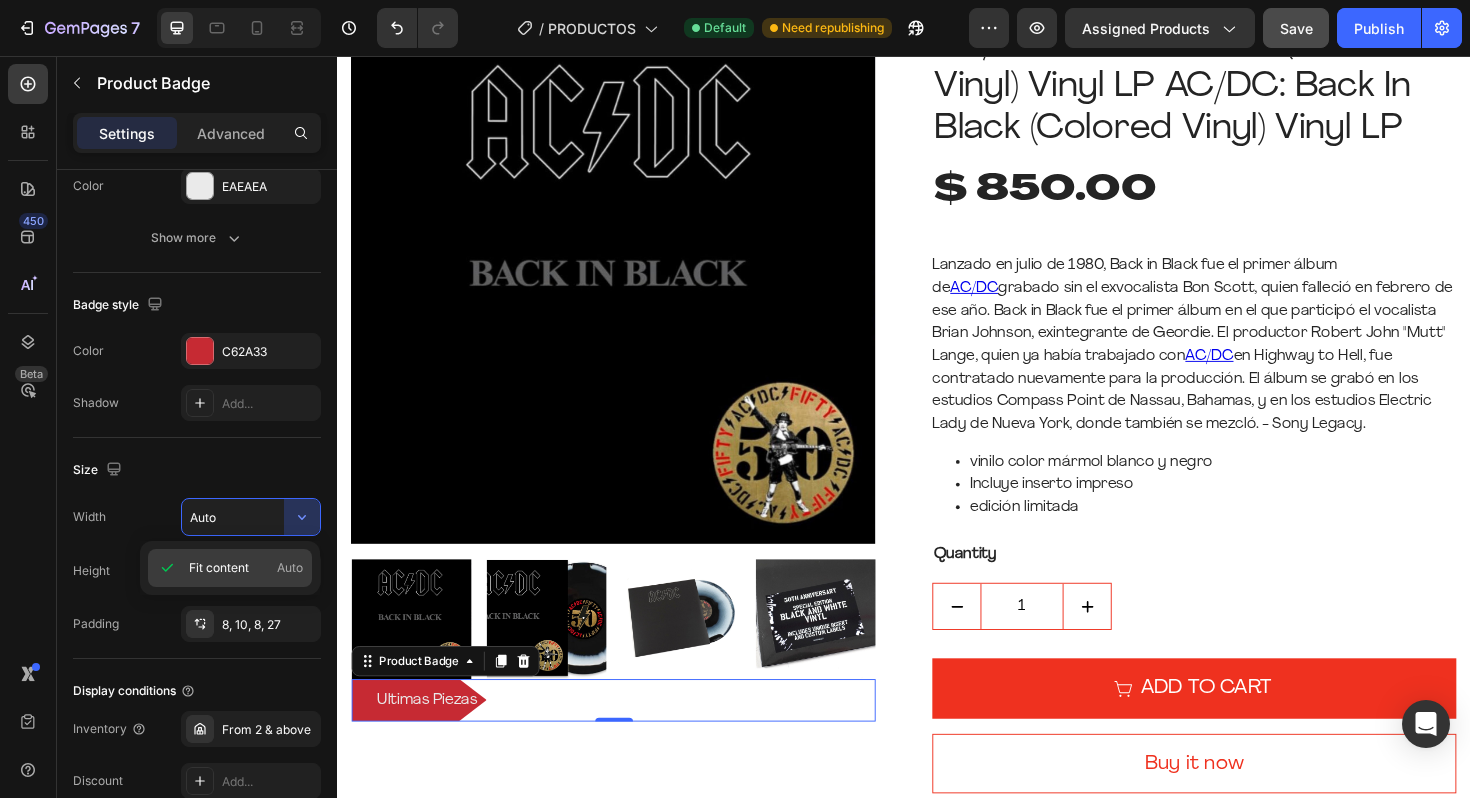 click on "Auto" at bounding box center [290, 568] 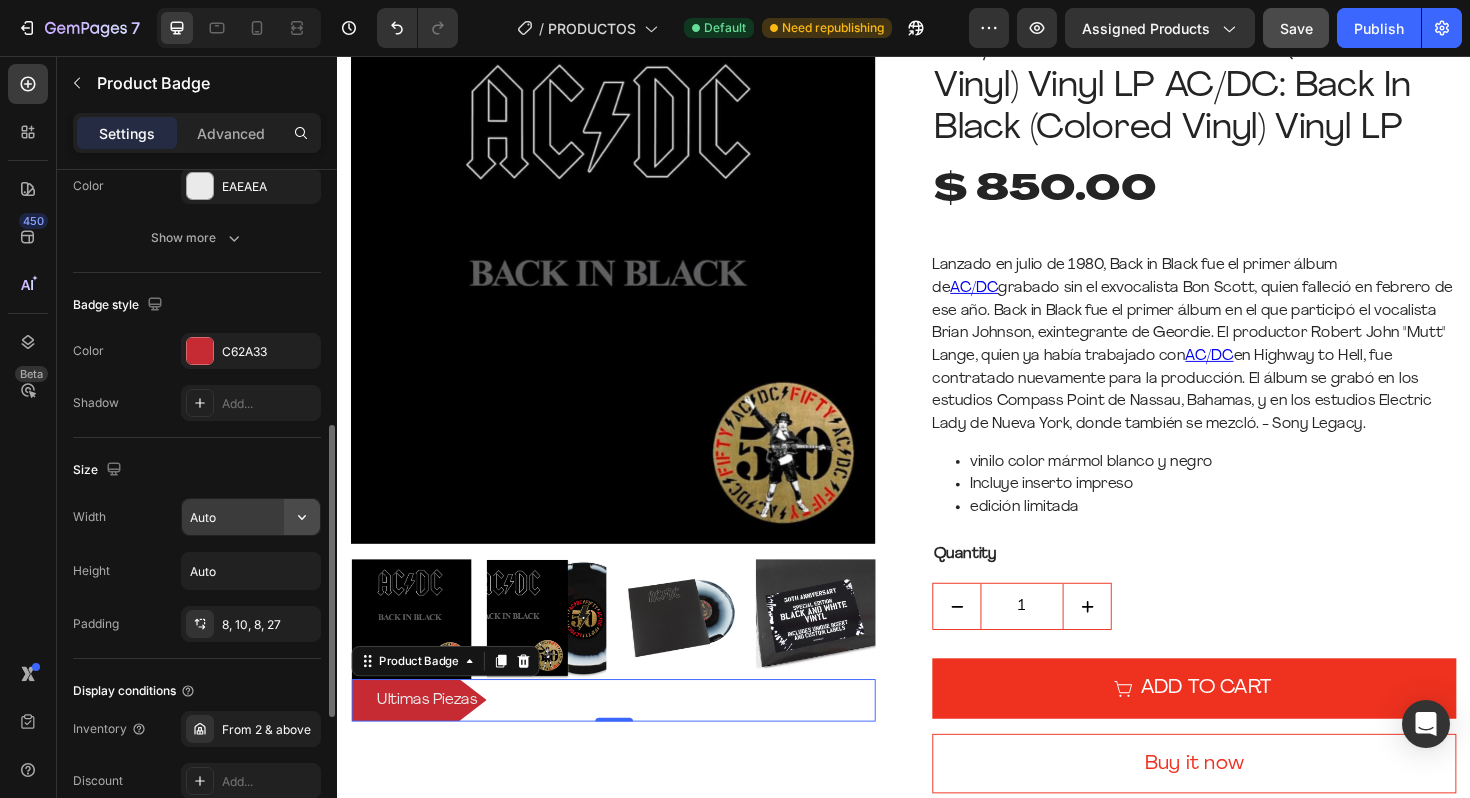 click 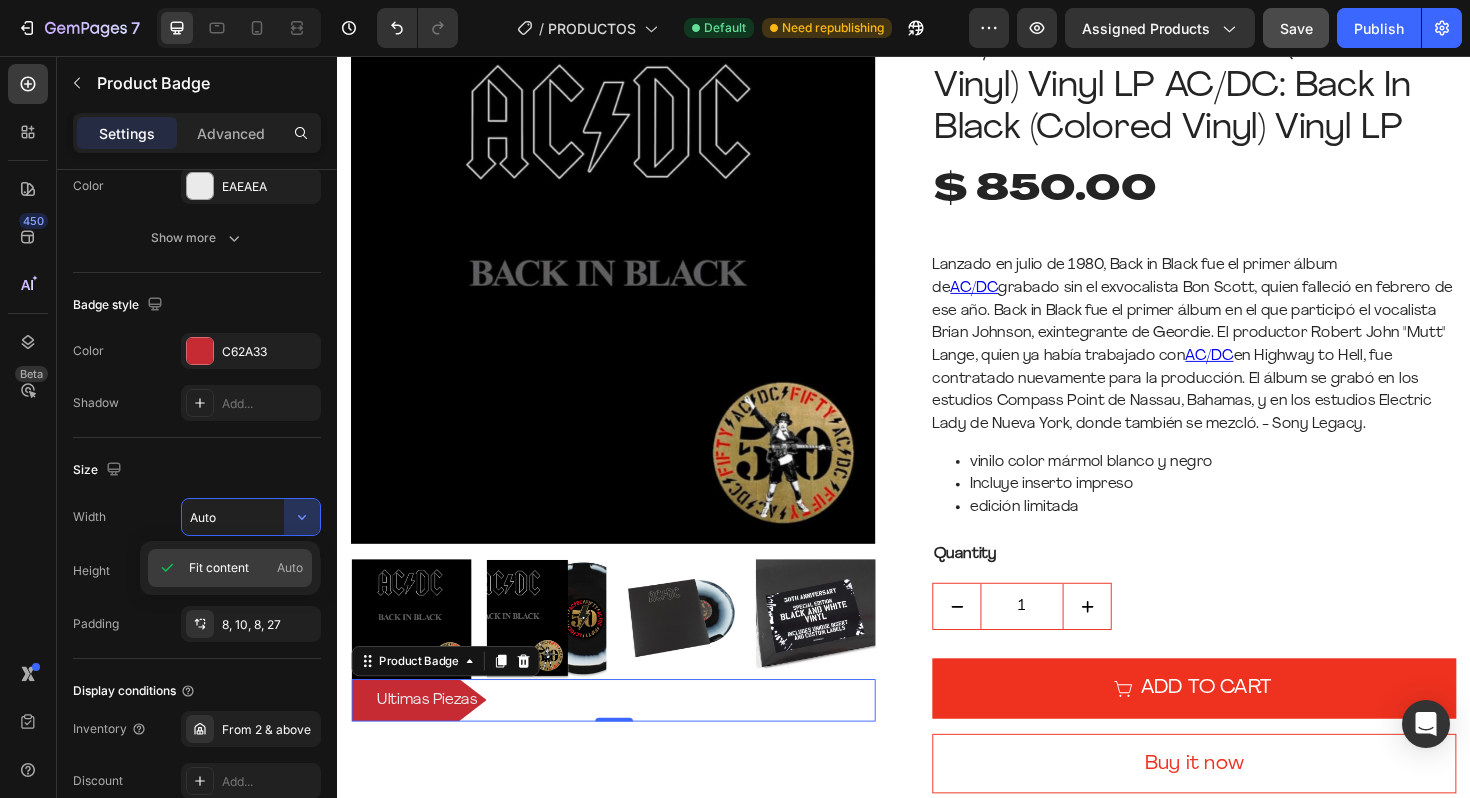 click on "Fit content" at bounding box center [219, 568] 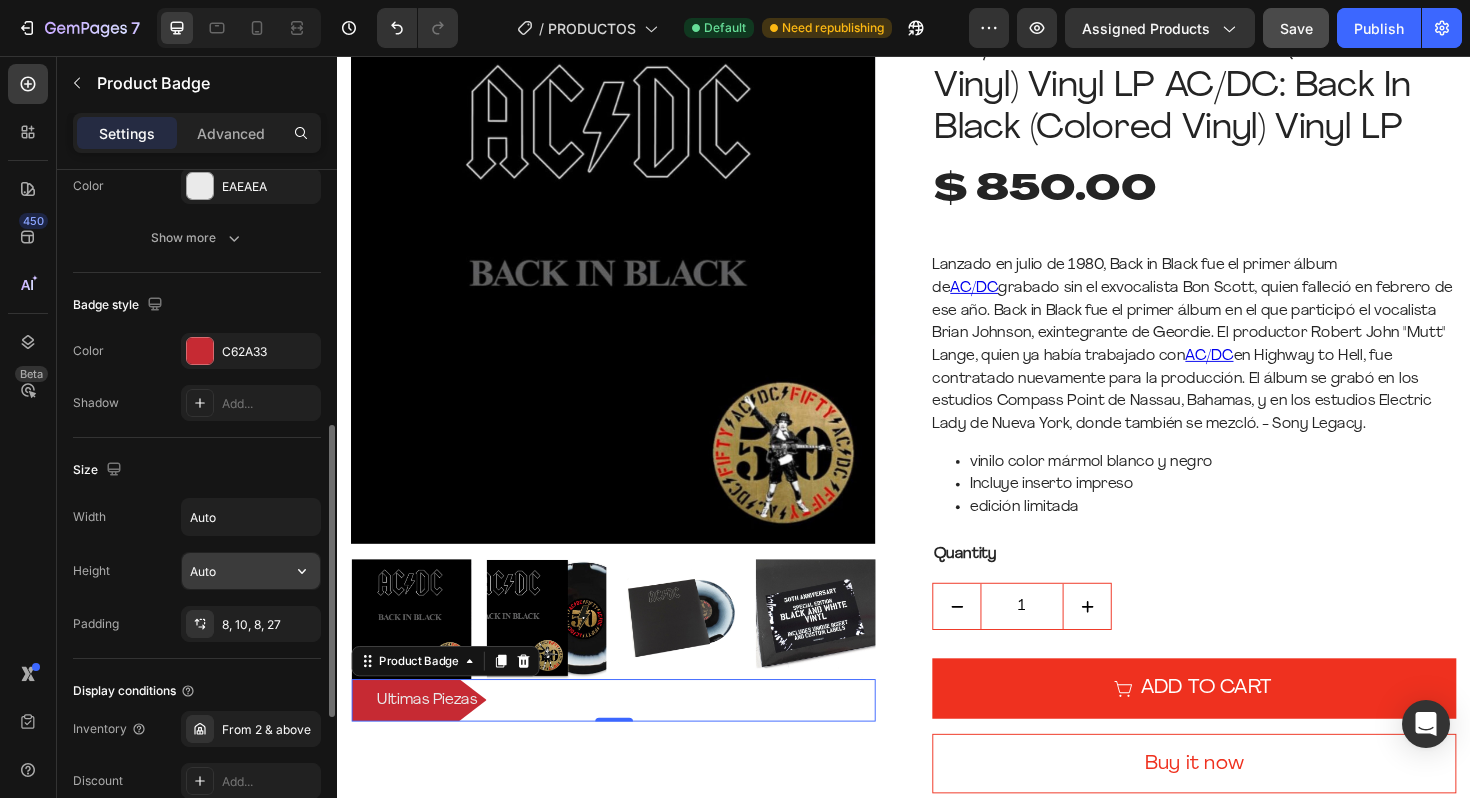 click on "Auto" at bounding box center (251, 571) 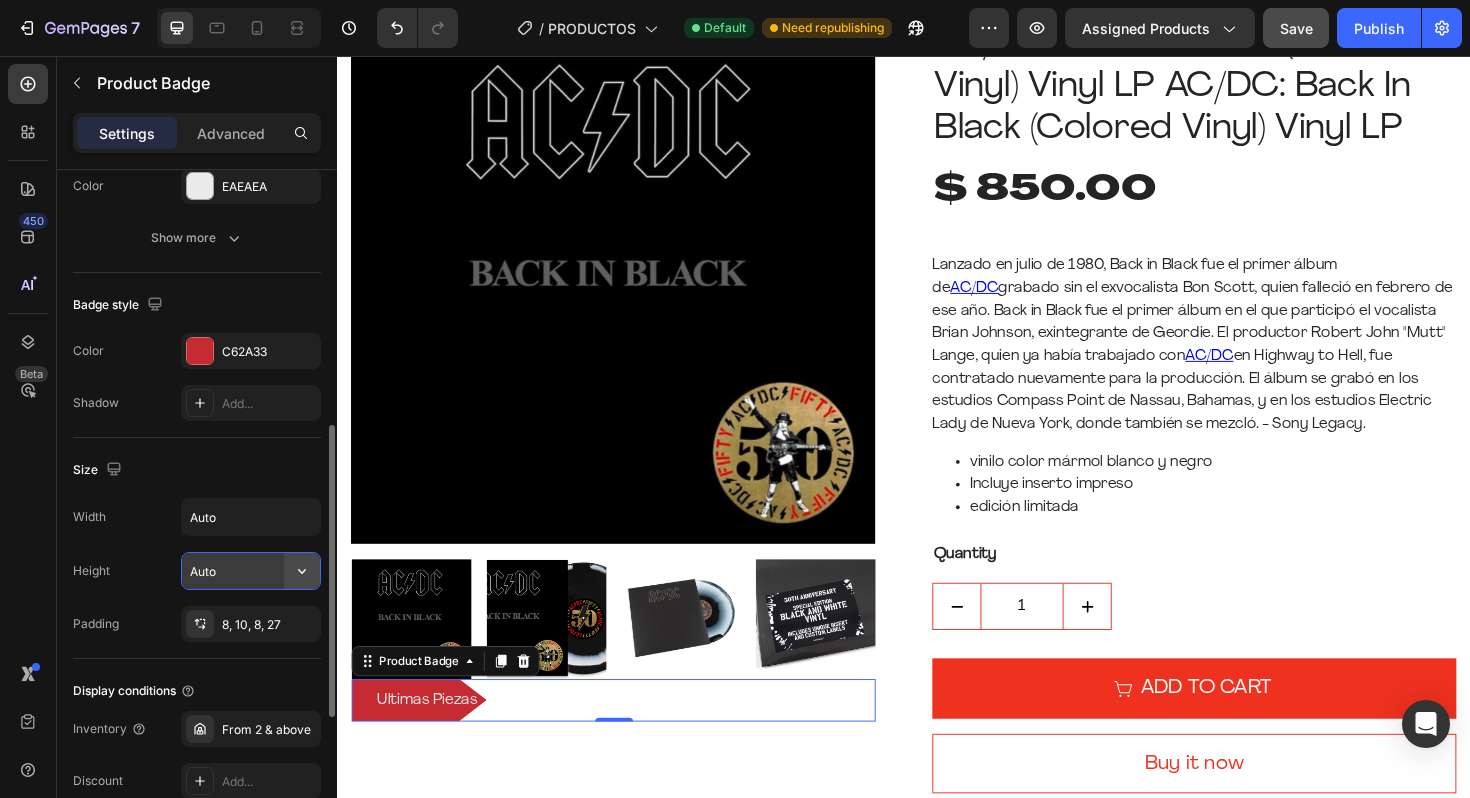 click 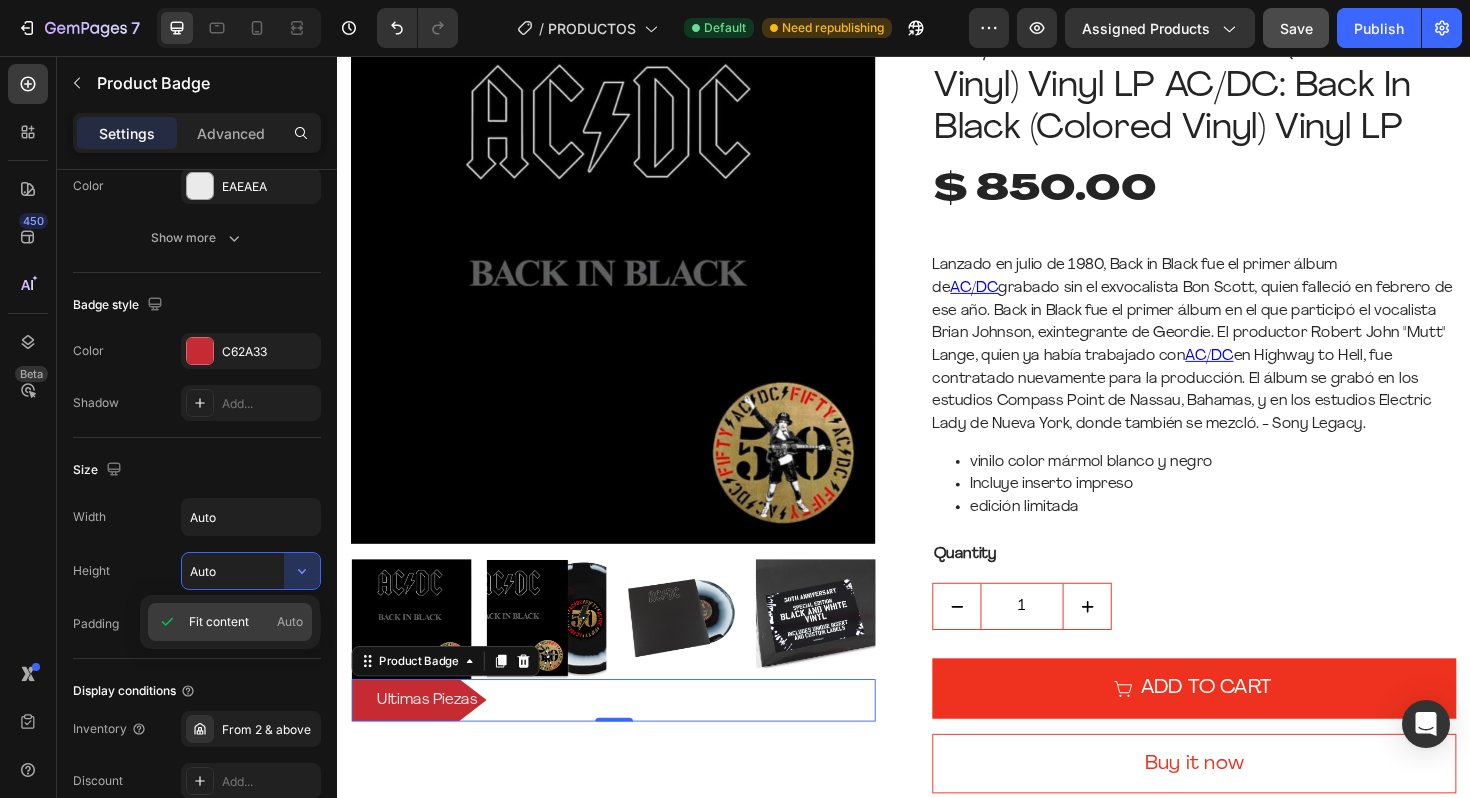 click on "Auto" at bounding box center [290, 622] 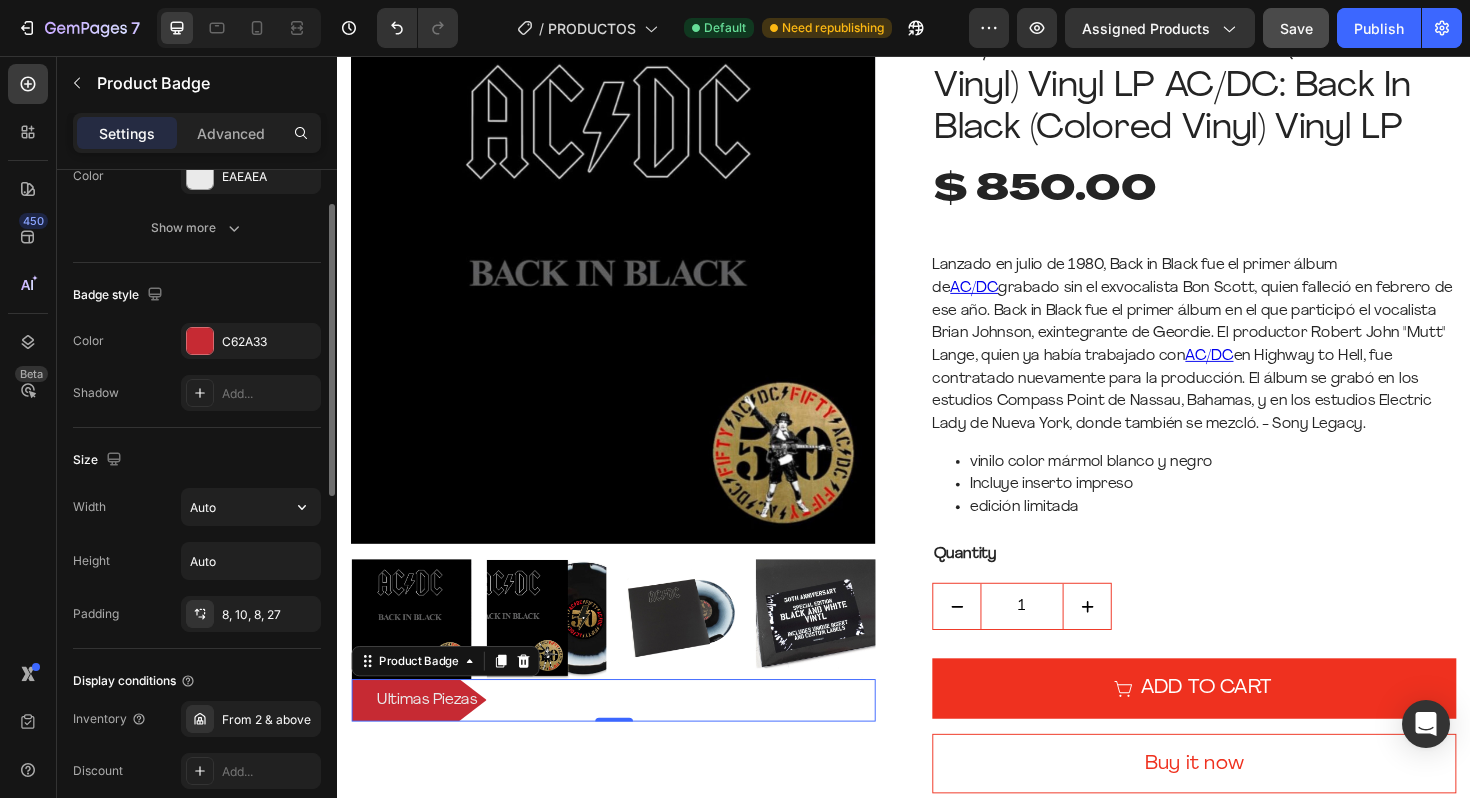 scroll, scrollTop: 365, scrollLeft: 0, axis: vertical 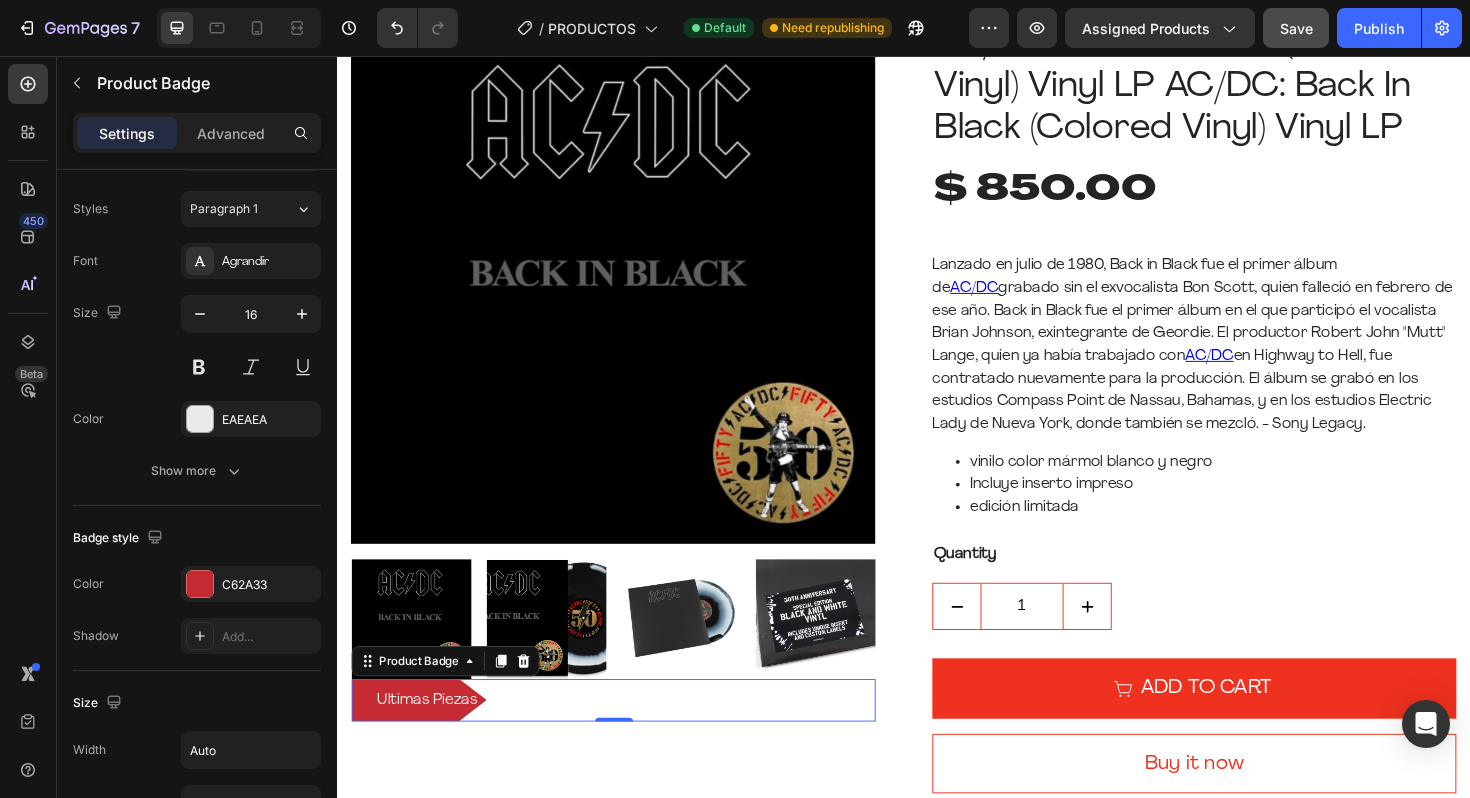 click on "Product Badge" at bounding box center (451, 697) 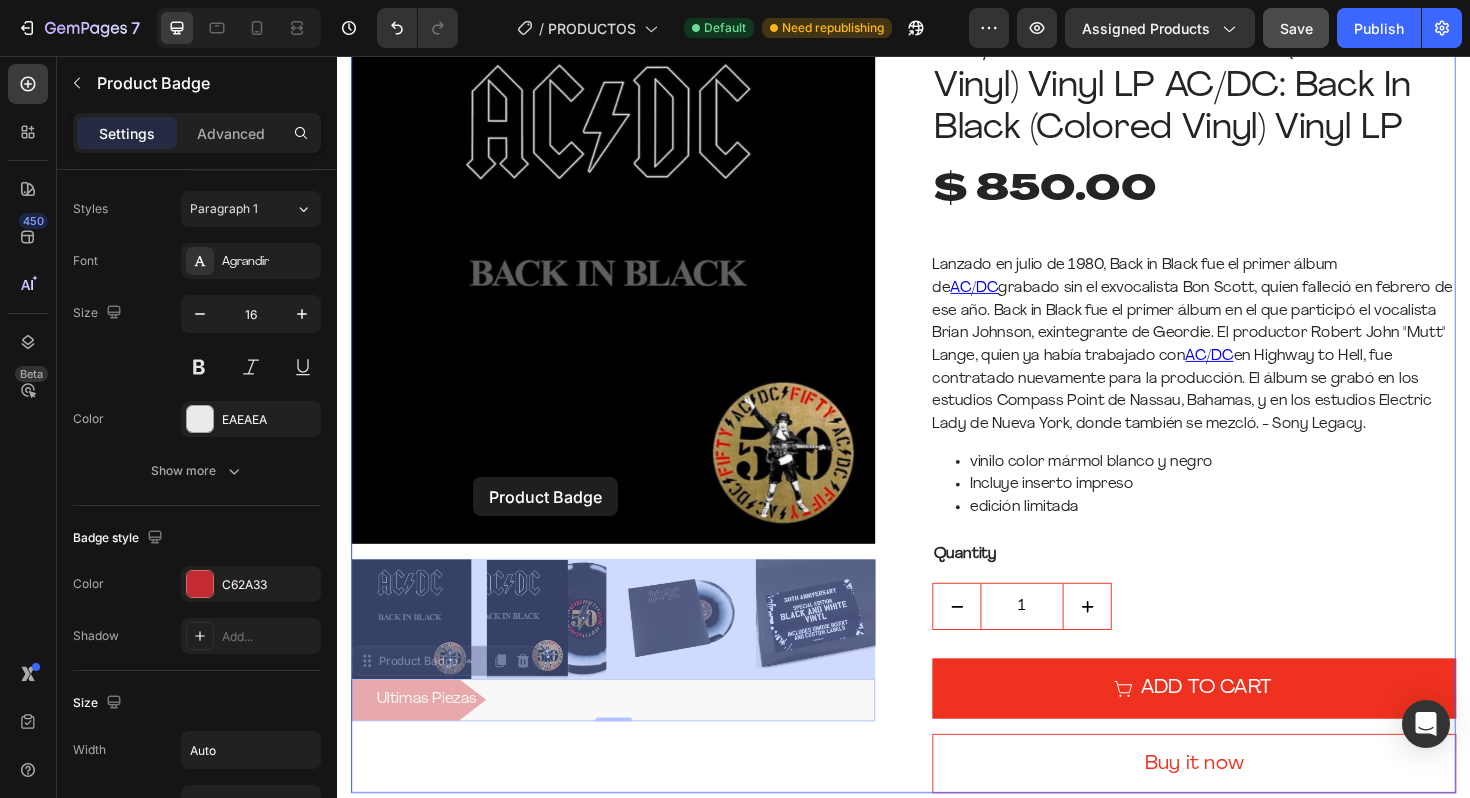 drag, startPoint x: 370, startPoint y: 706, endPoint x: 481, endPoint y: 502, distance: 232.24341 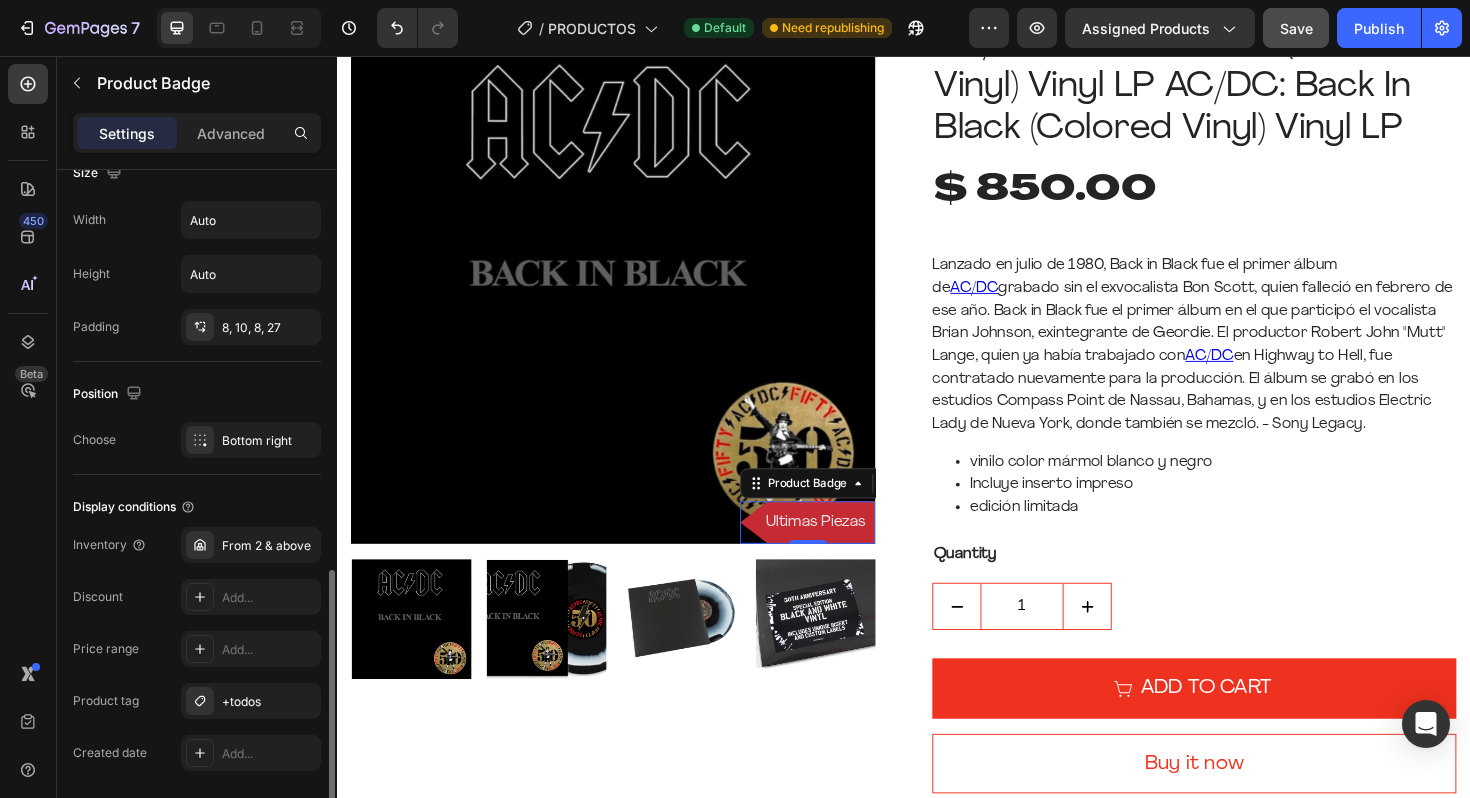 scroll, scrollTop: 934, scrollLeft: 0, axis: vertical 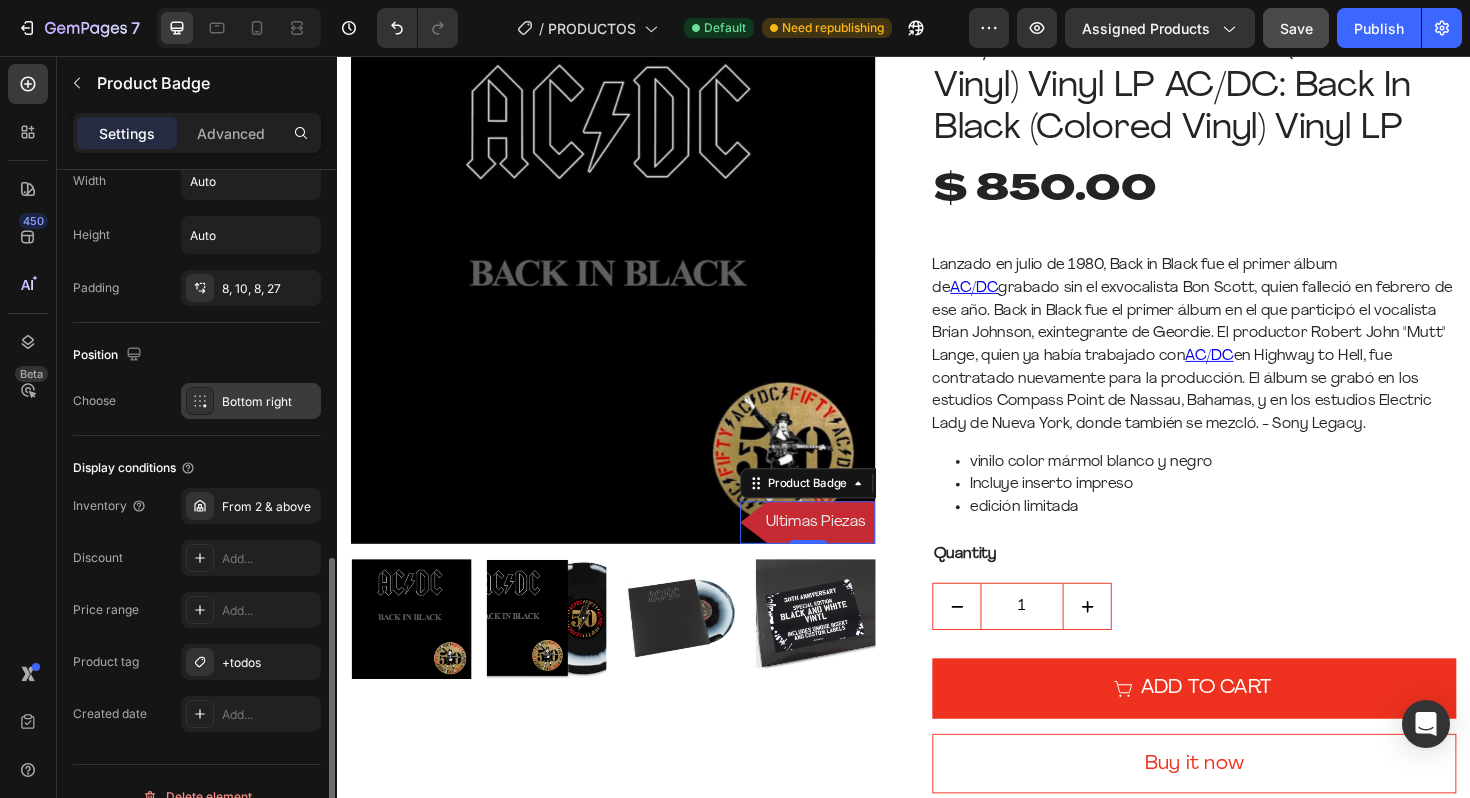 click on "Bottom right" at bounding box center (269, 402) 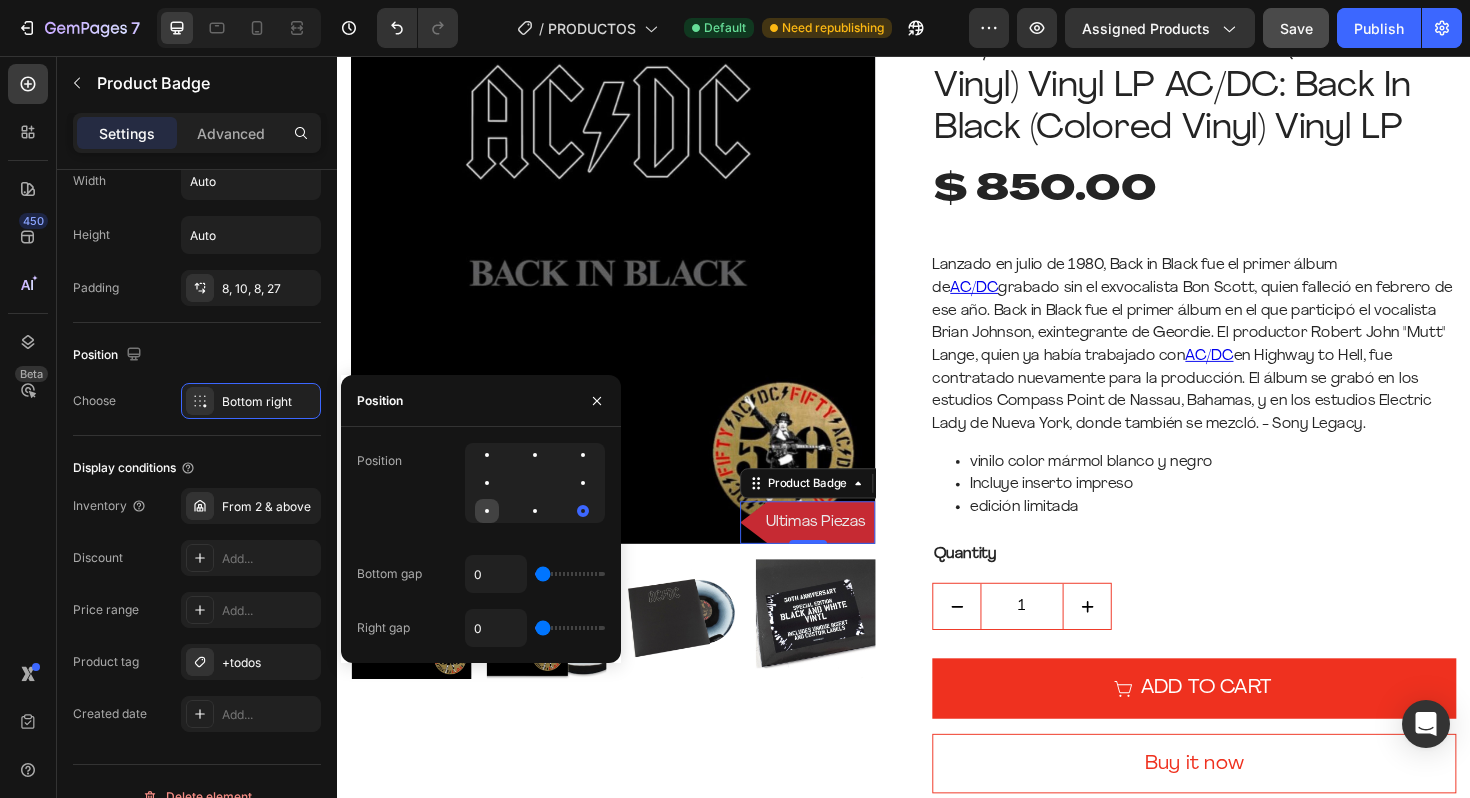 click 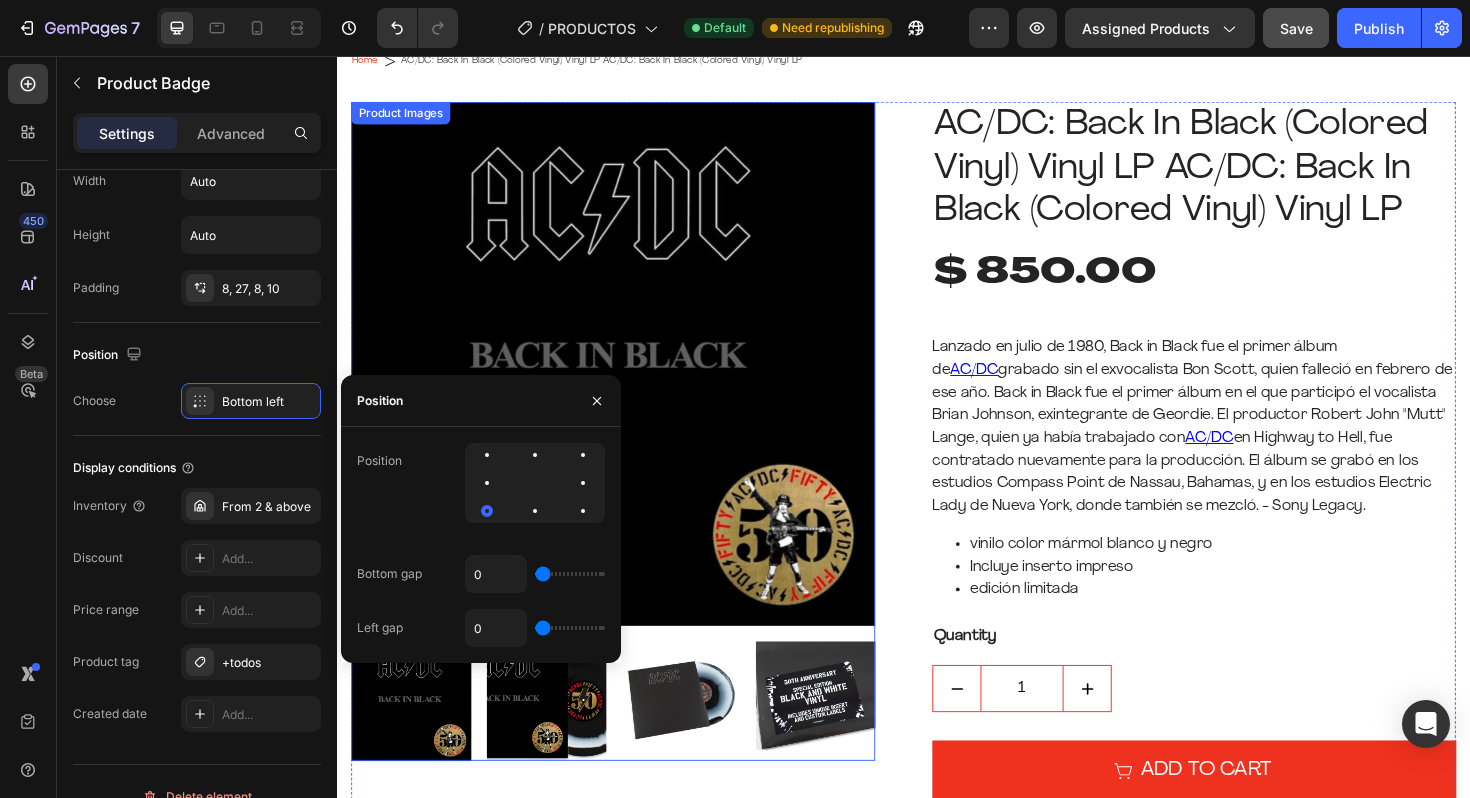 scroll, scrollTop: 0, scrollLeft: 0, axis: both 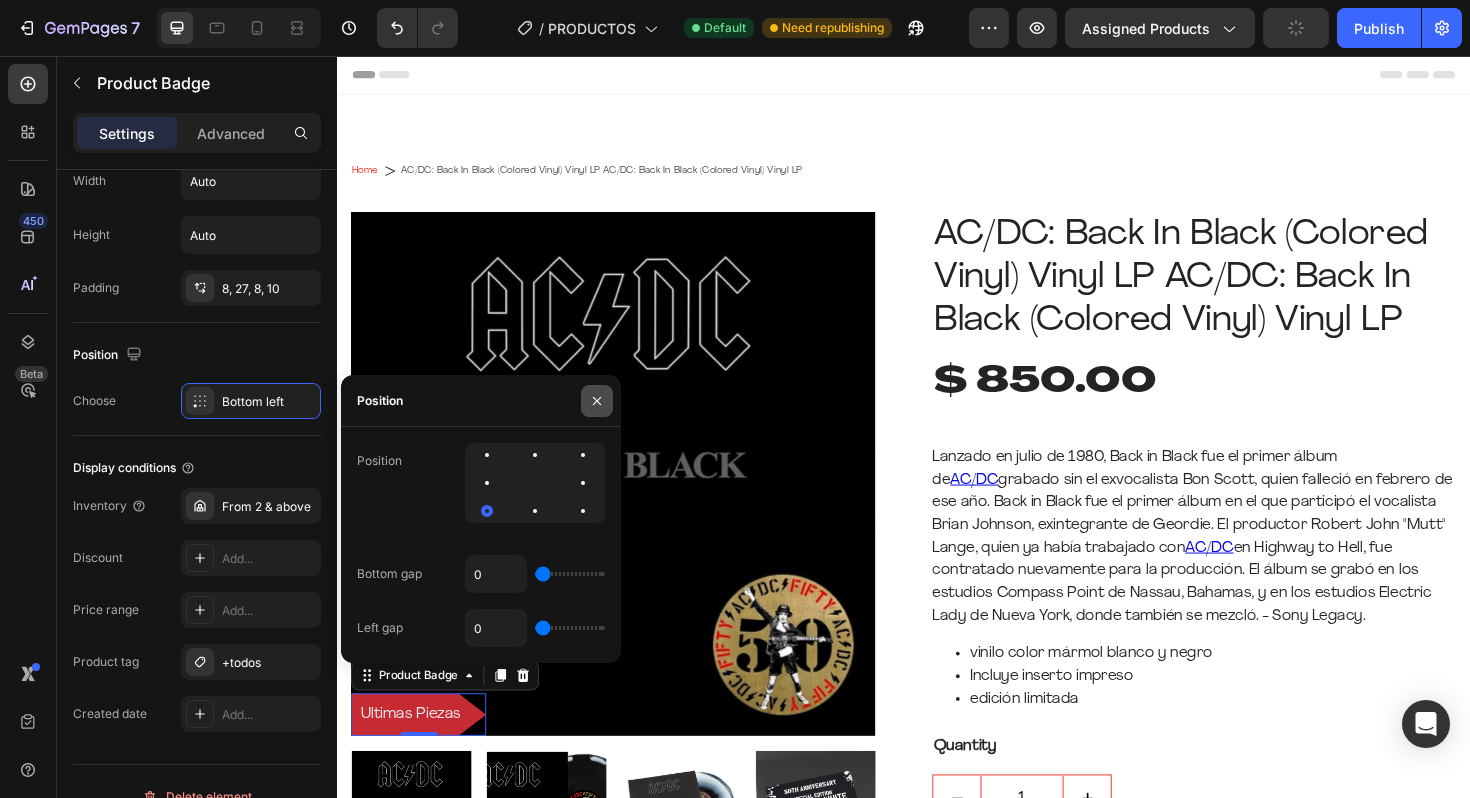 click at bounding box center [597, 401] 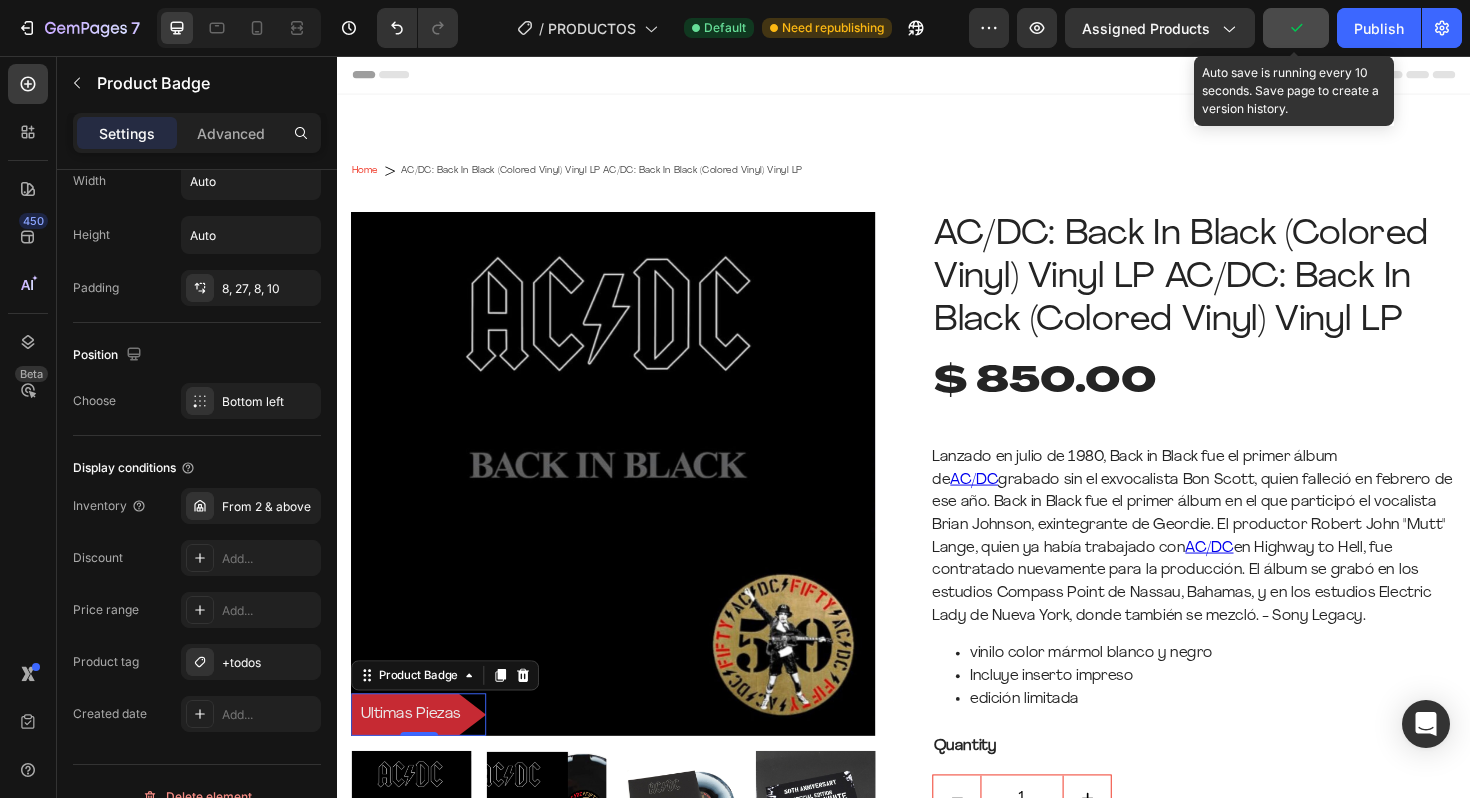 click 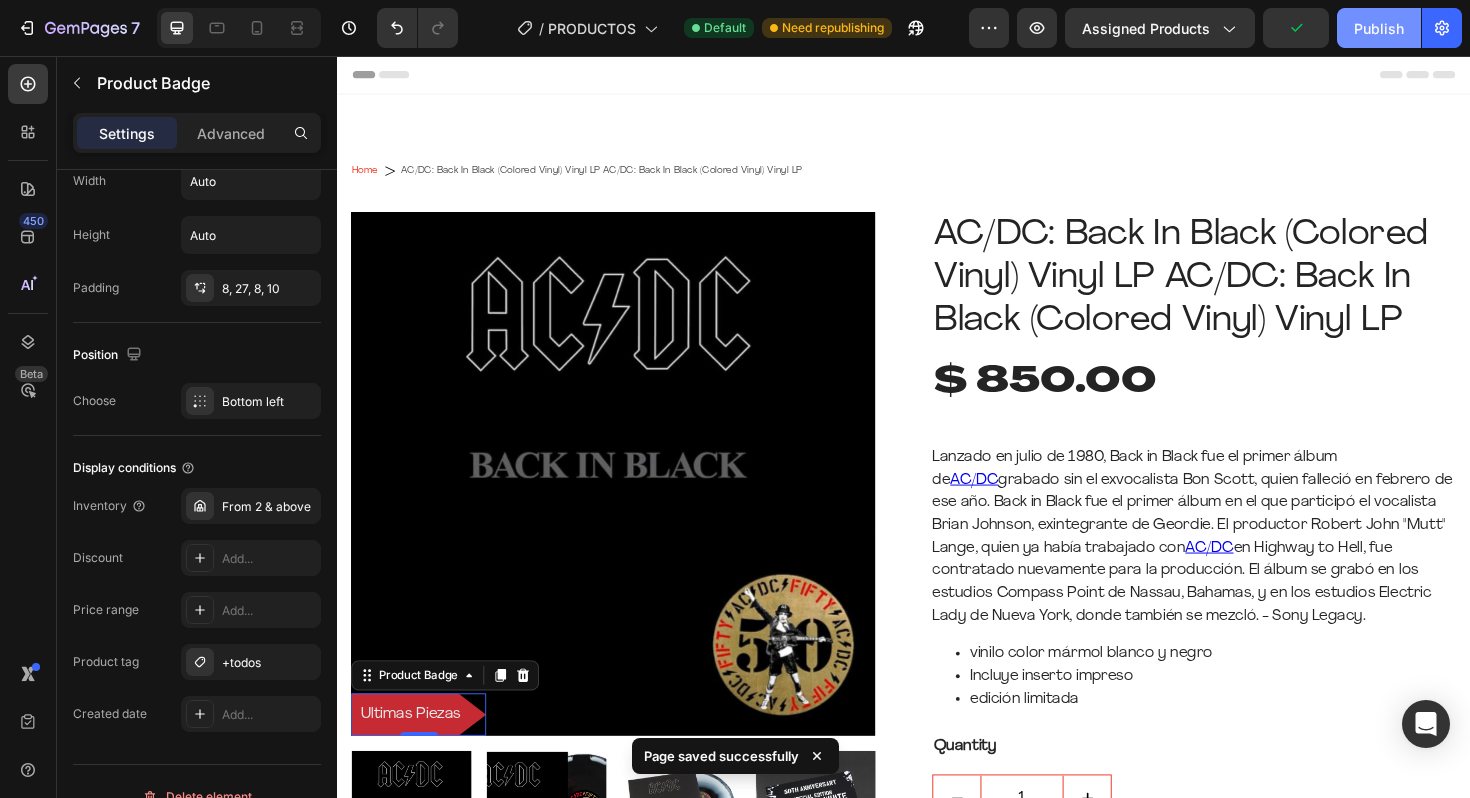 click on "Publish" at bounding box center (1379, 28) 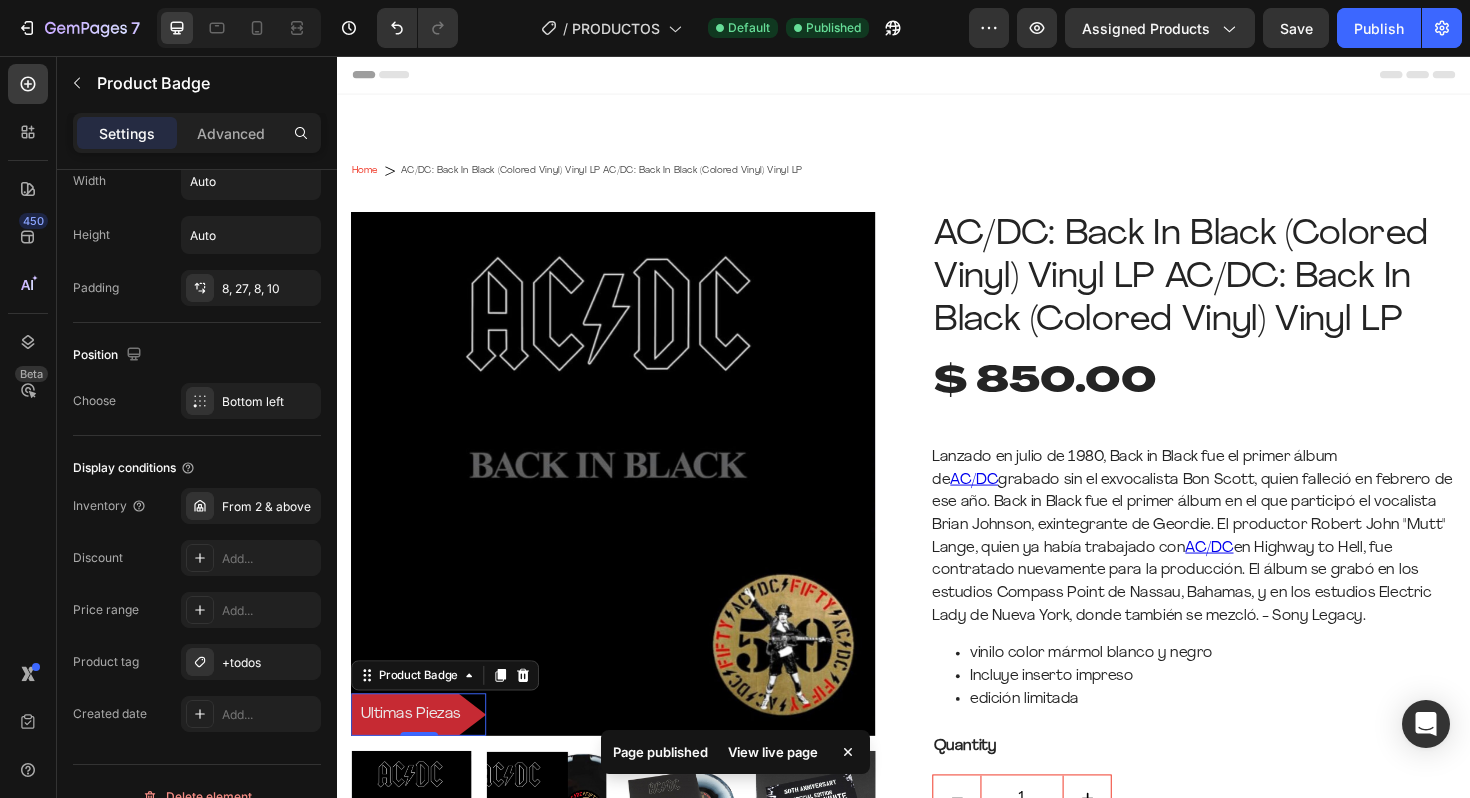 click on "View live page" at bounding box center [773, 752] 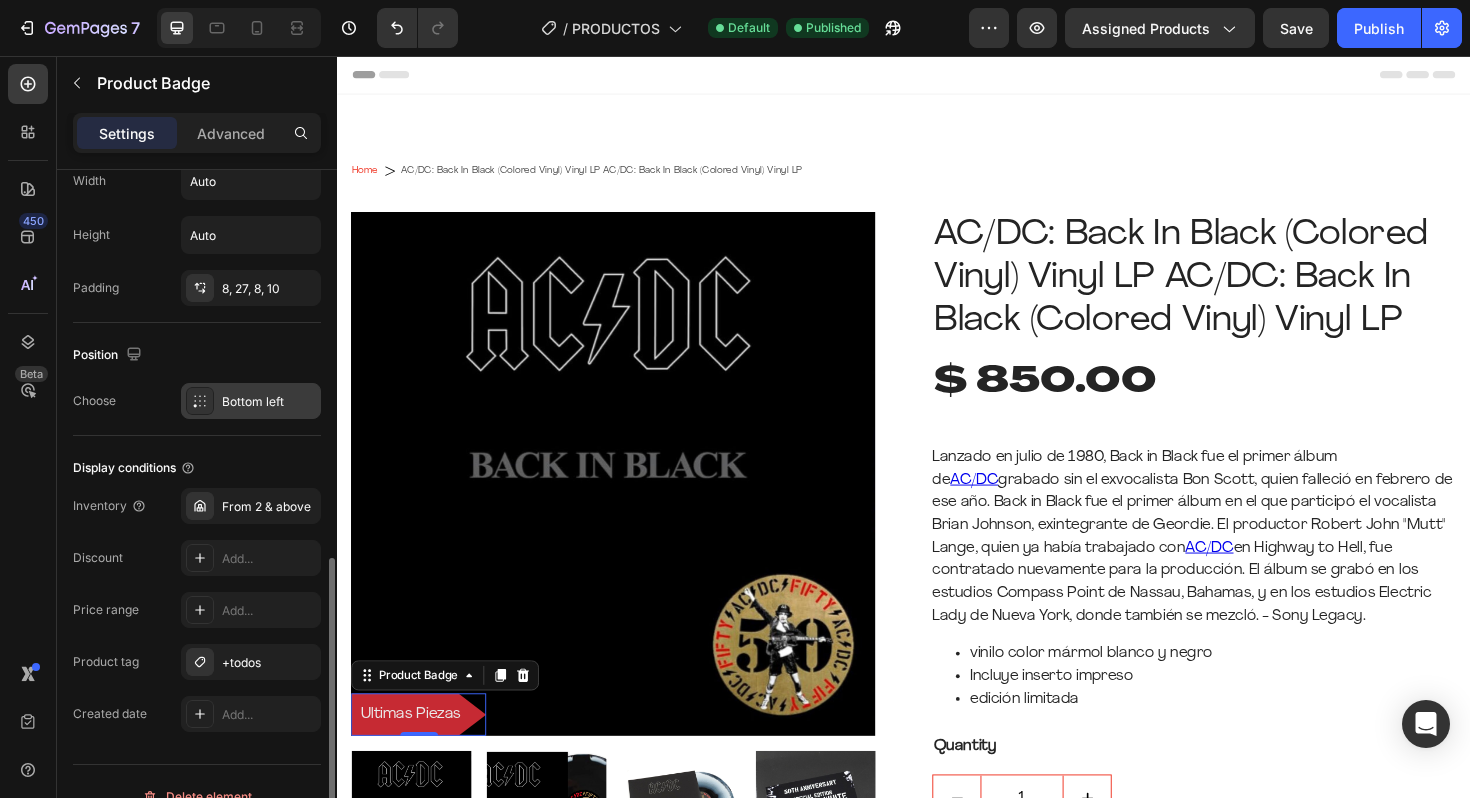 click on "Bottom left" at bounding box center [269, 402] 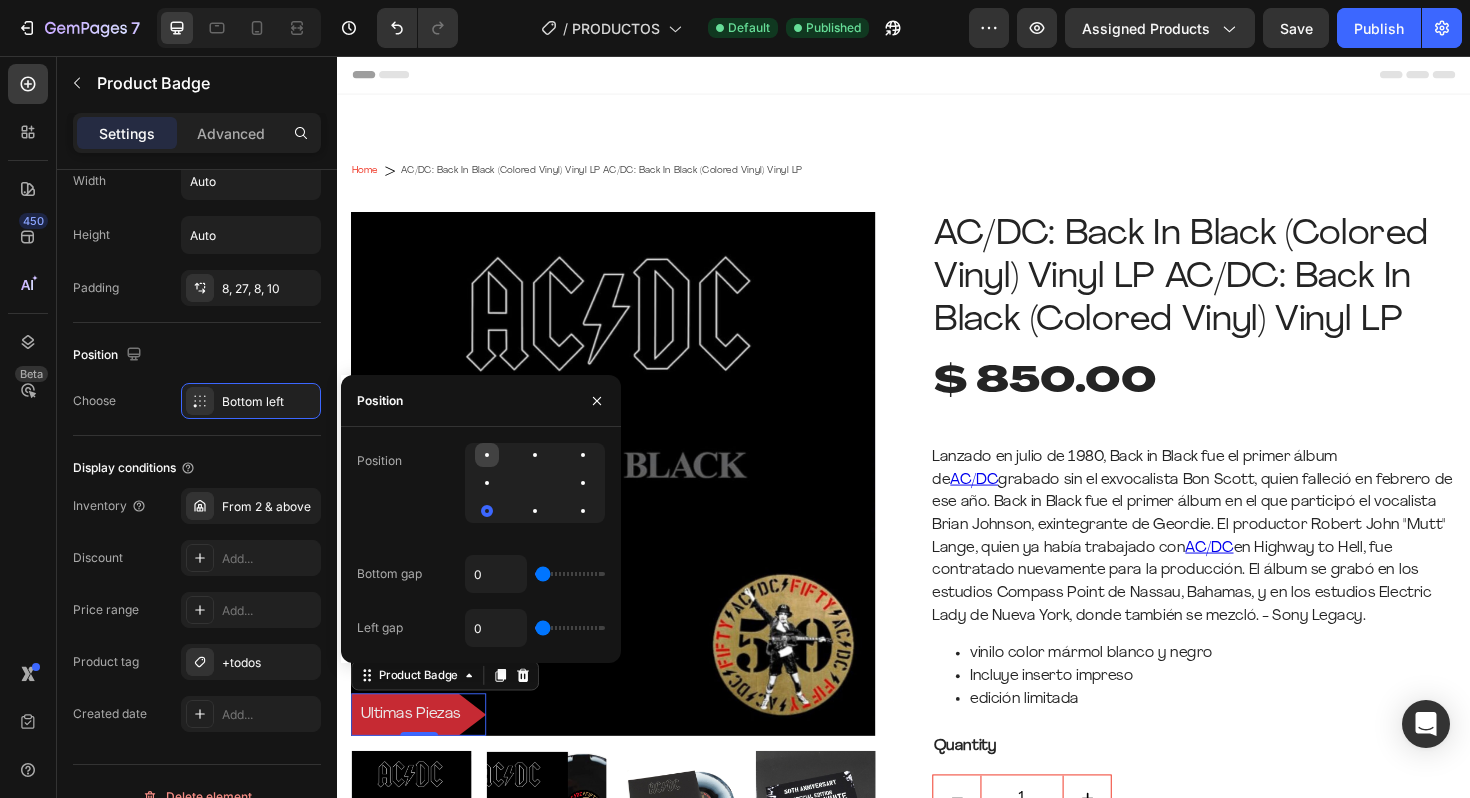 click 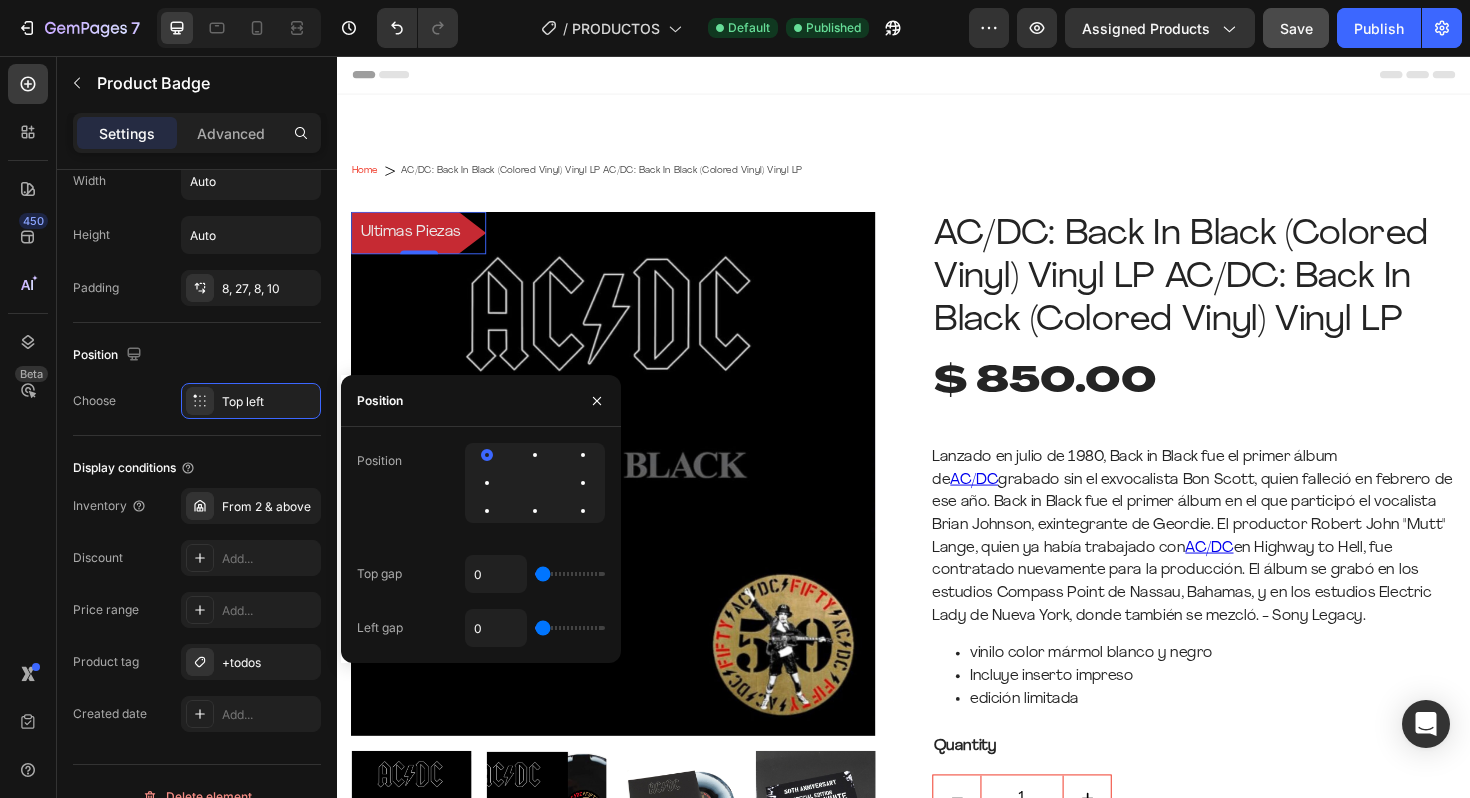 click on "Save" at bounding box center (1296, 28) 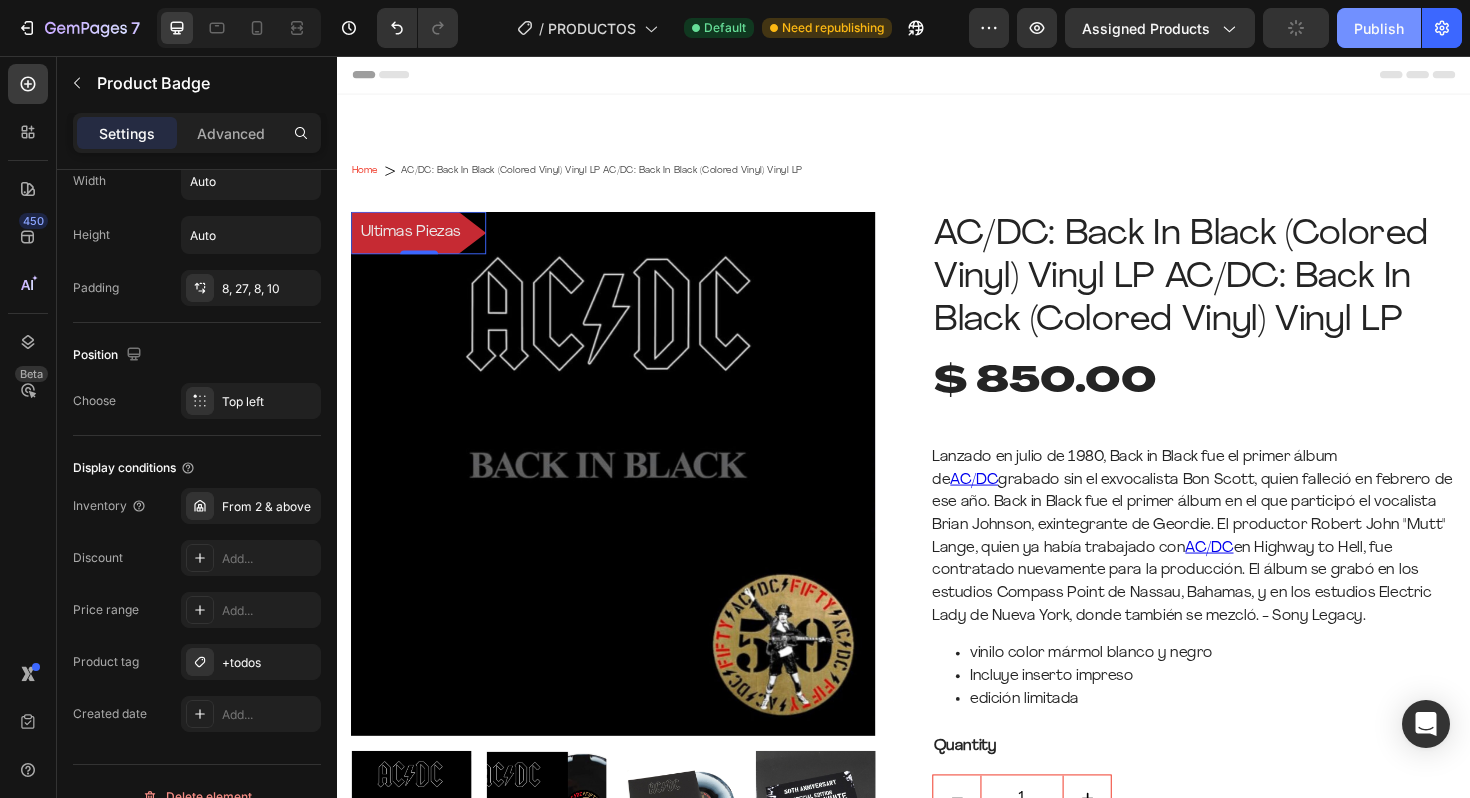 click on "Publish" at bounding box center [1379, 28] 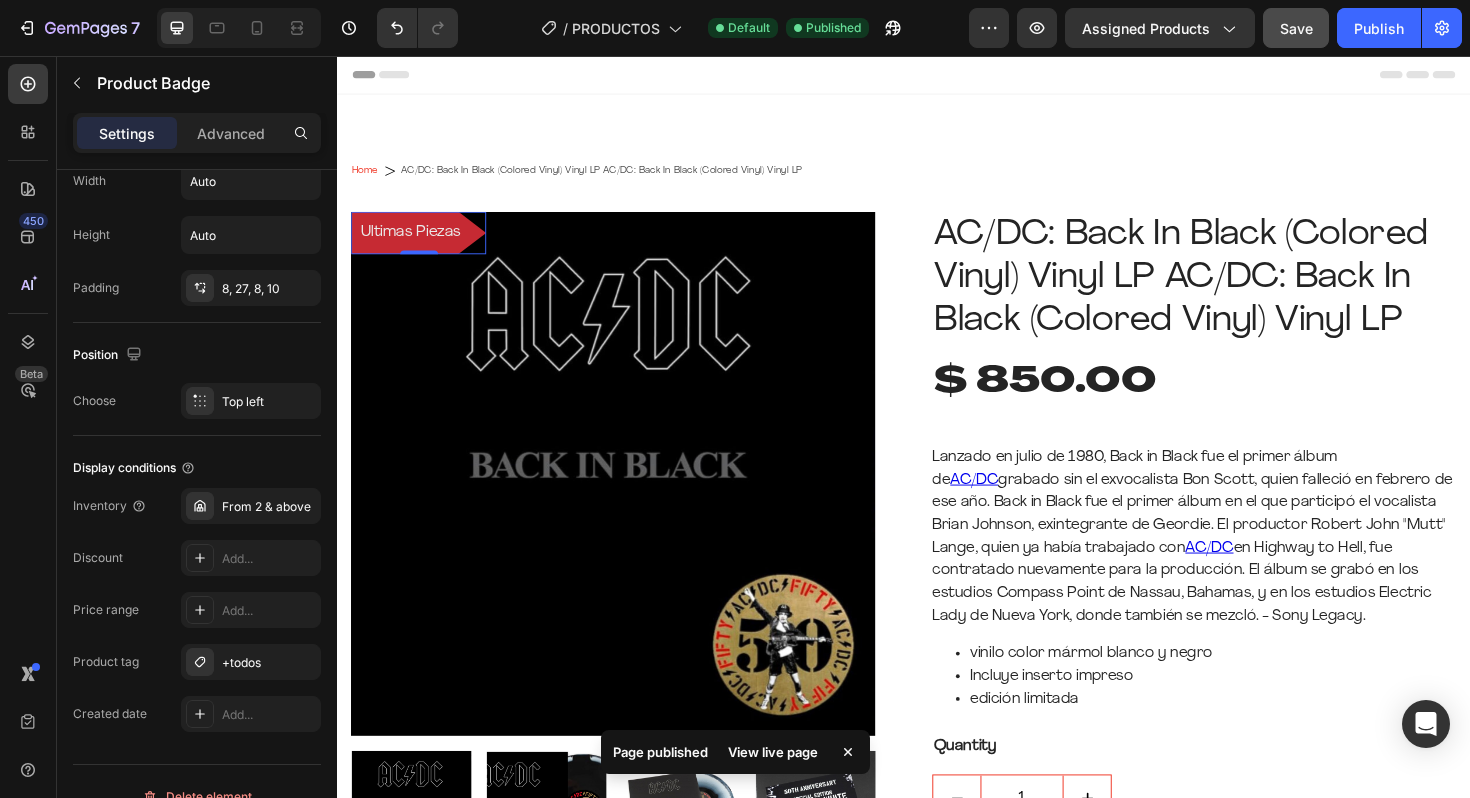 click on "View live page" at bounding box center [773, 752] 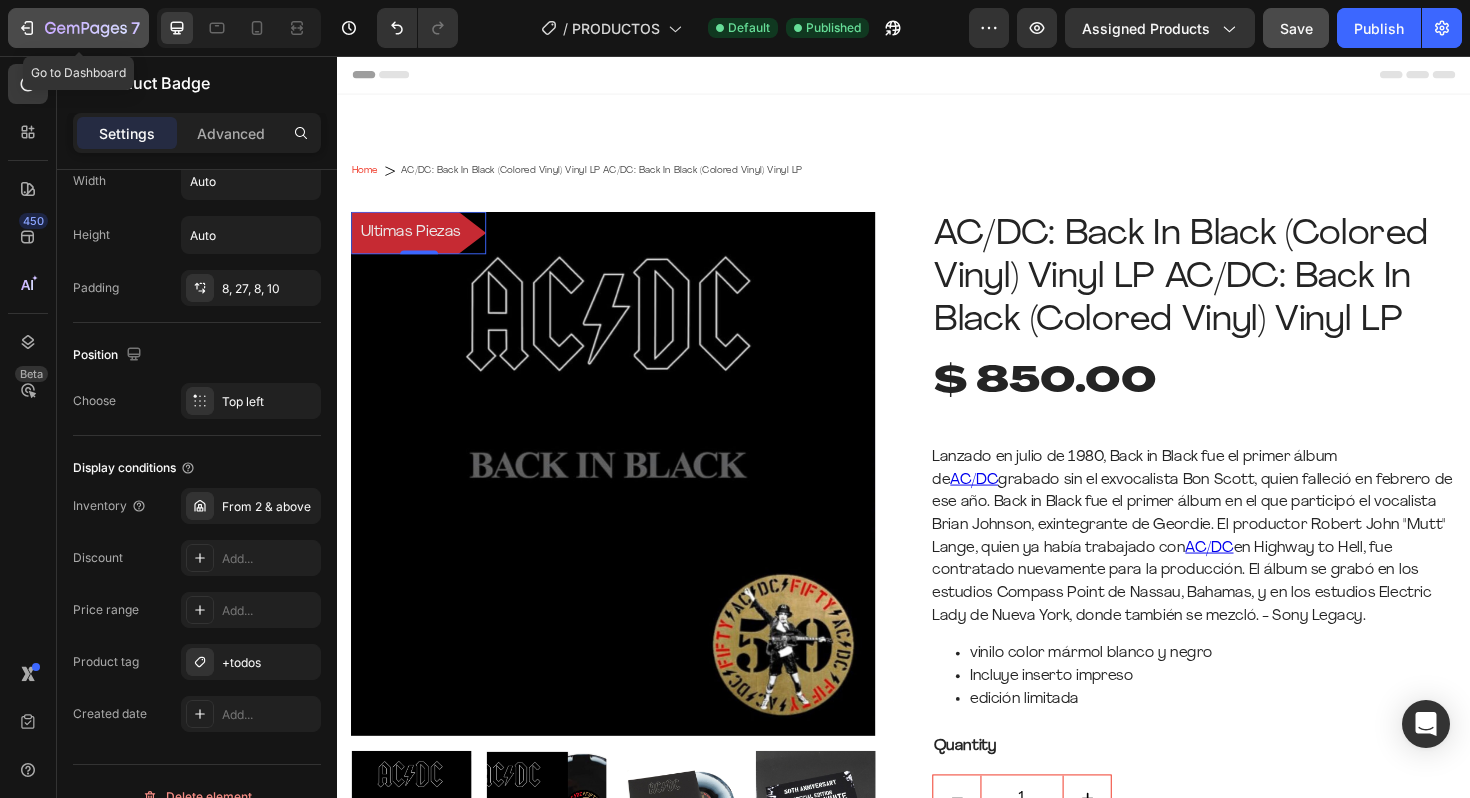 click on "7" 